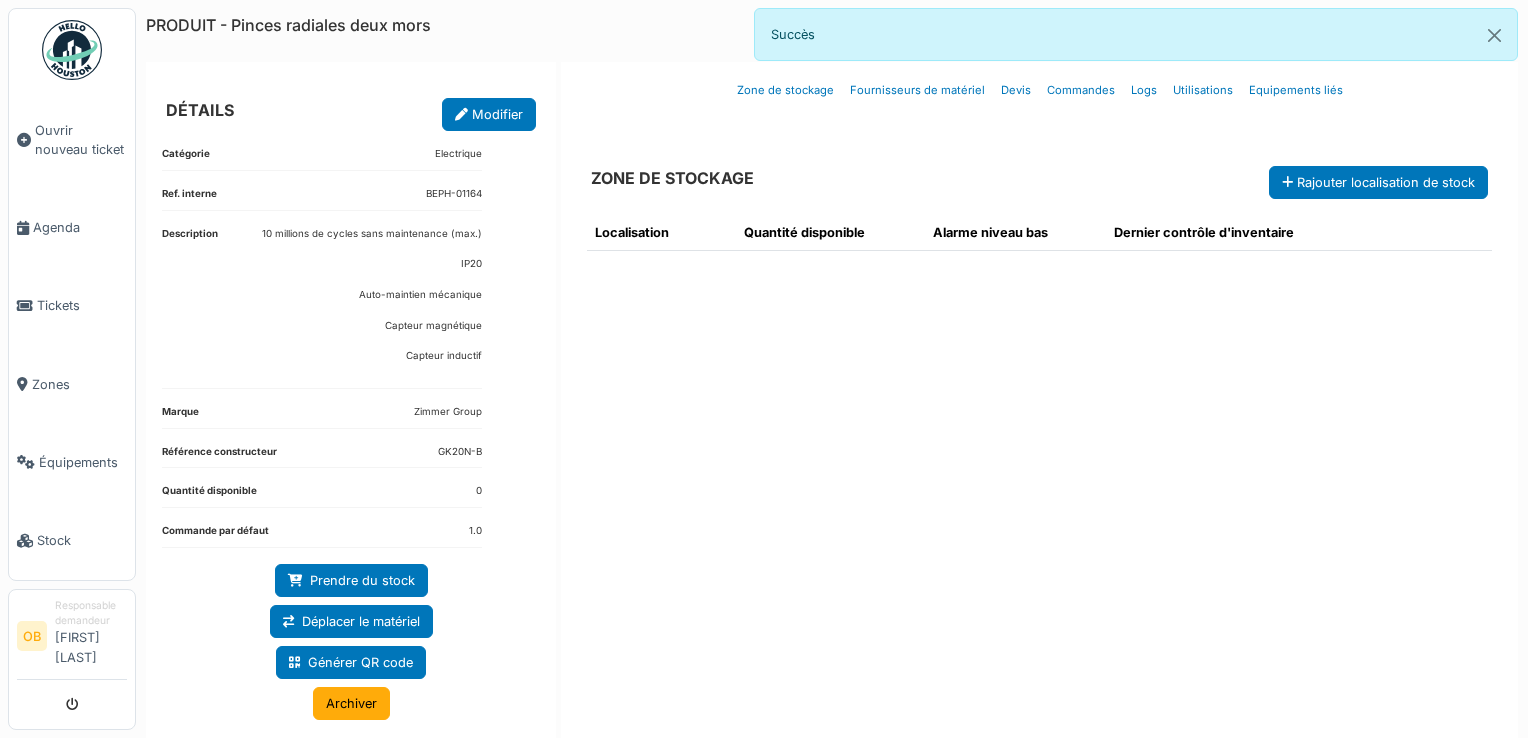 scroll, scrollTop: 0, scrollLeft: 0, axis: both 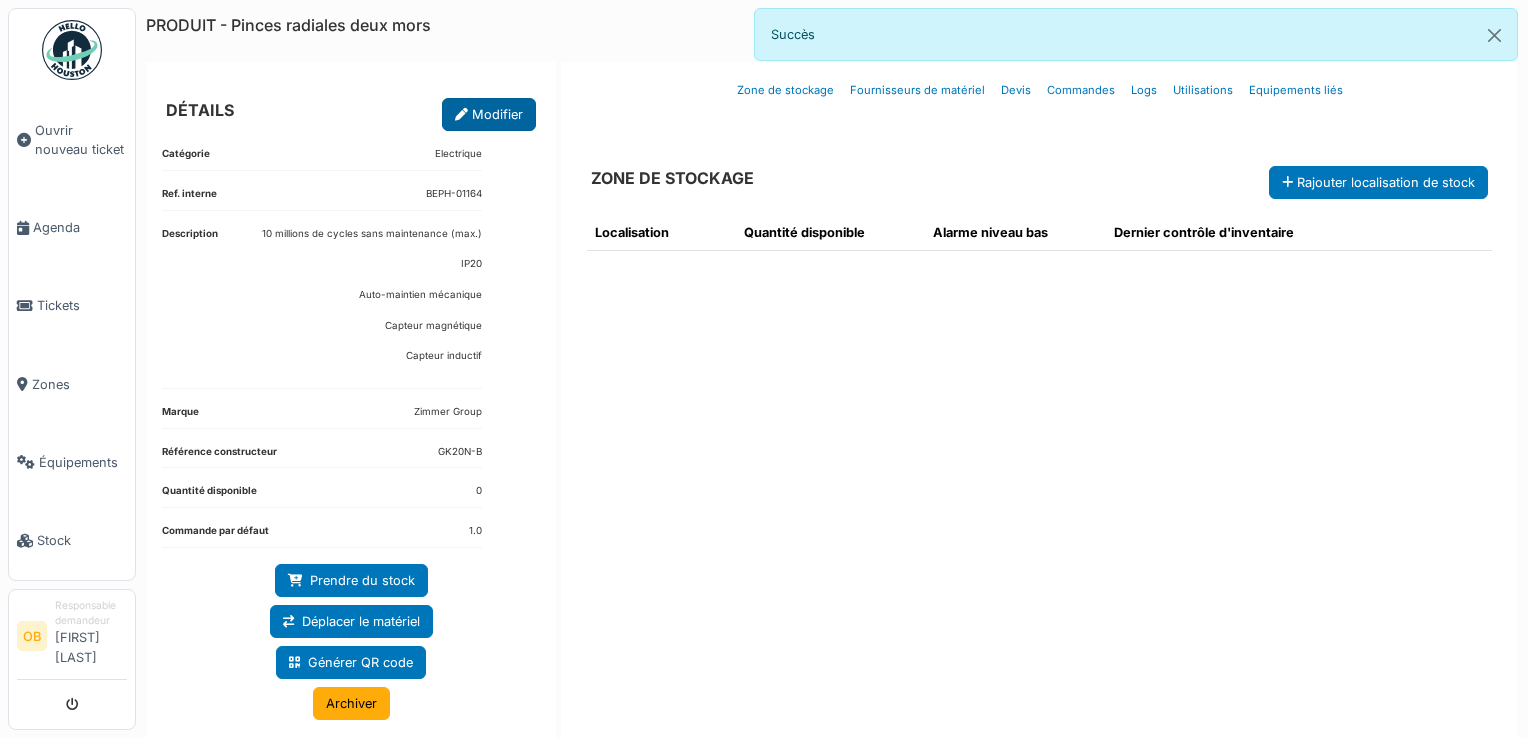 click on "Modifier" at bounding box center [489, 114] 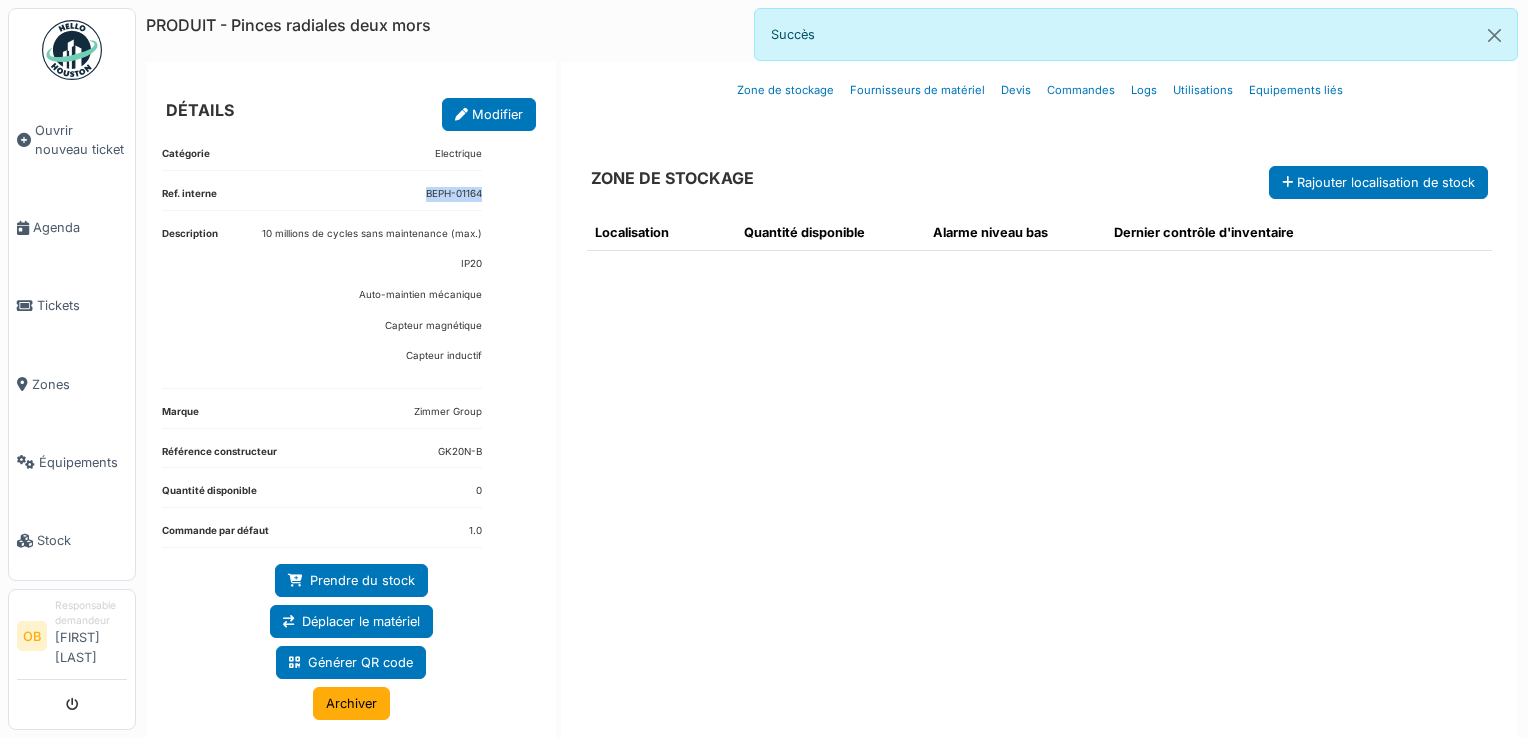 drag, startPoint x: 484, startPoint y: 189, endPoint x: 420, endPoint y: 183, distance: 64.28063 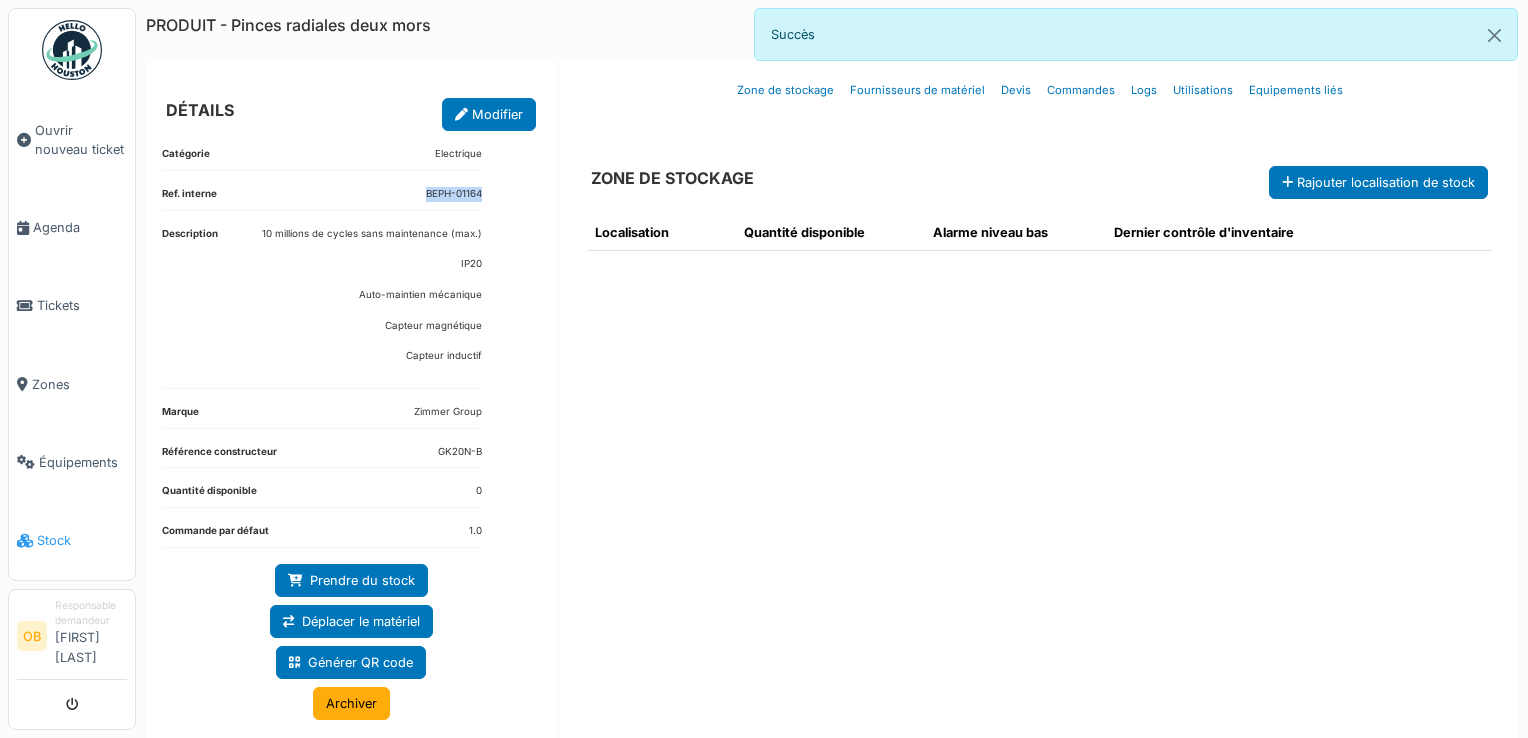 click on "Stock" at bounding box center (82, 540) 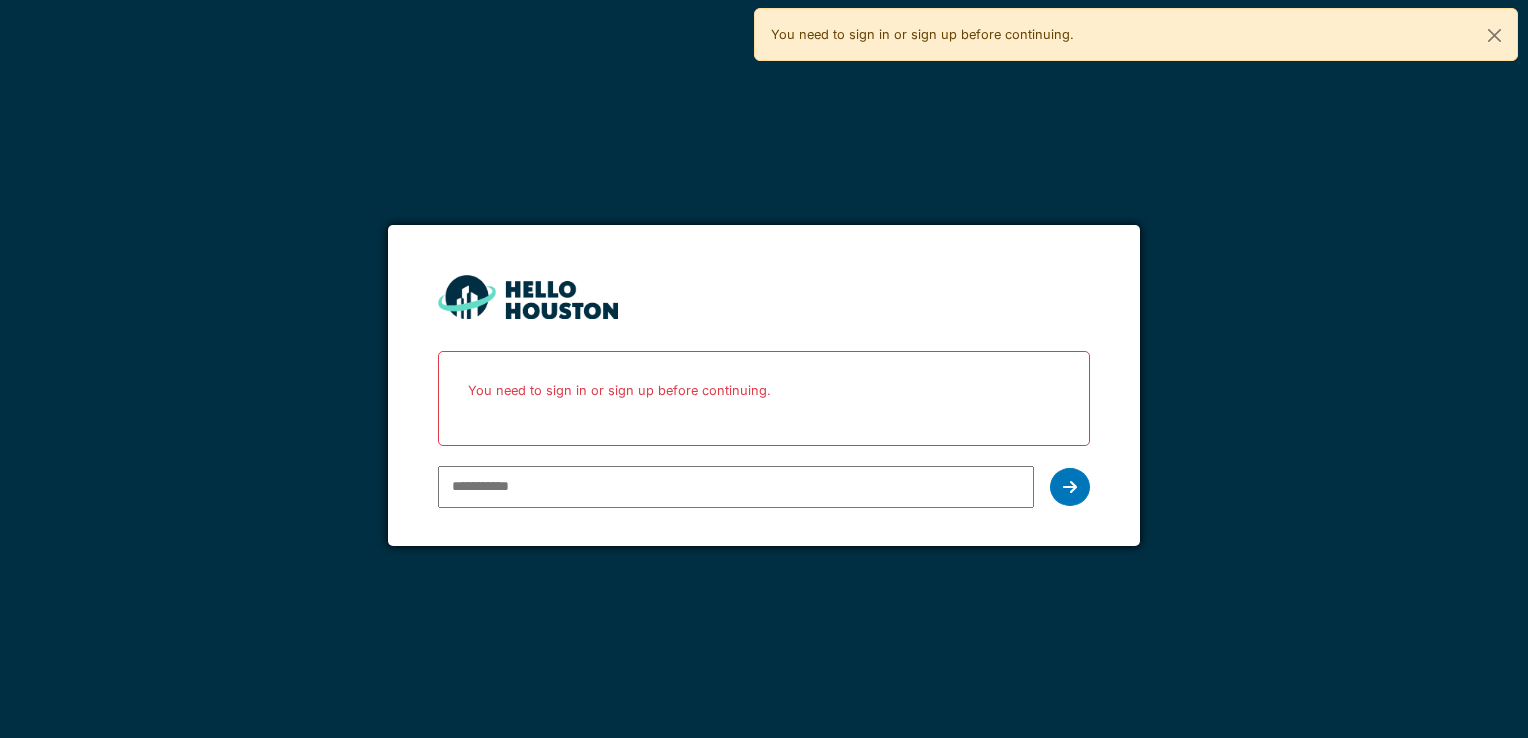 scroll, scrollTop: 0, scrollLeft: 0, axis: both 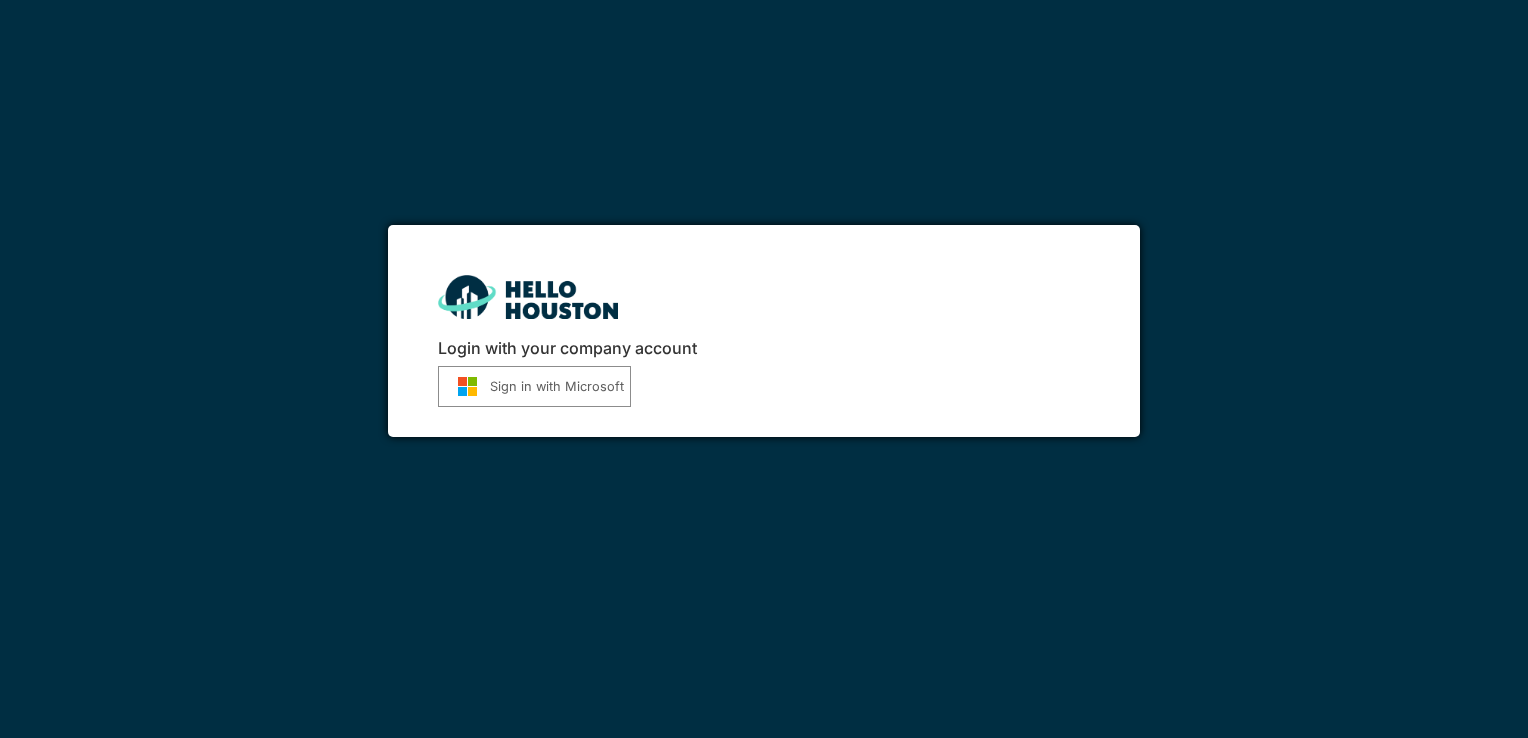 click on "Sign in with Microsoft" at bounding box center (534, 386) 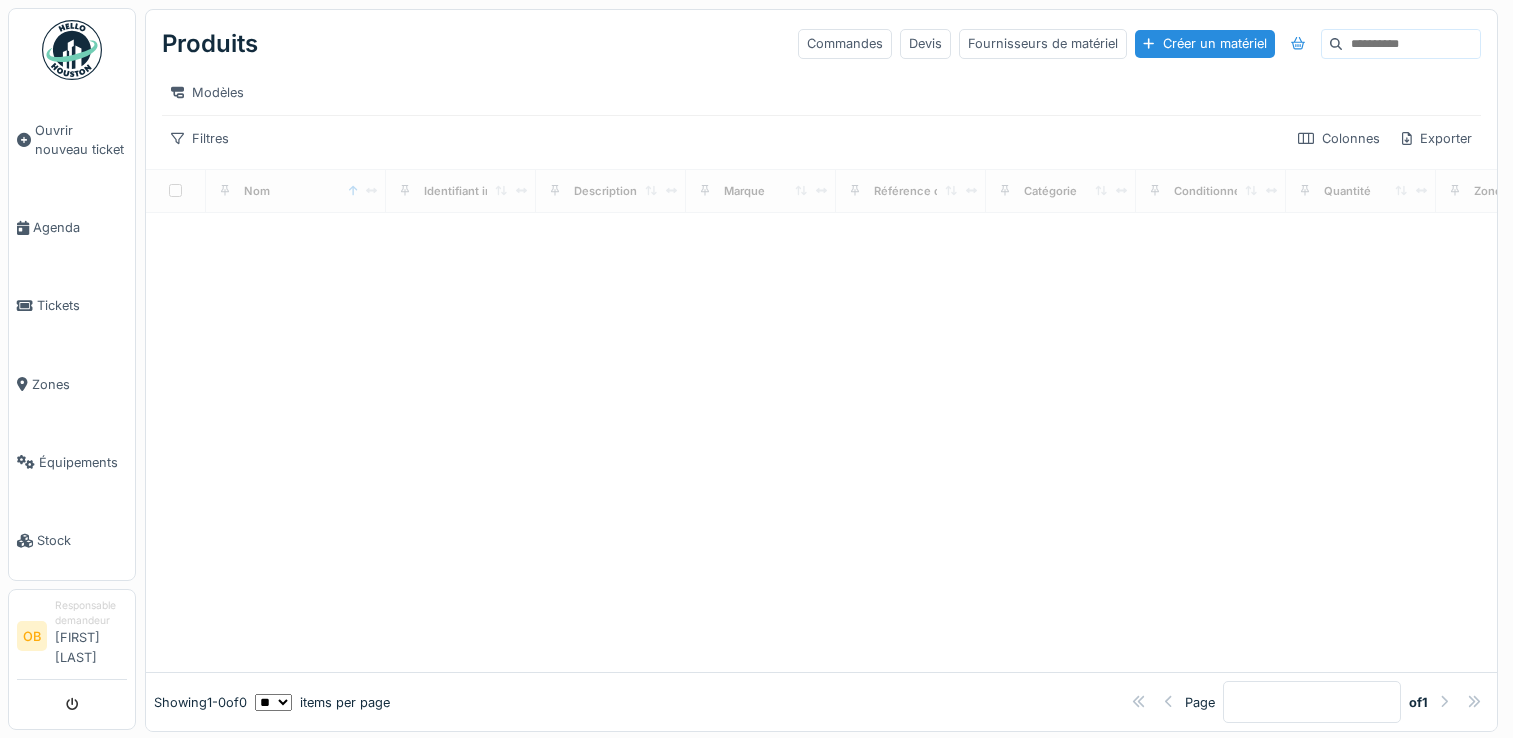 scroll, scrollTop: 0, scrollLeft: 0, axis: both 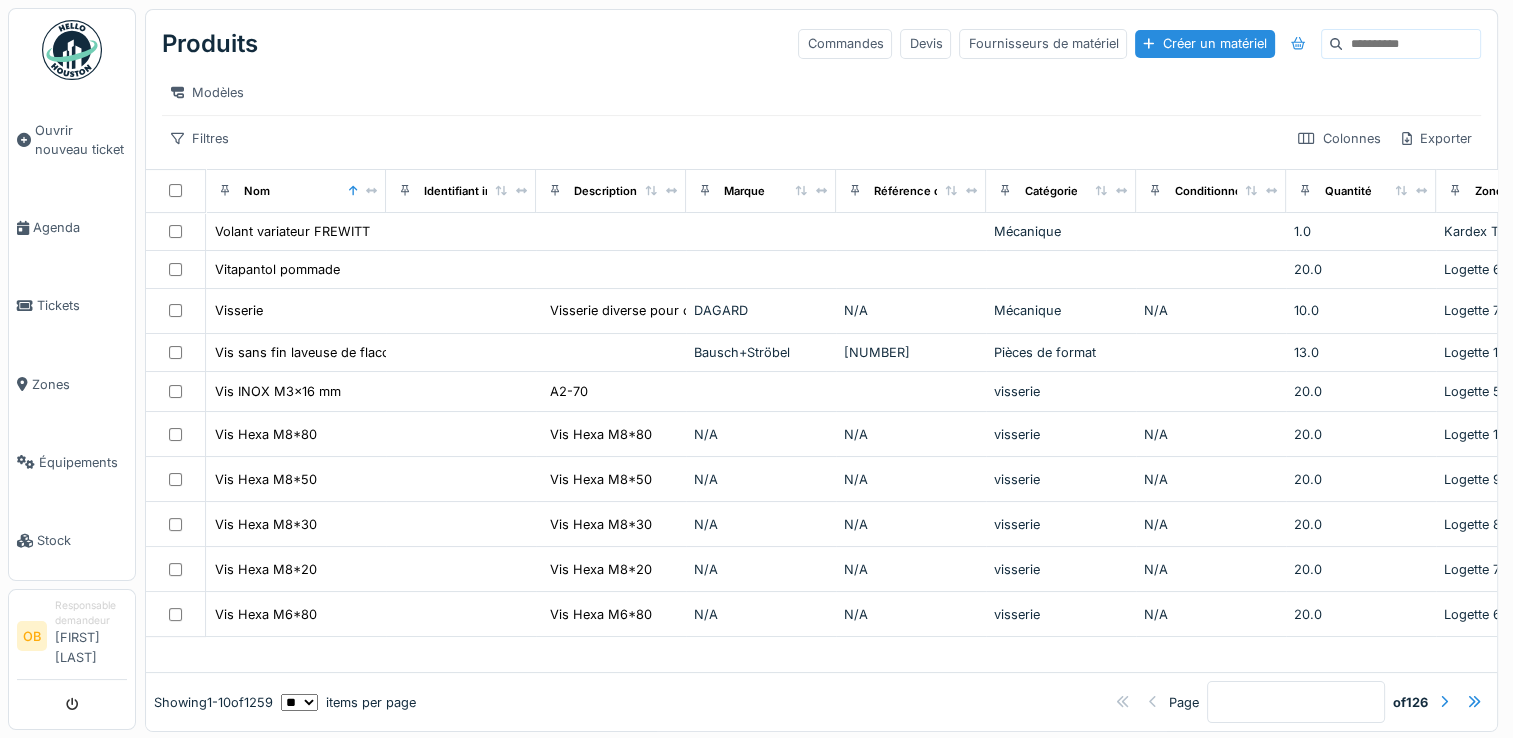 click at bounding box center (1411, 44) 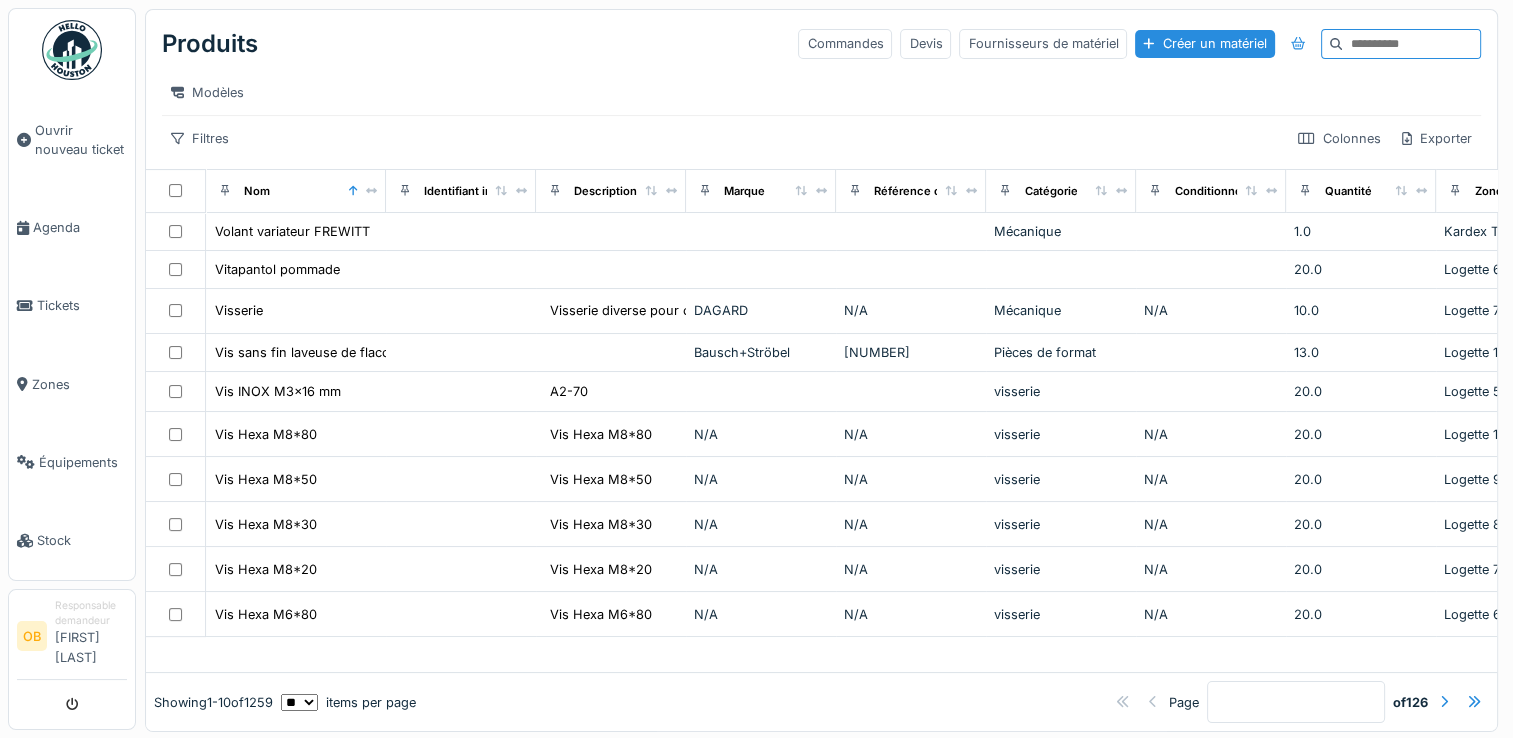 paste on "**********" 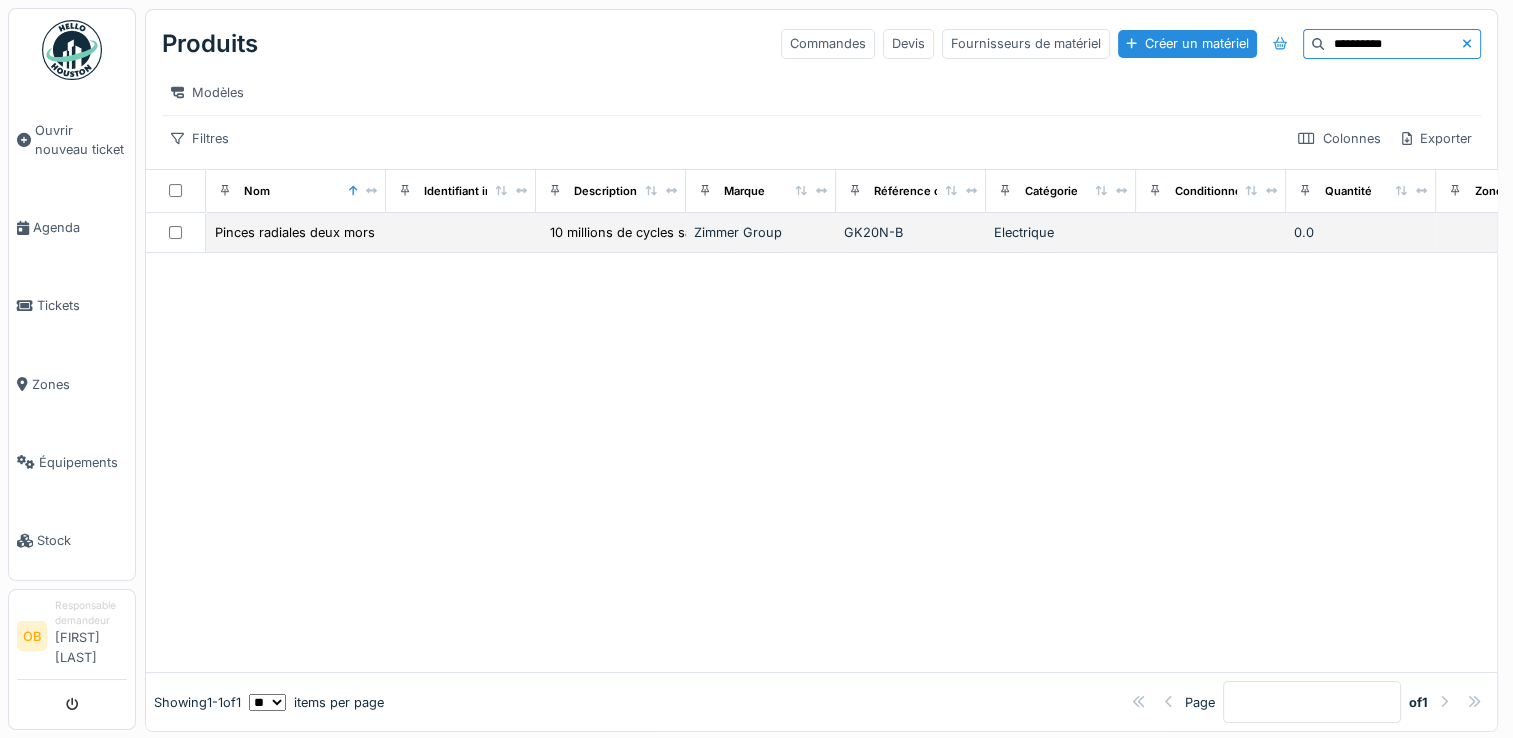 type on "**********" 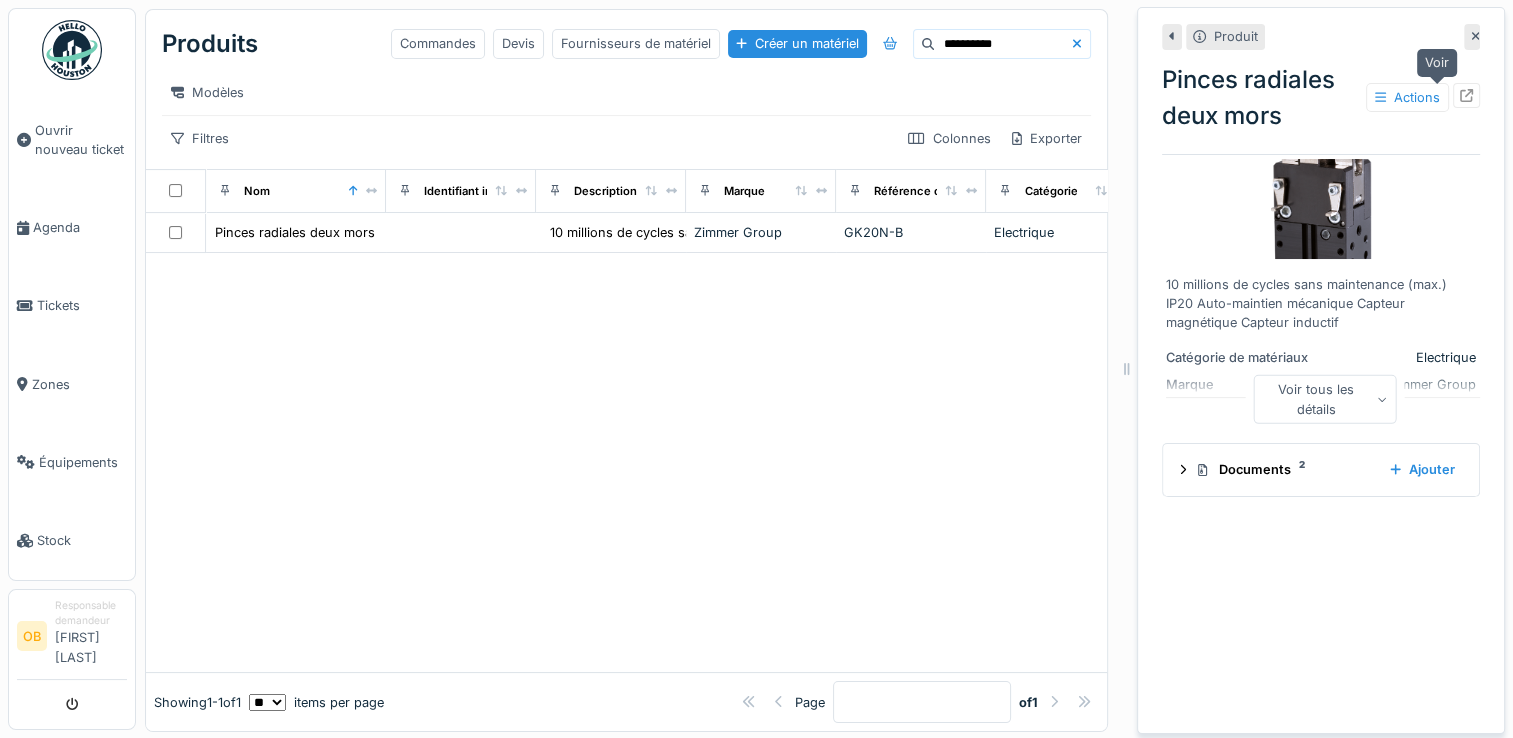 click 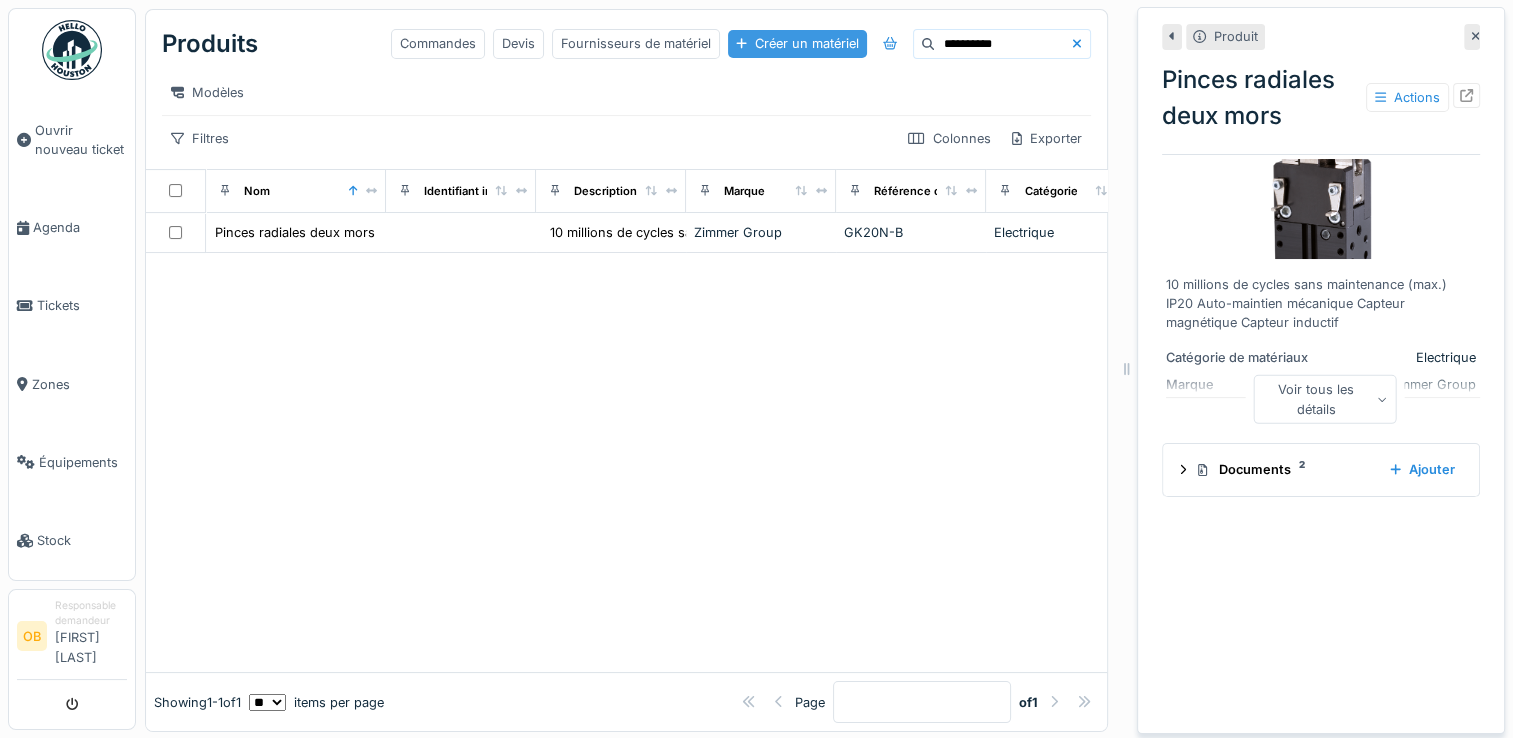 click on "Créer un matériel" at bounding box center [797, 43] 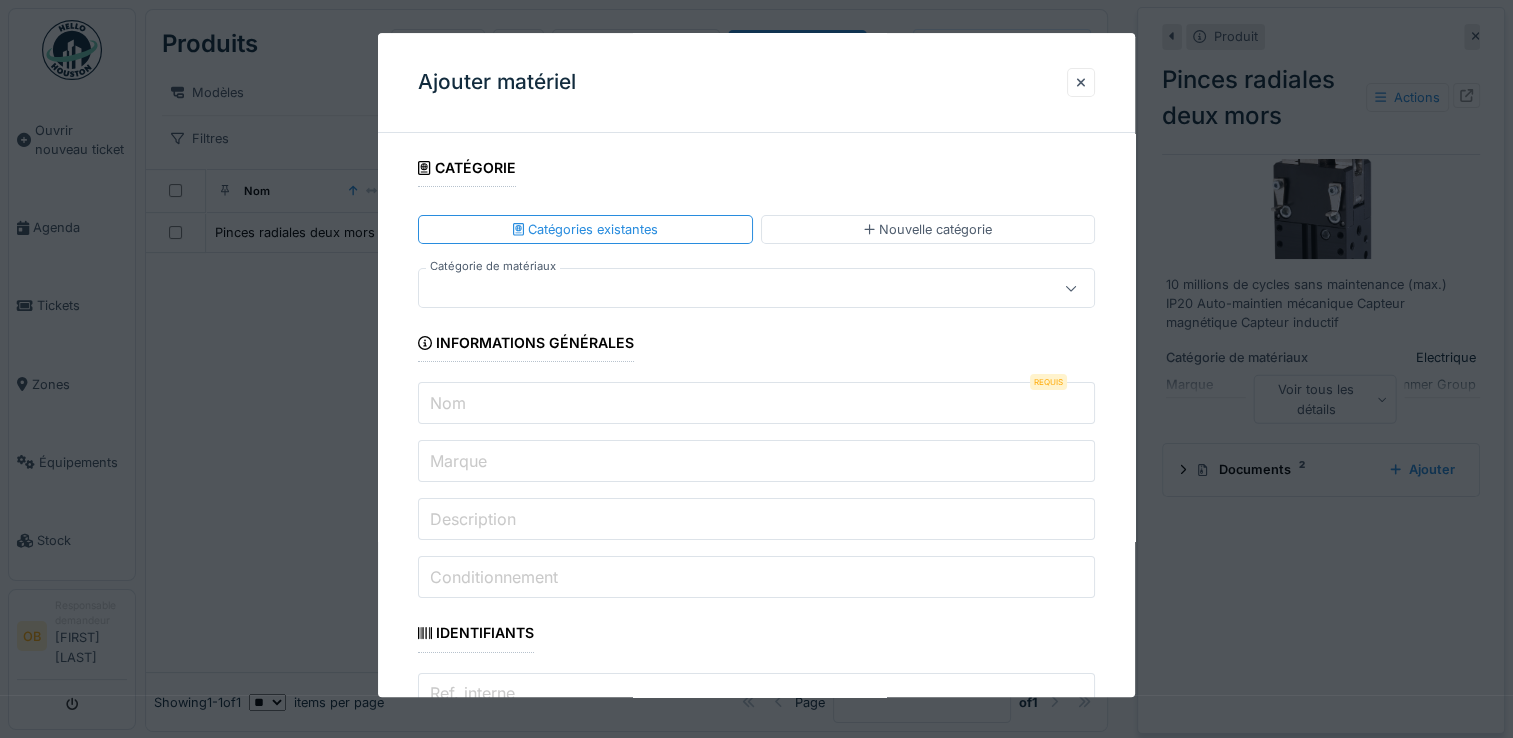 click at bounding box center [722, 289] 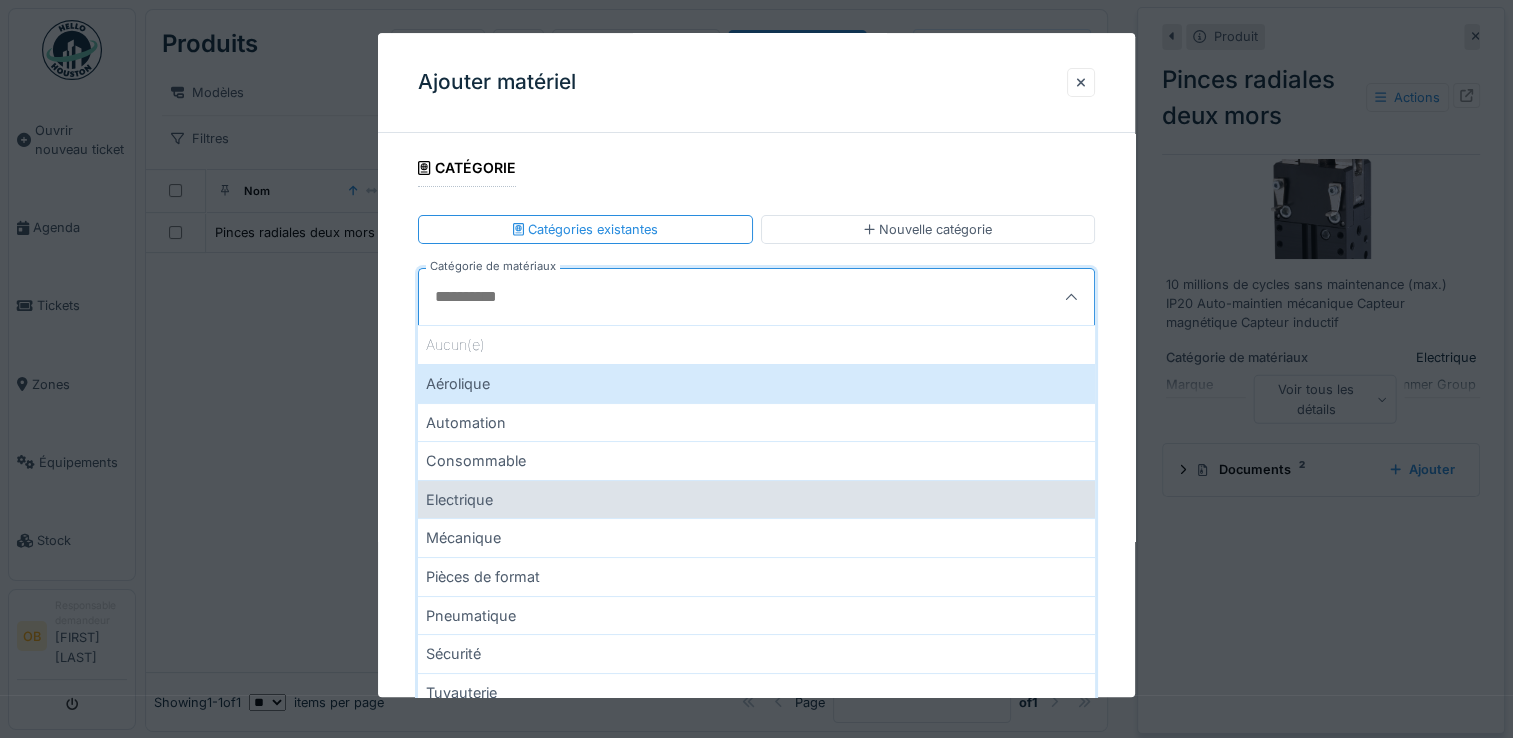 click on "Electrique" at bounding box center [756, 499] 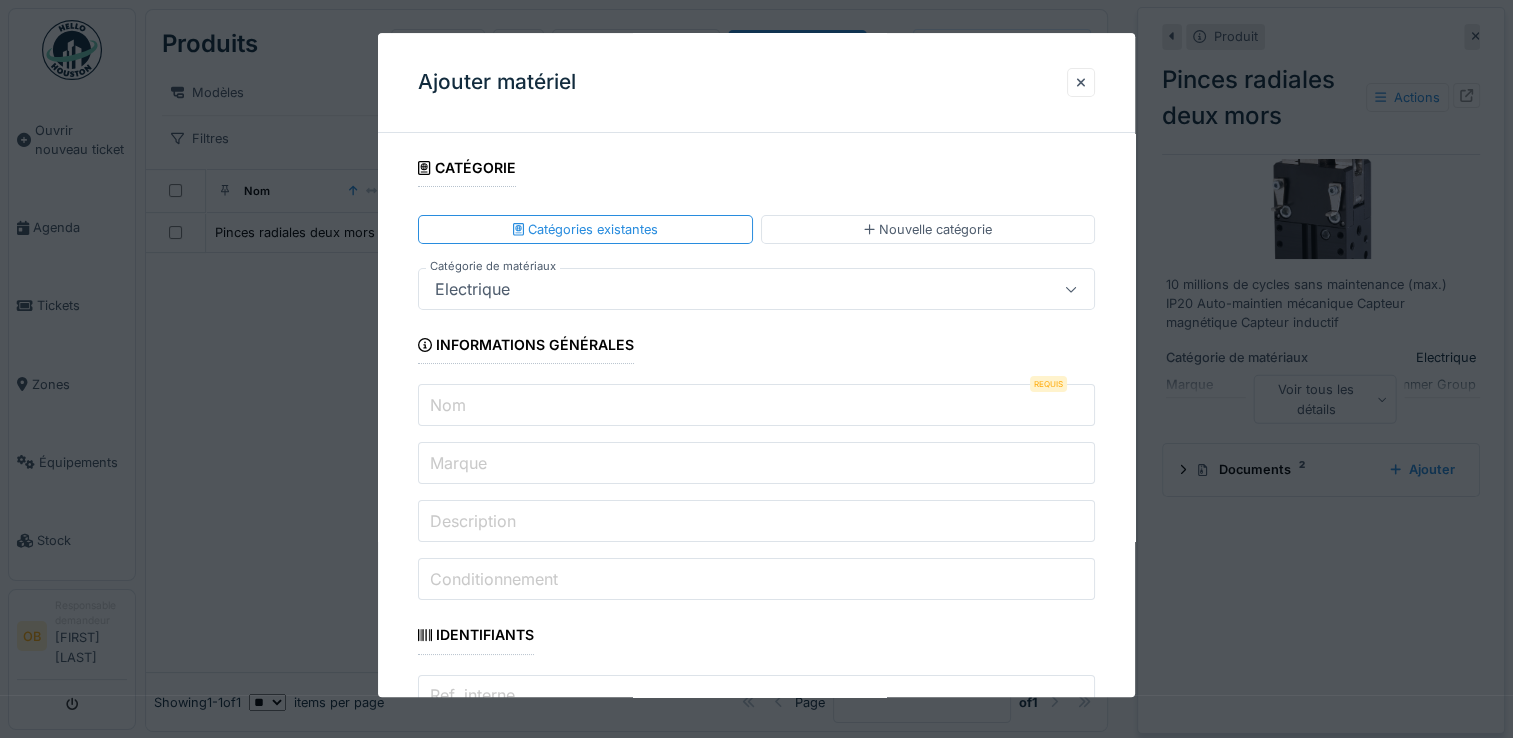 click on "Nom" at bounding box center [756, 406] 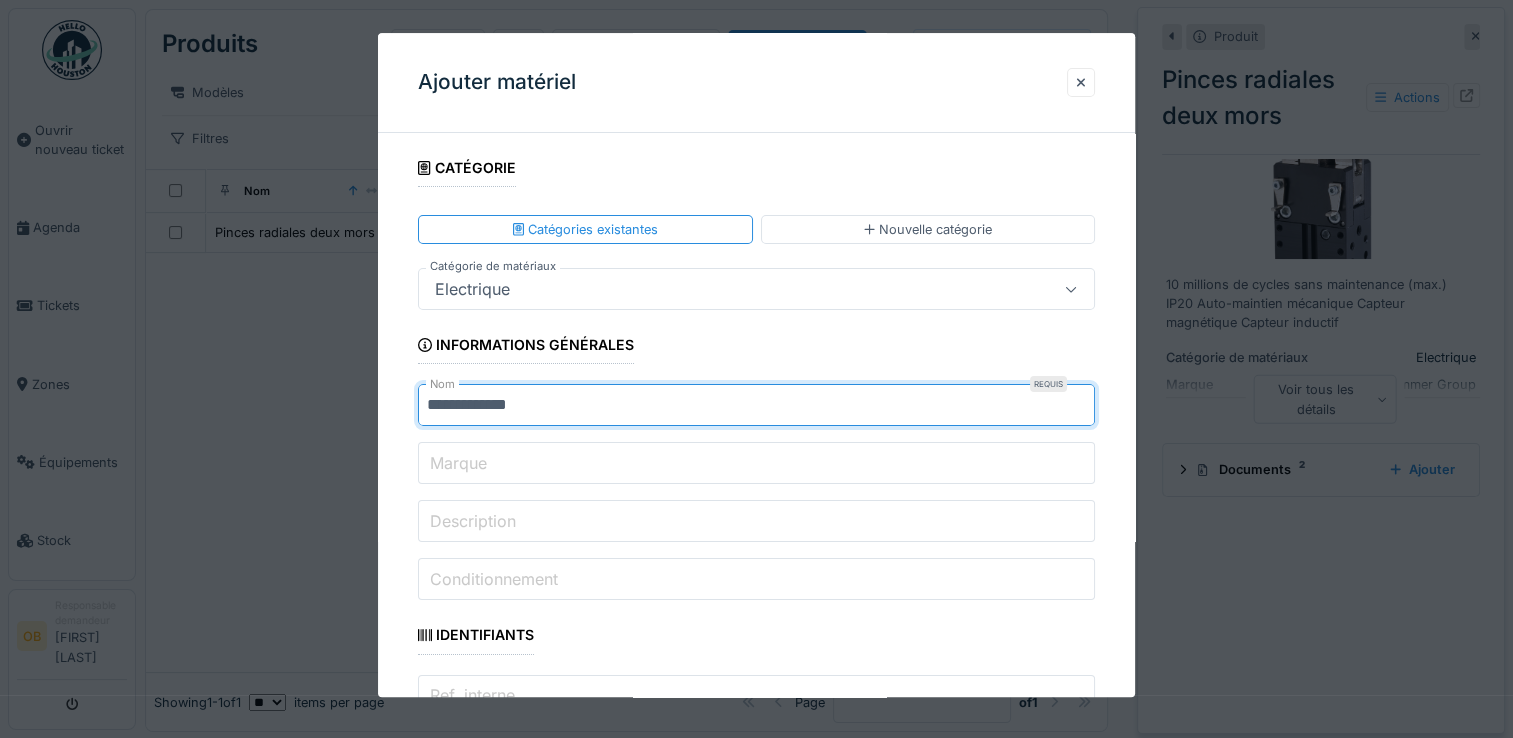 click on "**********" at bounding box center [756, 406] 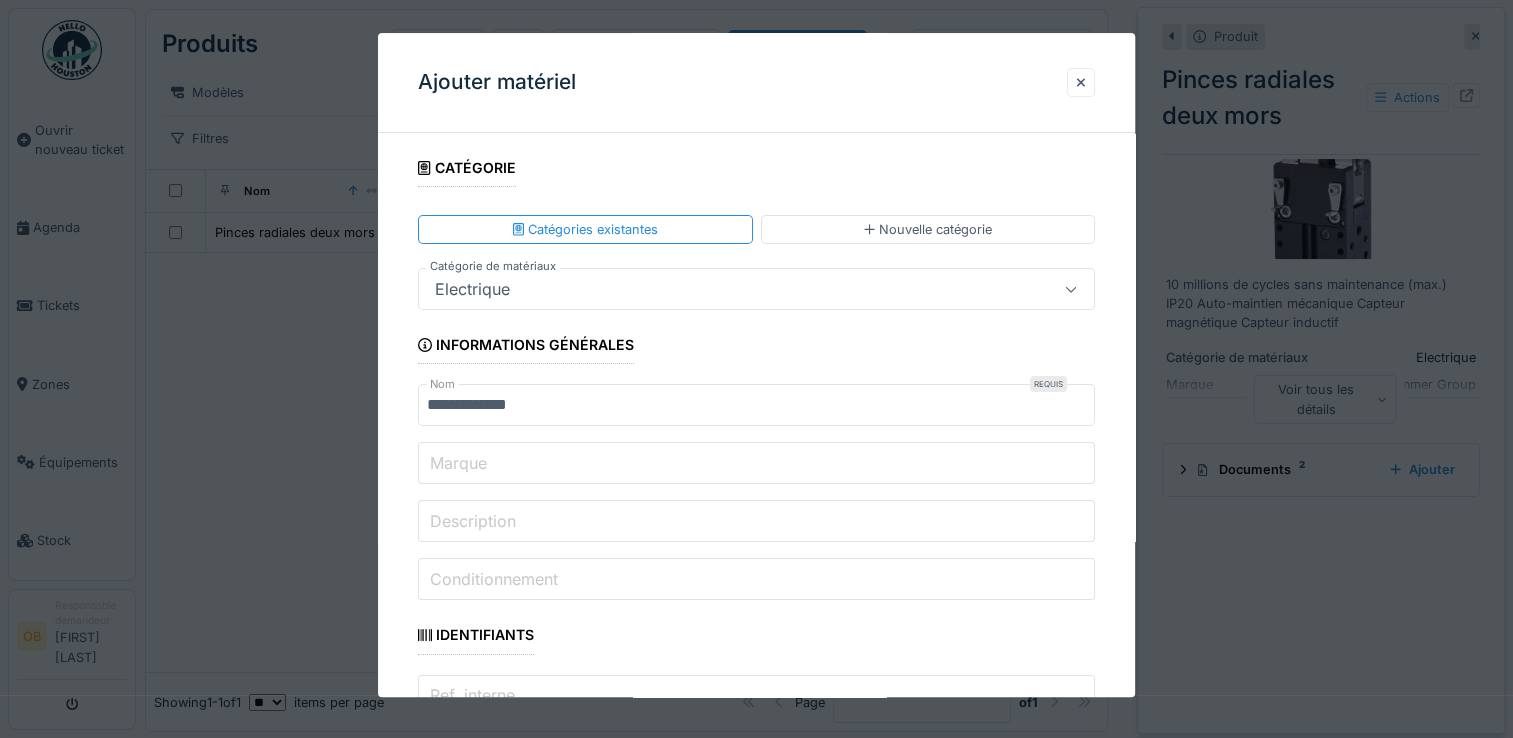 click on "Marque" at bounding box center (756, 464) 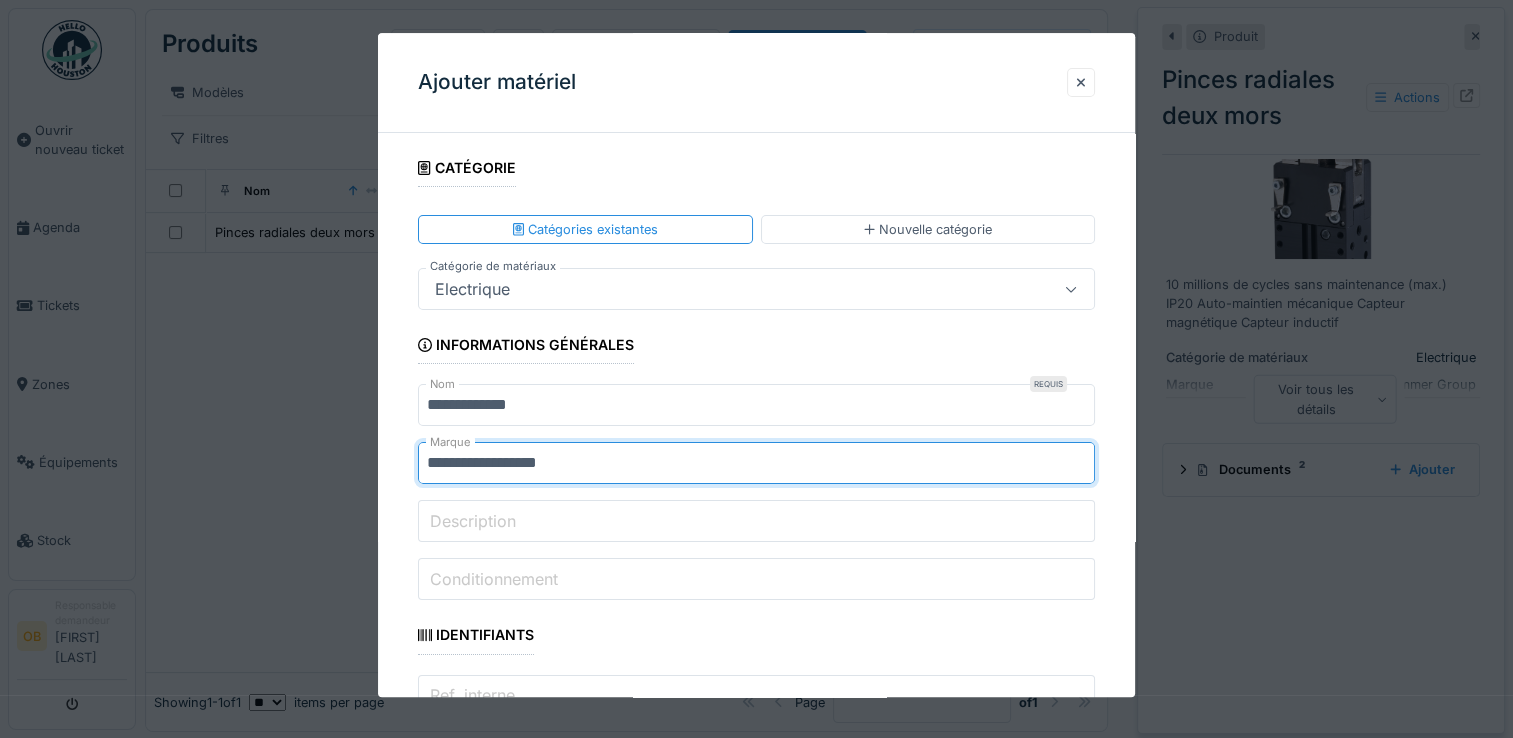 click on "**********" at bounding box center [756, 1871] 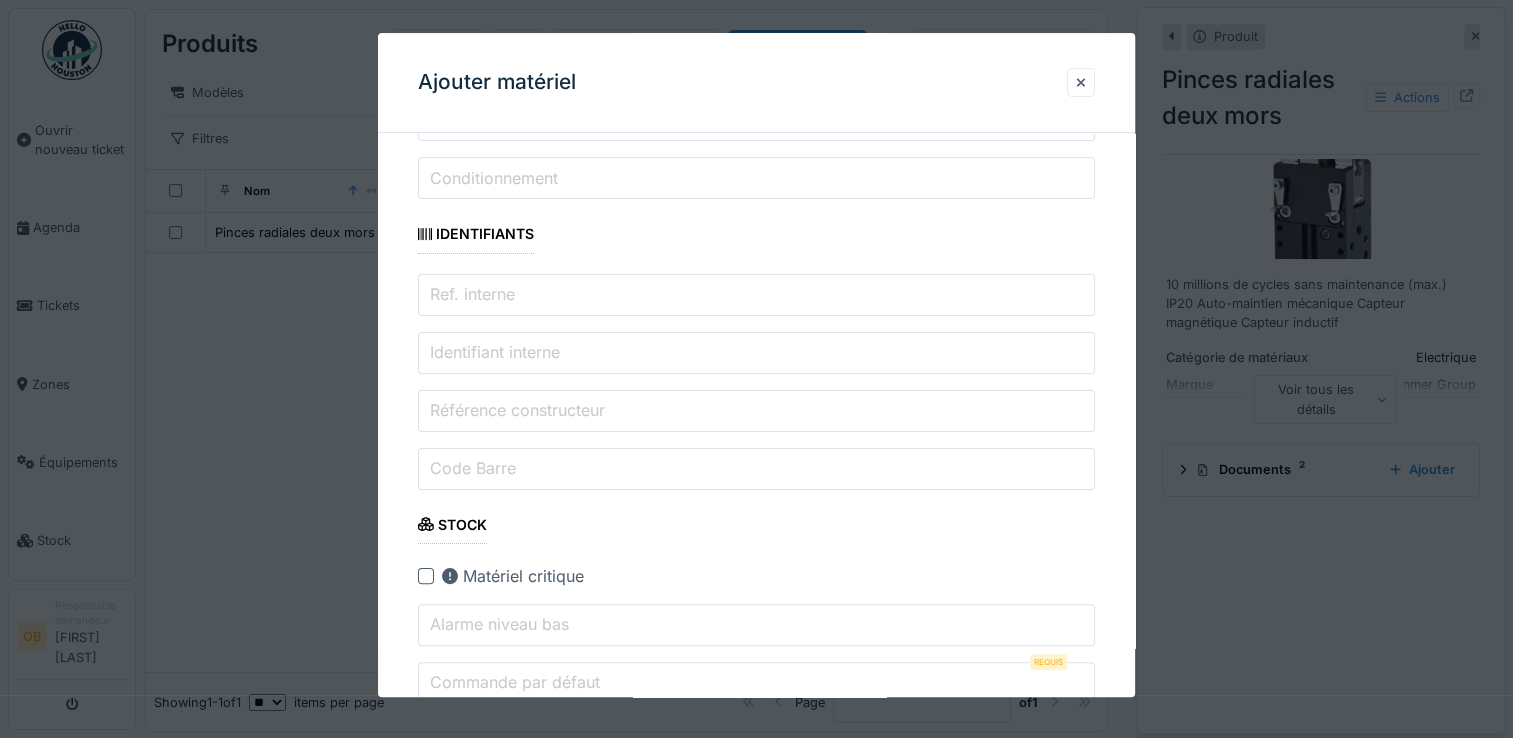 type on "*" 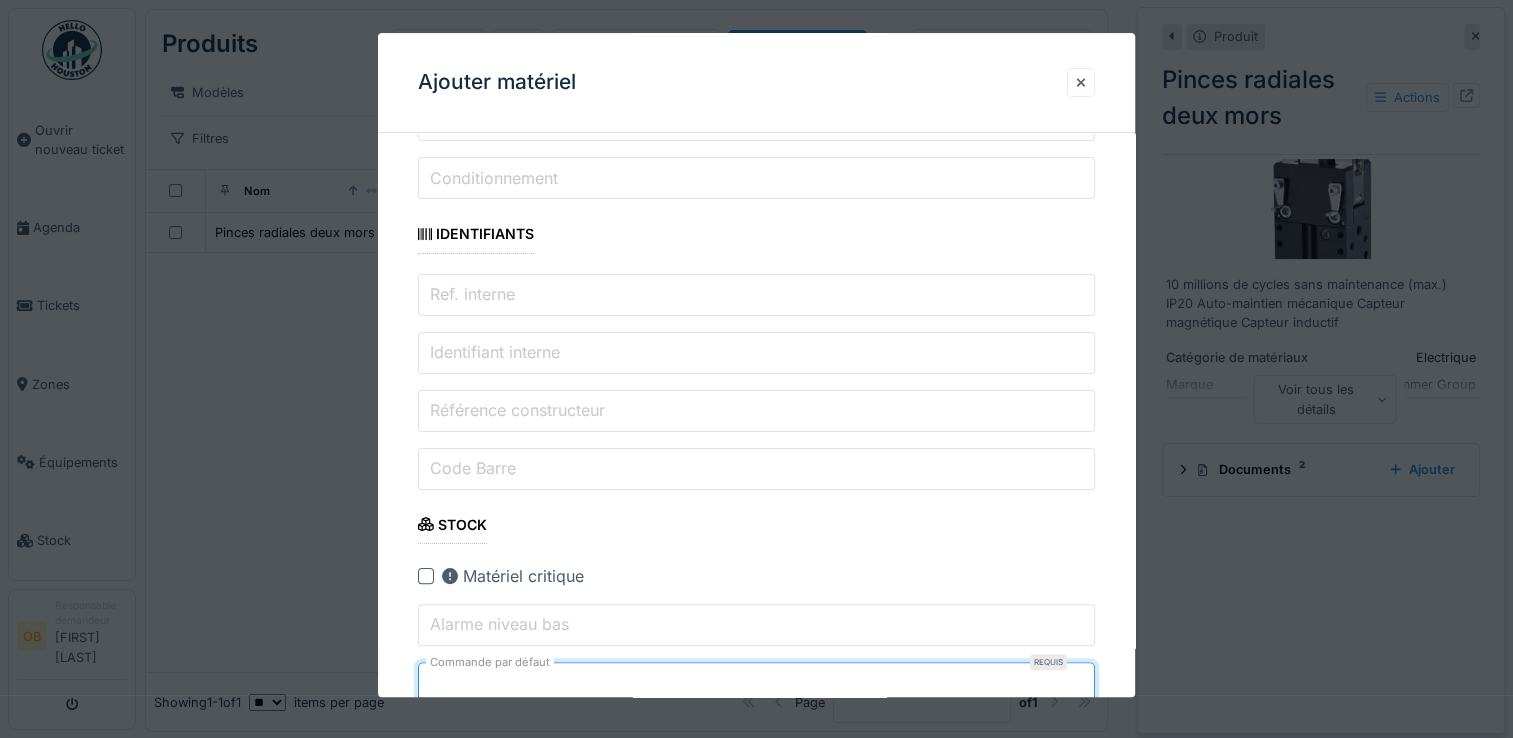 click on "**********" at bounding box center [756, 1470] 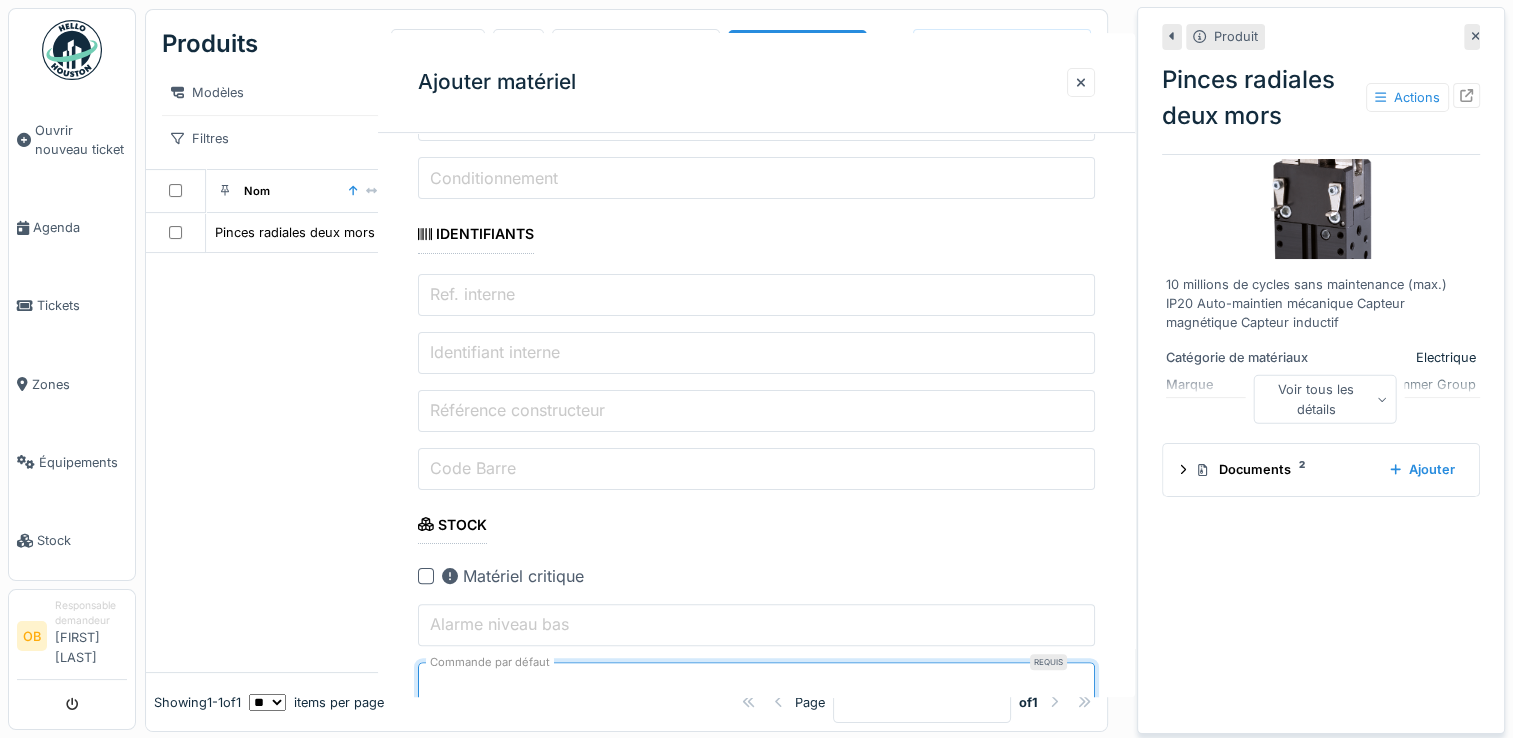 scroll, scrollTop: 0, scrollLeft: 0, axis: both 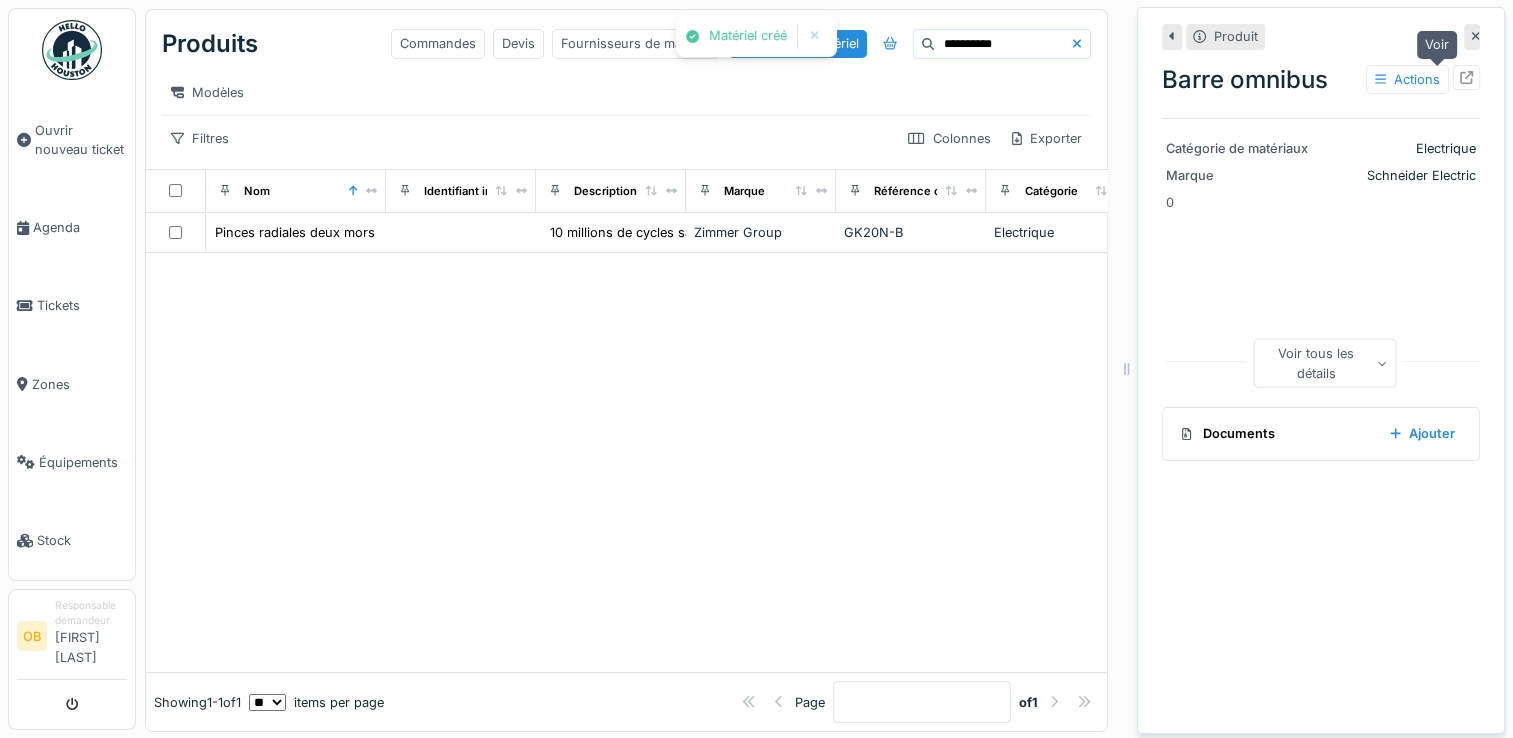 click 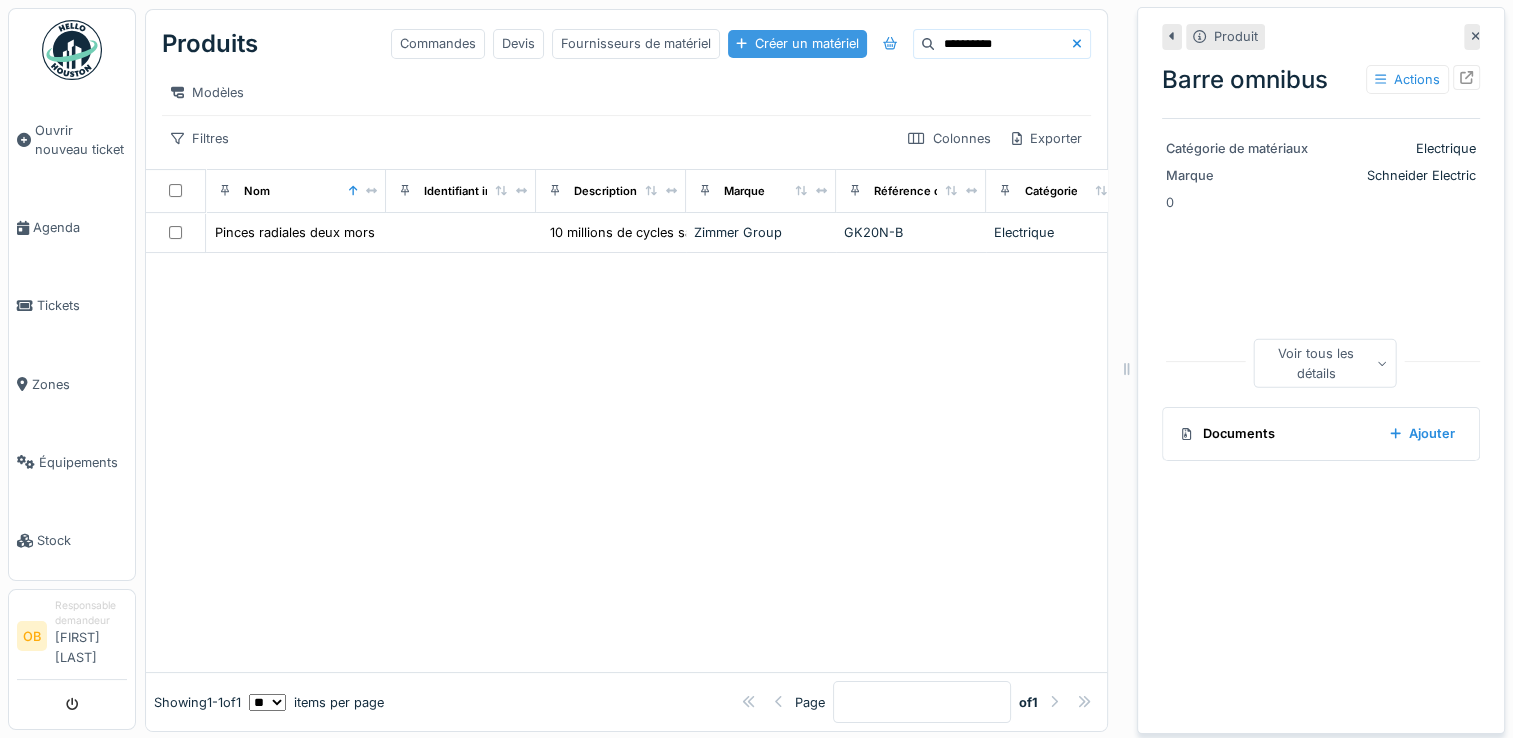 click on "Créer un matériel" at bounding box center [797, 43] 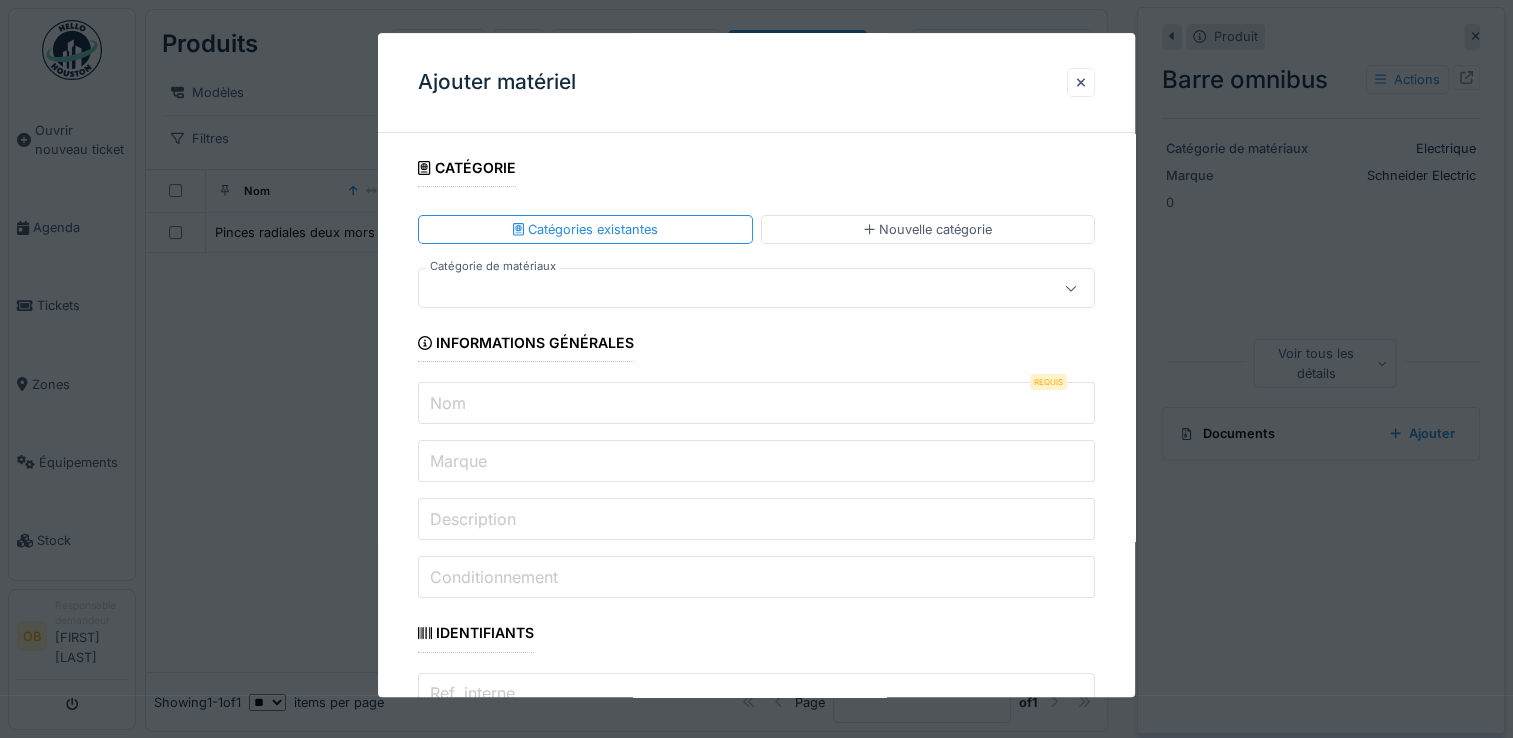 click on "Nom" at bounding box center (756, 404) 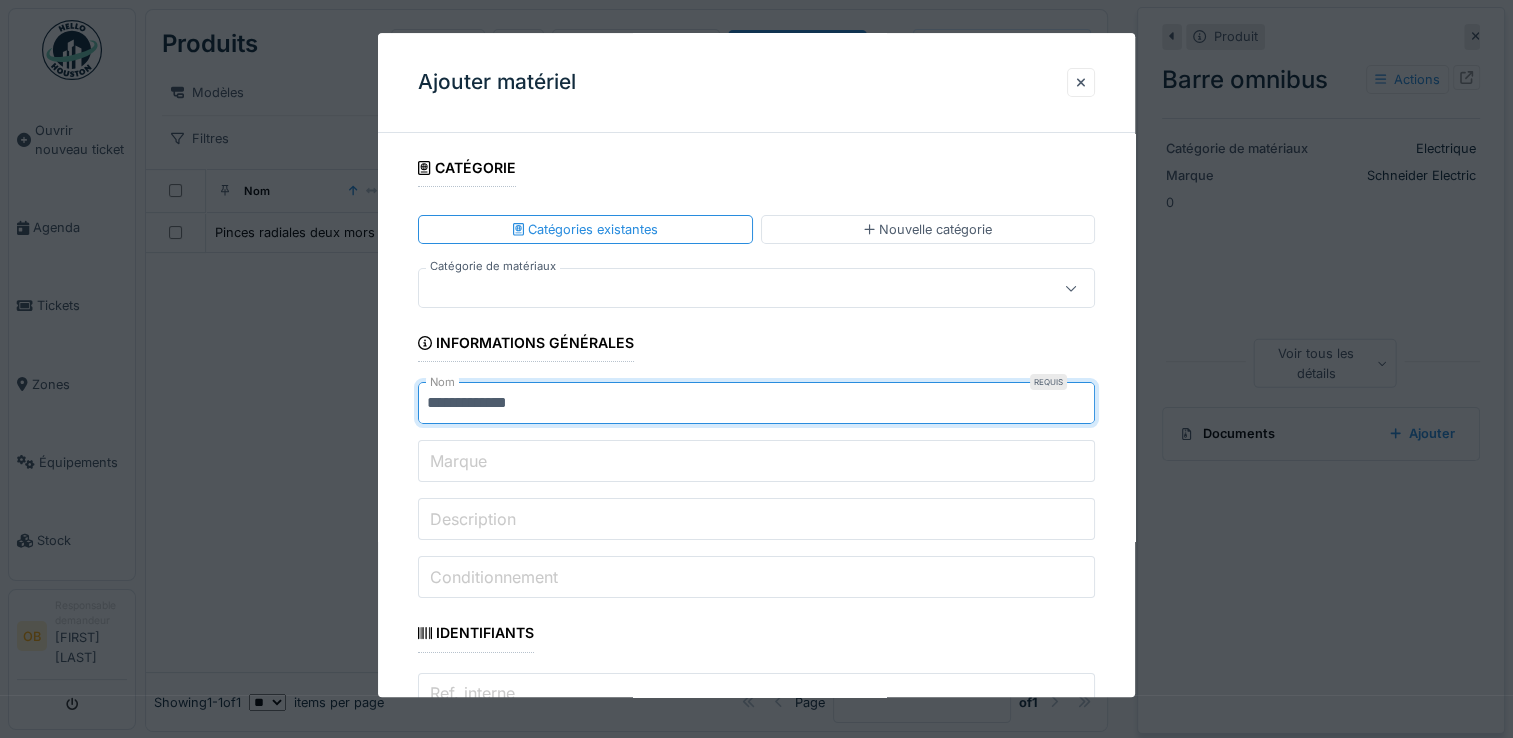 type on "**********" 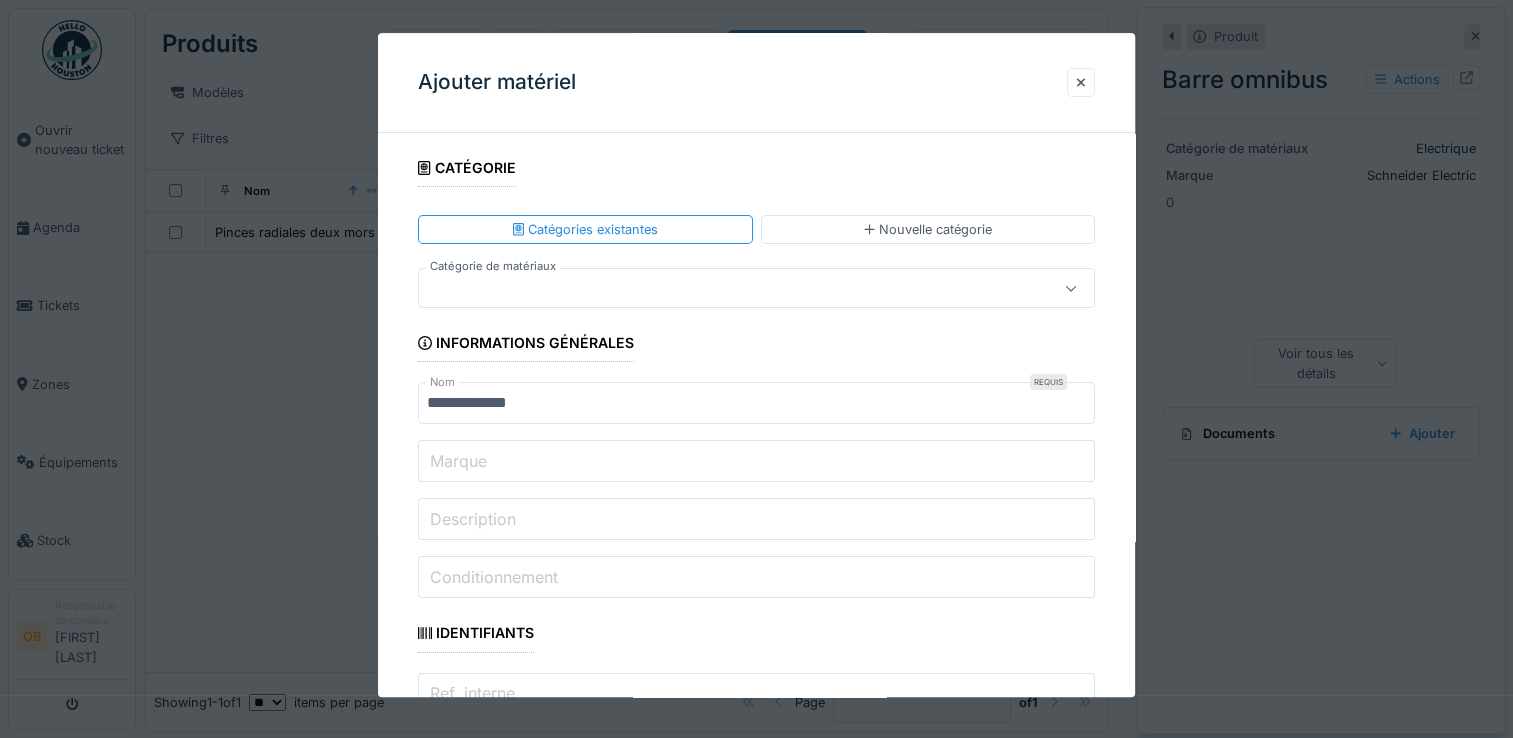 type on "**********" 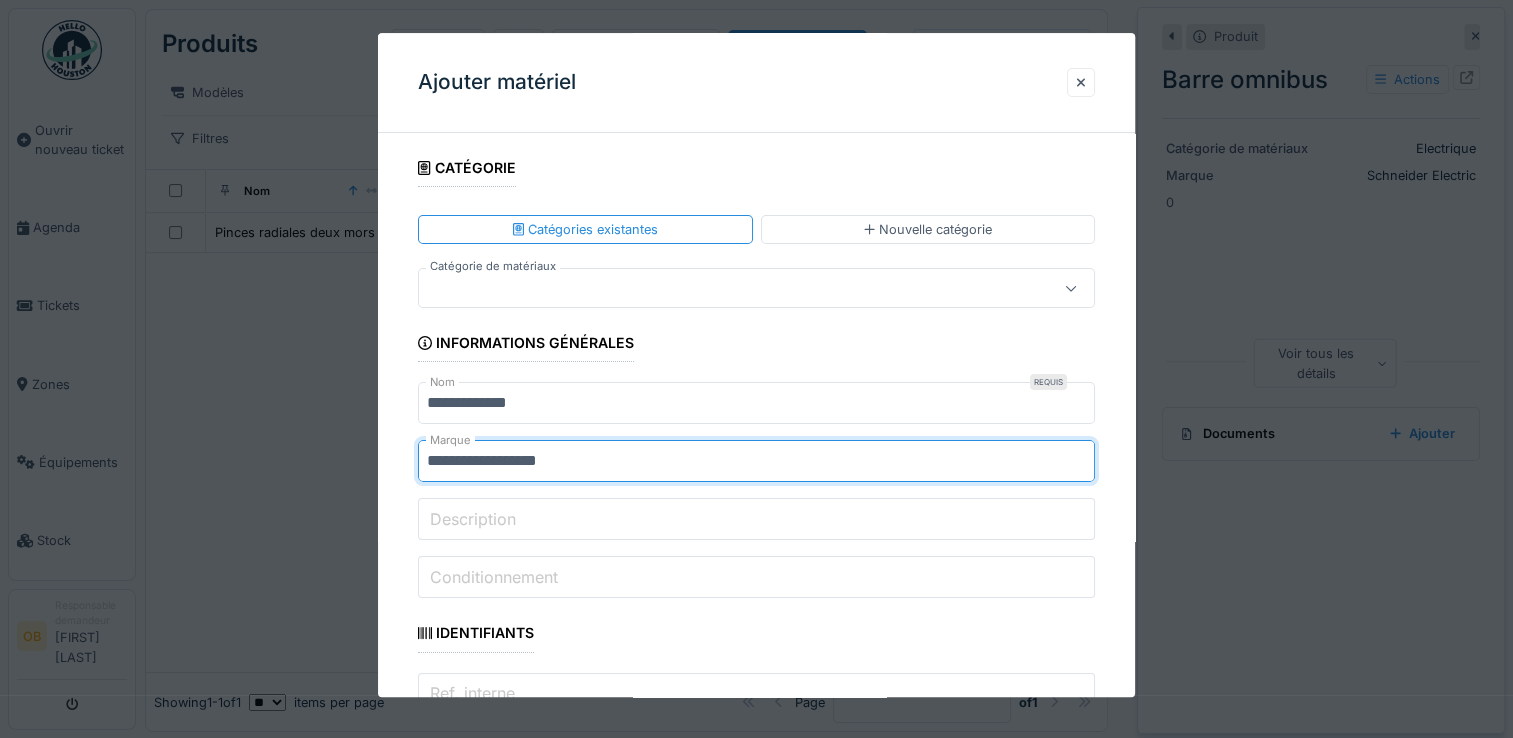 click on "**********" at bounding box center [756, 1869] 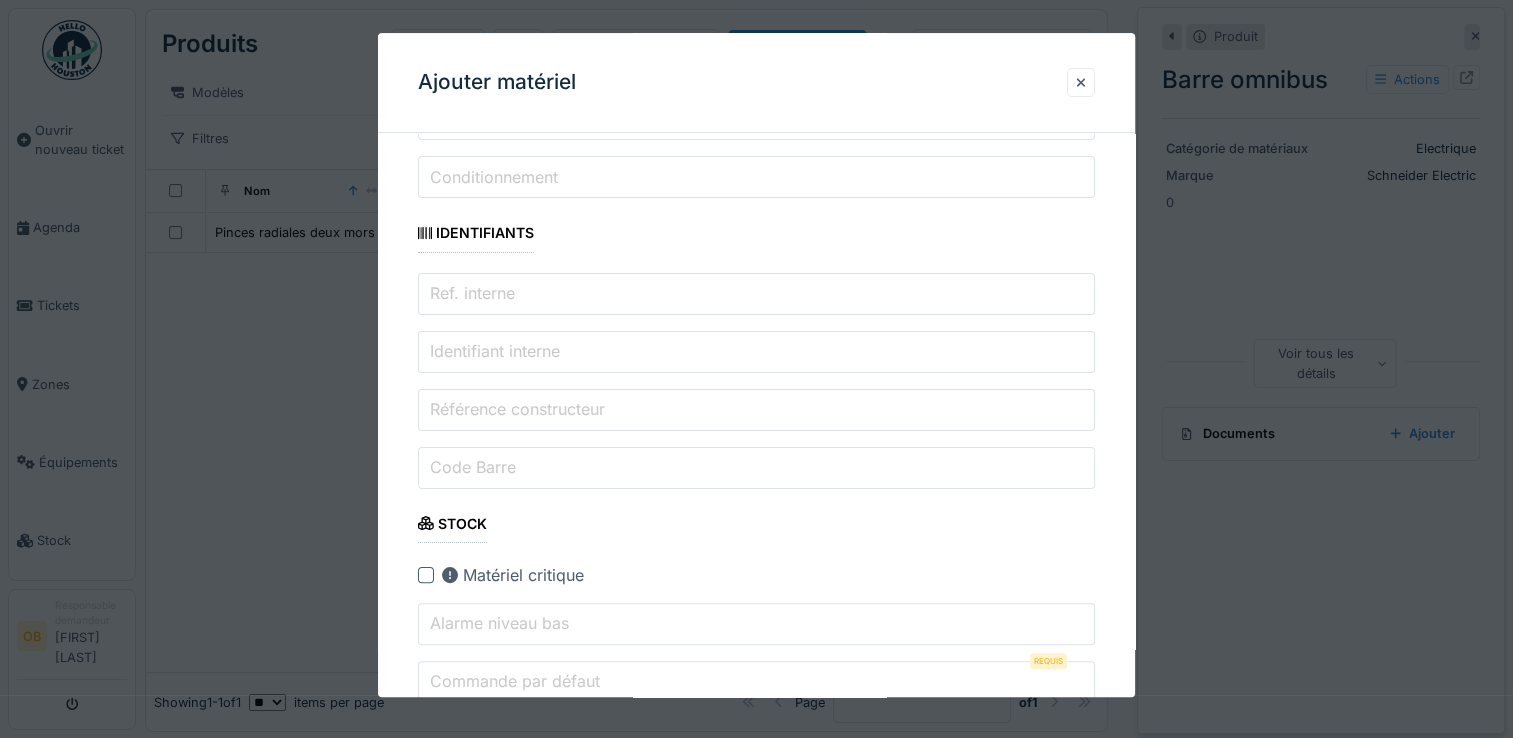 type on "*" 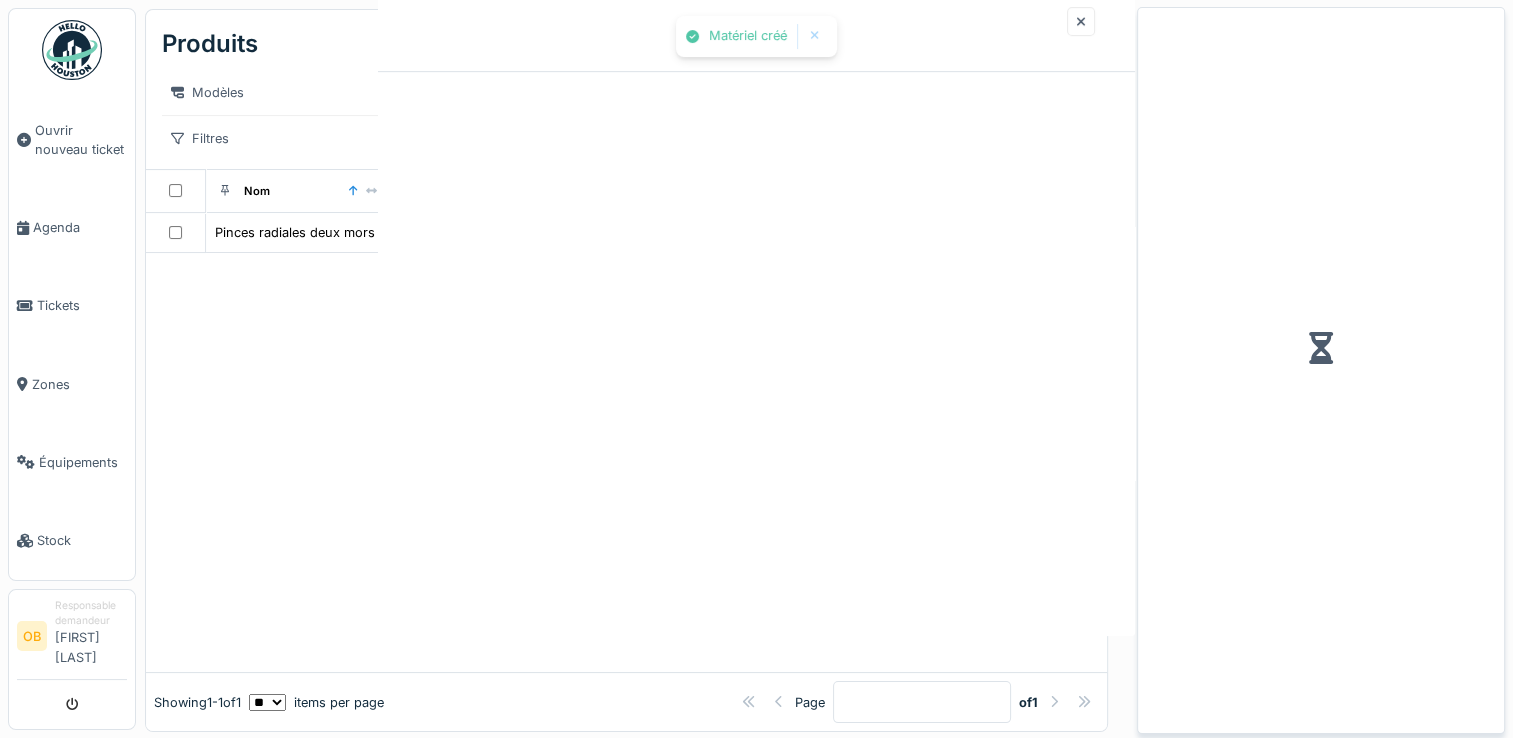 scroll, scrollTop: 0, scrollLeft: 0, axis: both 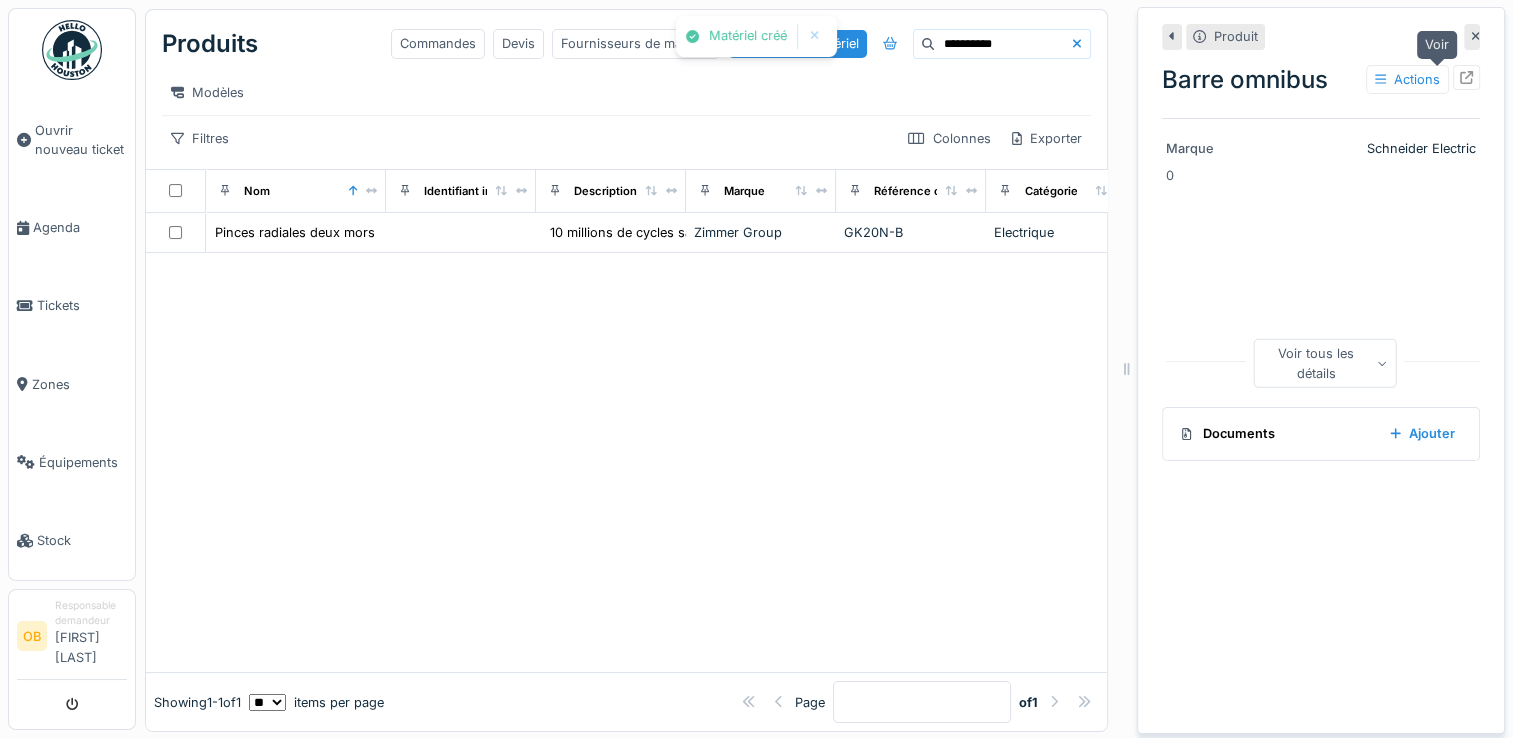 click at bounding box center (1466, 77) 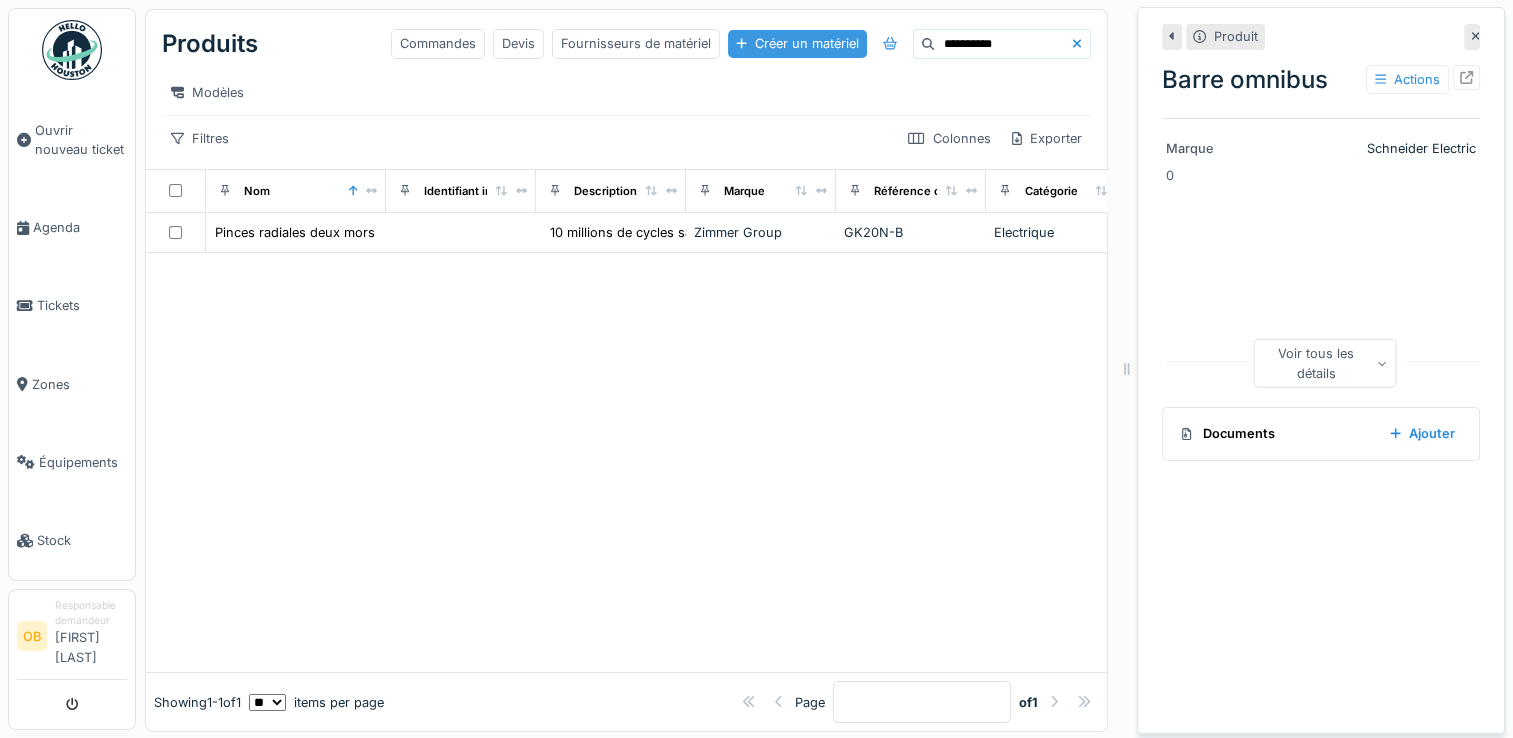 click on "Créer un matériel" at bounding box center [797, 43] 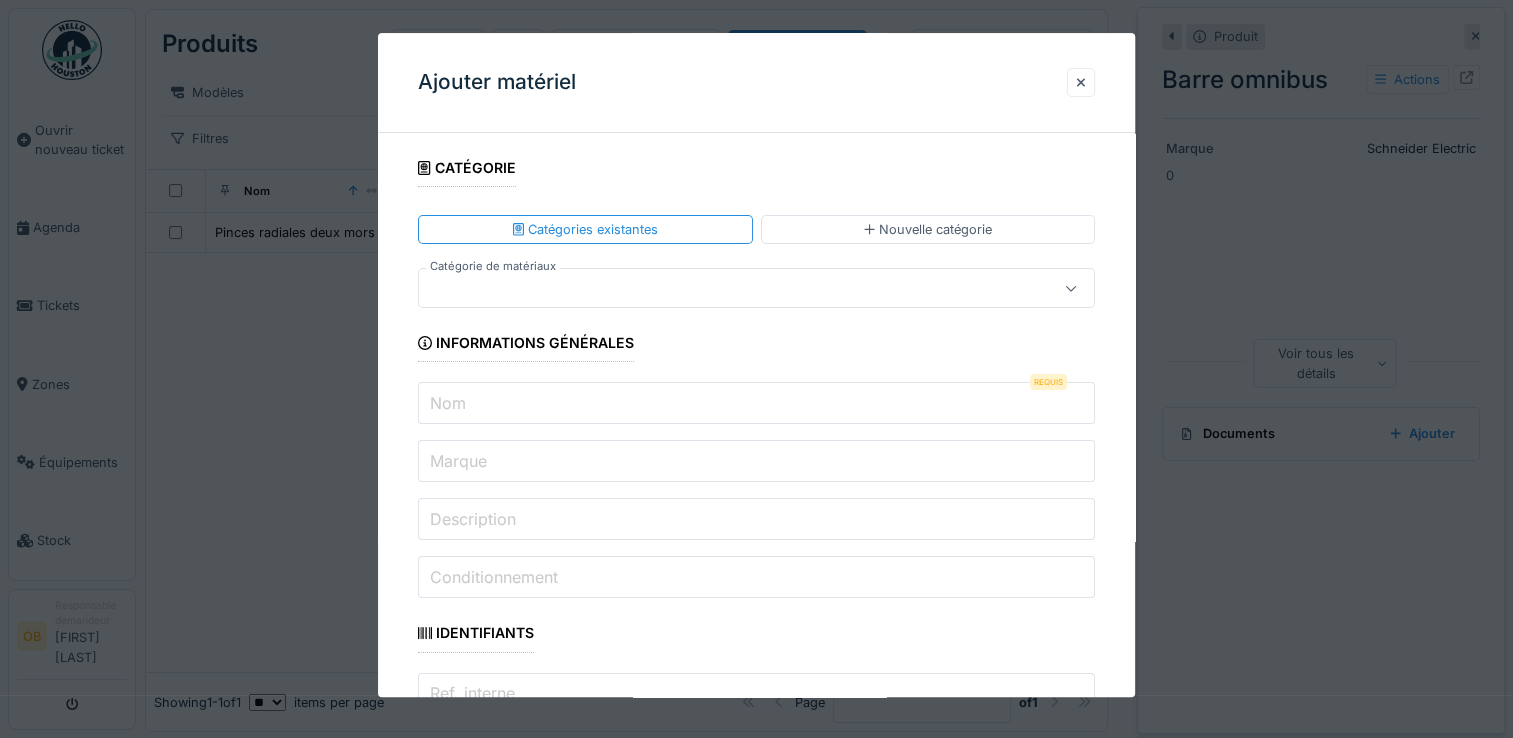 click at bounding box center [756, 289] 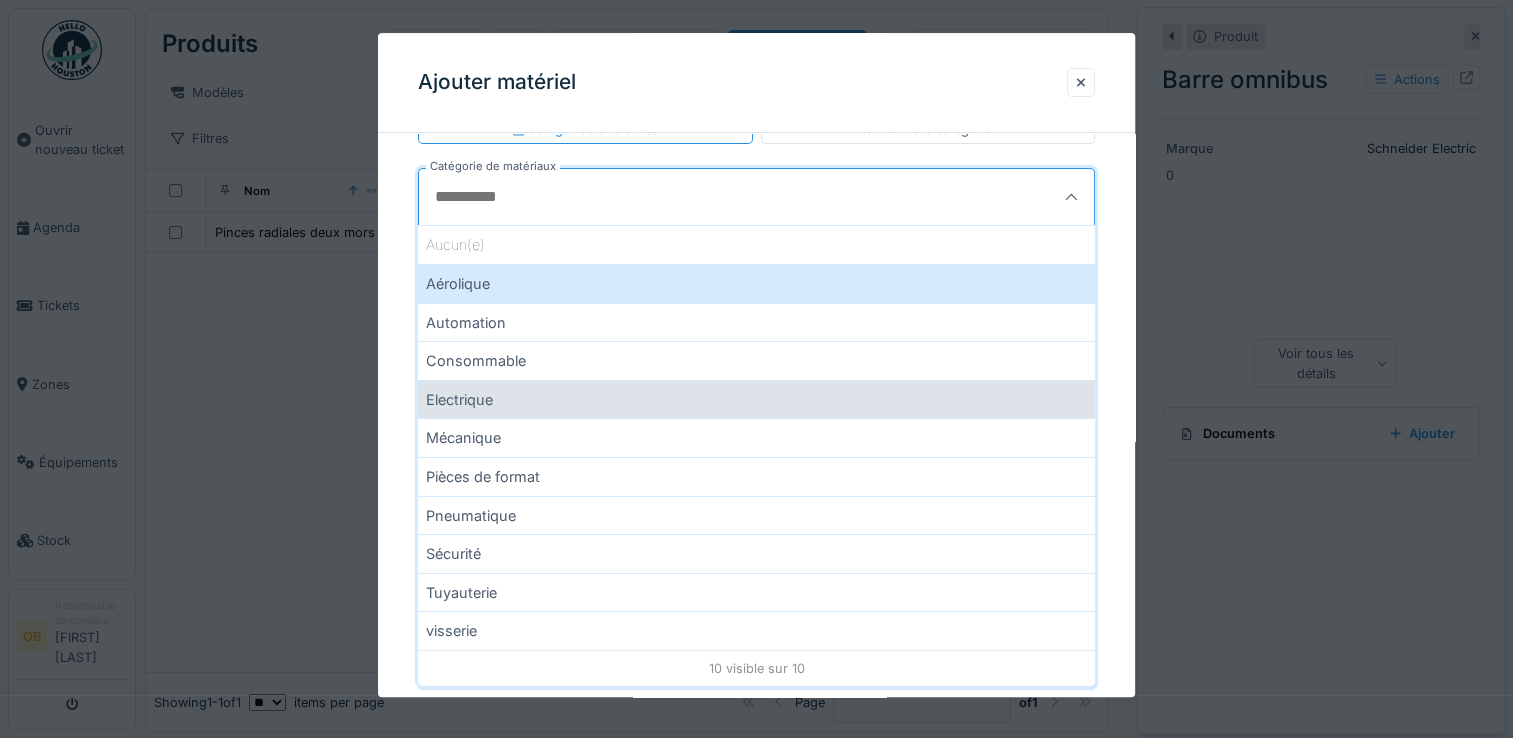 scroll, scrollTop: 133, scrollLeft: 0, axis: vertical 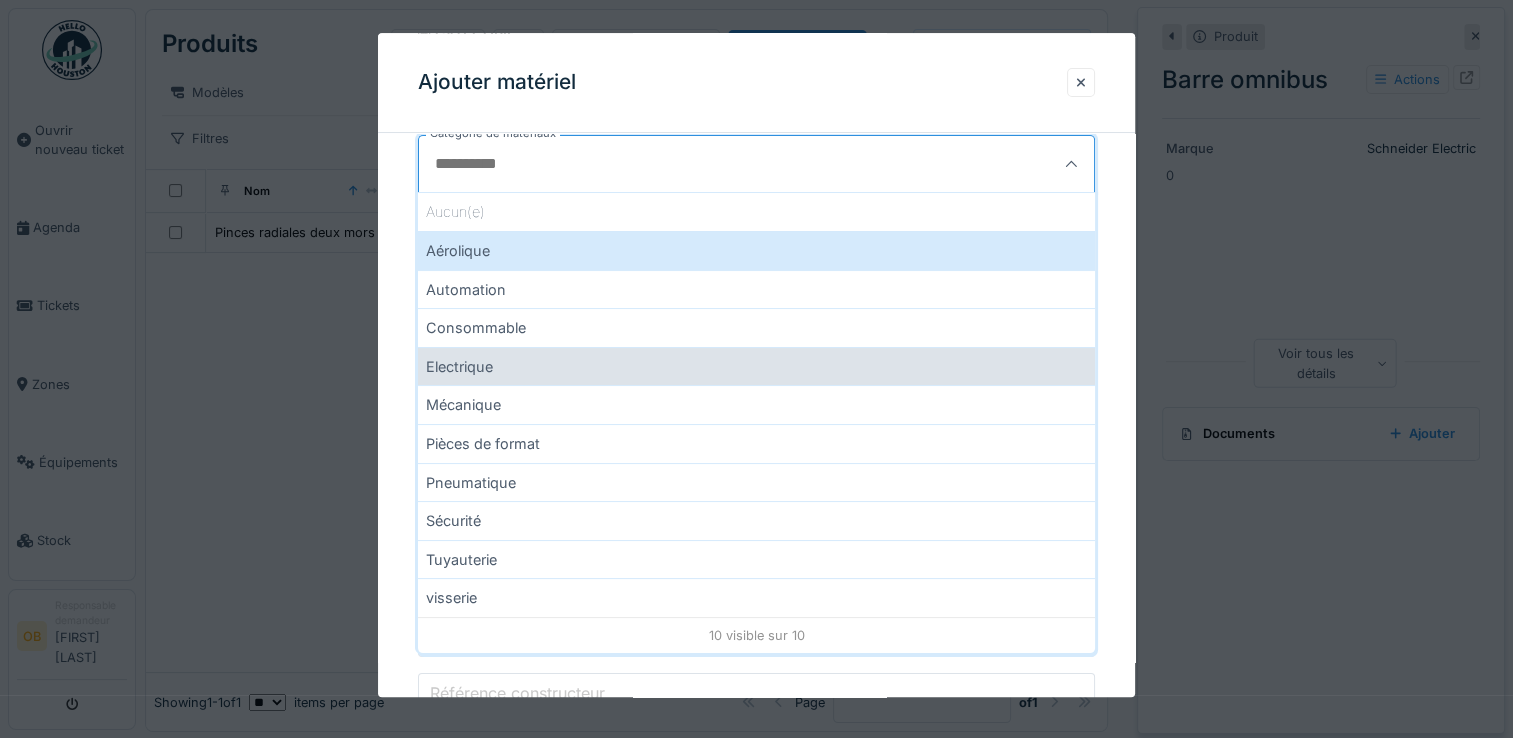 click on "Electrique" at bounding box center [756, 366] 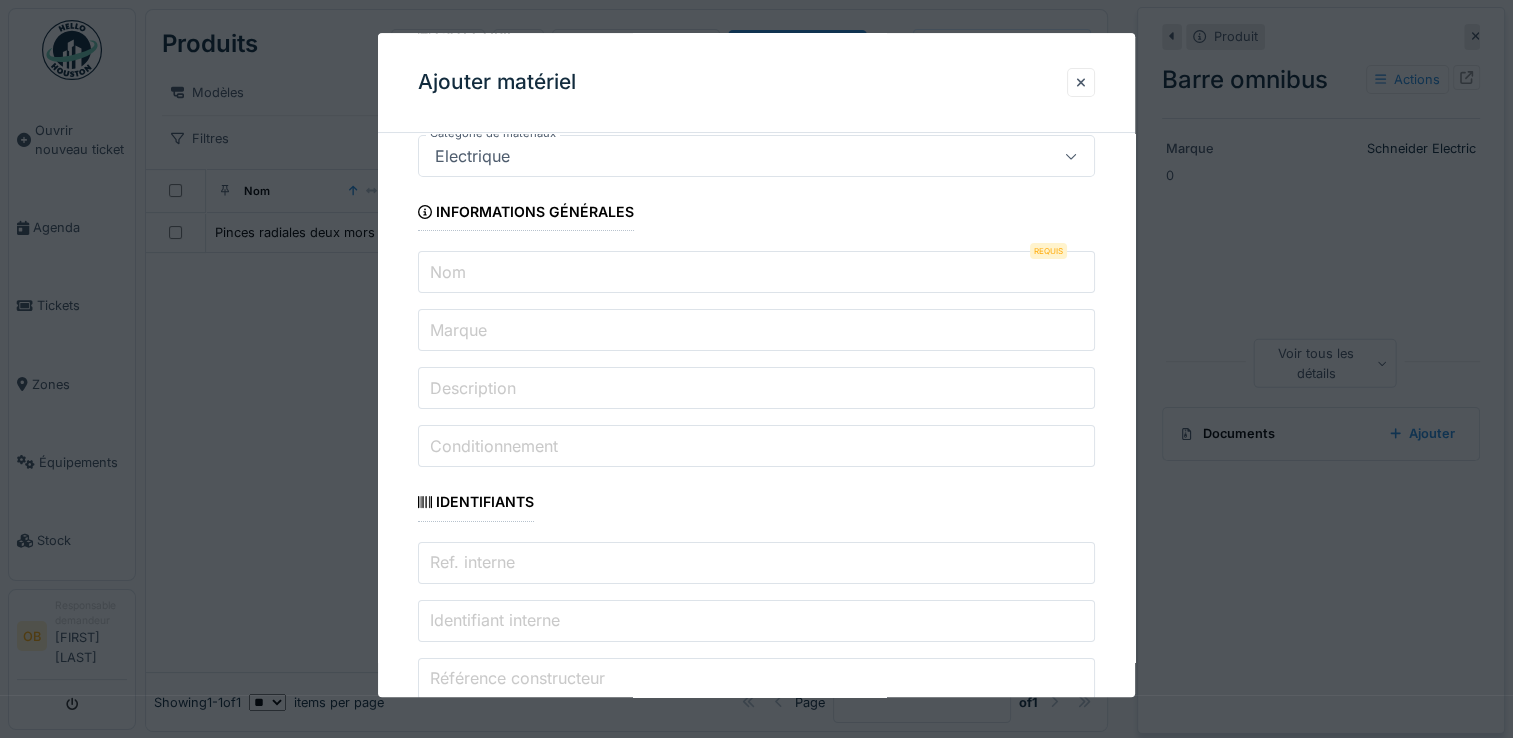 click on "Nom" at bounding box center (756, 273) 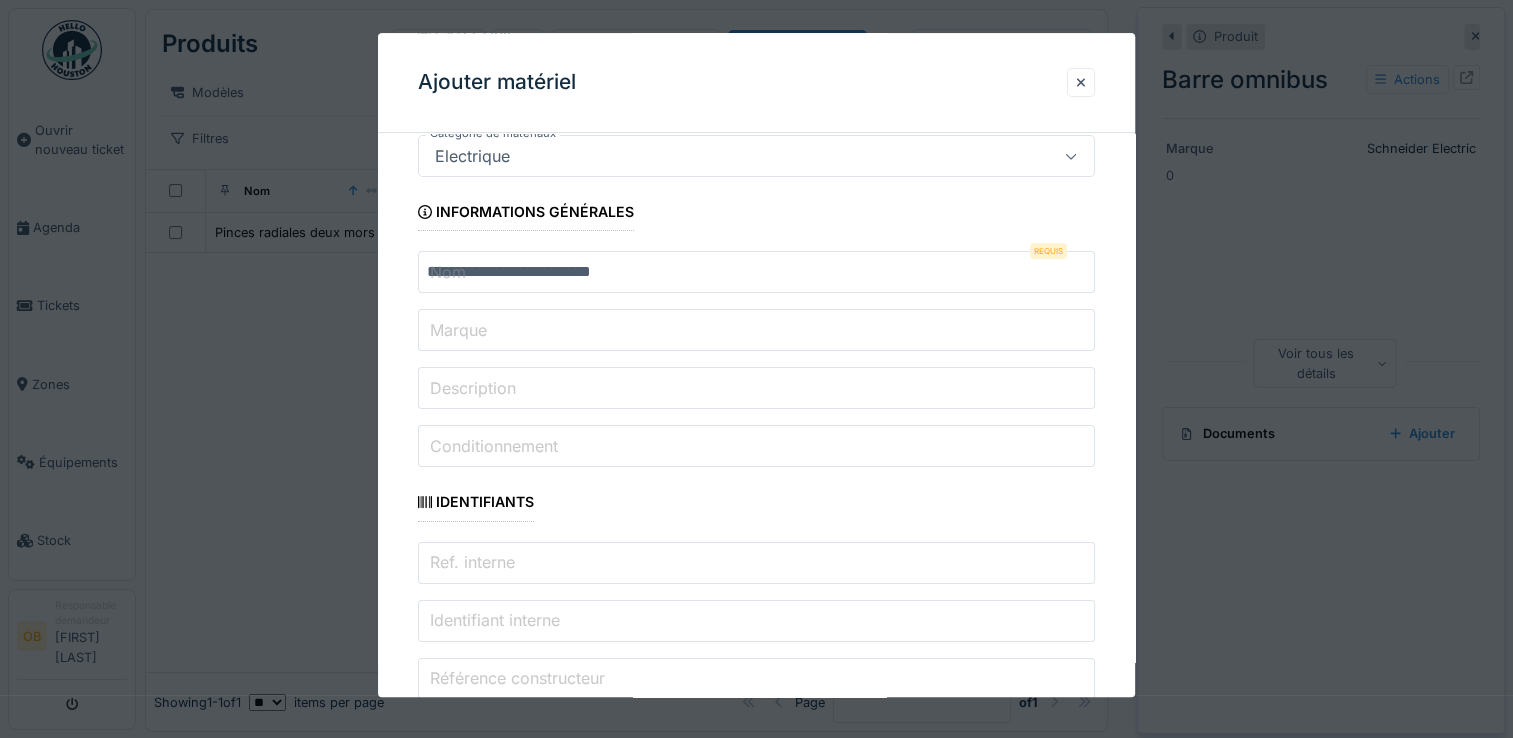 click on "**********" at bounding box center (756, 273) 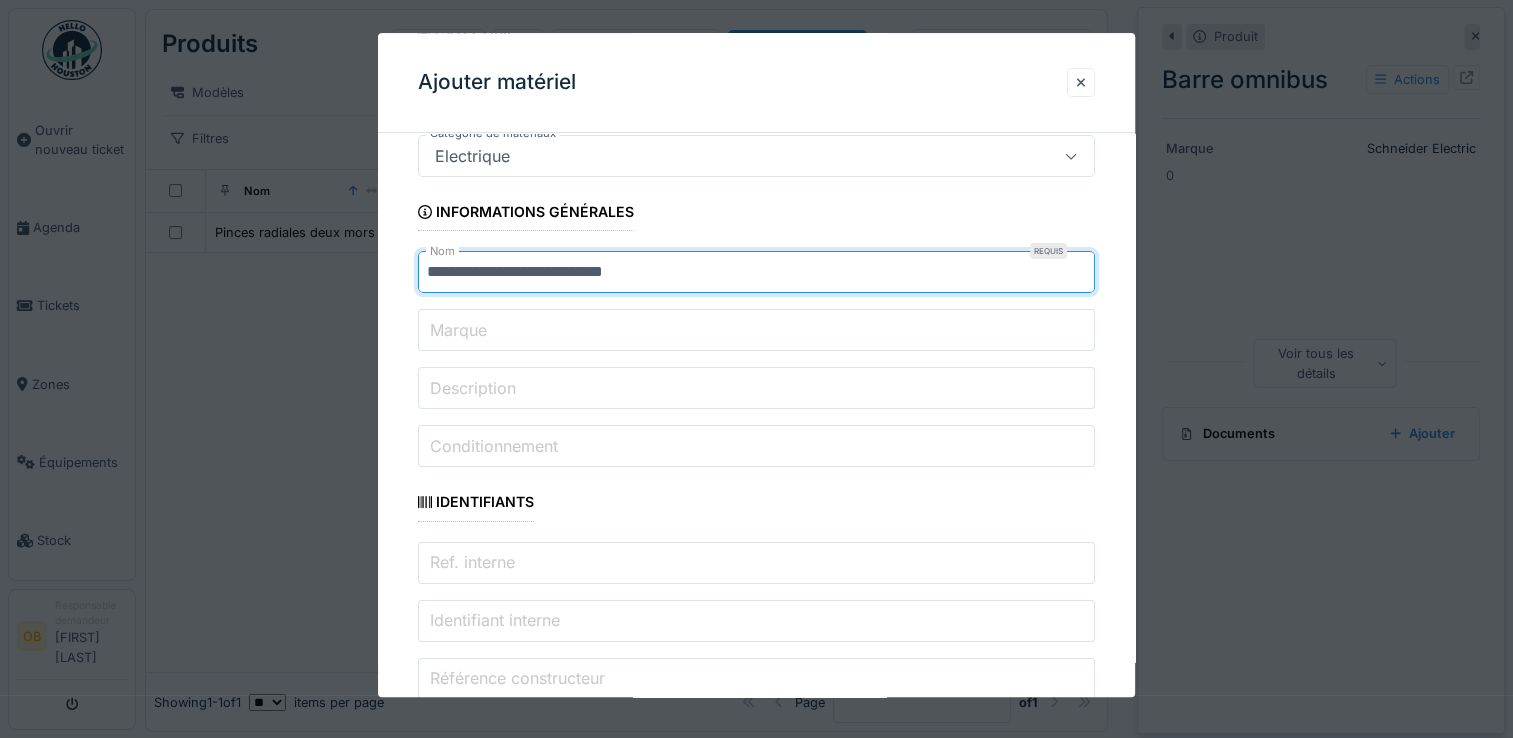 paste on "*********" 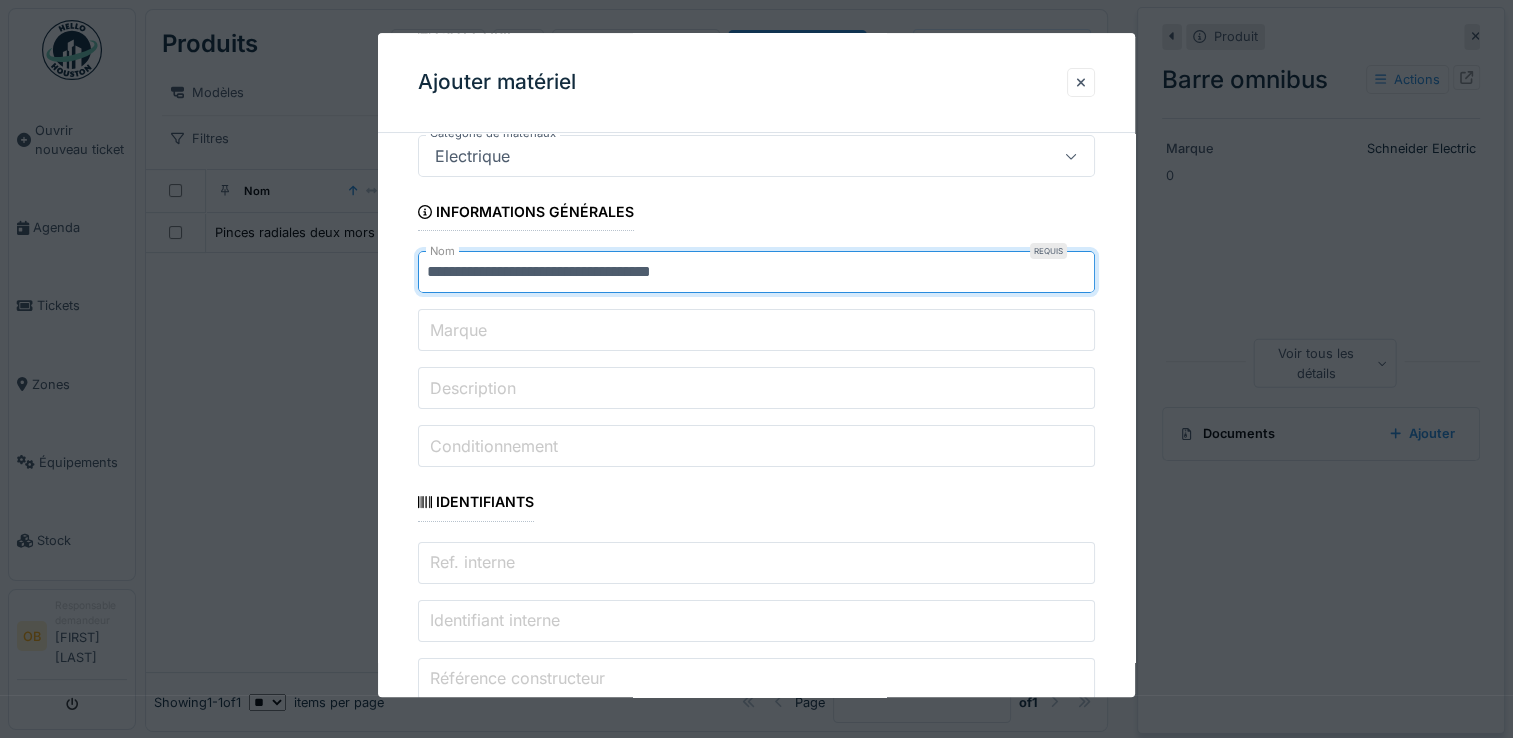 type on "**********" 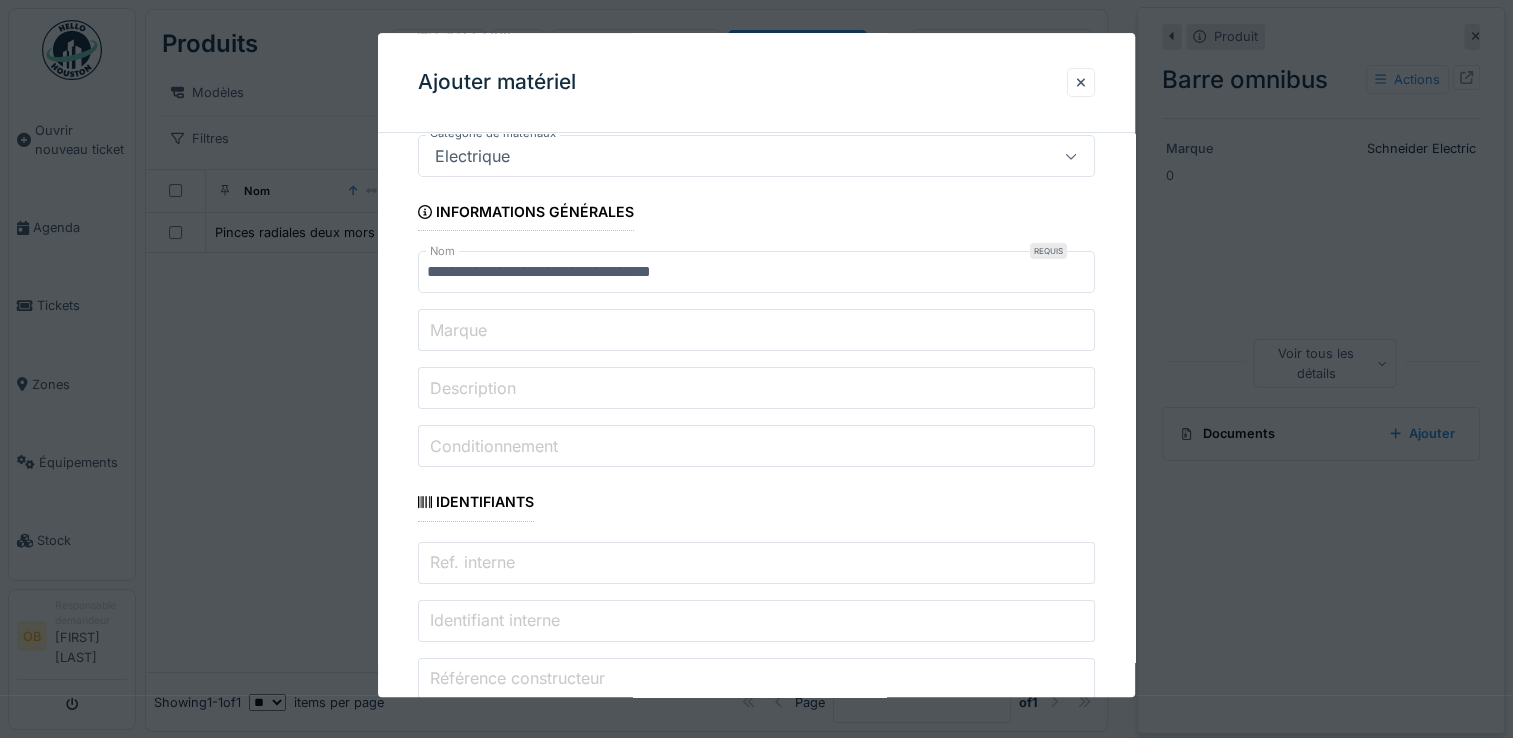 paste on "*********" 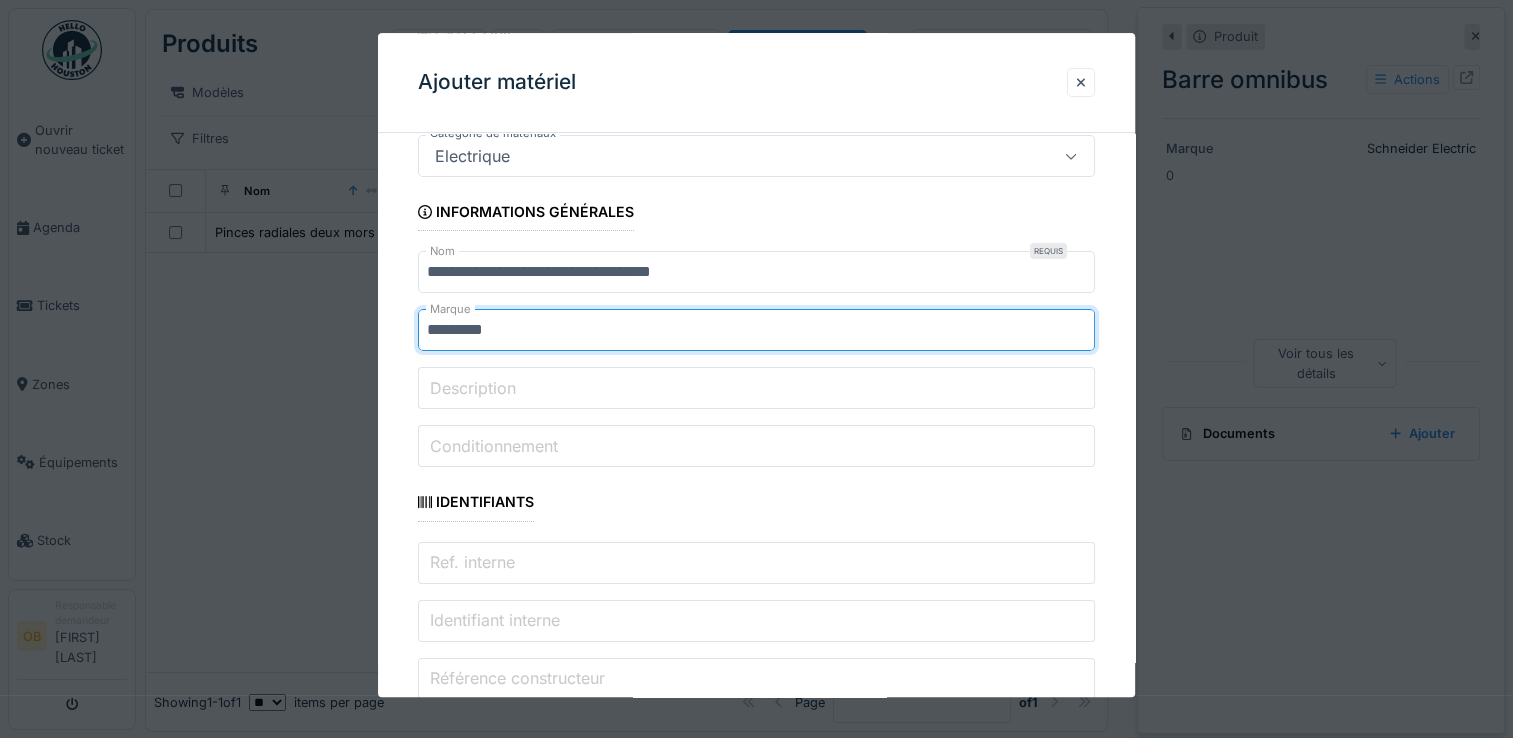 type on "*********" 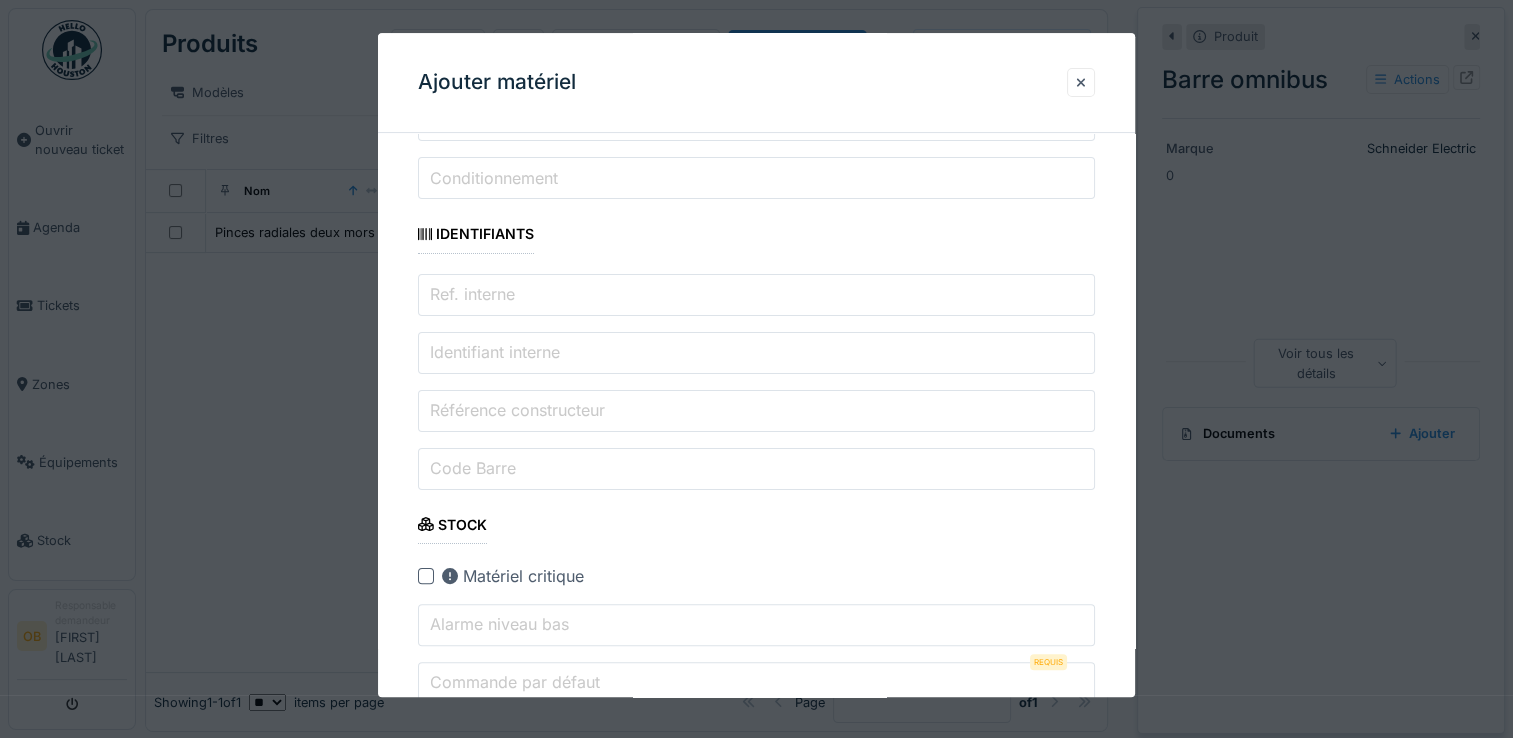 type on "*" 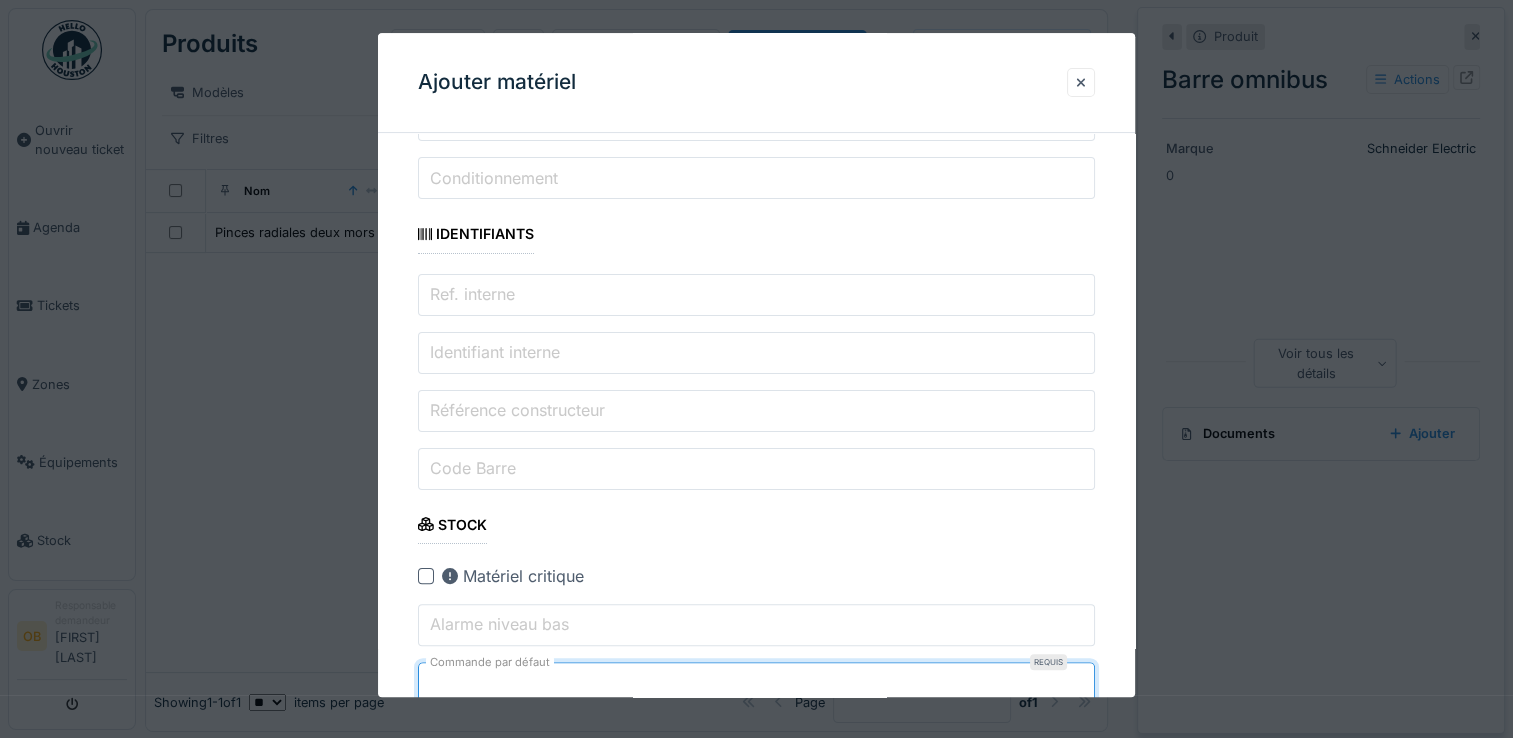 click on "**********" at bounding box center [756, 1470] 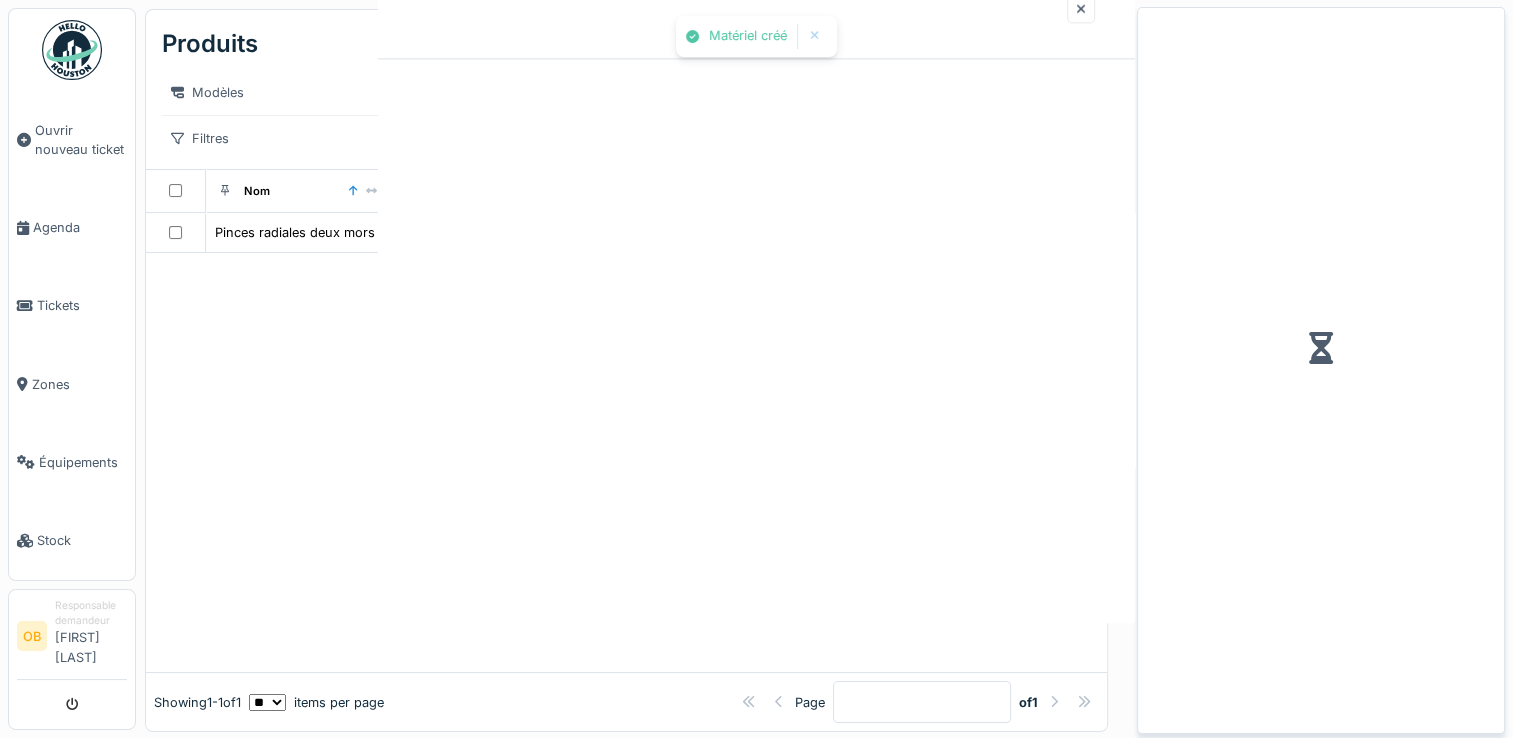 scroll, scrollTop: 0, scrollLeft: 0, axis: both 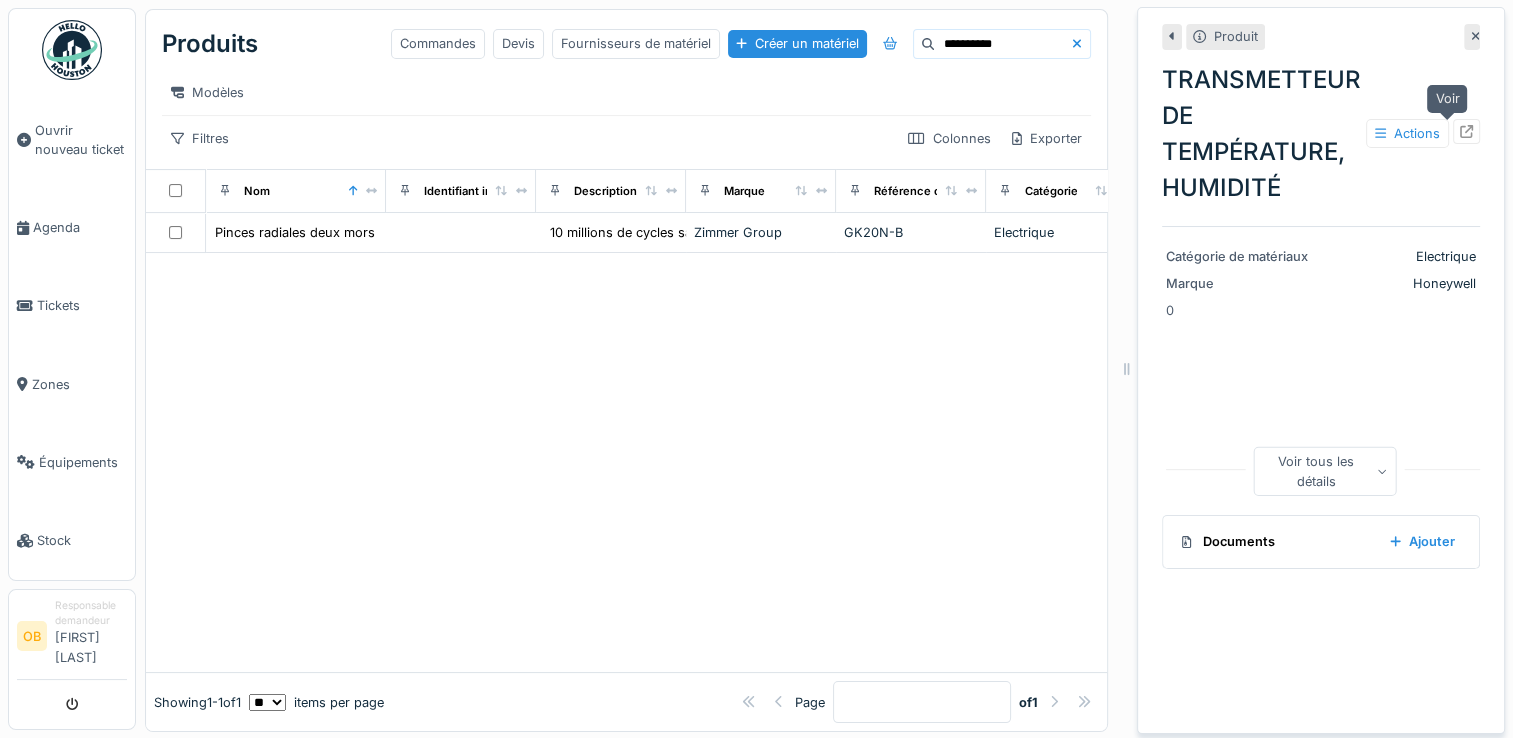 click at bounding box center [1466, 131] 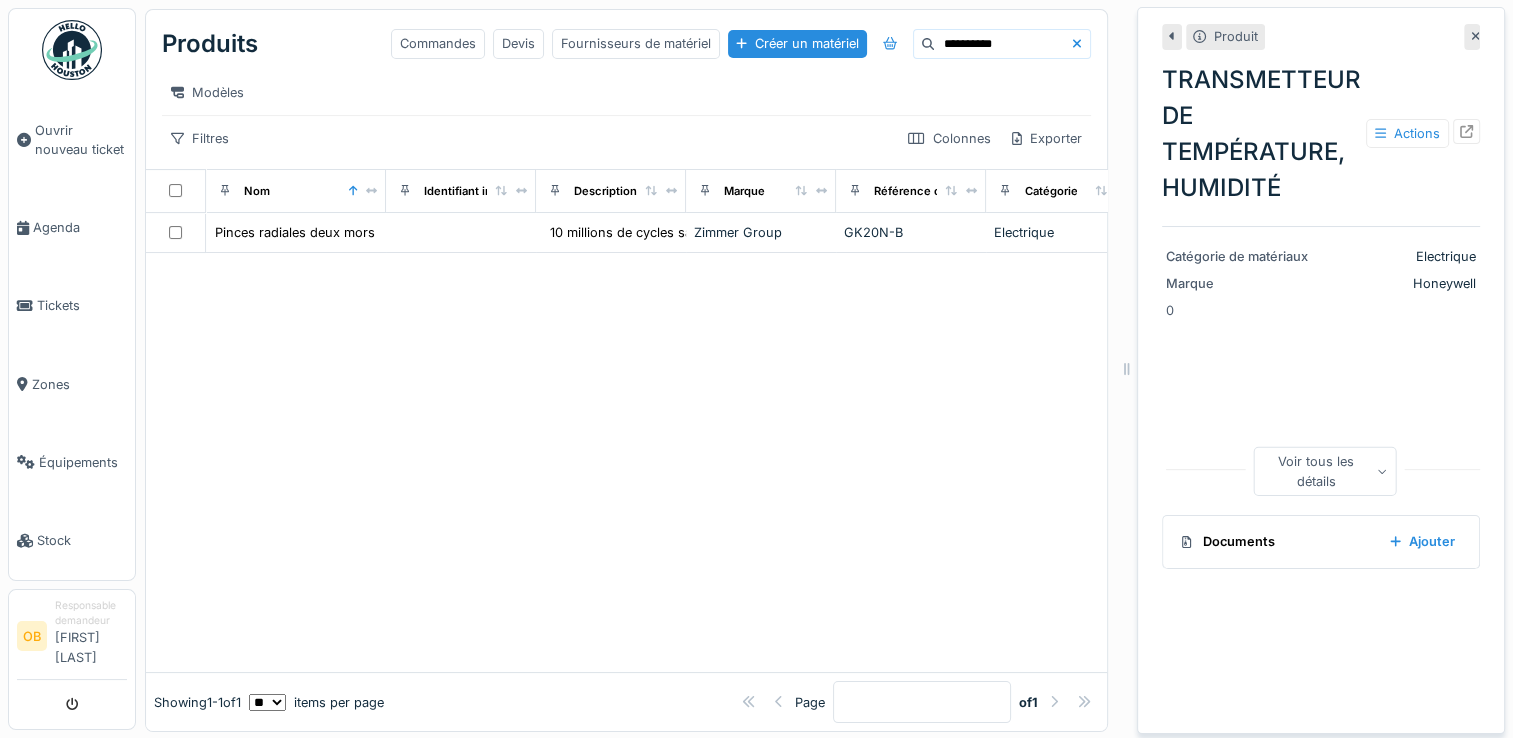click 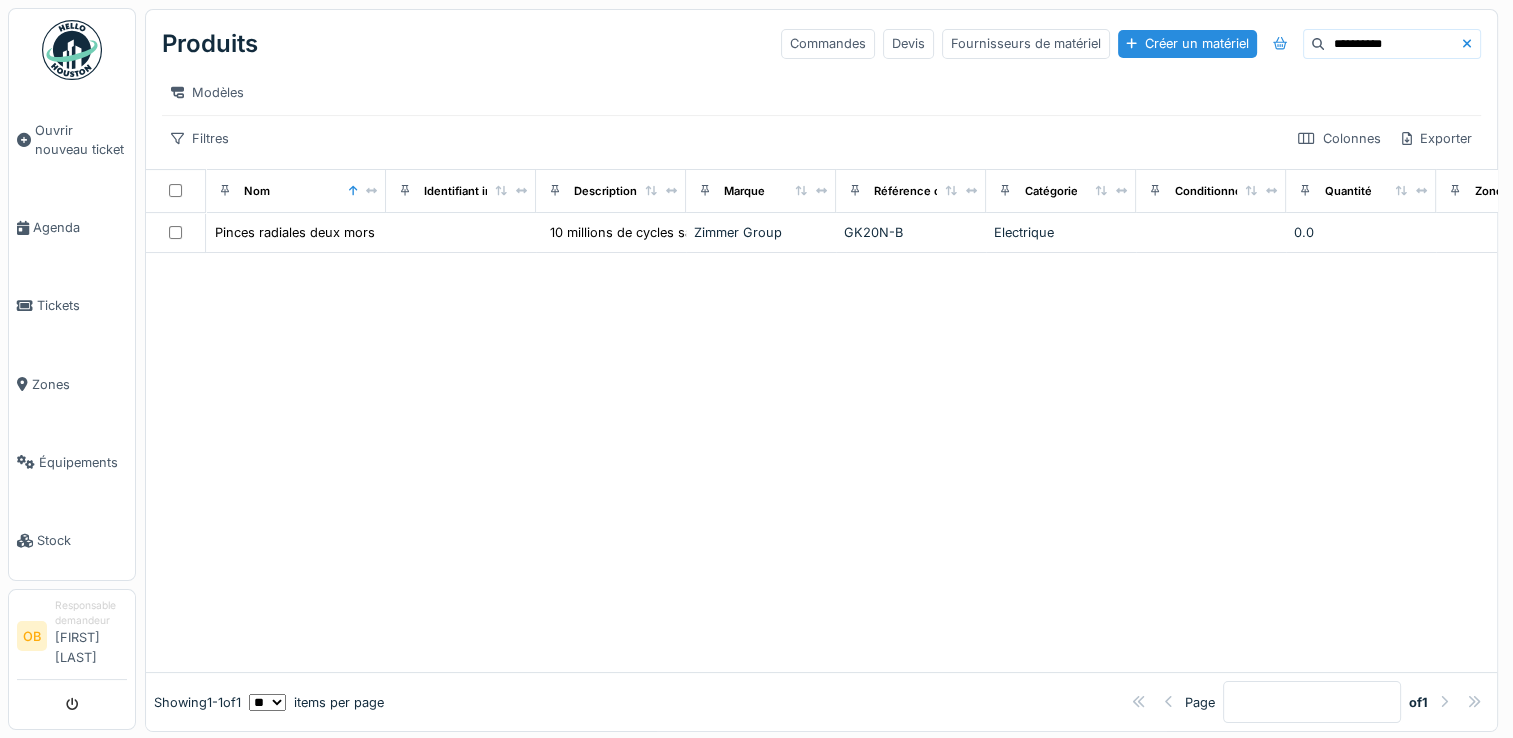 click at bounding box center (821, 462) 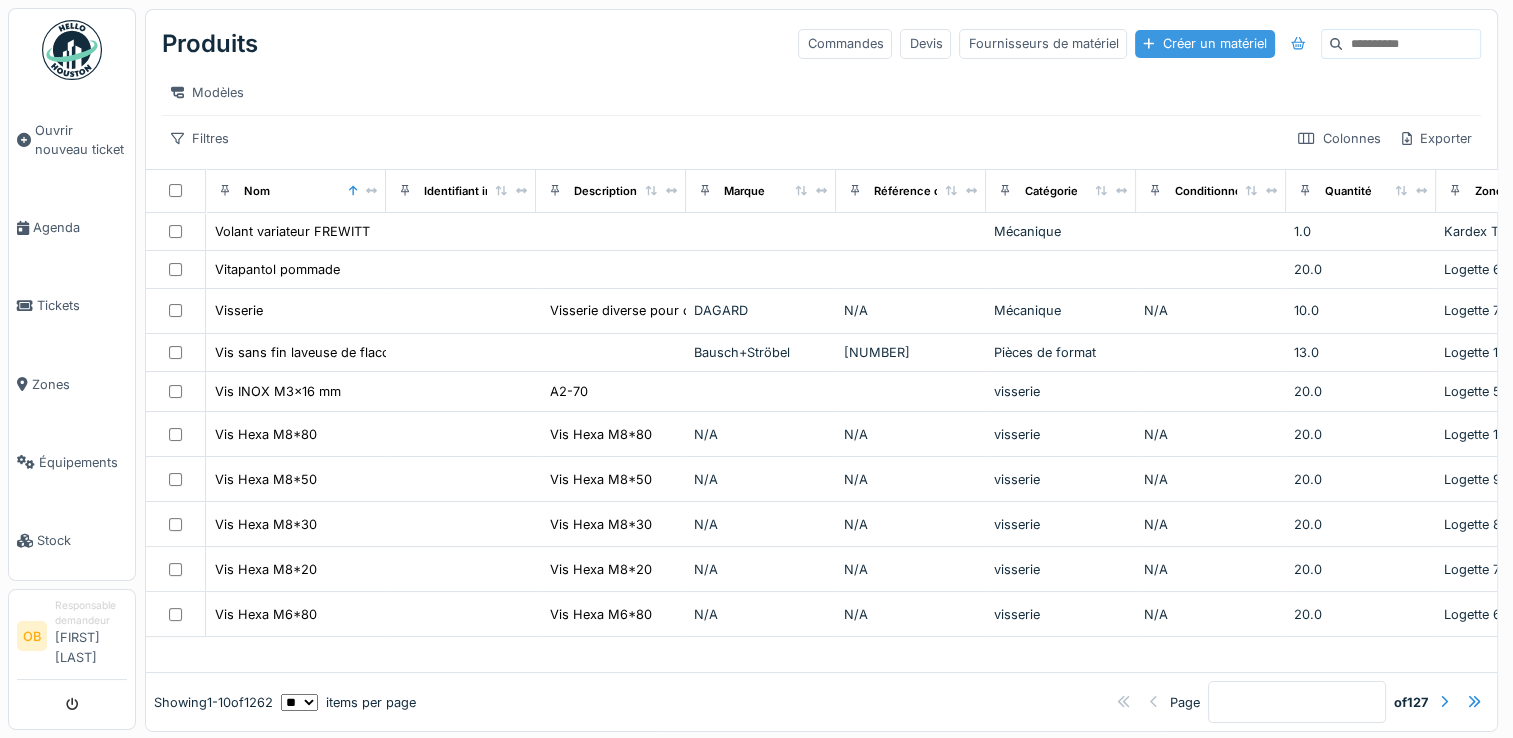 click on "Créer un matériel" at bounding box center (1204, 43) 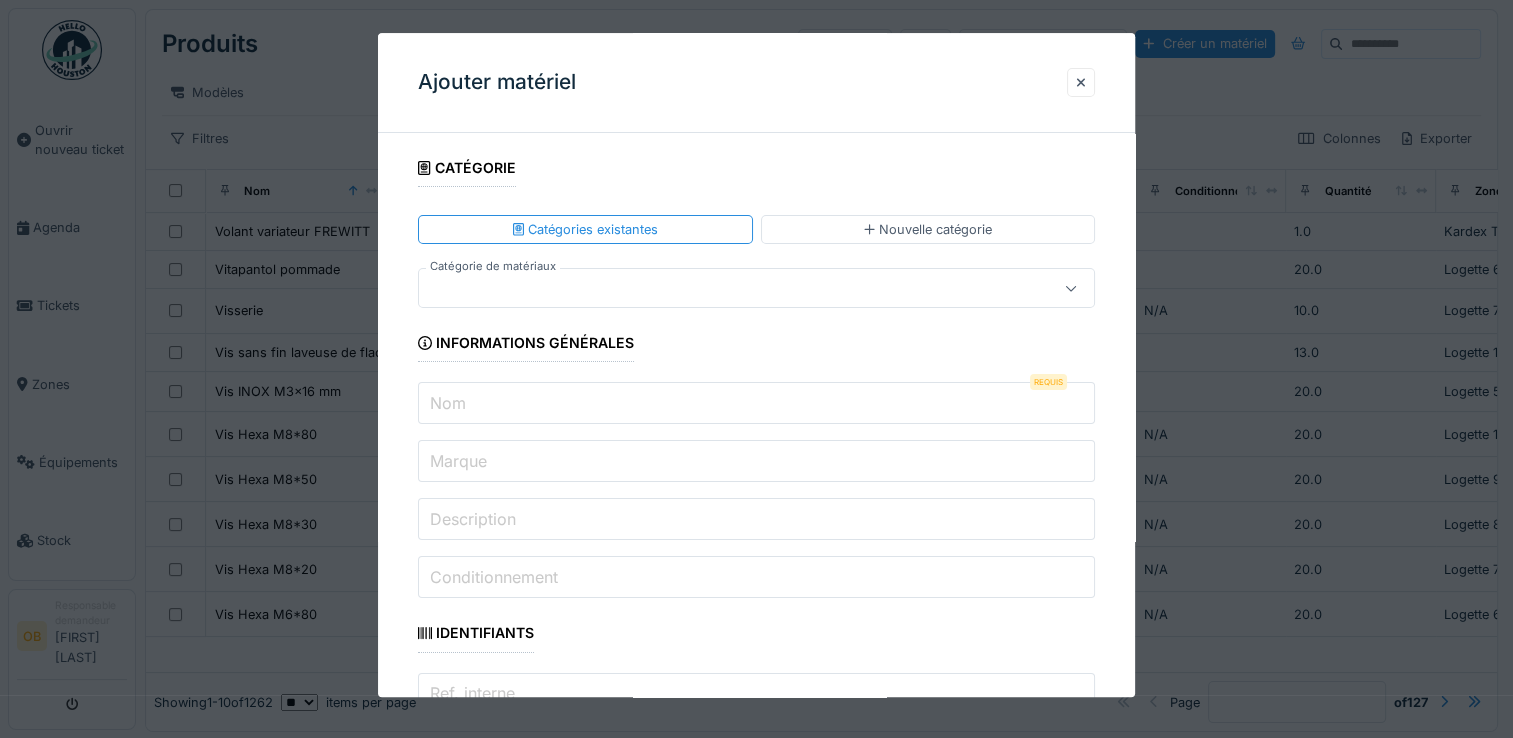 click at bounding box center [722, 289] 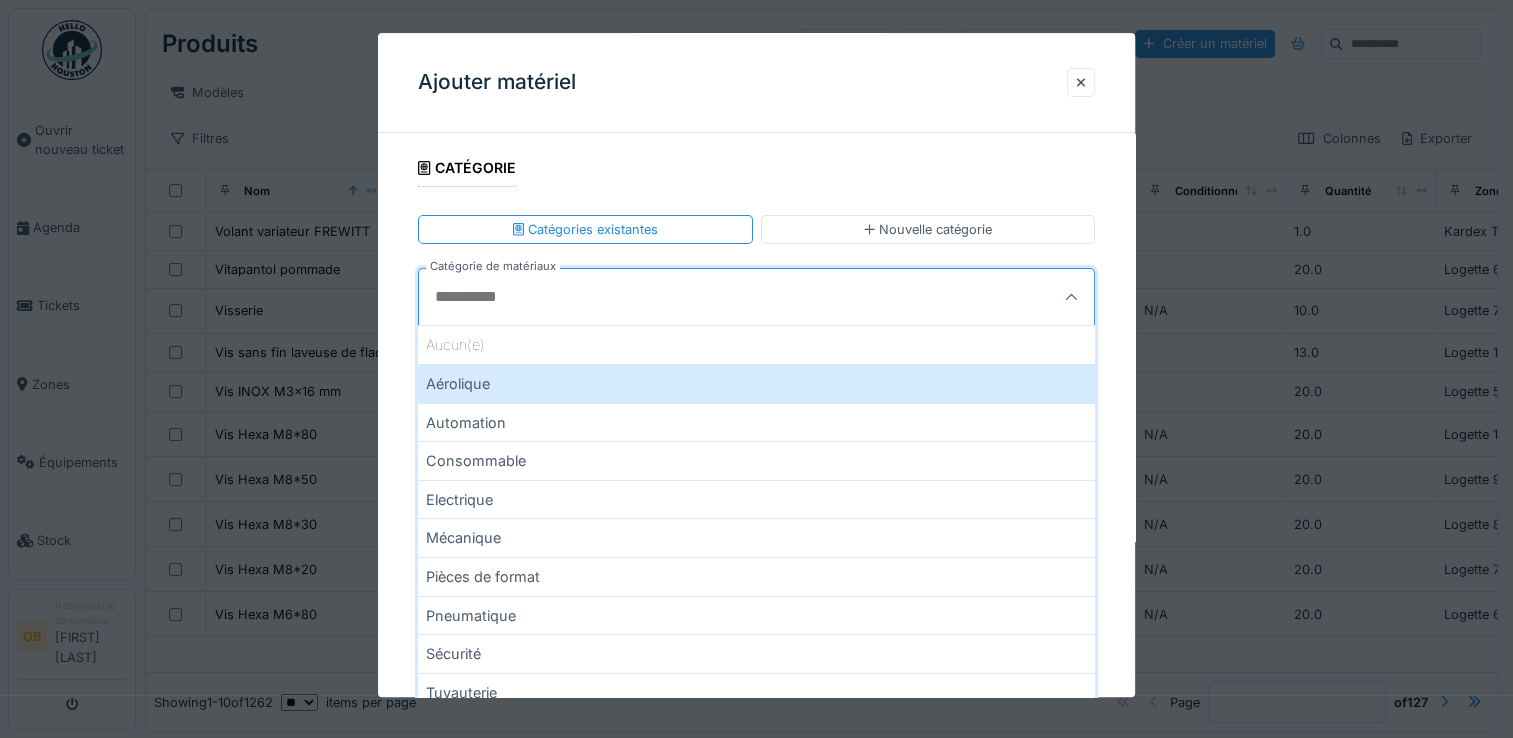 drag, startPoint x: 232, startPoint y: 270, endPoint x: 207, endPoint y: 156, distance: 116.70904 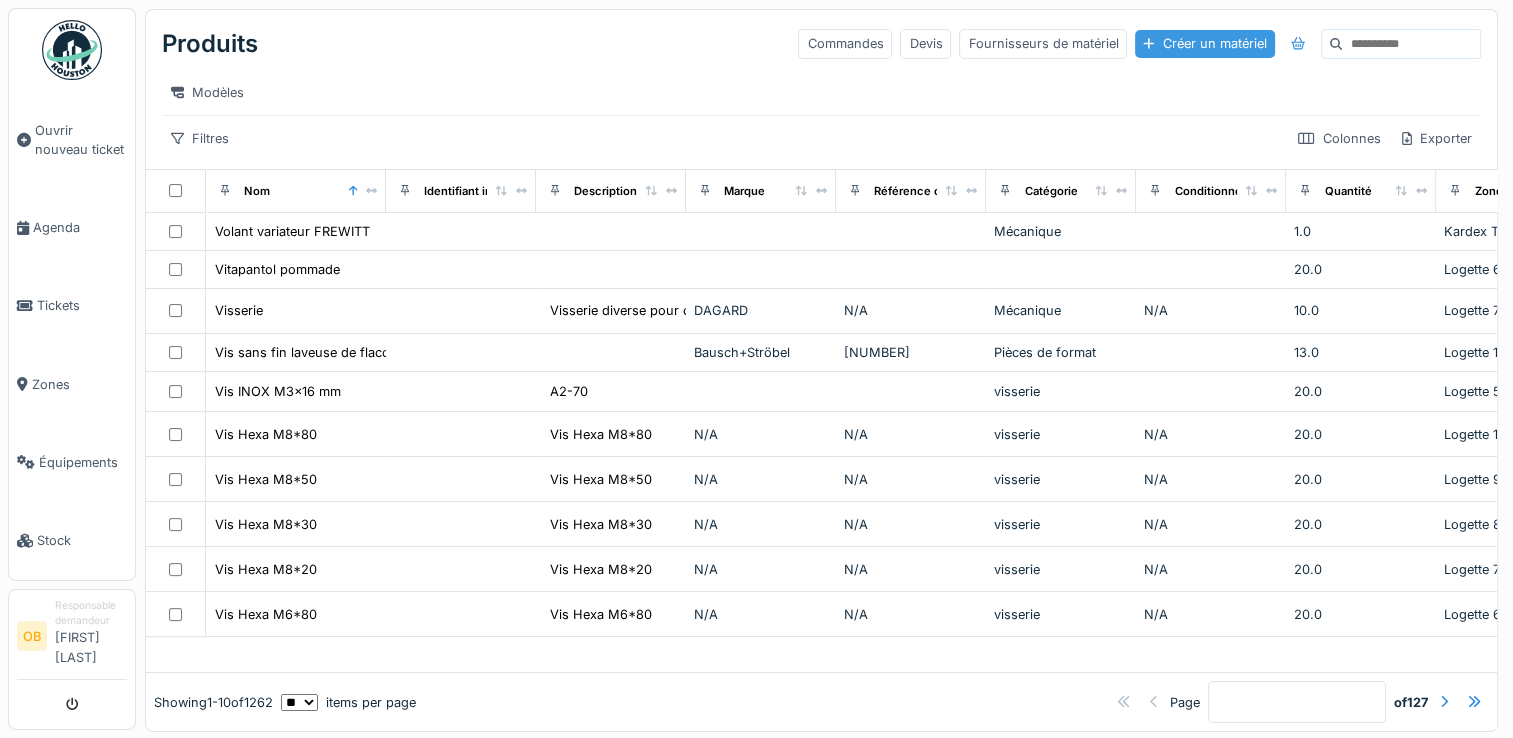 click at bounding box center (1148, 43) 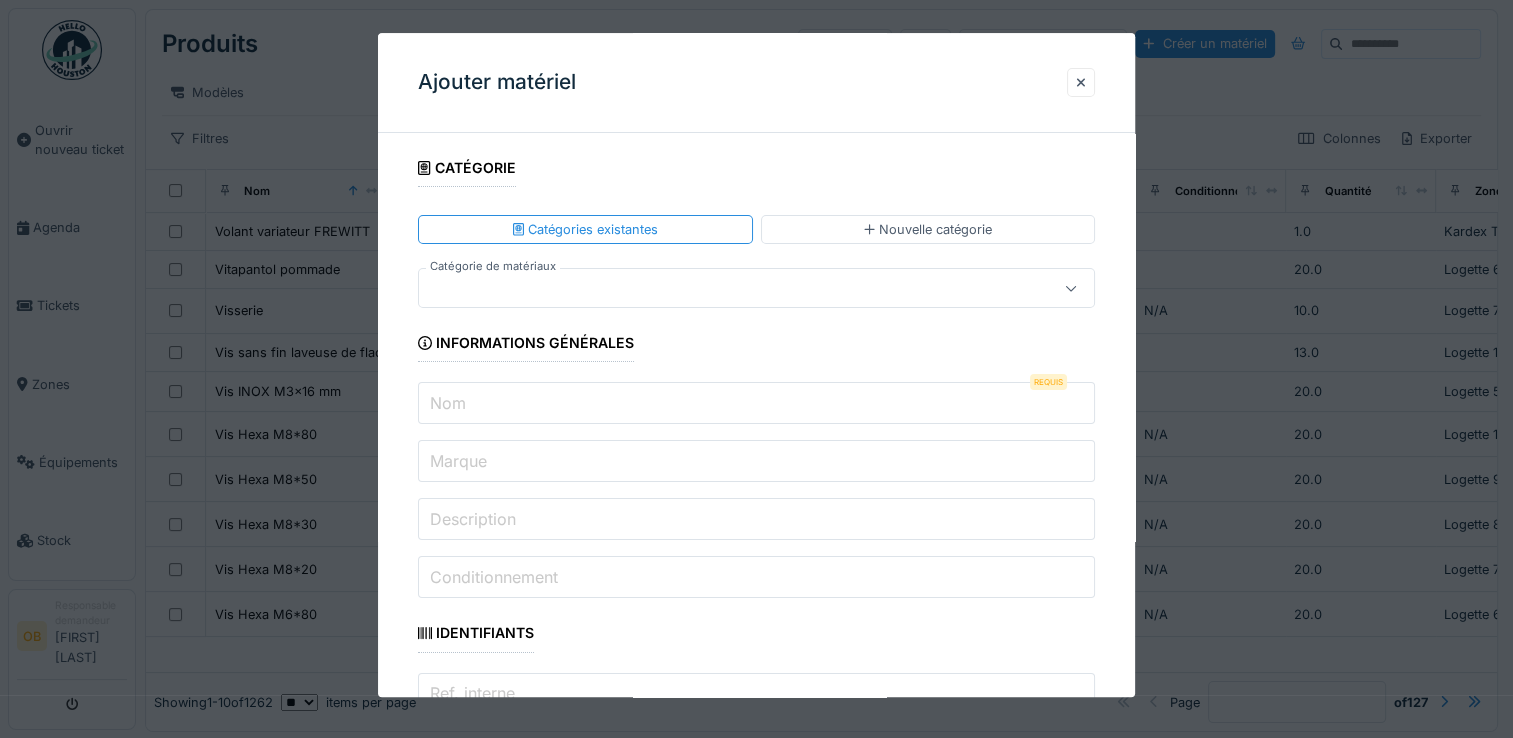 click at bounding box center [722, 289] 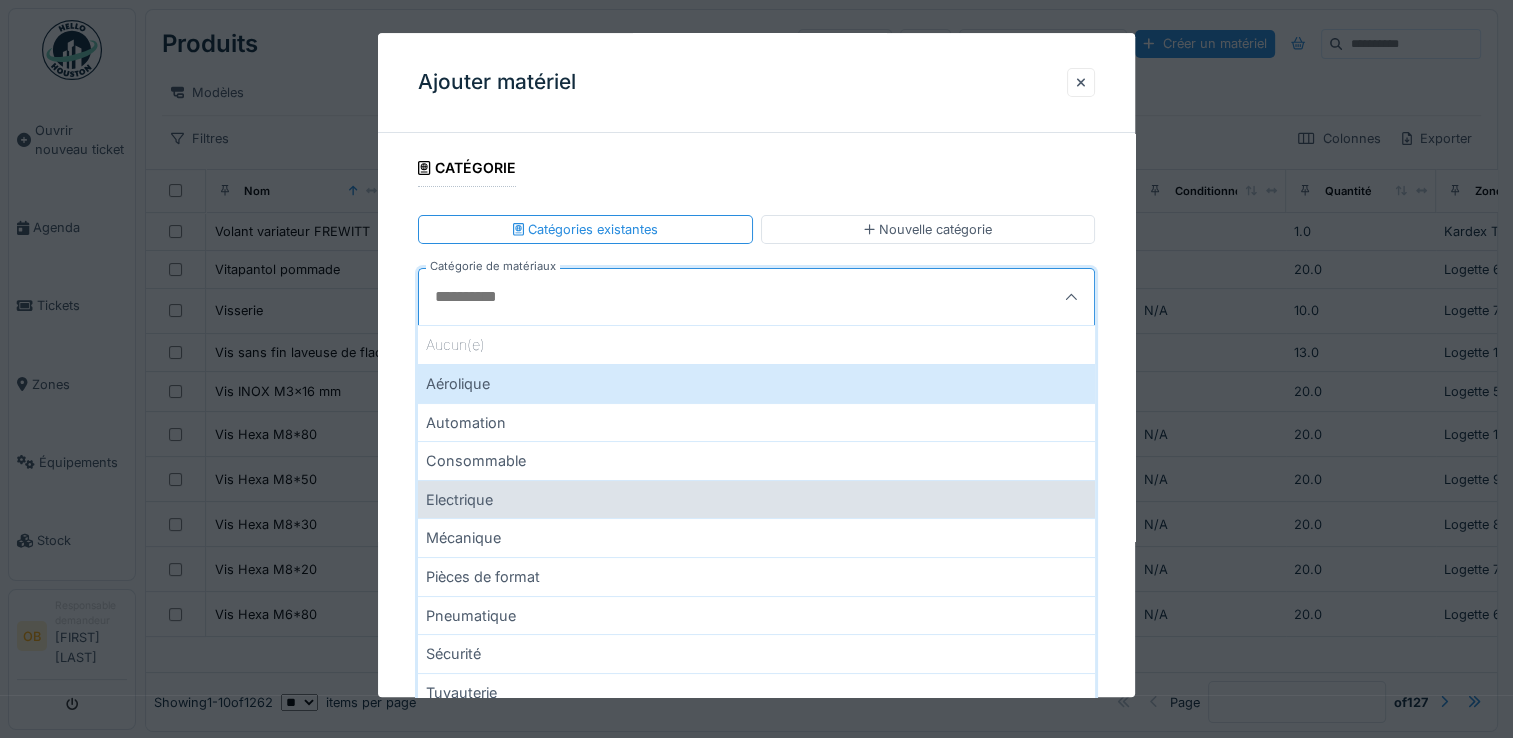 click on "Electrique" at bounding box center [756, 499] 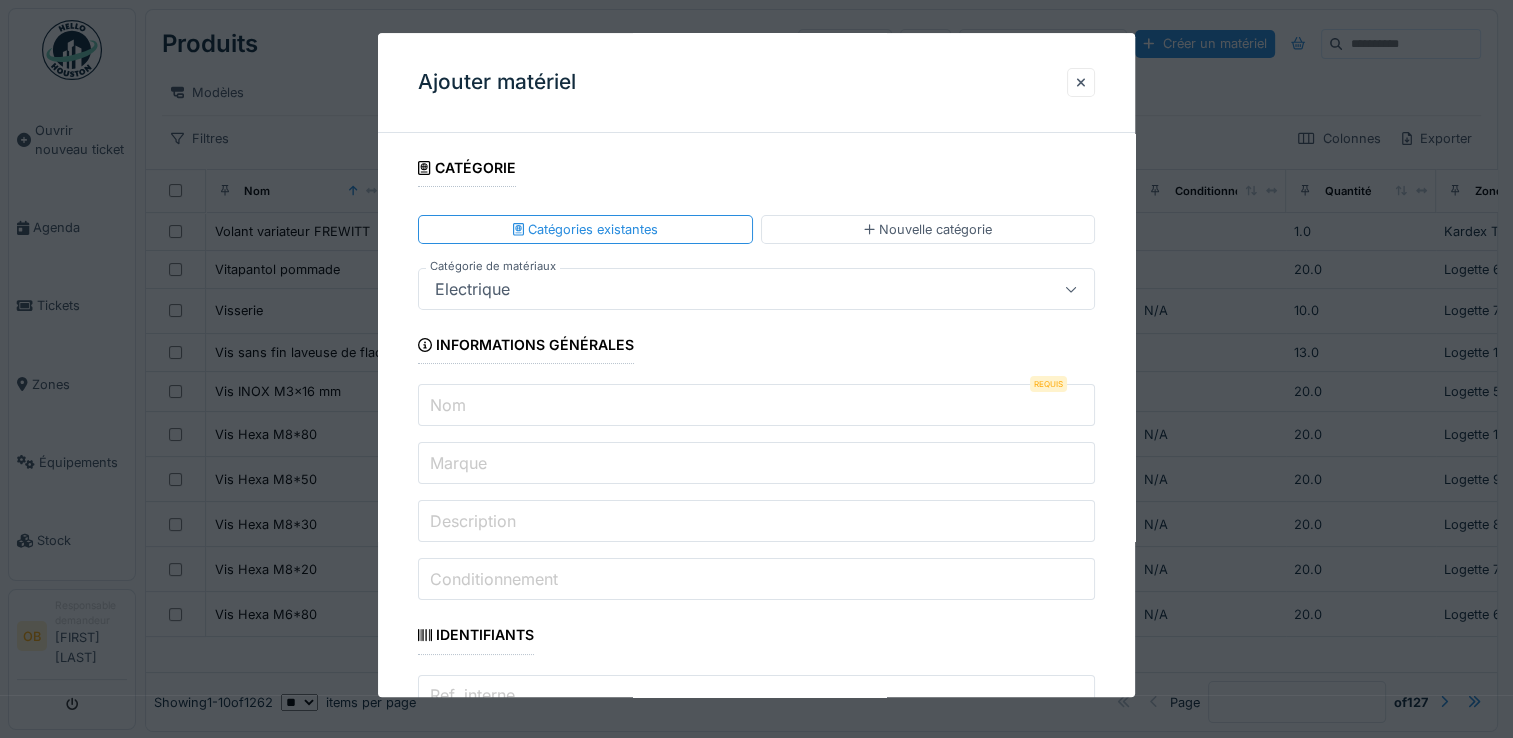 click on "Nom" at bounding box center (756, 406) 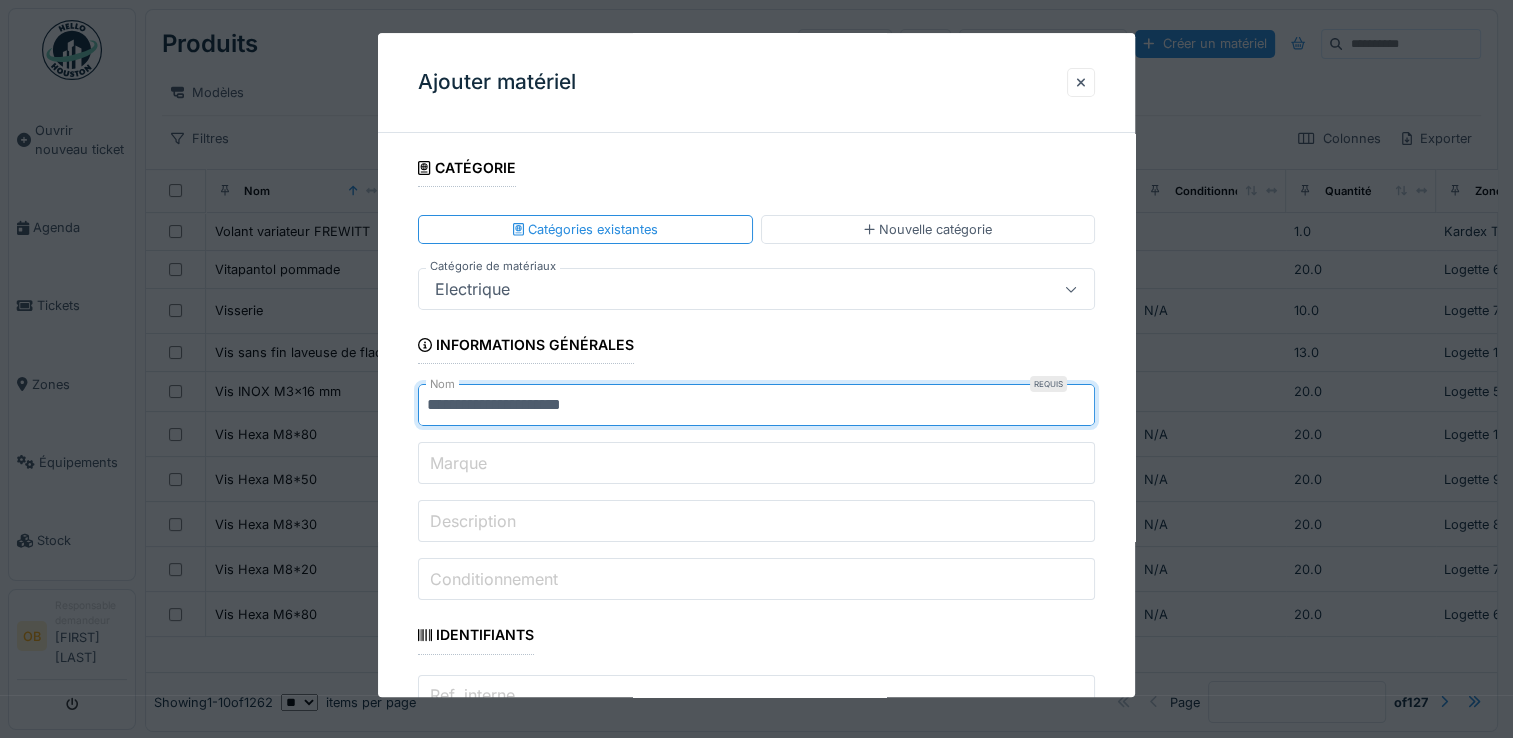type on "**********" 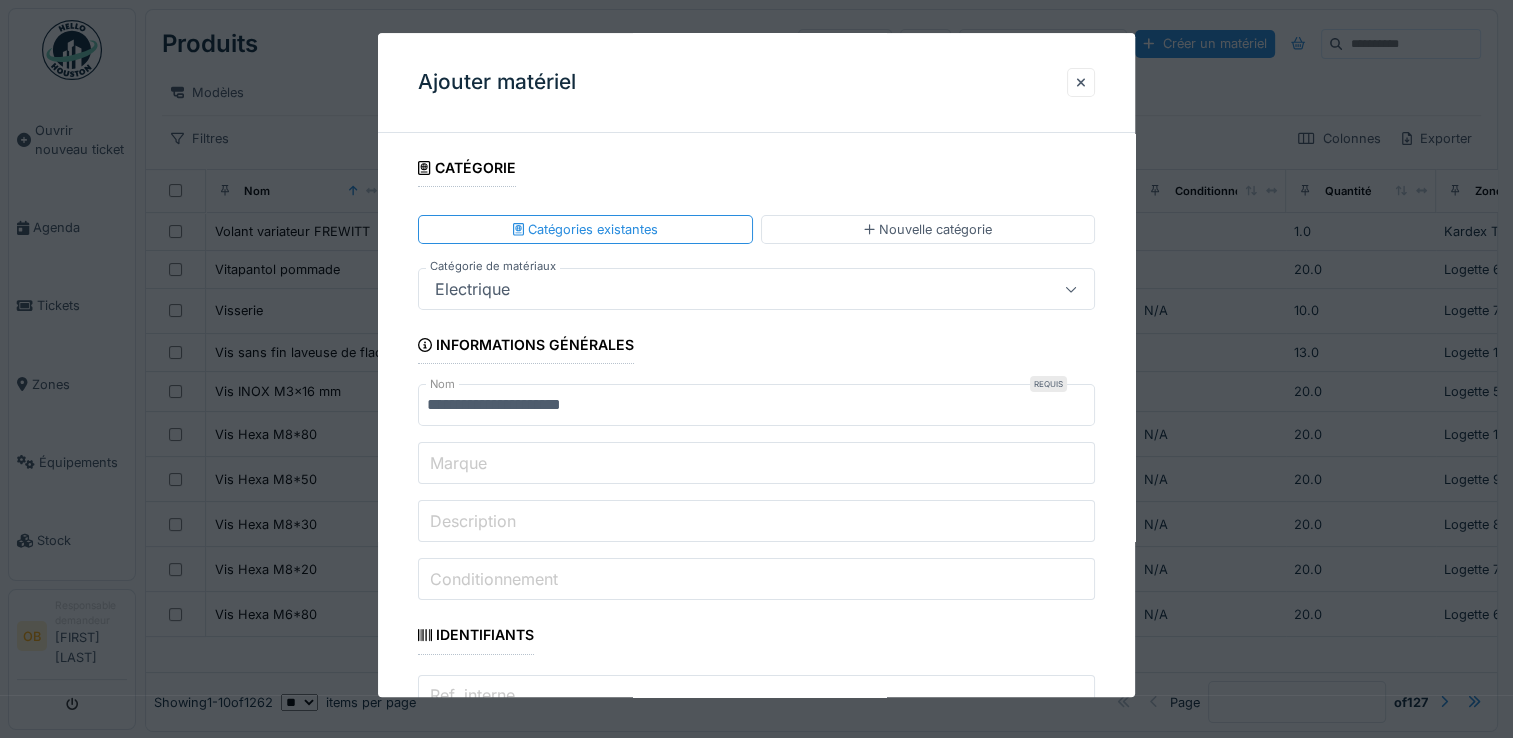 click on "Marque" at bounding box center (756, 464) 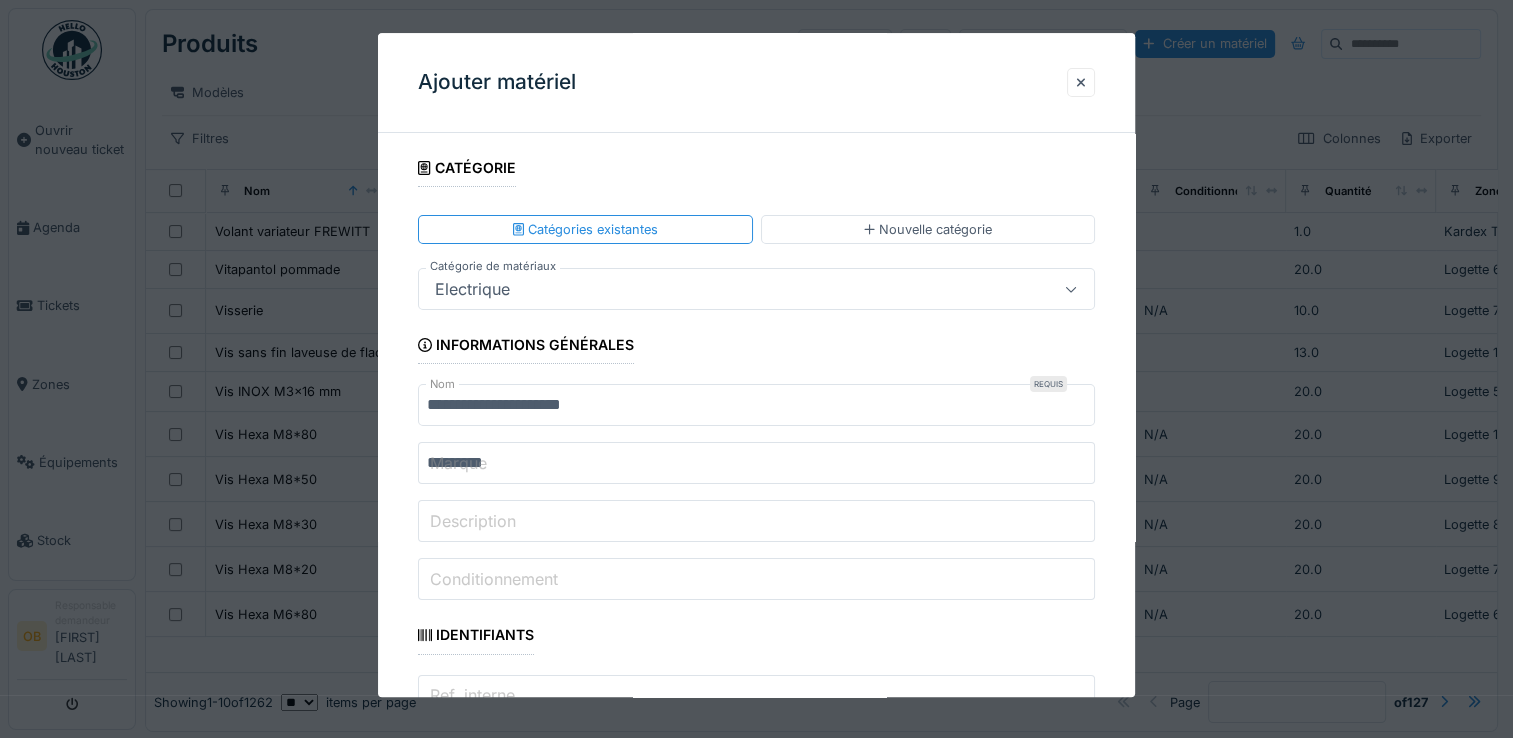 type on "*" 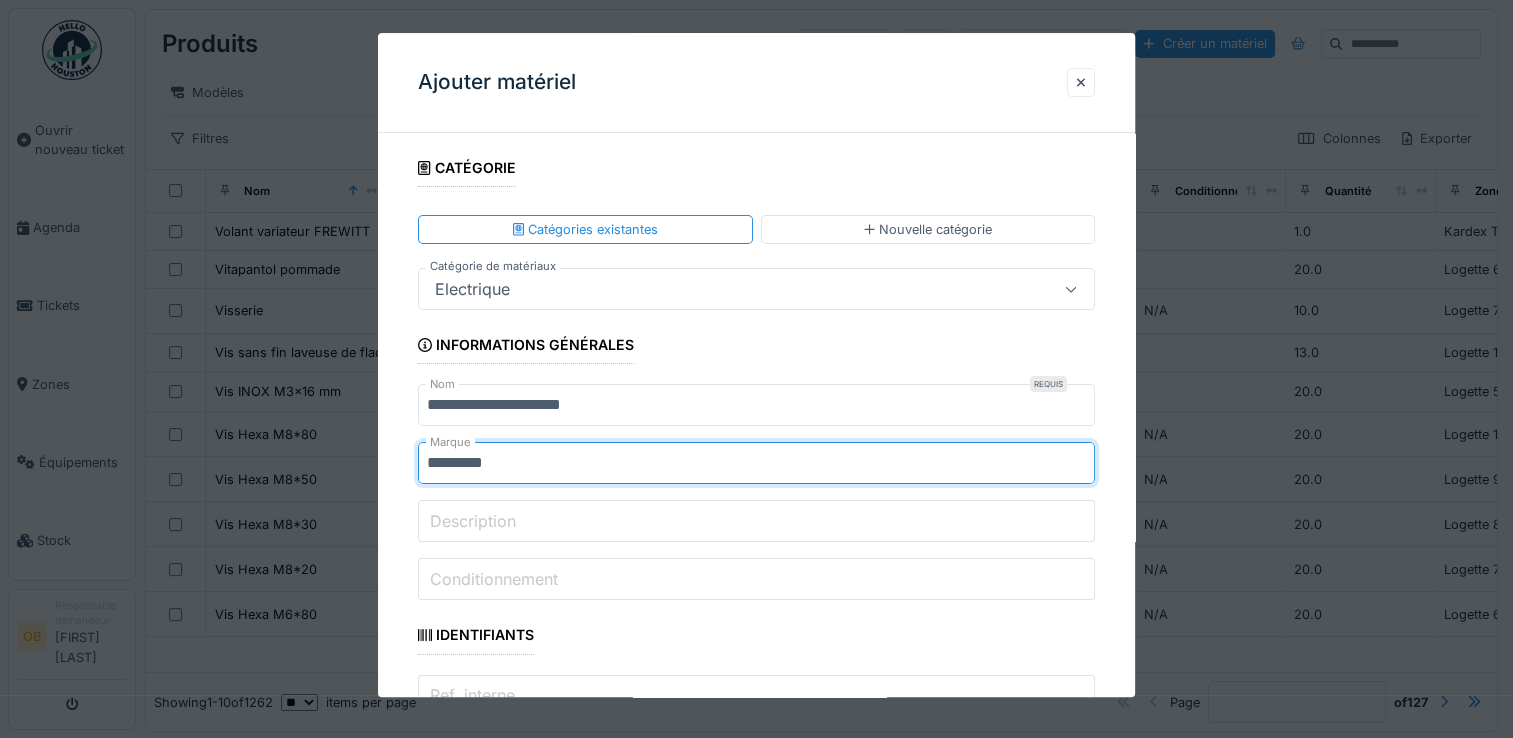 click on "**********" at bounding box center [756, 1871] 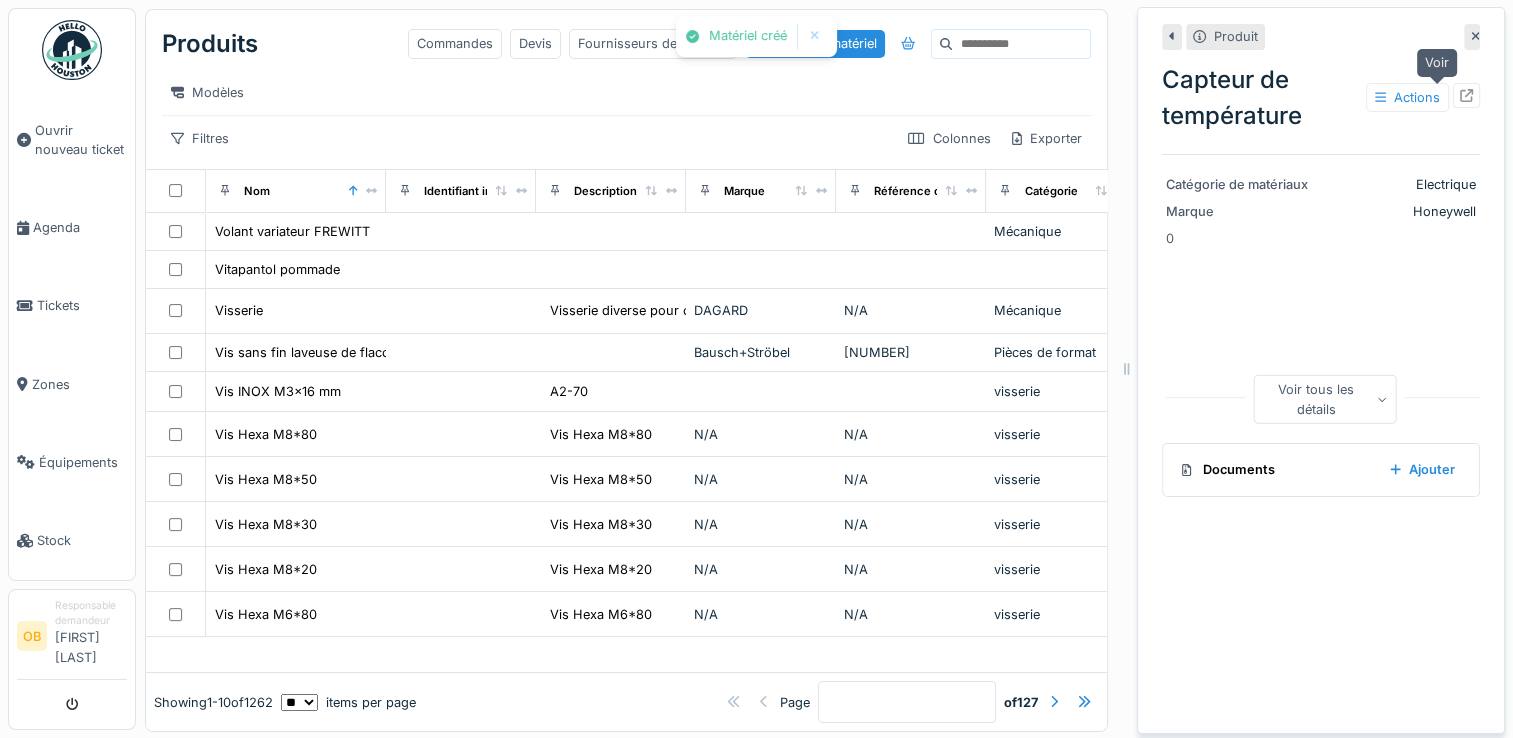 click at bounding box center (1466, 95) 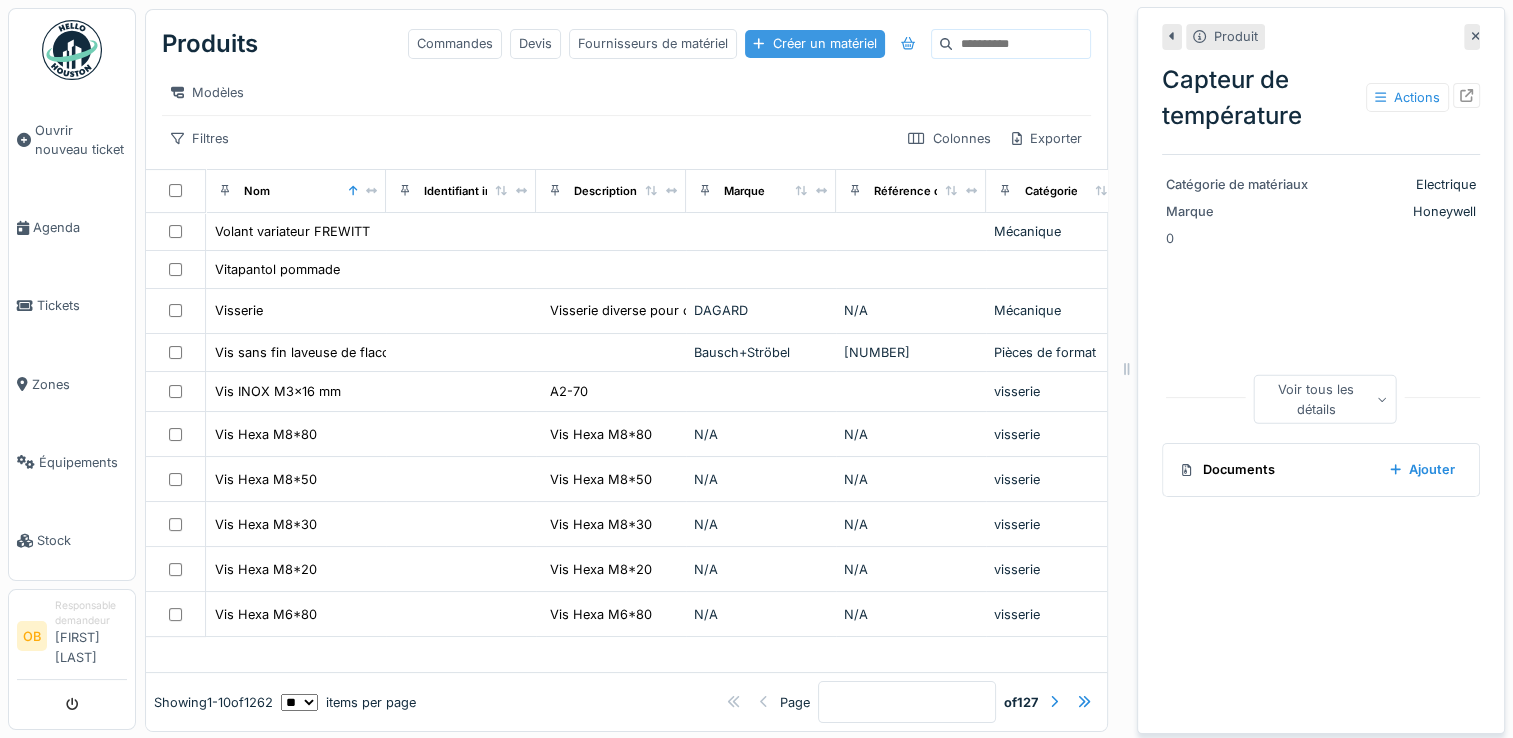 click on "Créer un matériel" at bounding box center [814, 43] 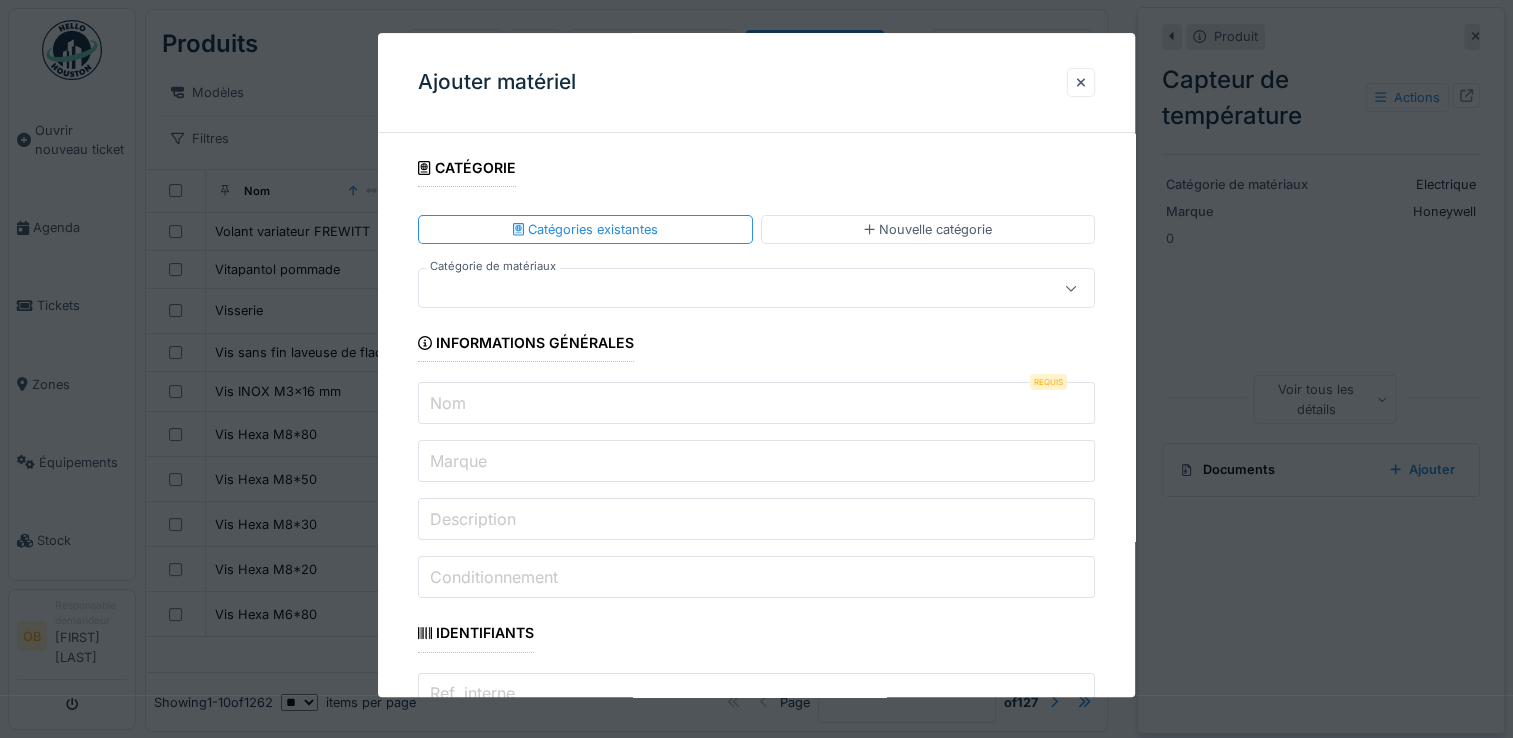 drag, startPoint x: 509, startPoint y: 265, endPoint x: 511, endPoint y: 286, distance: 21.095022 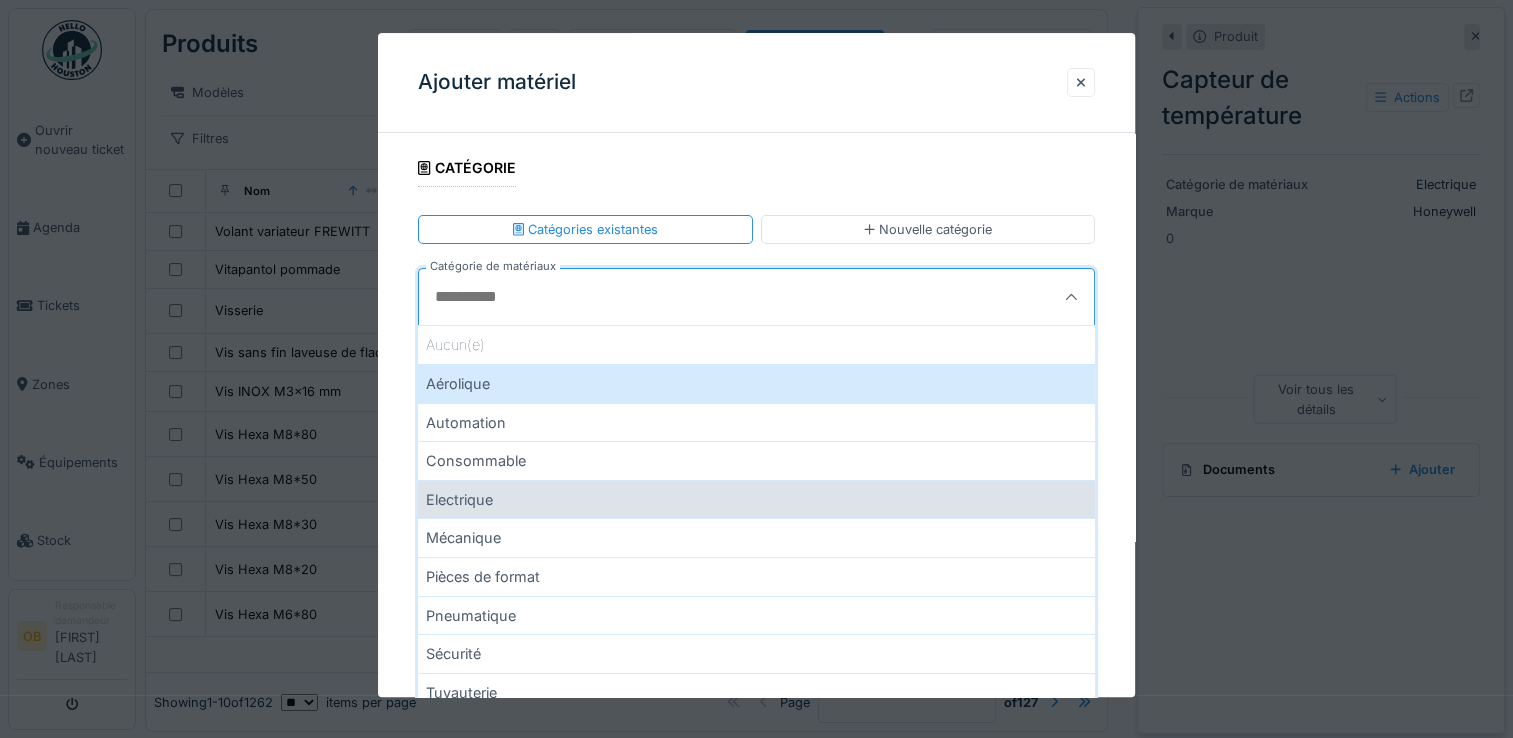 click on "Electrique" at bounding box center [756, 499] 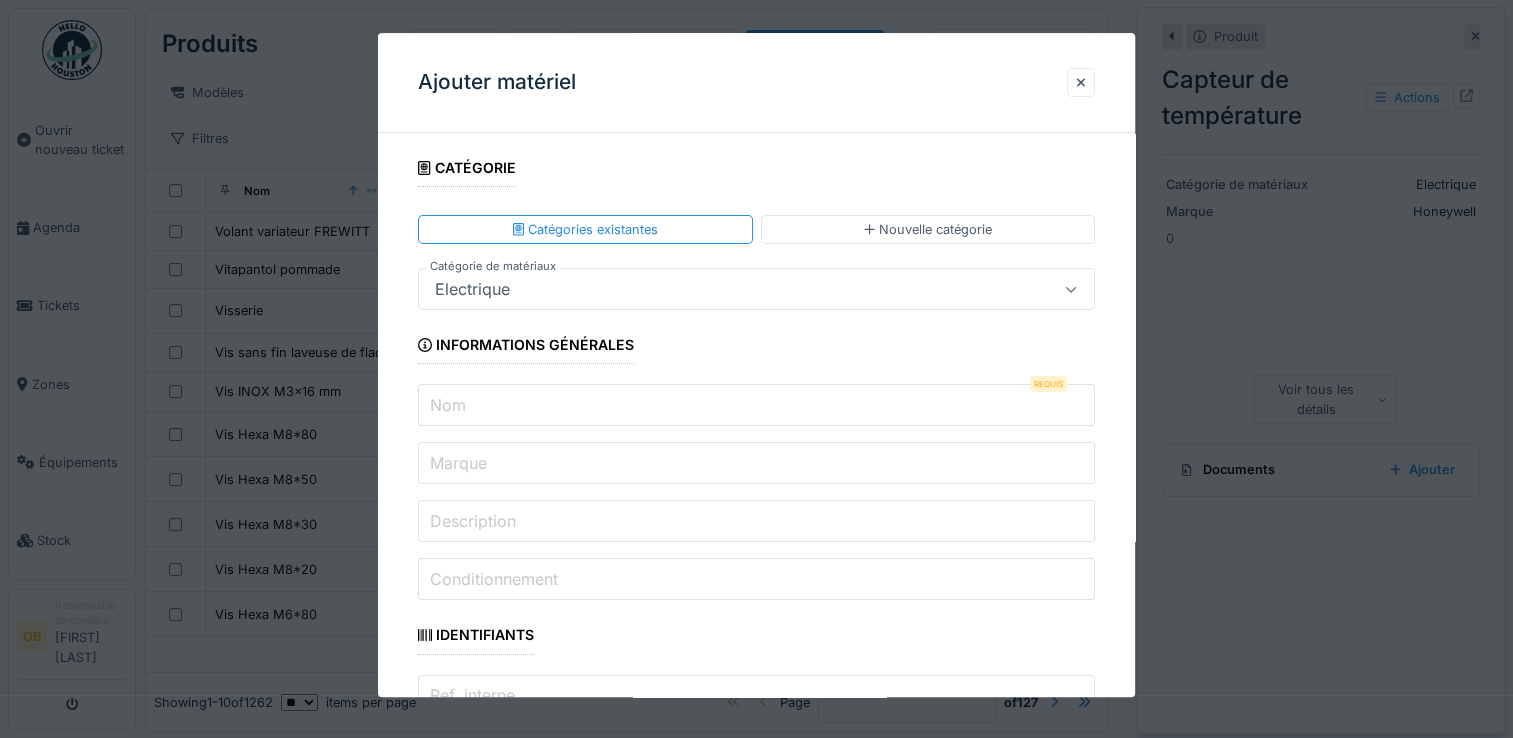 click on "Nom" at bounding box center (756, 406) 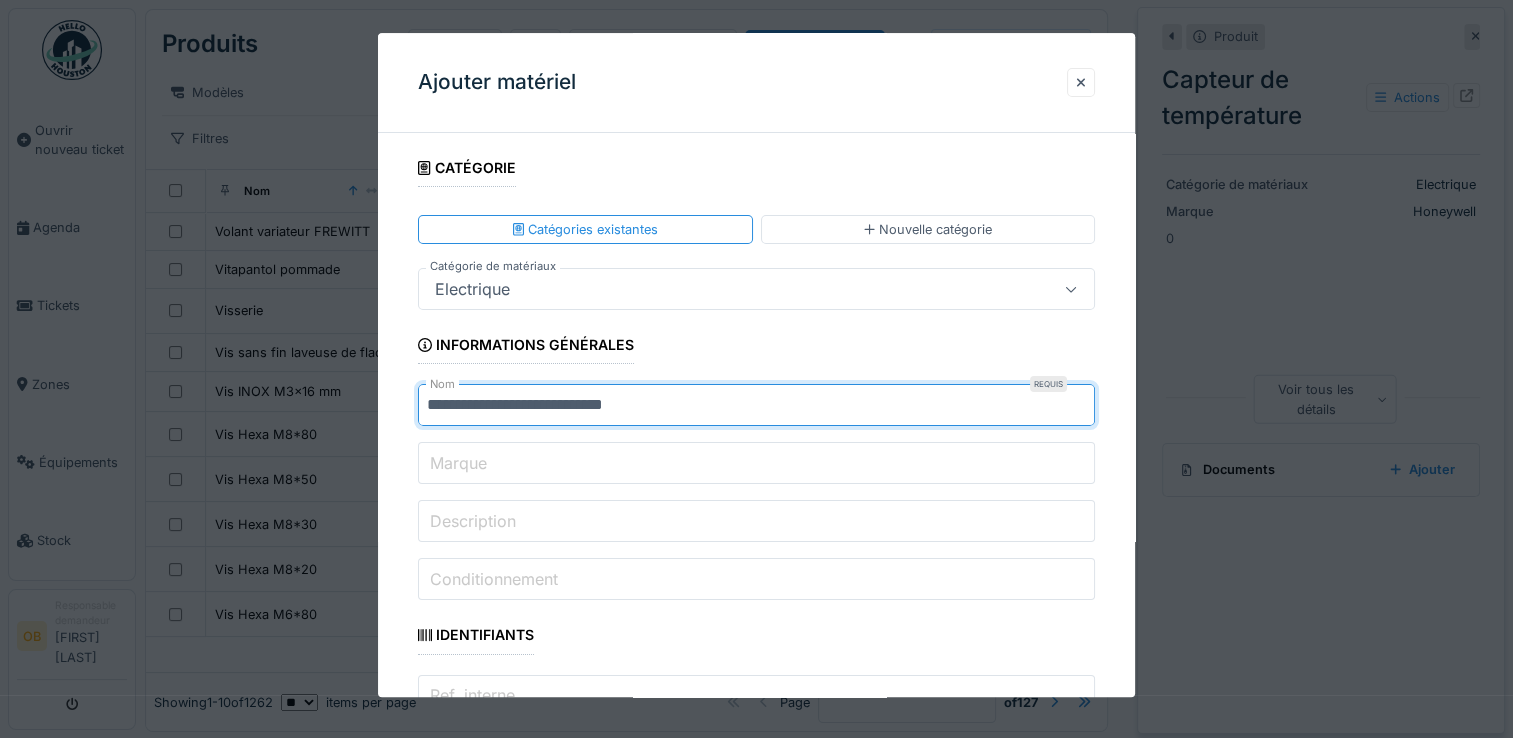 type on "**********" 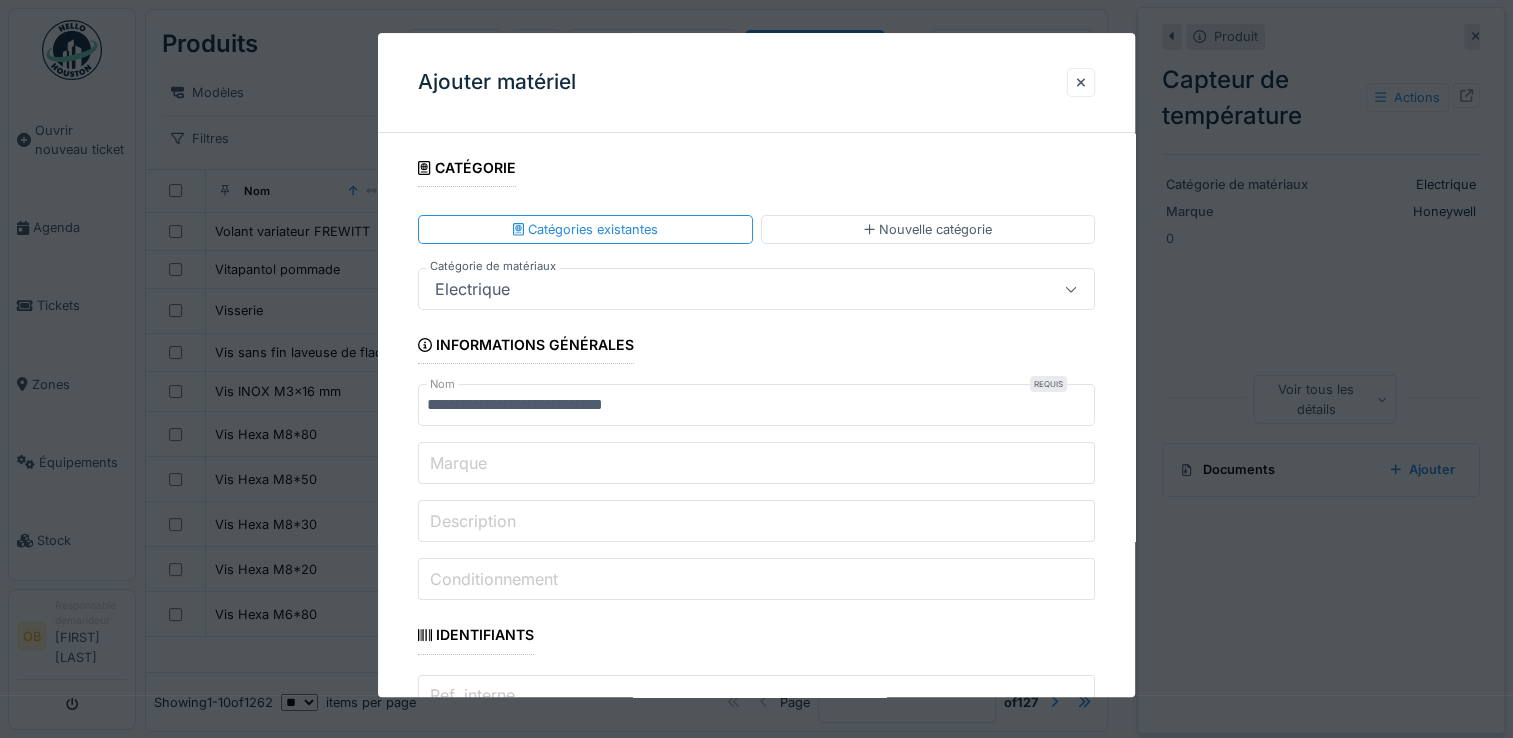 click on "Marque" at bounding box center (756, 464) 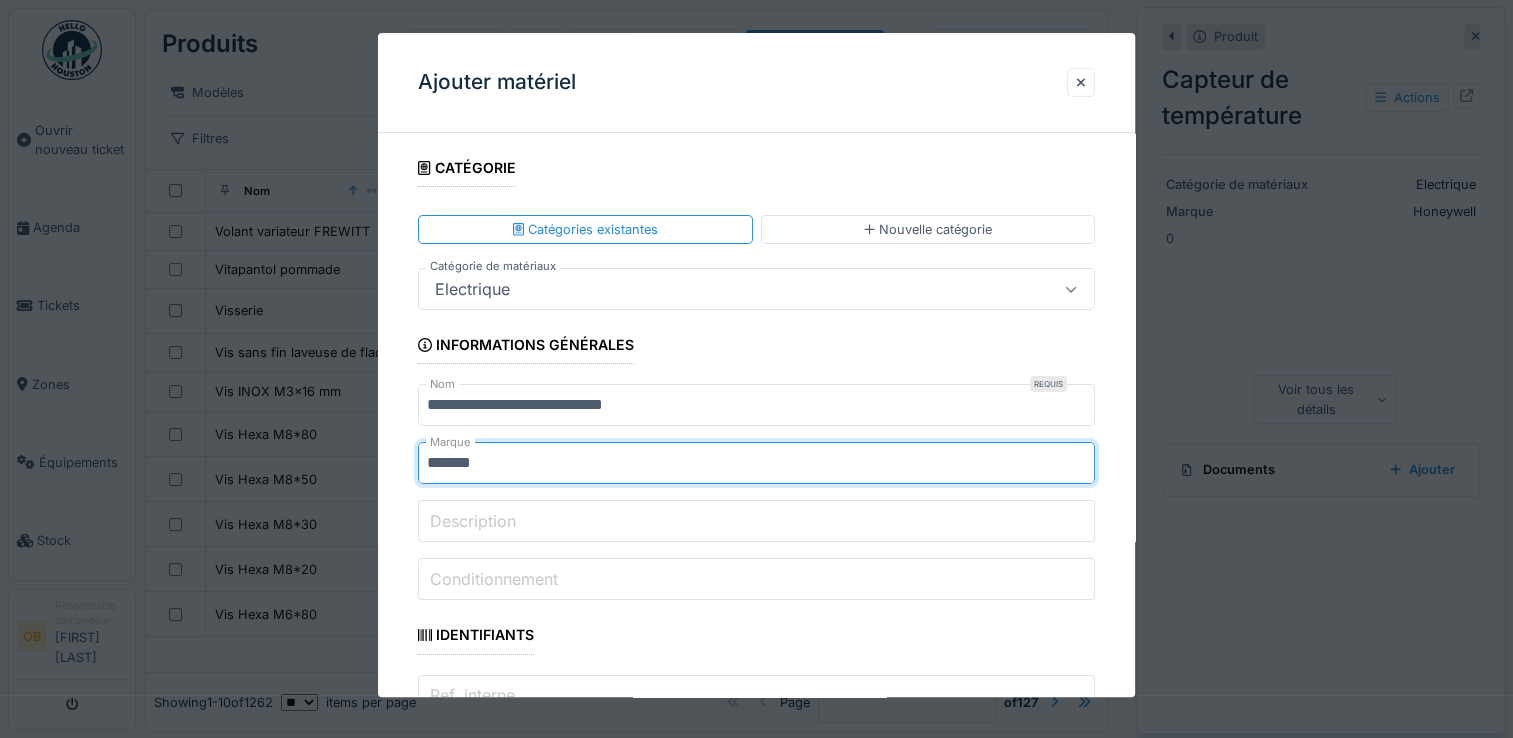 type on "******" 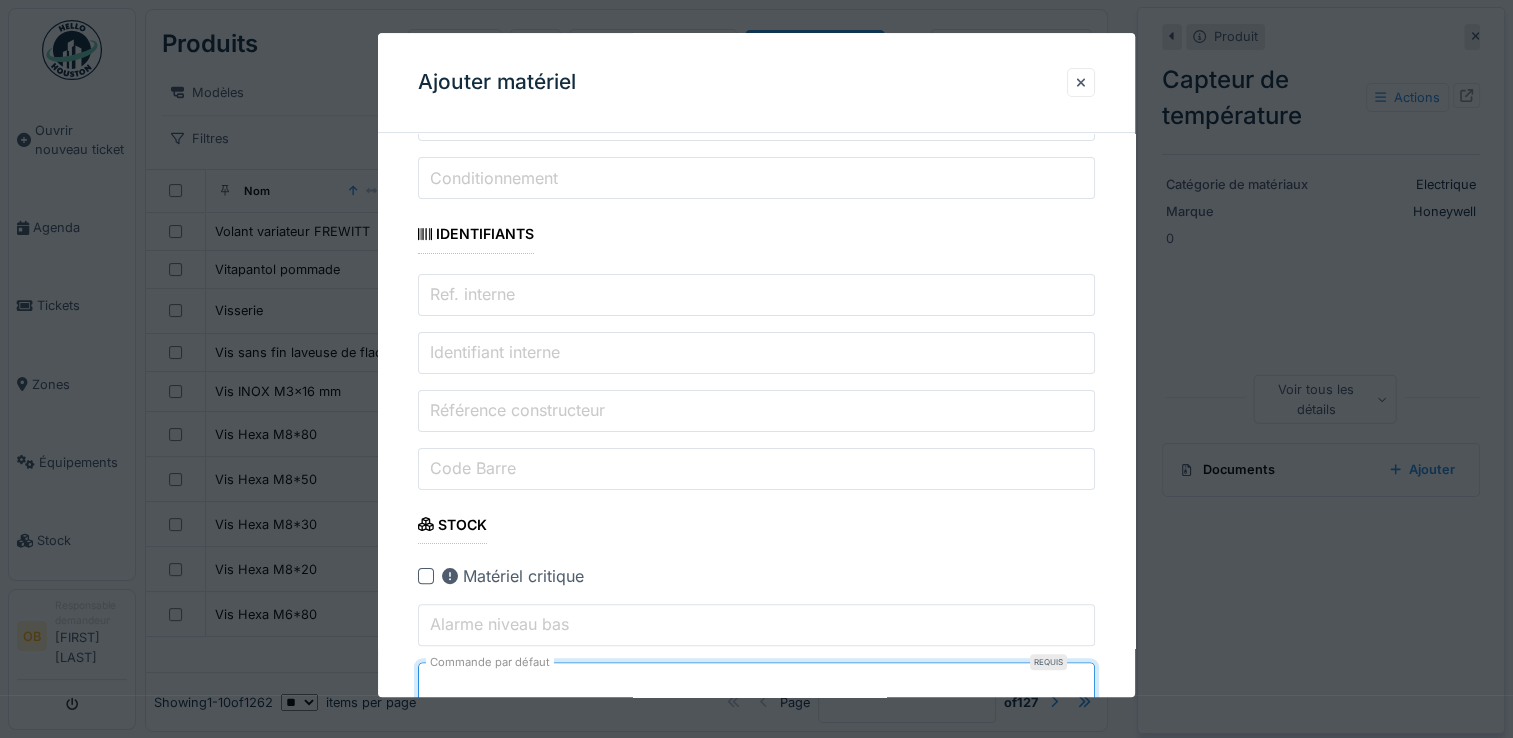type on "*" 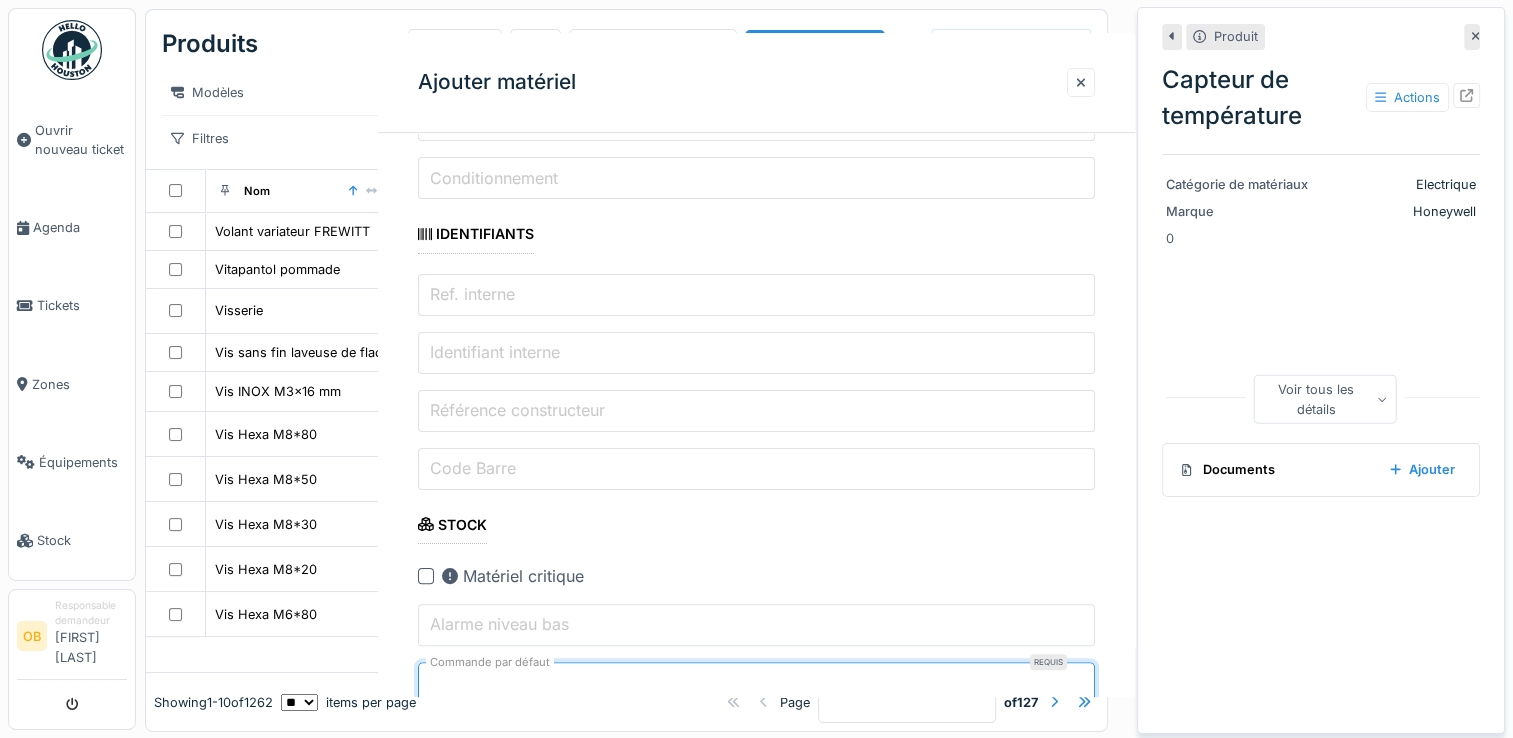 scroll, scrollTop: 0, scrollLeft: 0, axis: both 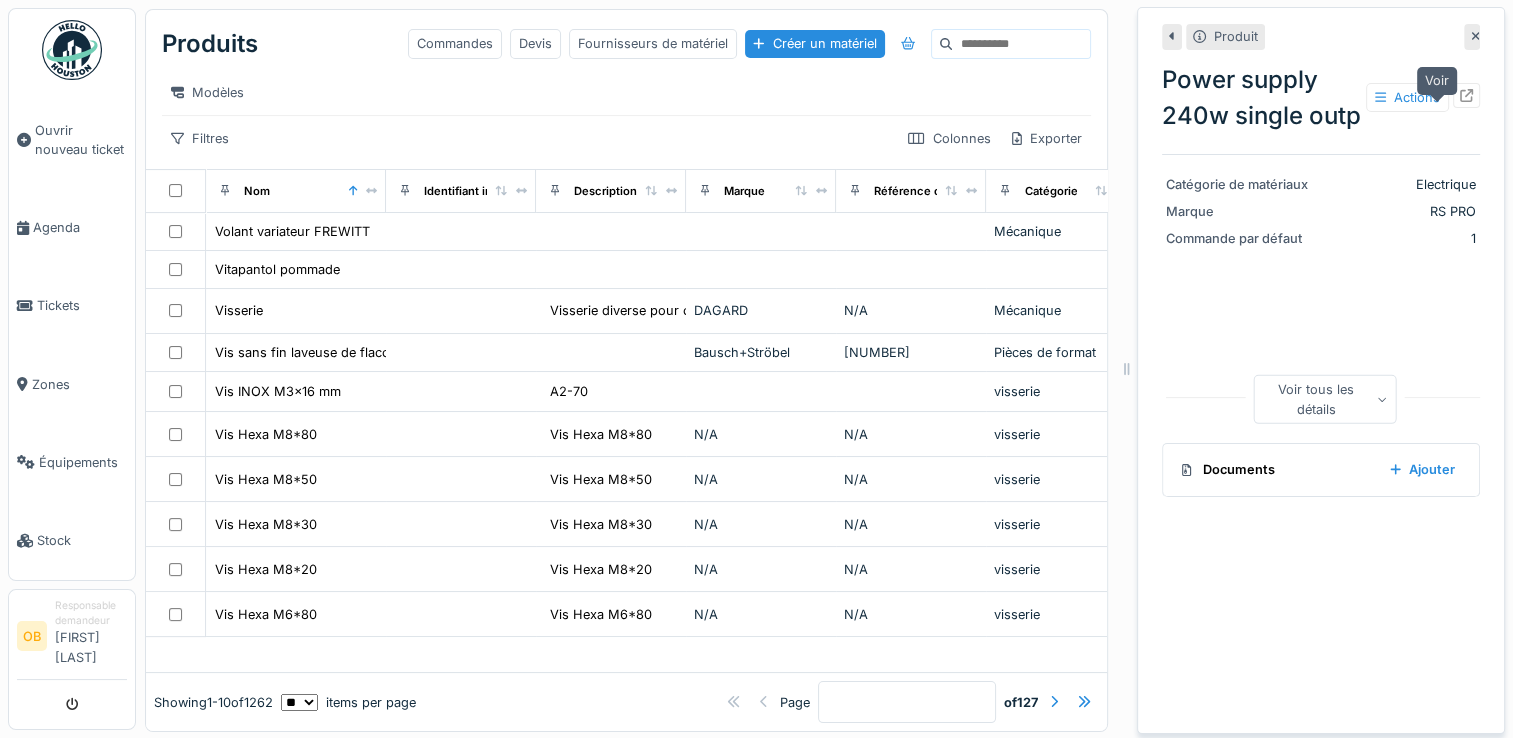 click 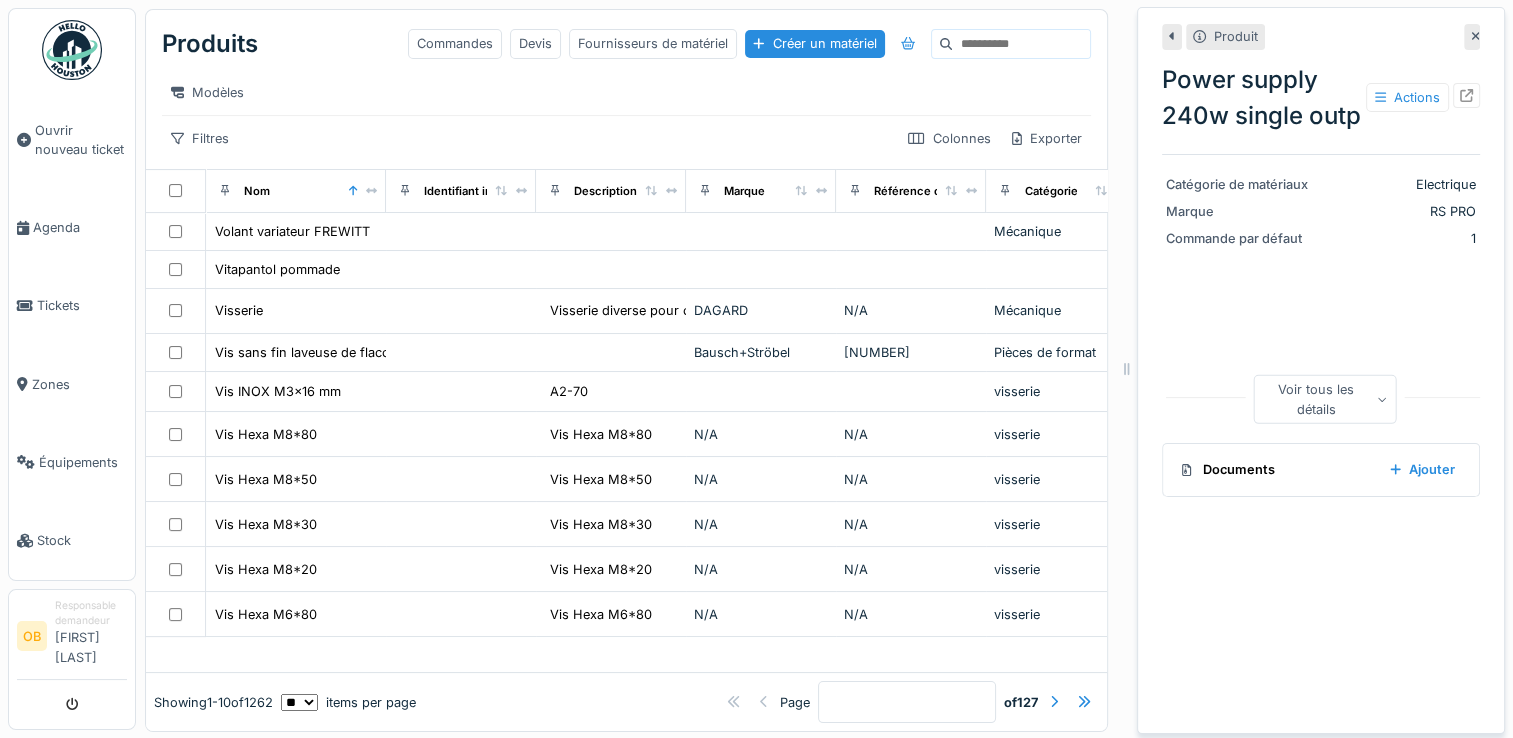 click at bounding box center [1476, 36] 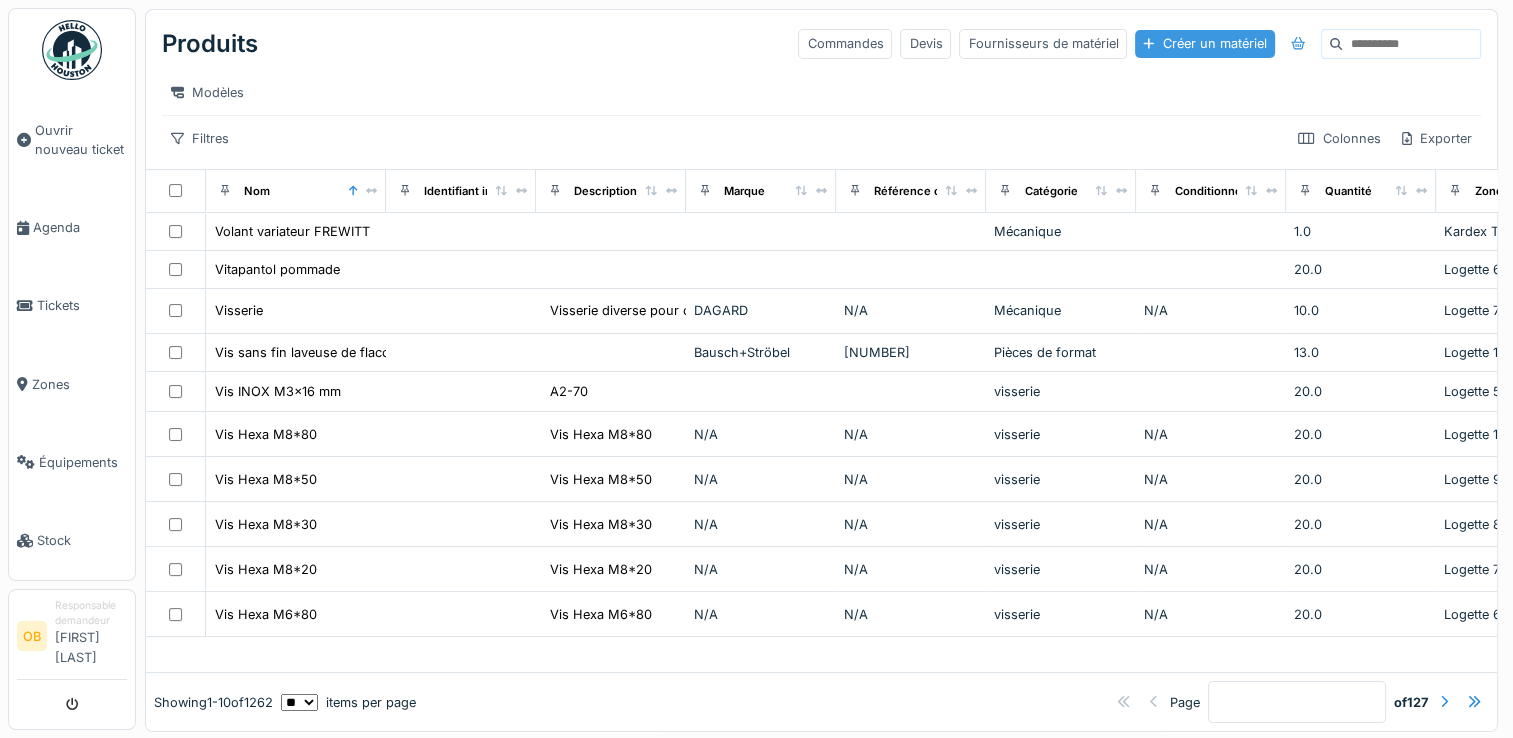 click on "Créer un matériel" at bounding box center [1204, 43] 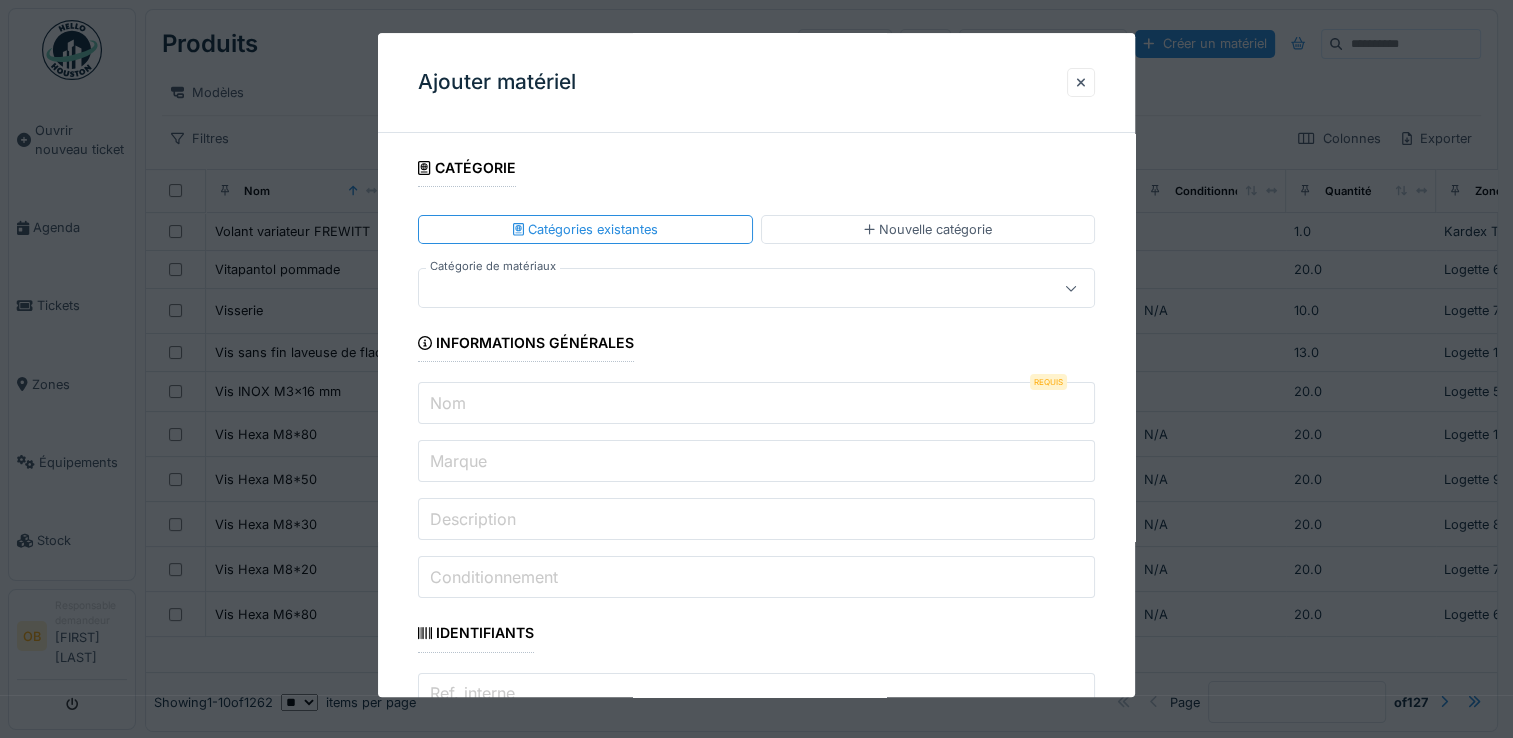 click at bounding box center (722, 289) 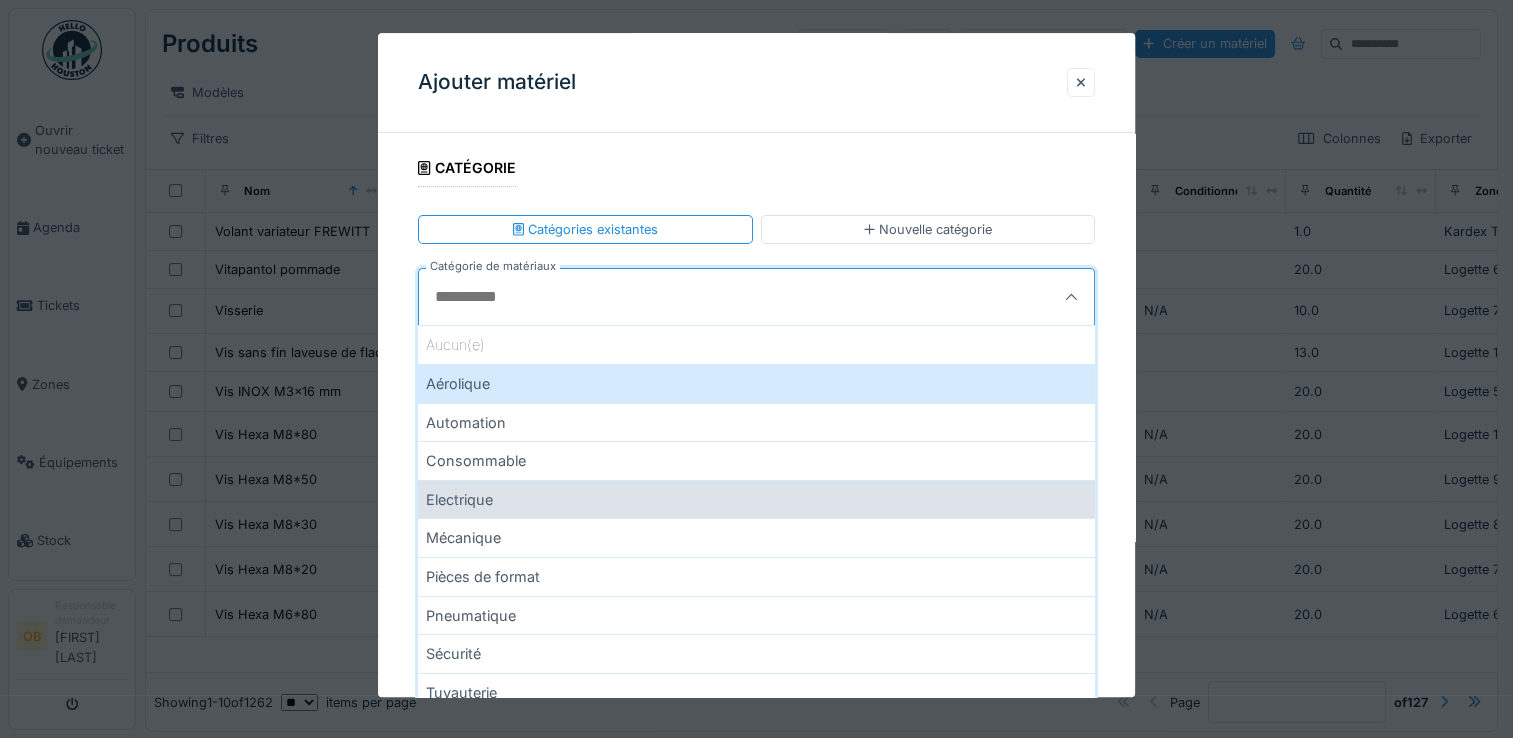click on "Electrique" at bounding box center (756, 499) 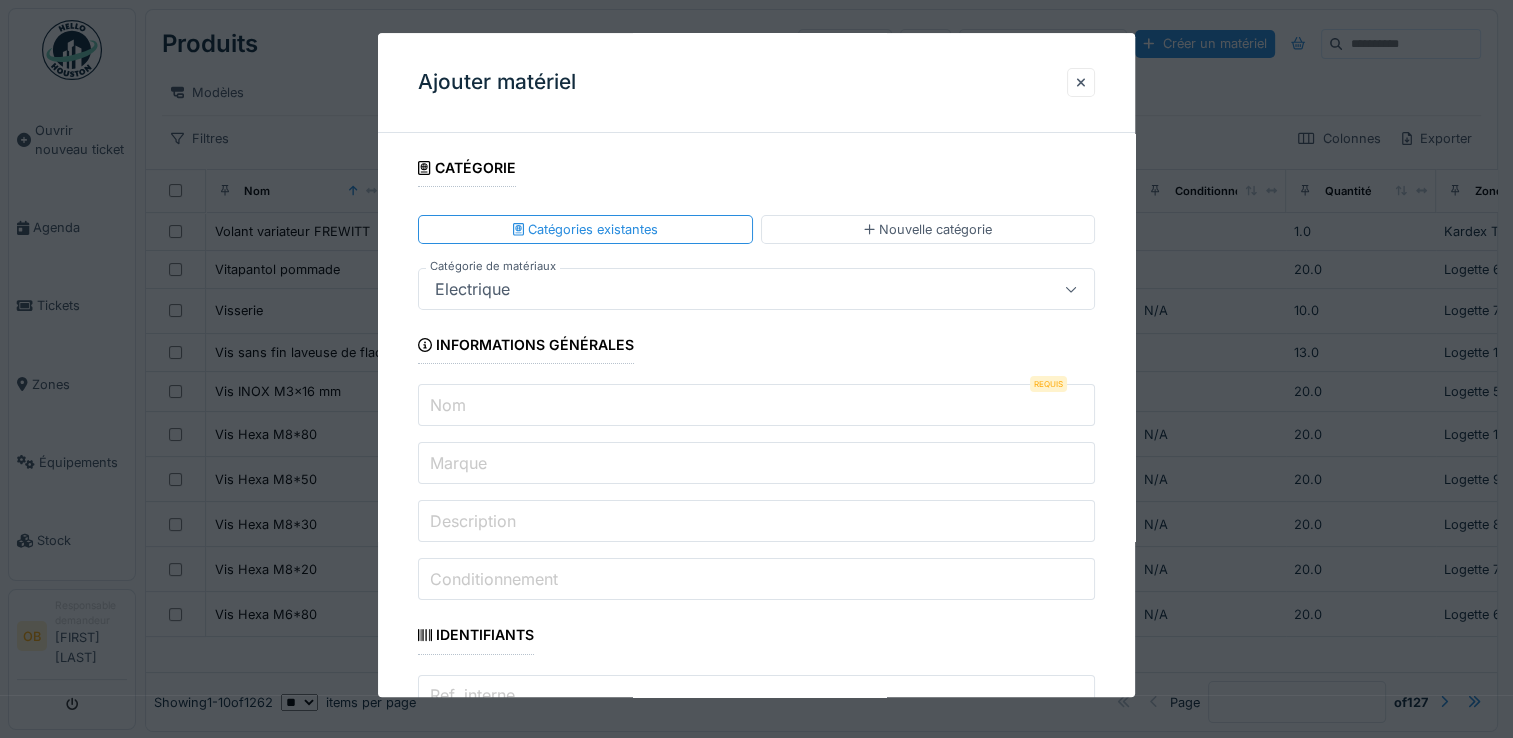 click on "Electrique" at bounding box center [722, 290] 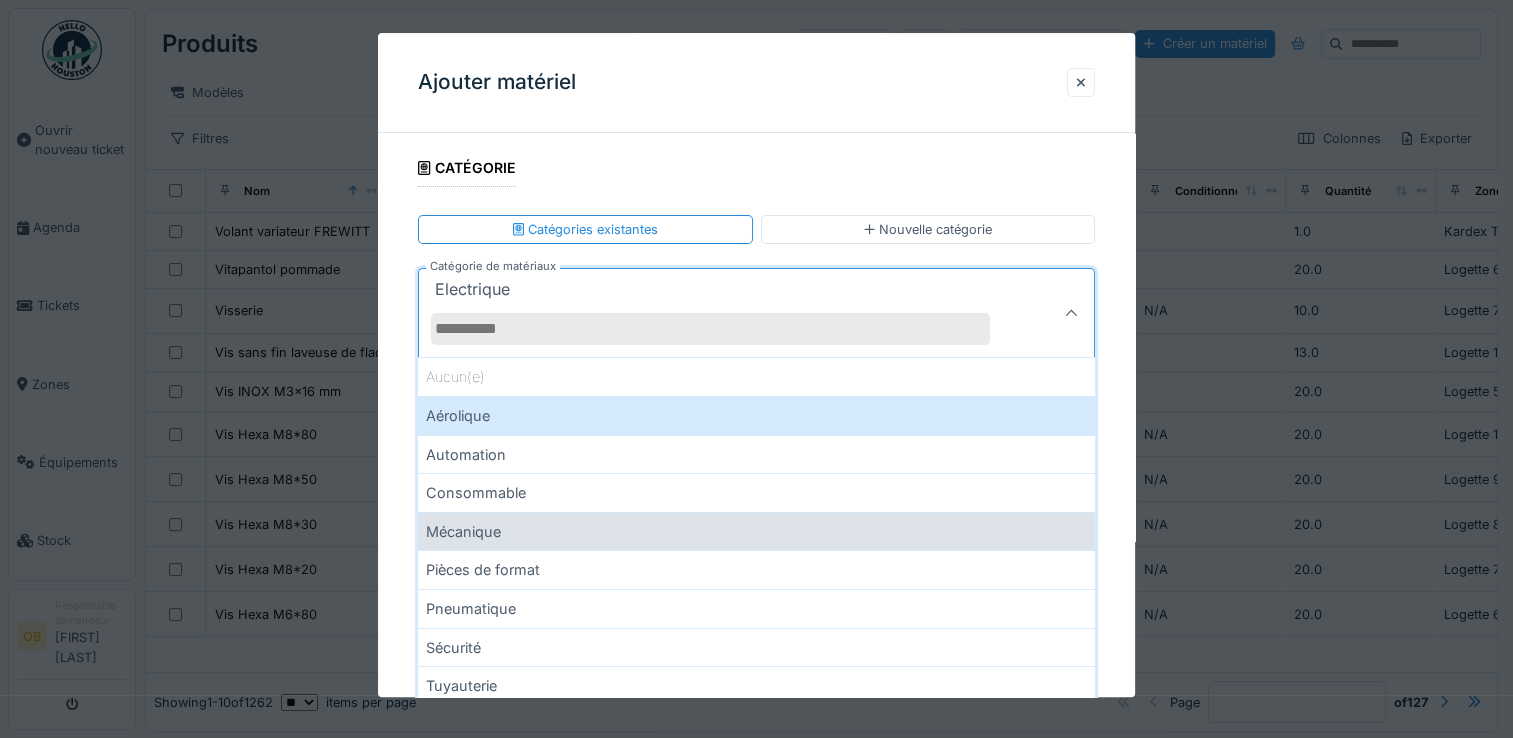 click on "Mécanique" at bounding box center (756, 531) 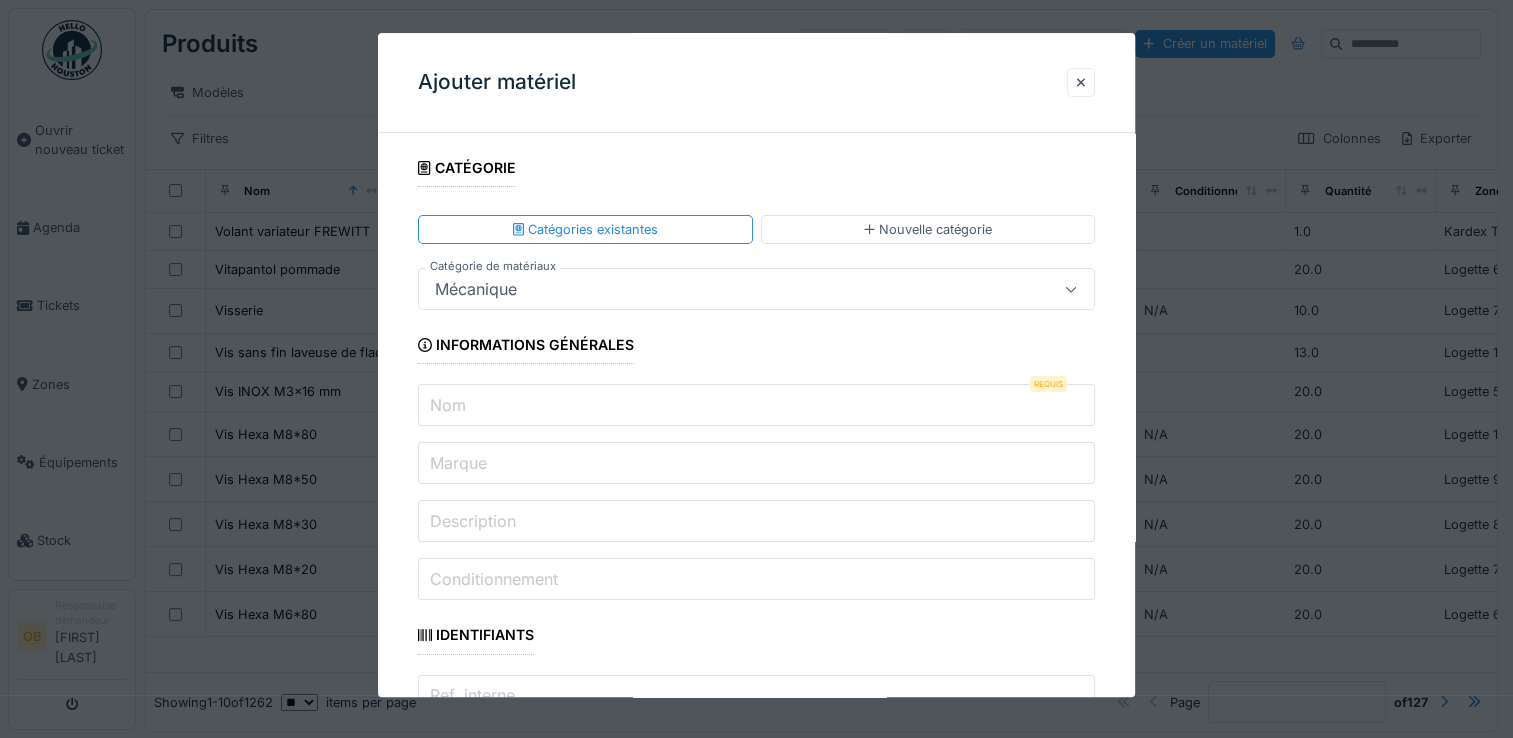 click on "Nom" at bounding box center [756, 406] 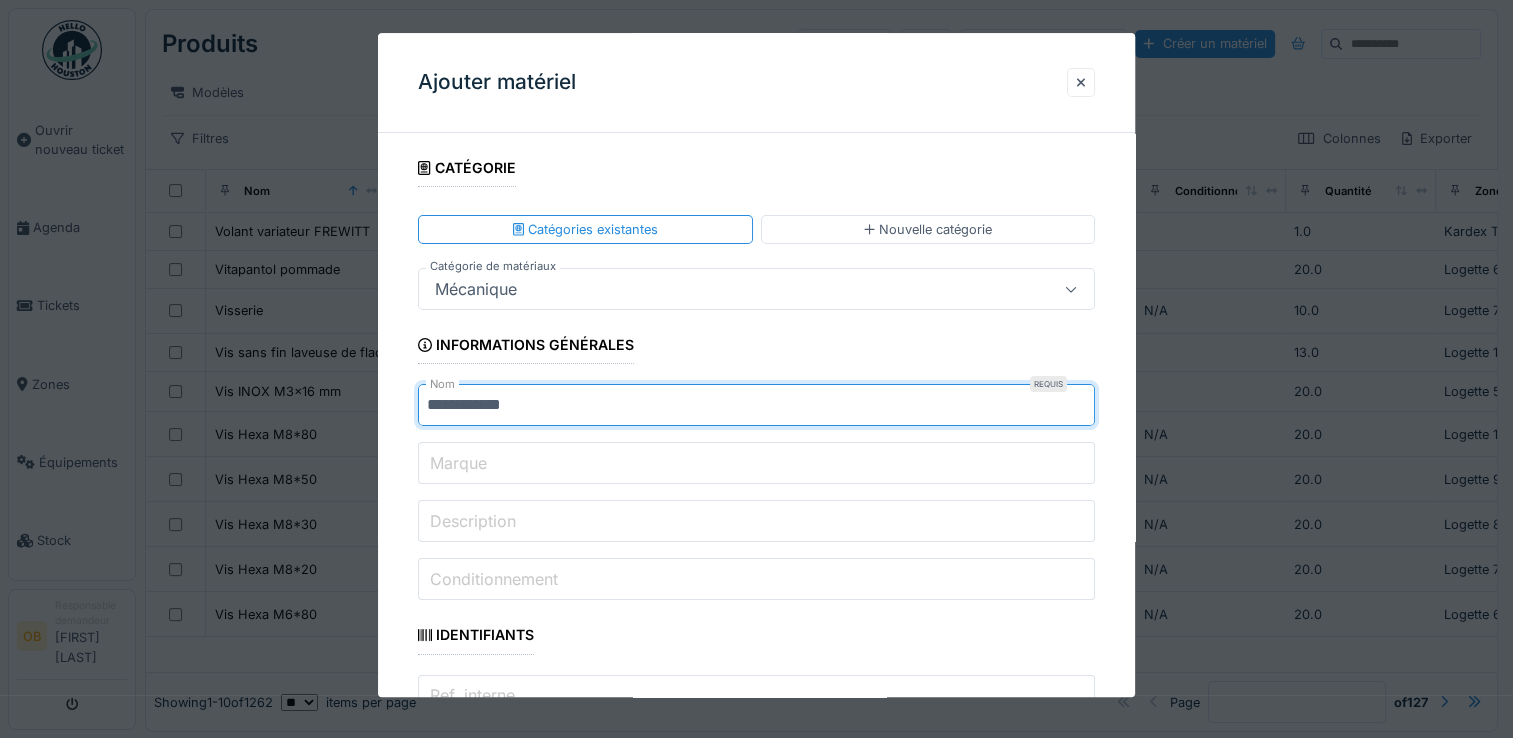 type on "**********" 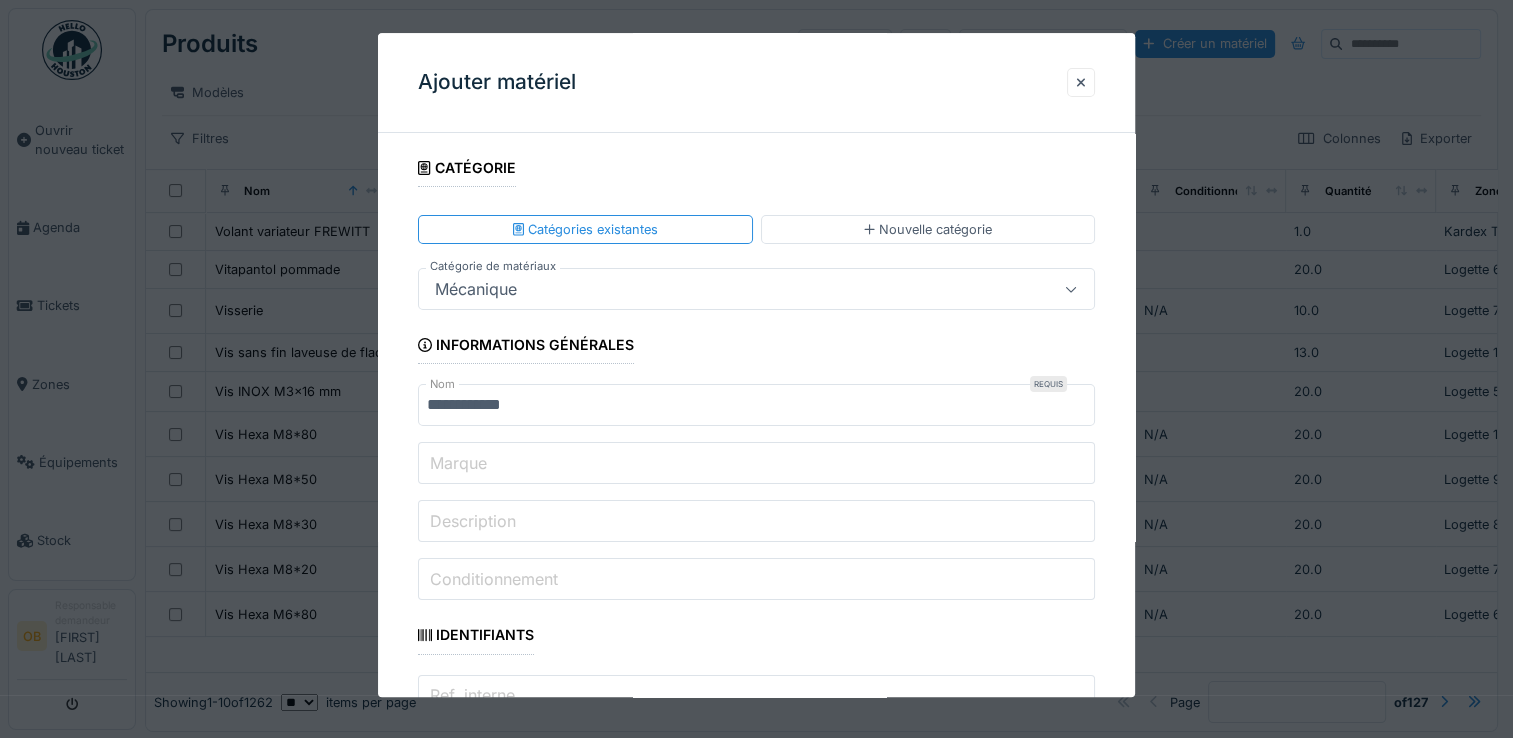 scroll, scrollTop: 401, scrollLeft: 0, axis: vertical 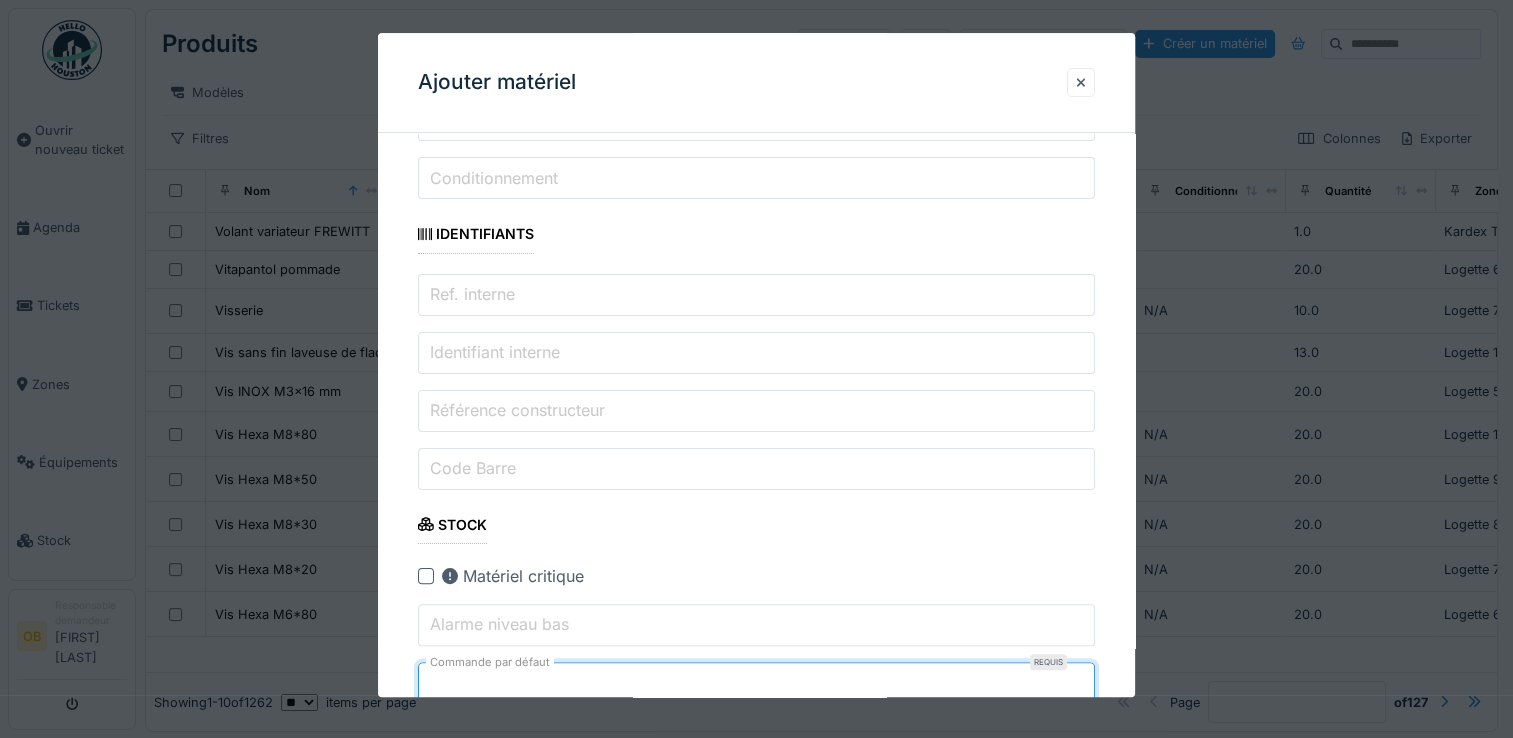 drag, startPoint x: 1087, startPoint y: 682, endPoint x: 1076, endPoint y: 681, distance: 11.045361 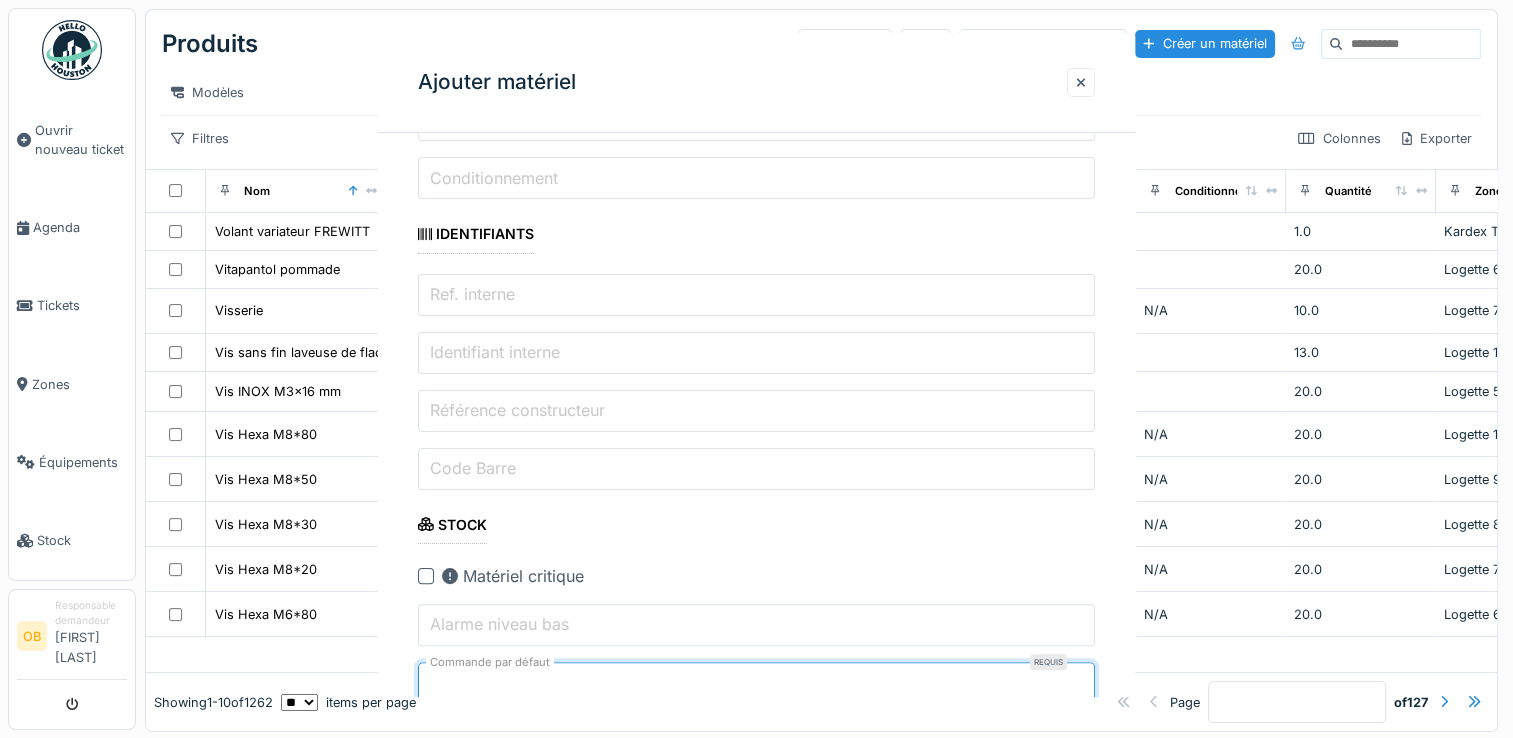 scroll, scrollTop: 0, scrollLeft: 0, axis: both 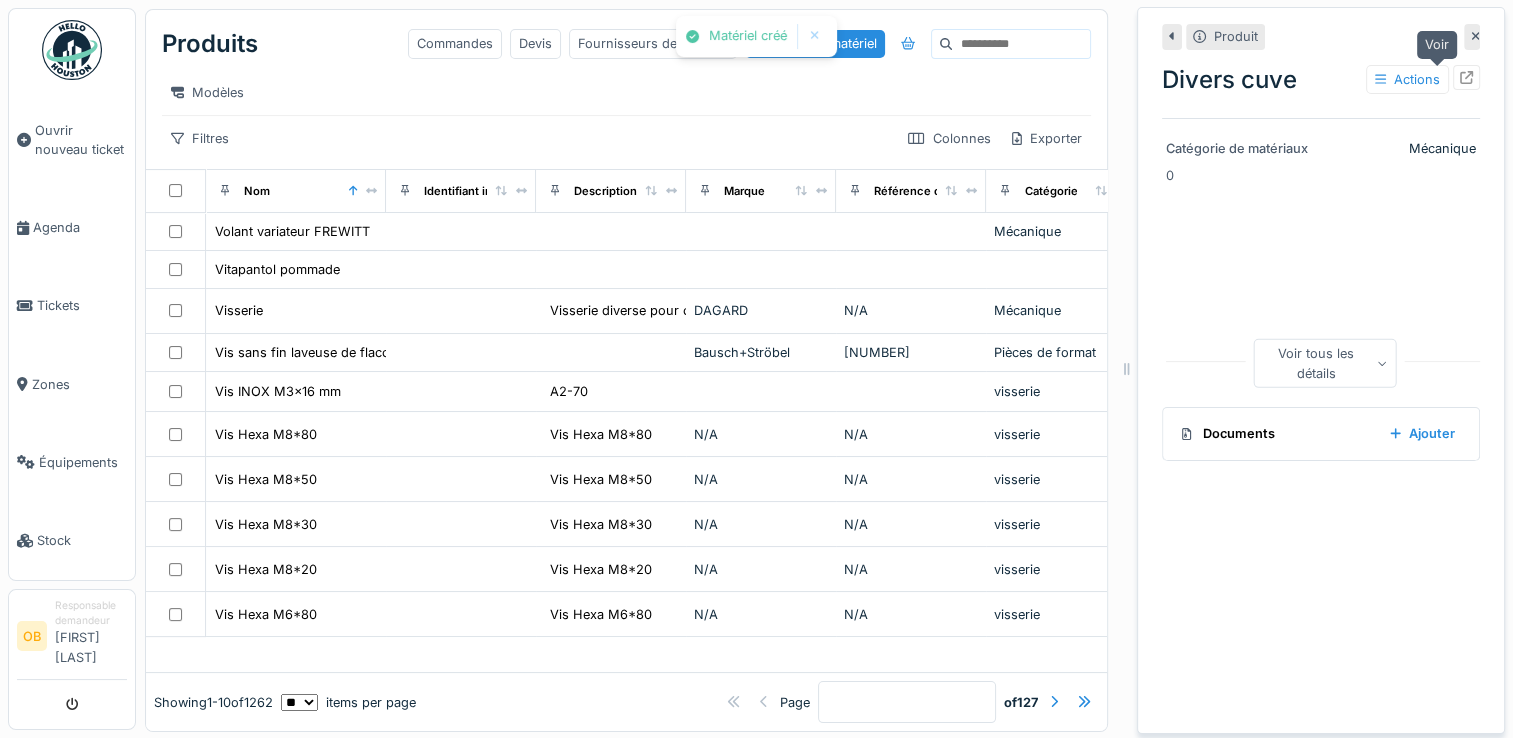 click at bounding box center (1466, 77) 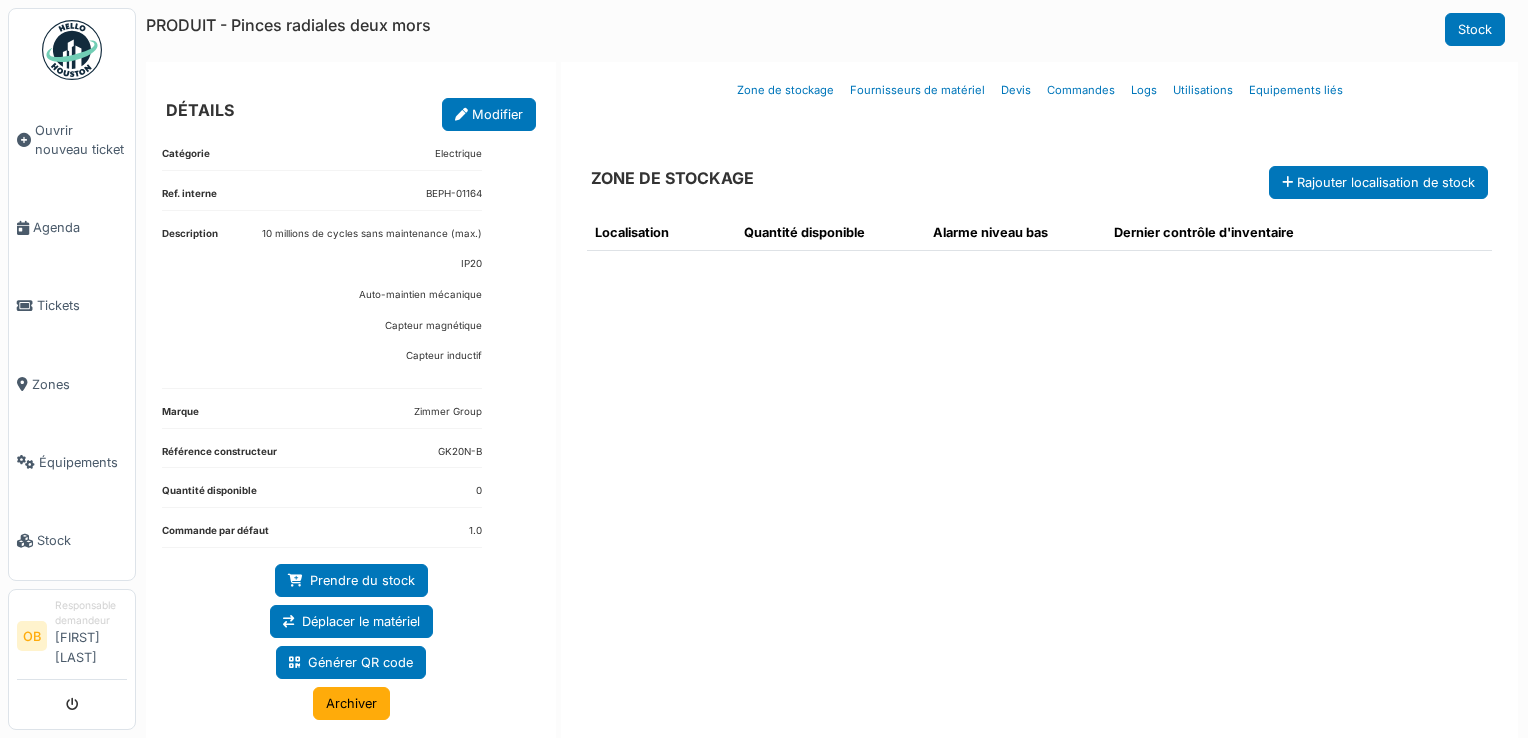scroll, scrollTop: 0, scrollLeft: 0, axis: both 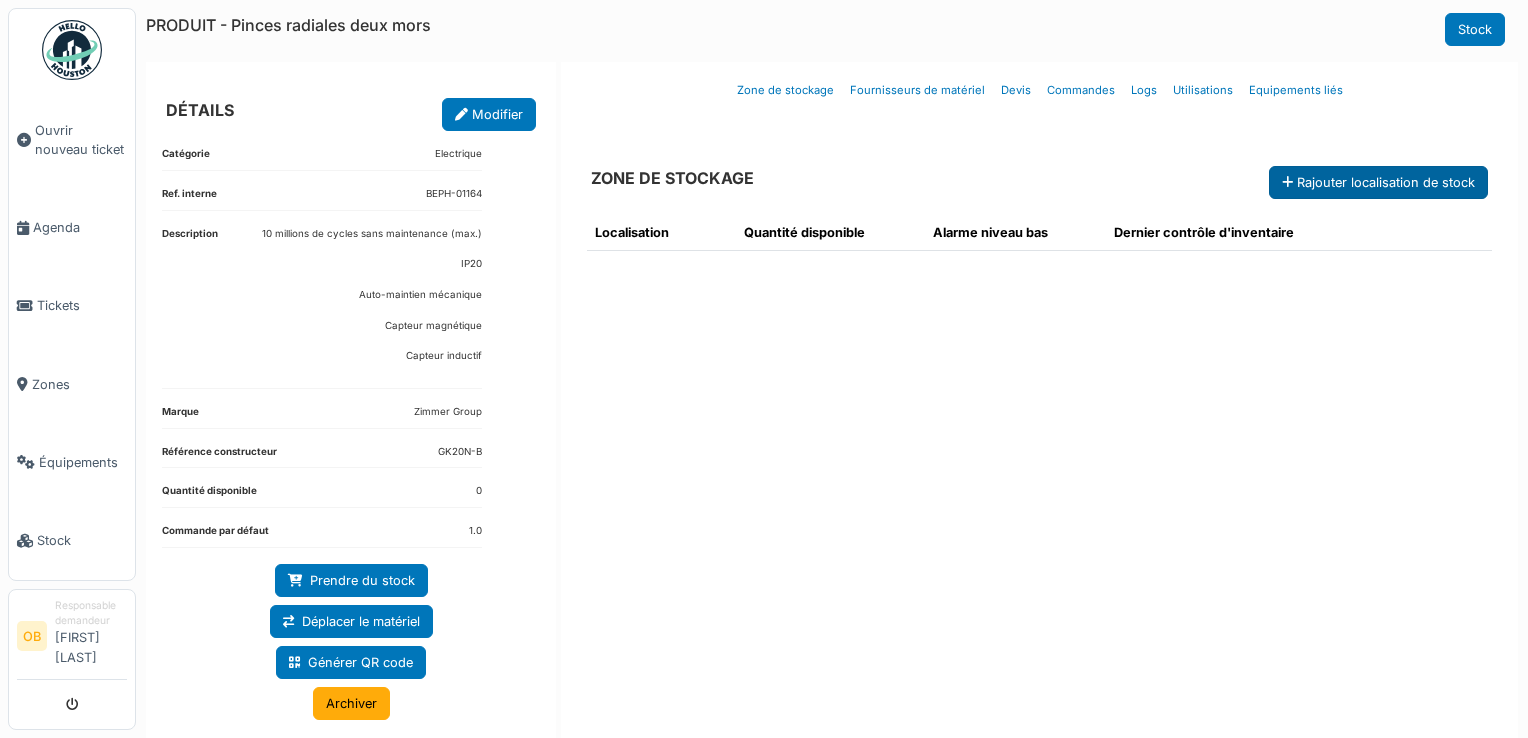 click at bounding box center [1287, 183] 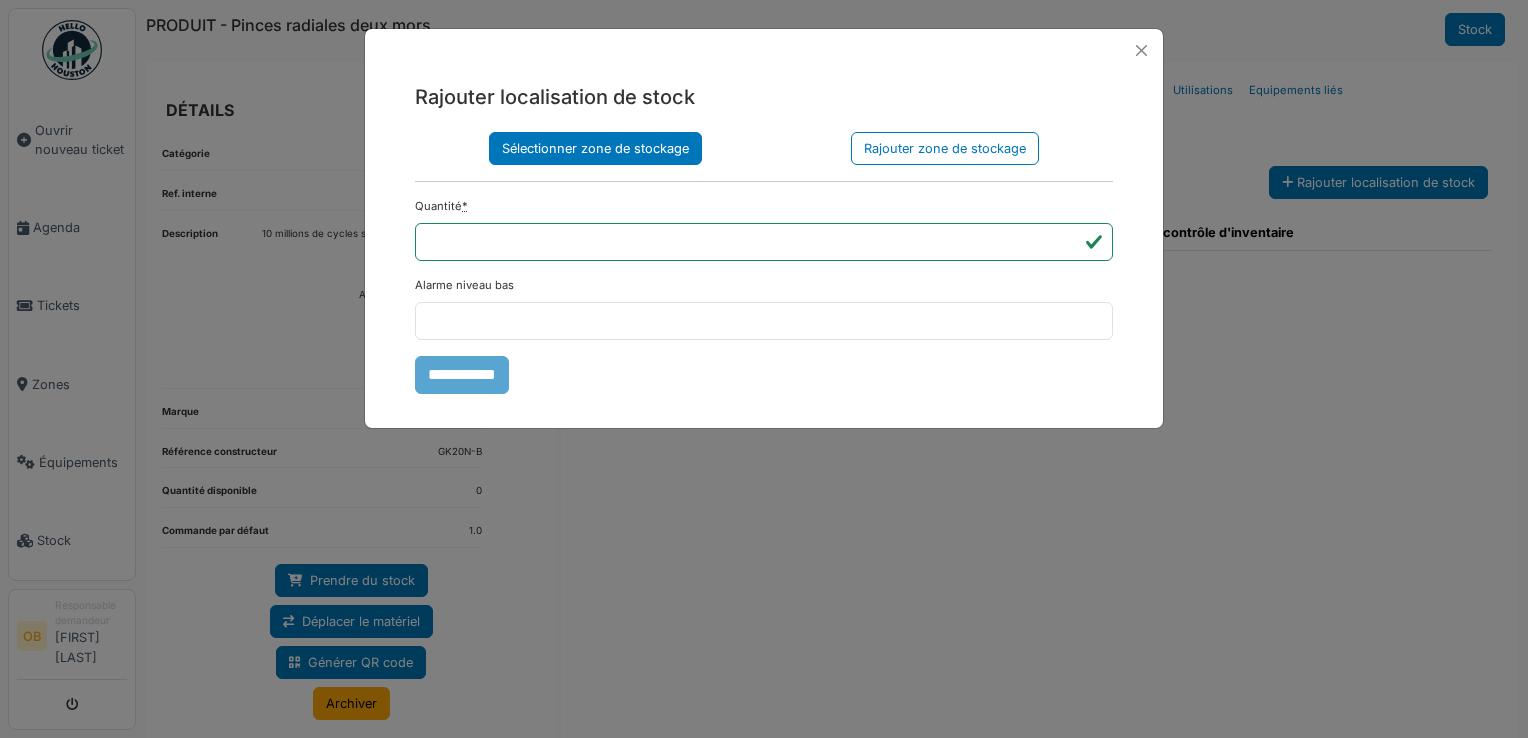 click on "Sélectionner zone de stockage" at bounding box center [595, 148] 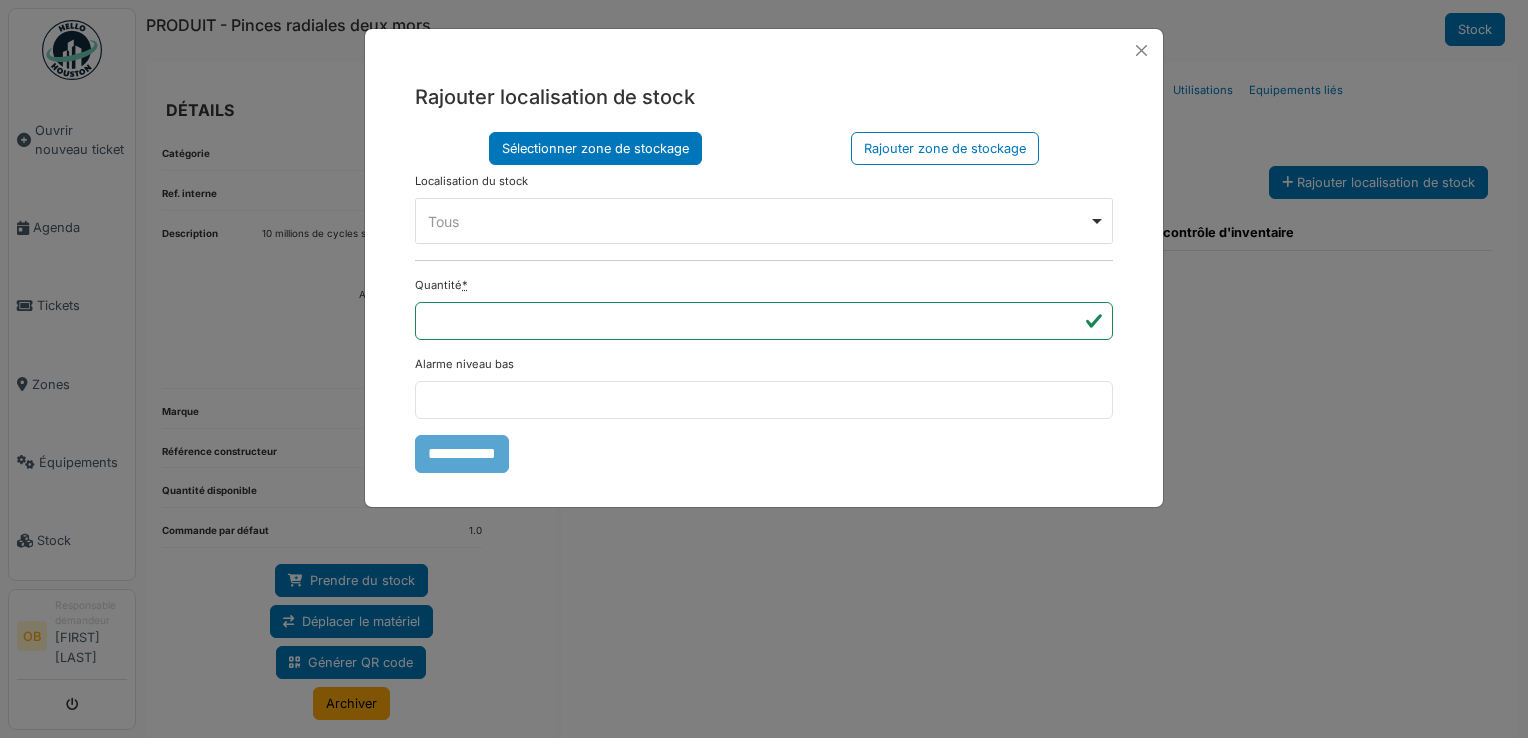 click on "Tous Remove item" at bounding box center [758, 221] 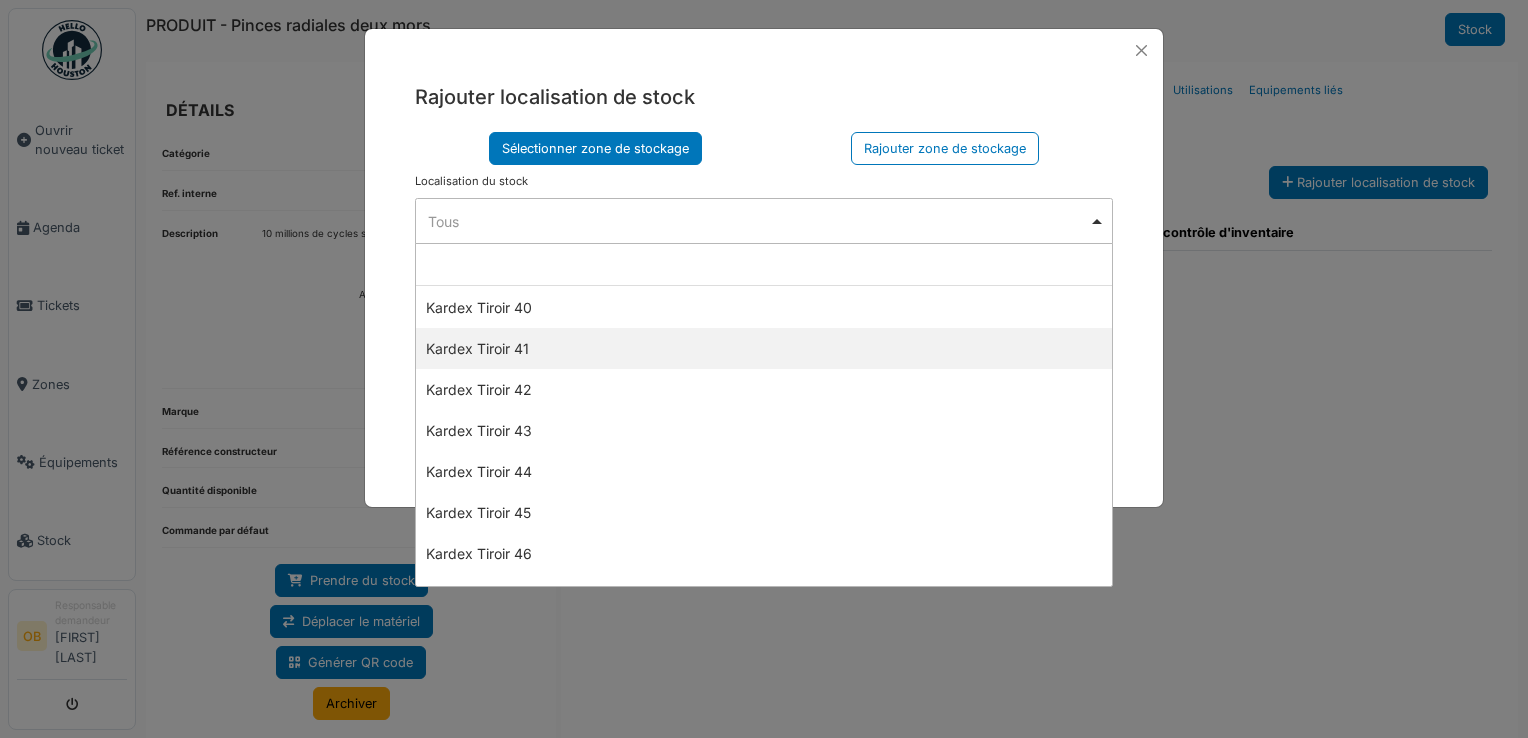 scroll, scrollTop: 1866, scrollLeft: 0, axis: vertical 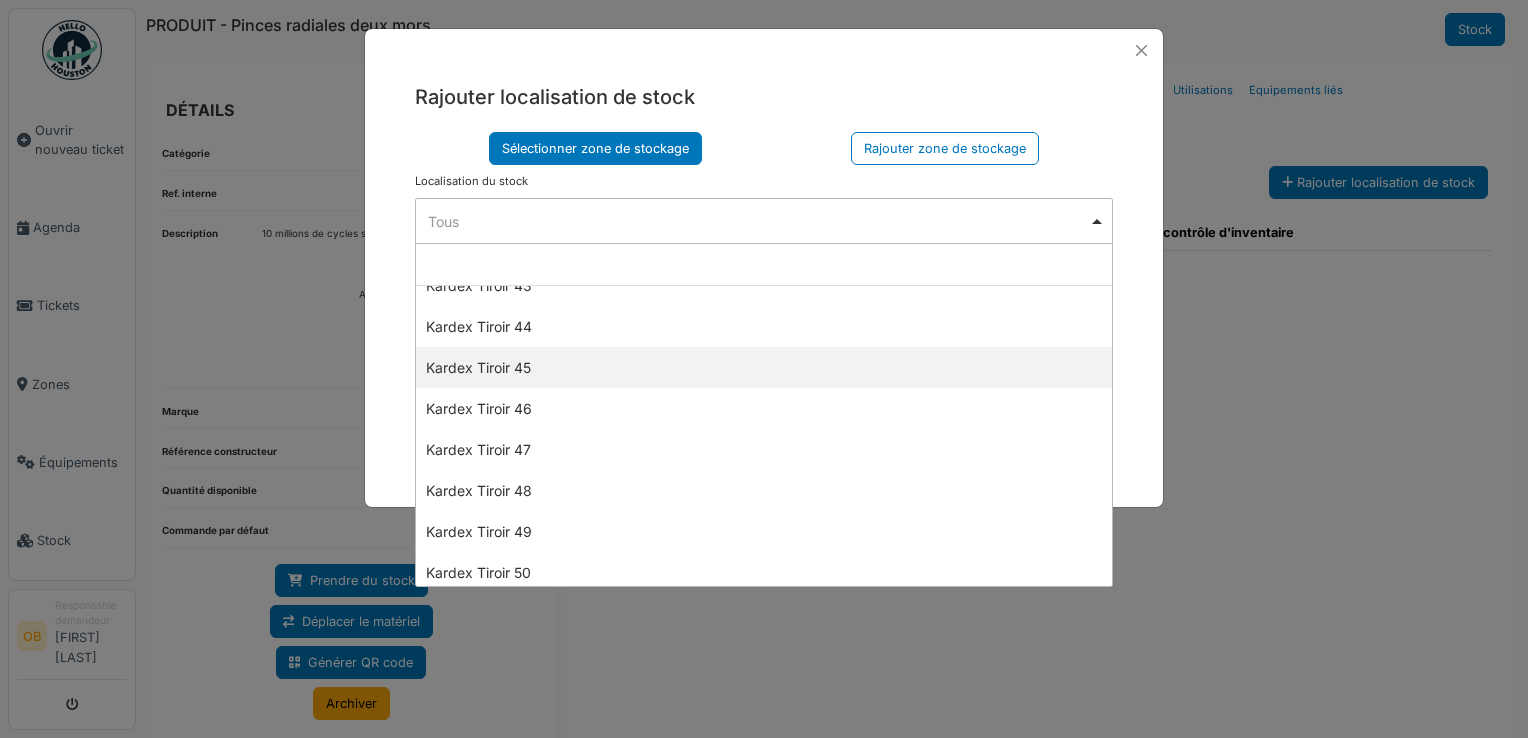 select on "****" 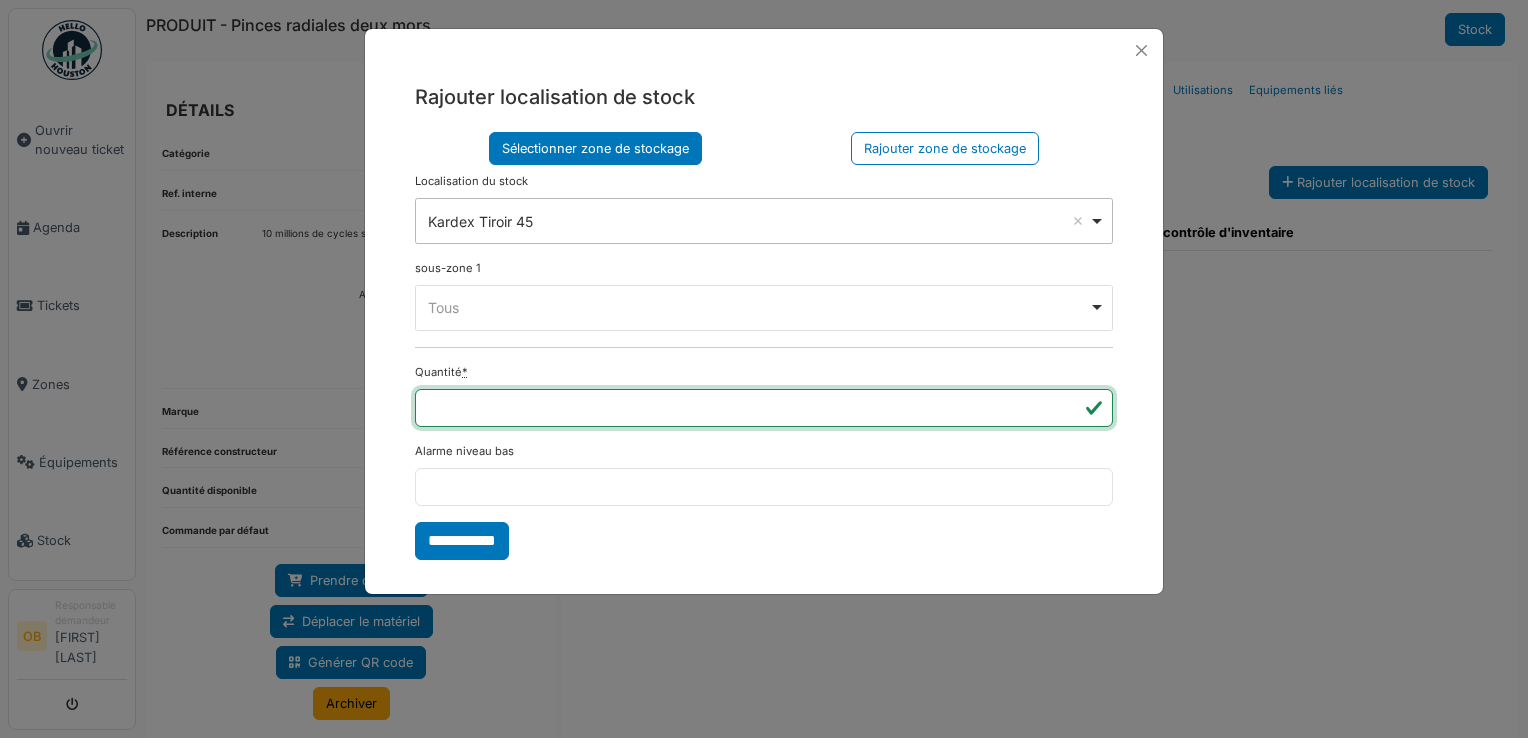 click on "*" at bounding box center (764, 408) 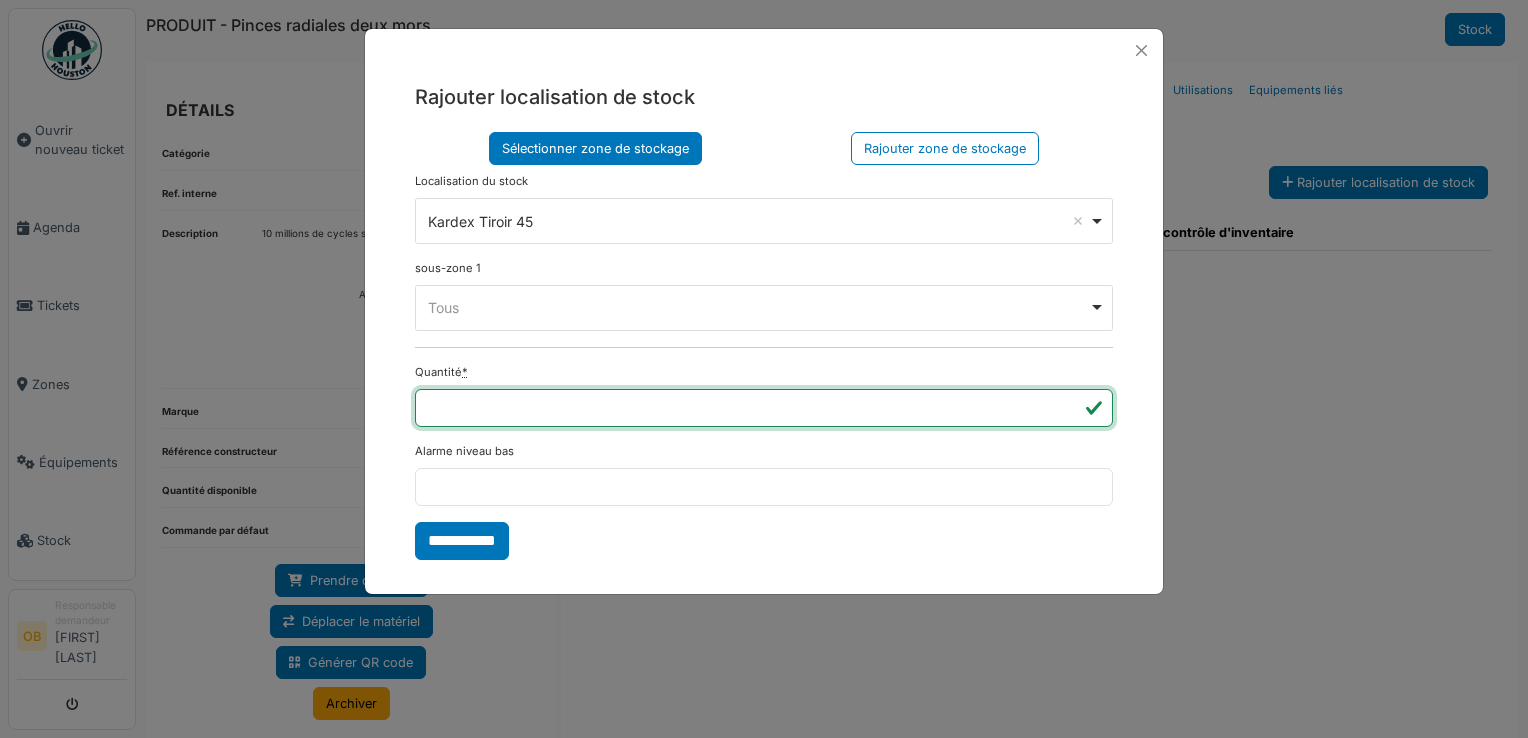 type on "*" 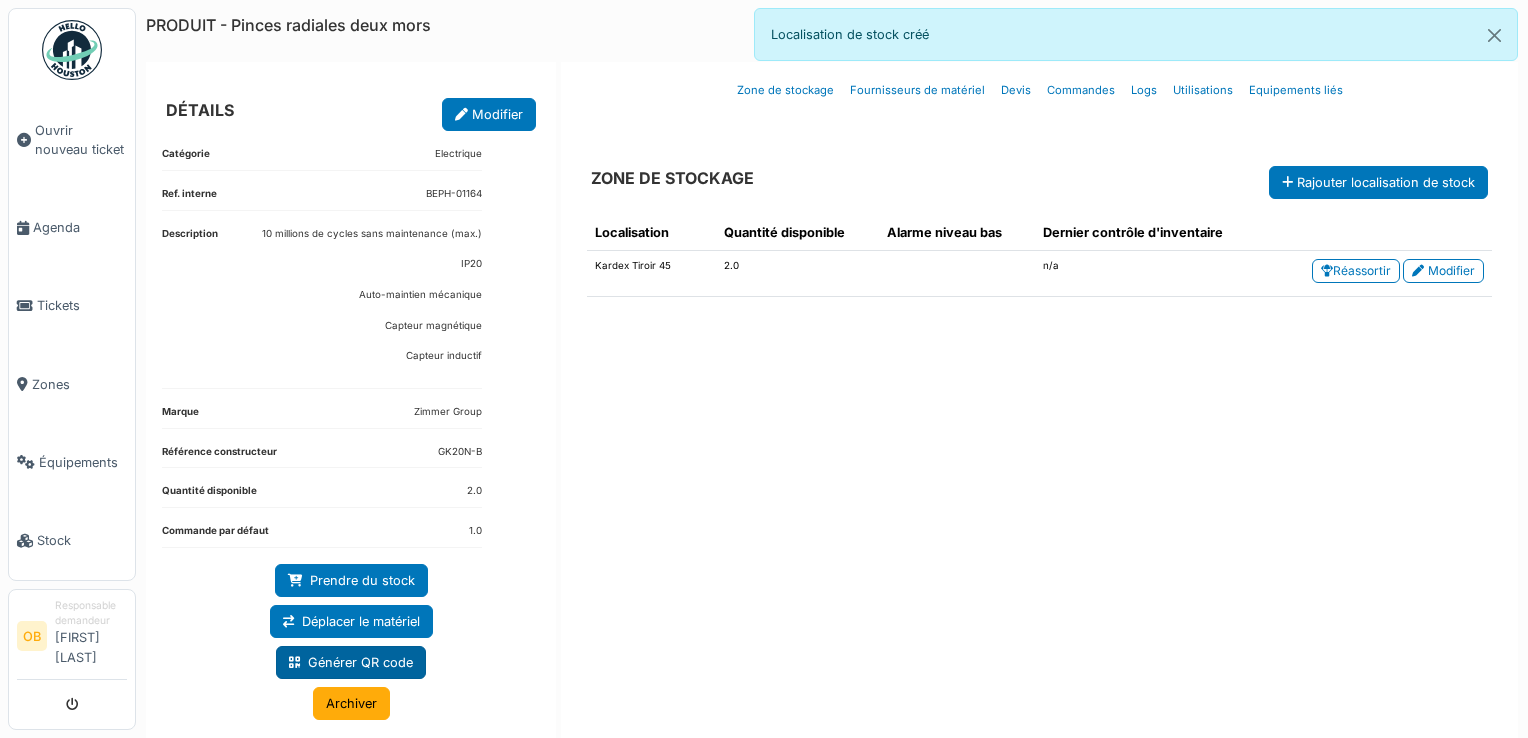 click on "Générer QR code" at bounding box center (351, 662) 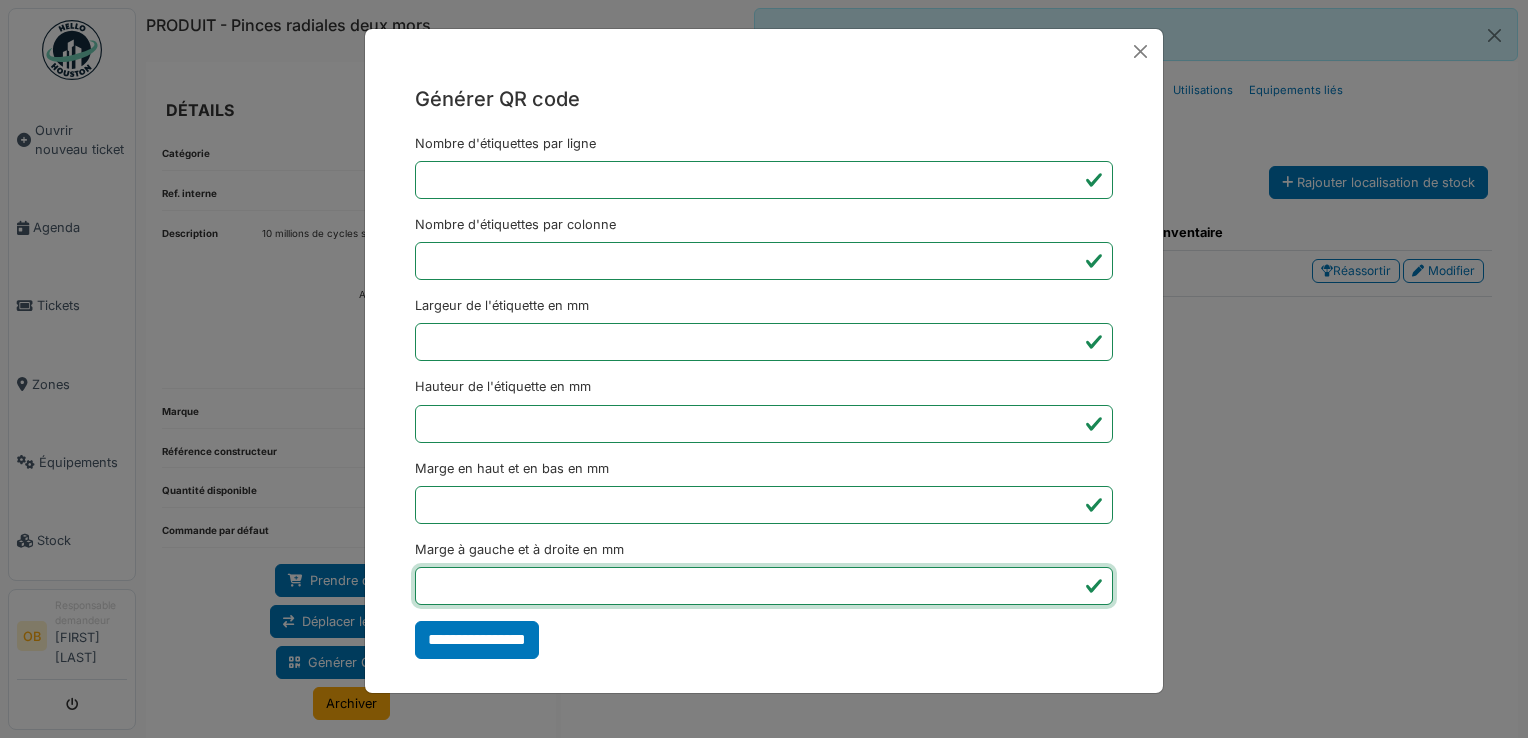 click on "*" at bounding box center [764, 586] 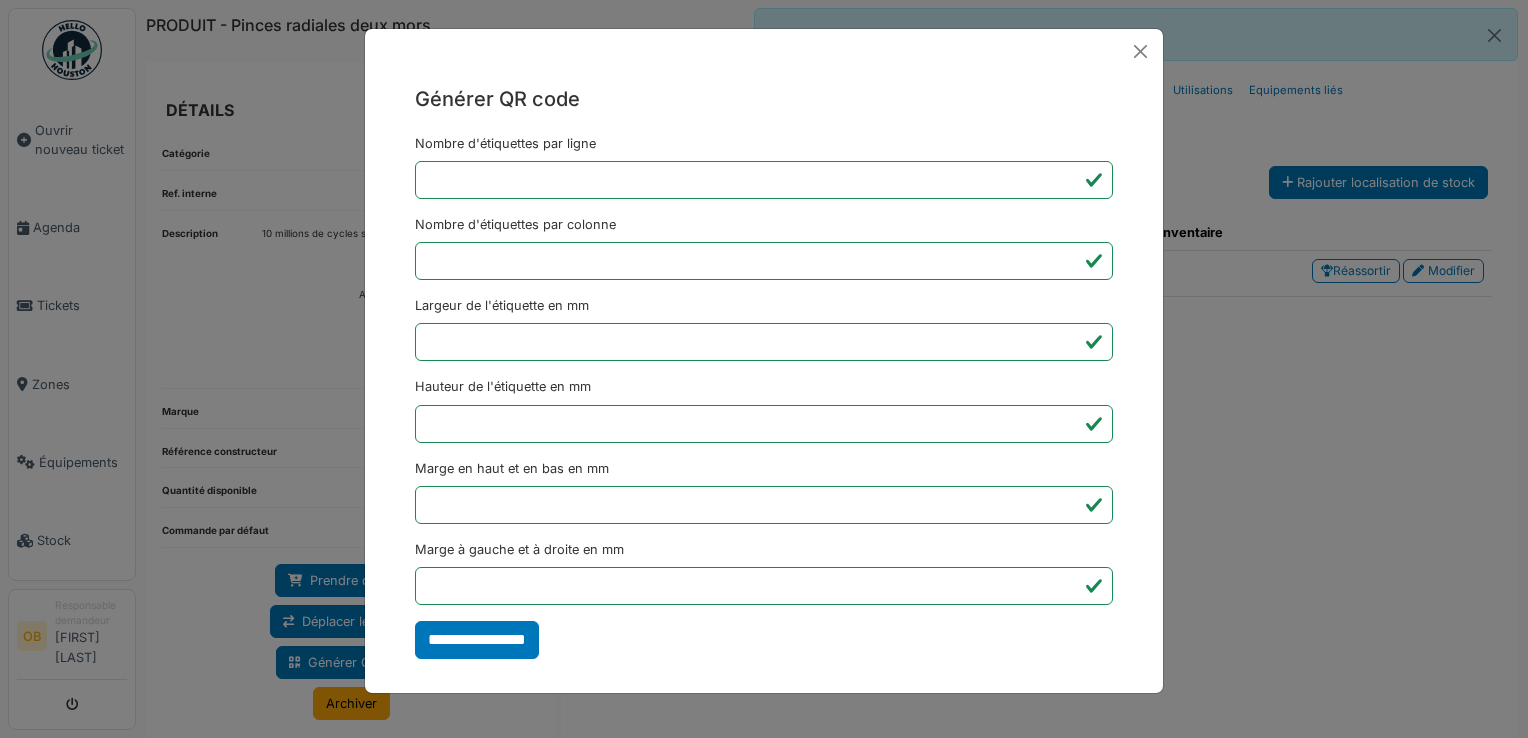 type on "*******" 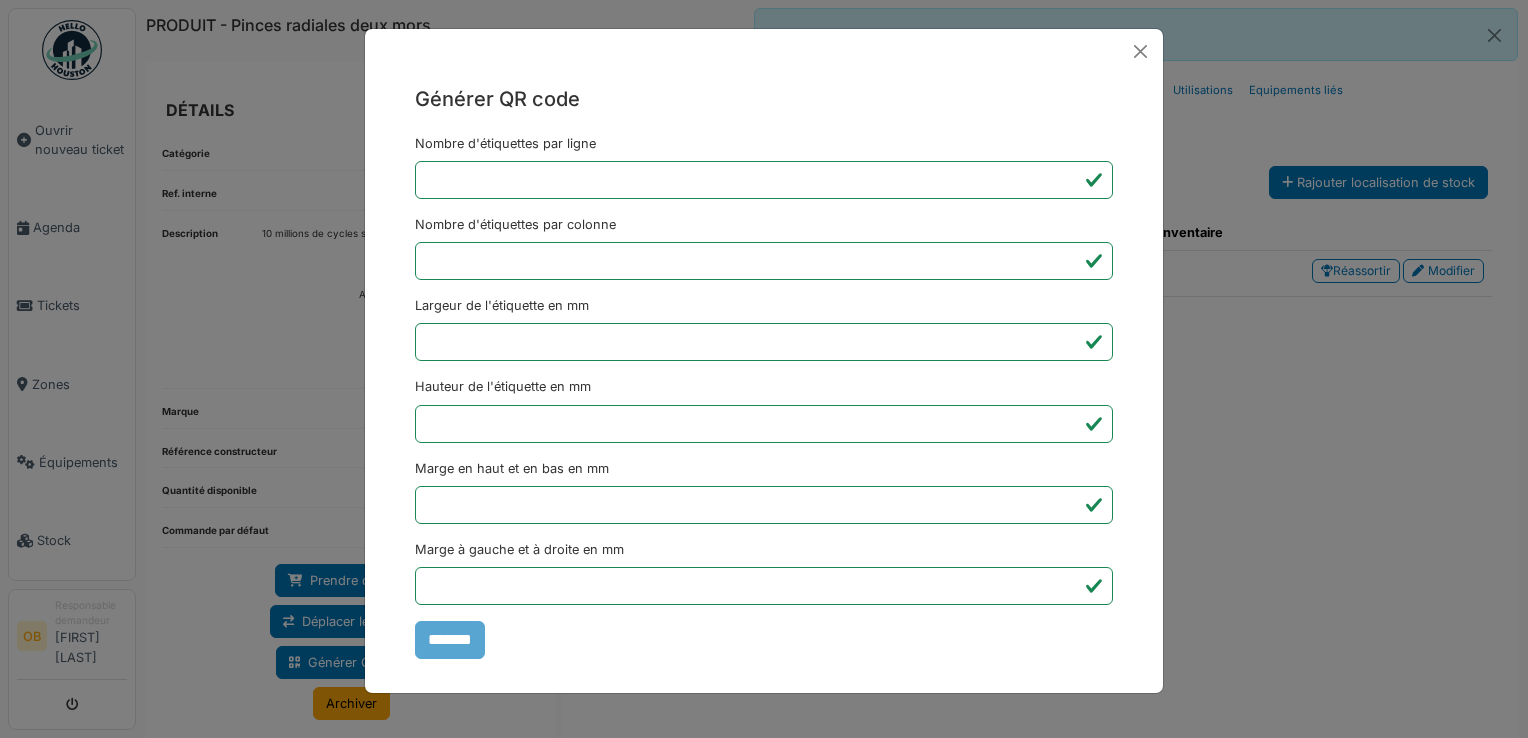 click on "Générer QR code
Nombre d'étiquettes par ligne
*
Nombre d'étiquettes par colonne
*
Largeur de l'étiquette en mm
**
Hauteur de l'étiquette en mm
**
Marge en haut et en bas en mm
*
Marge à gauche et à droite en mm
***
*******" at bounding box center (764, 369) 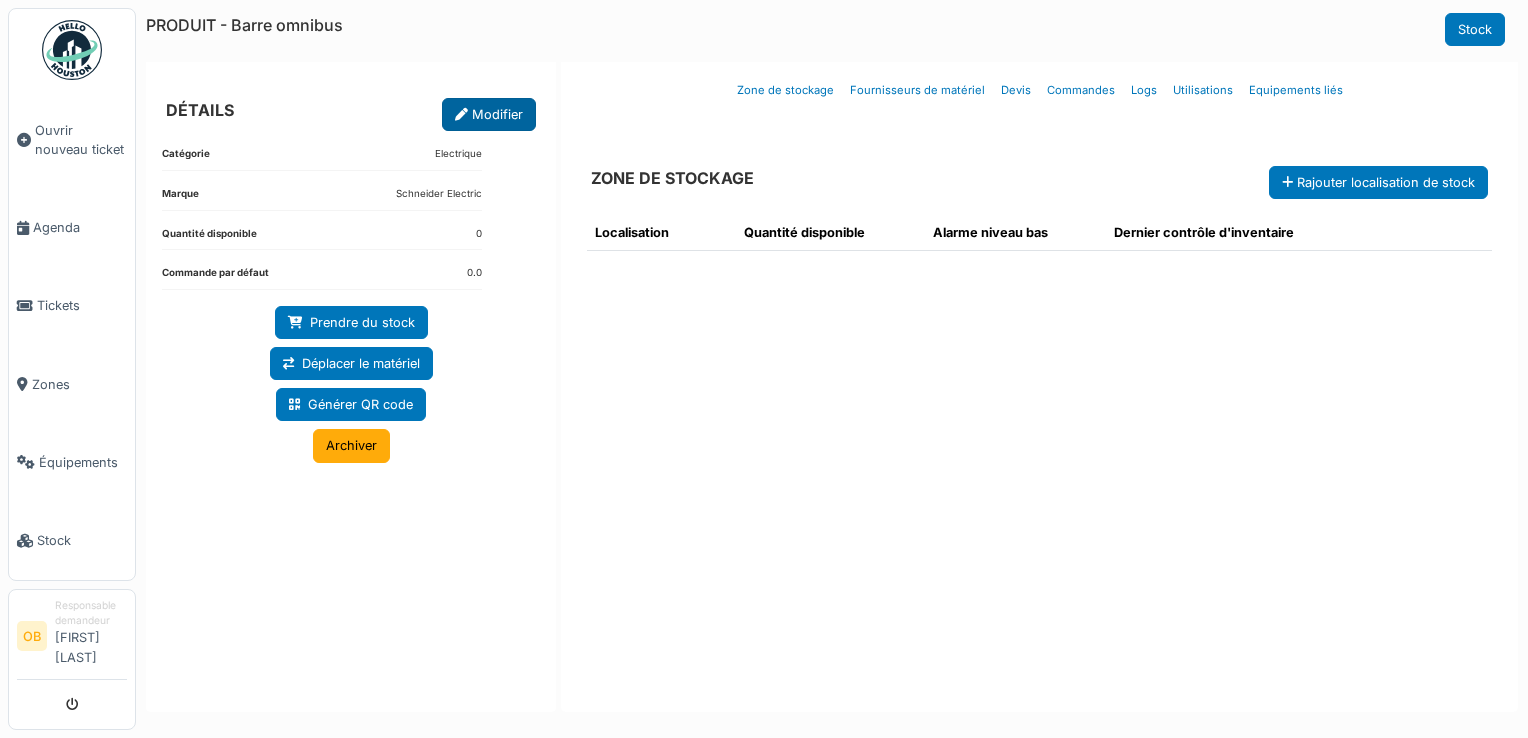 scroll, scrollTop: 0, scrollLeft: 0, axis: both 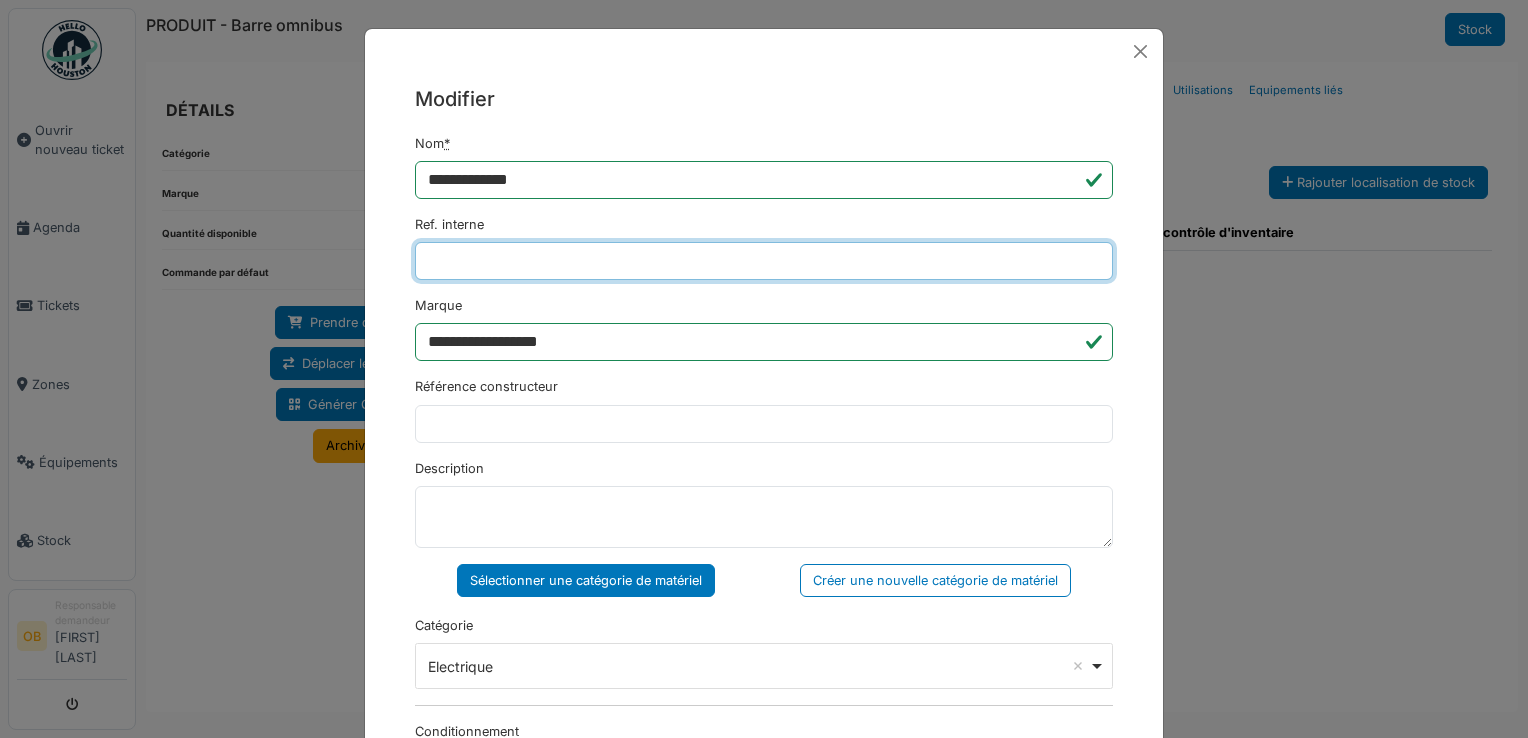 click on "Ref. interne" at bounding box center (764, 261) 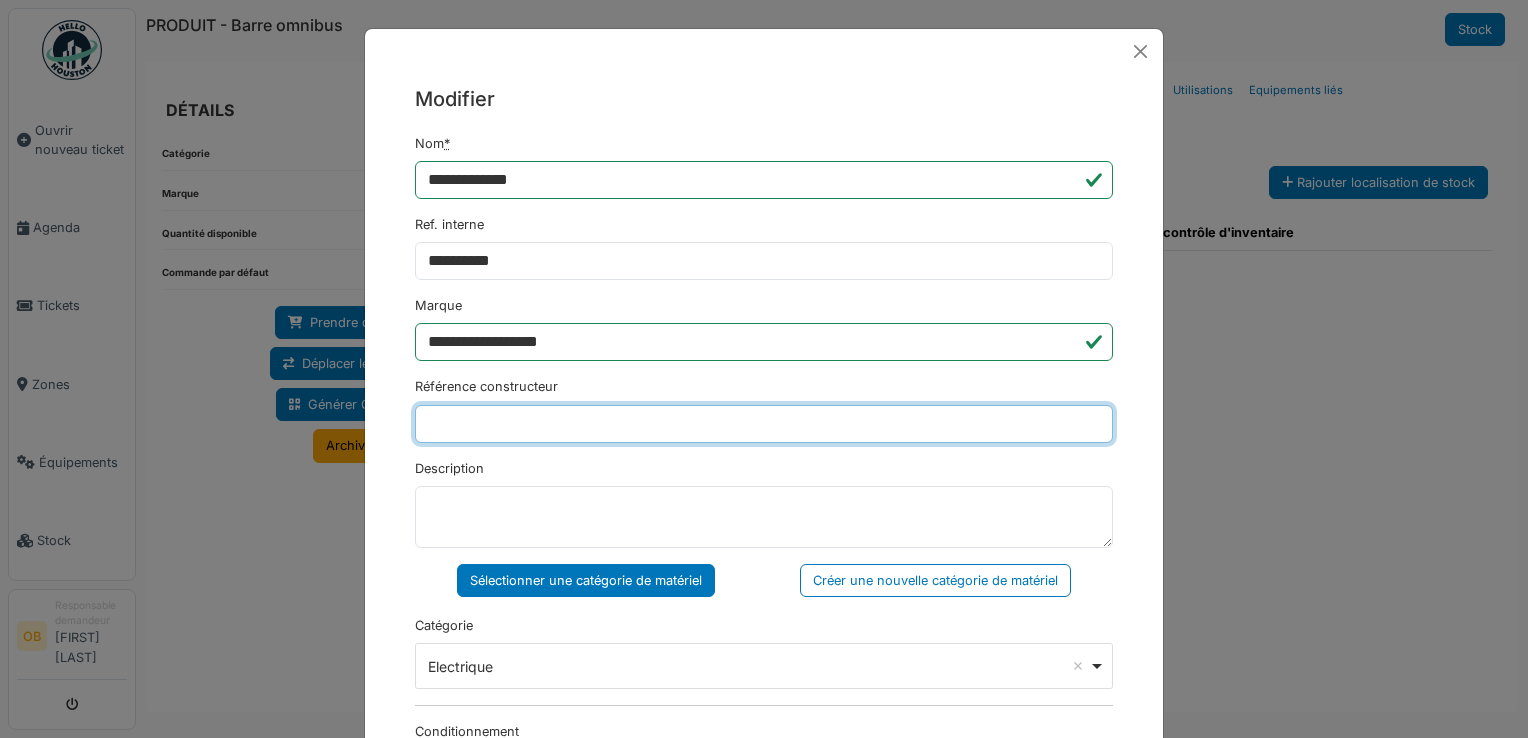 type on "*******" 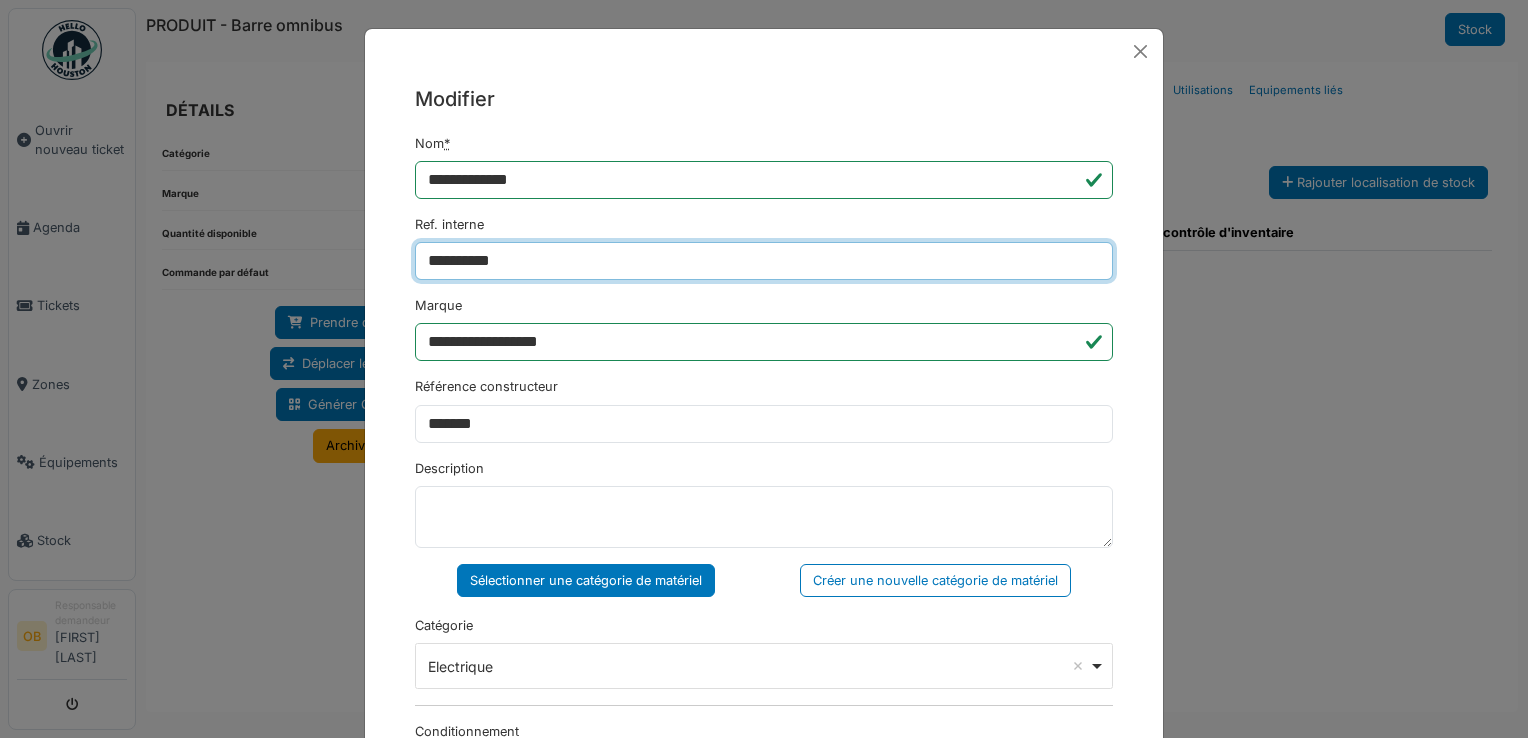type on "**********" 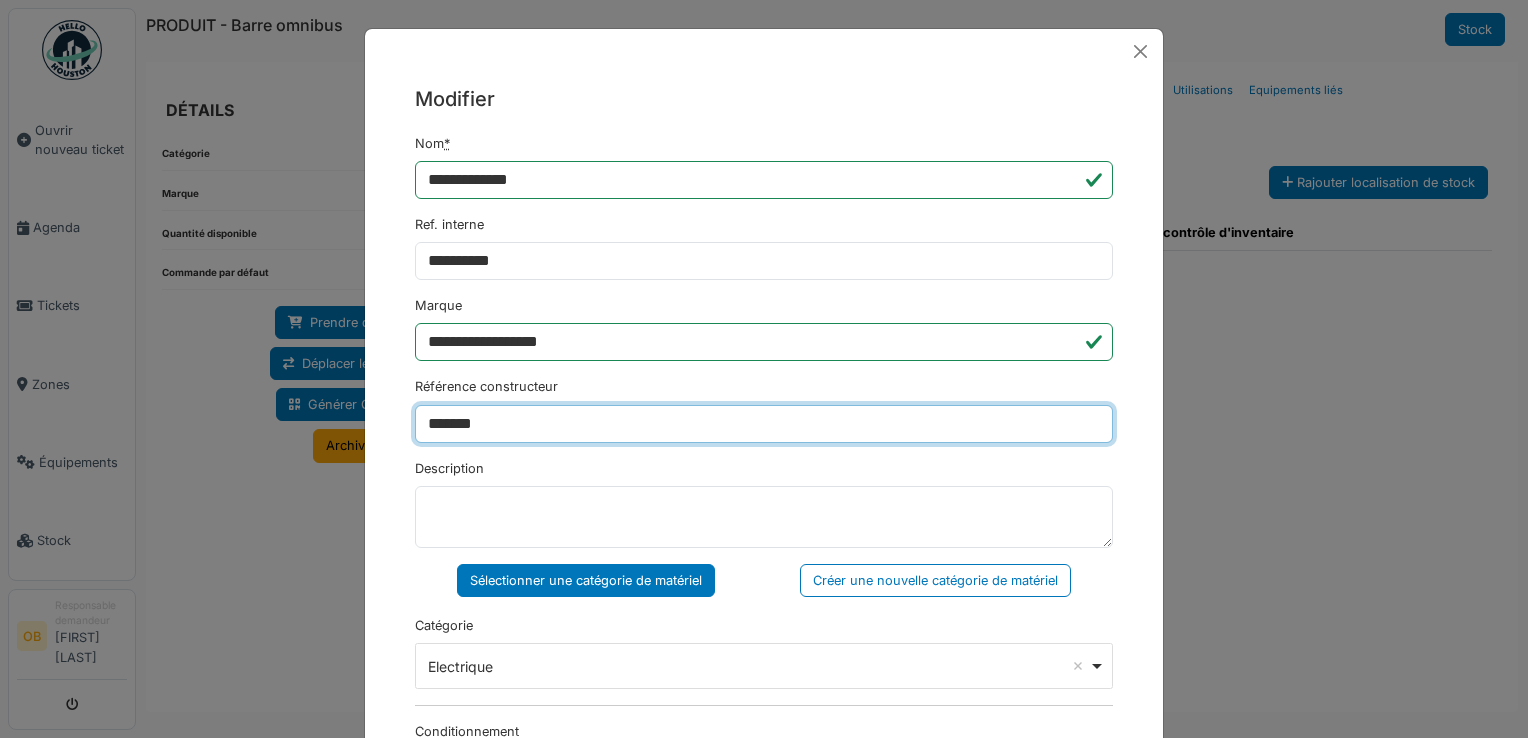 drag, startPoint x: 564, startPoint y: 425, endPoint x: 204, endPoint y: 457, distance: 361.41943 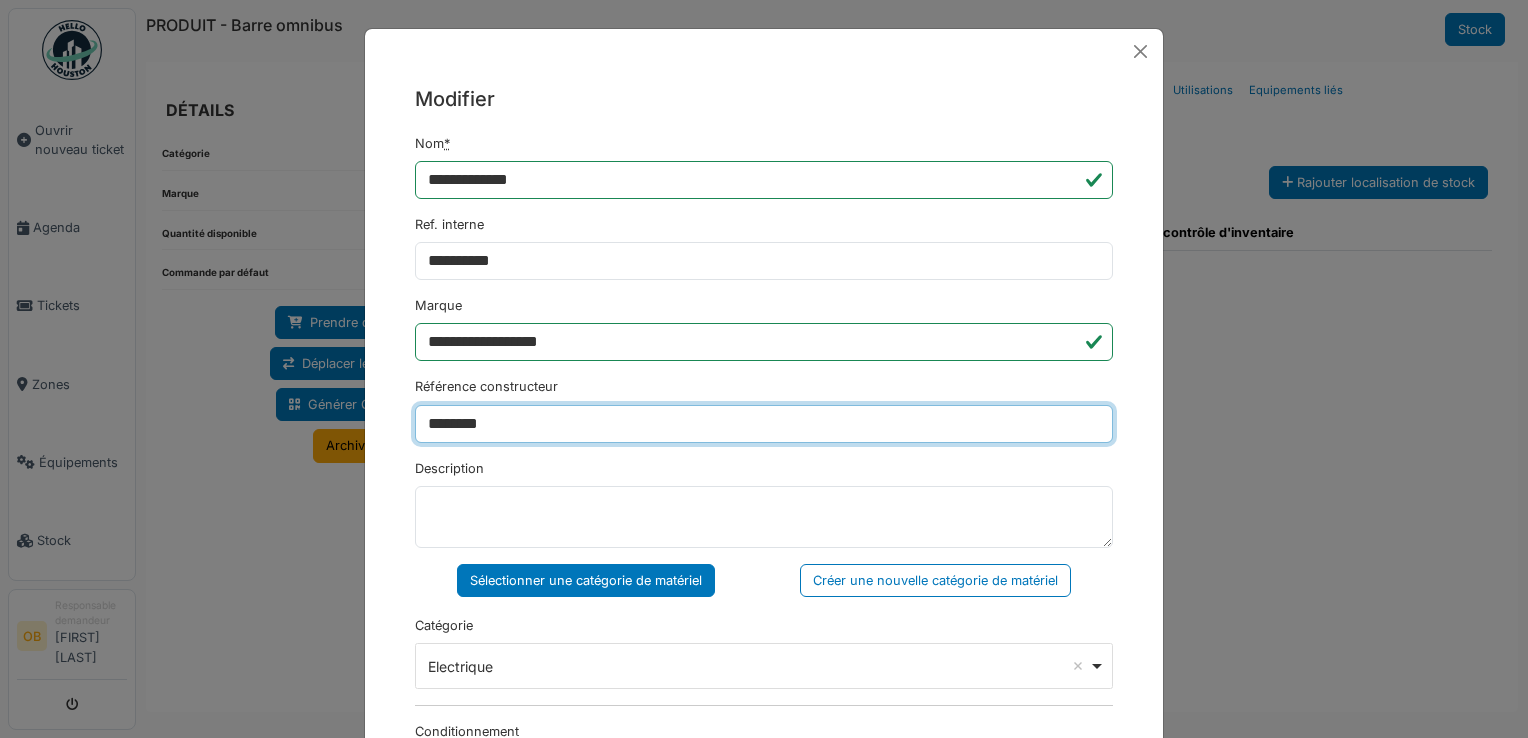 type on "********" 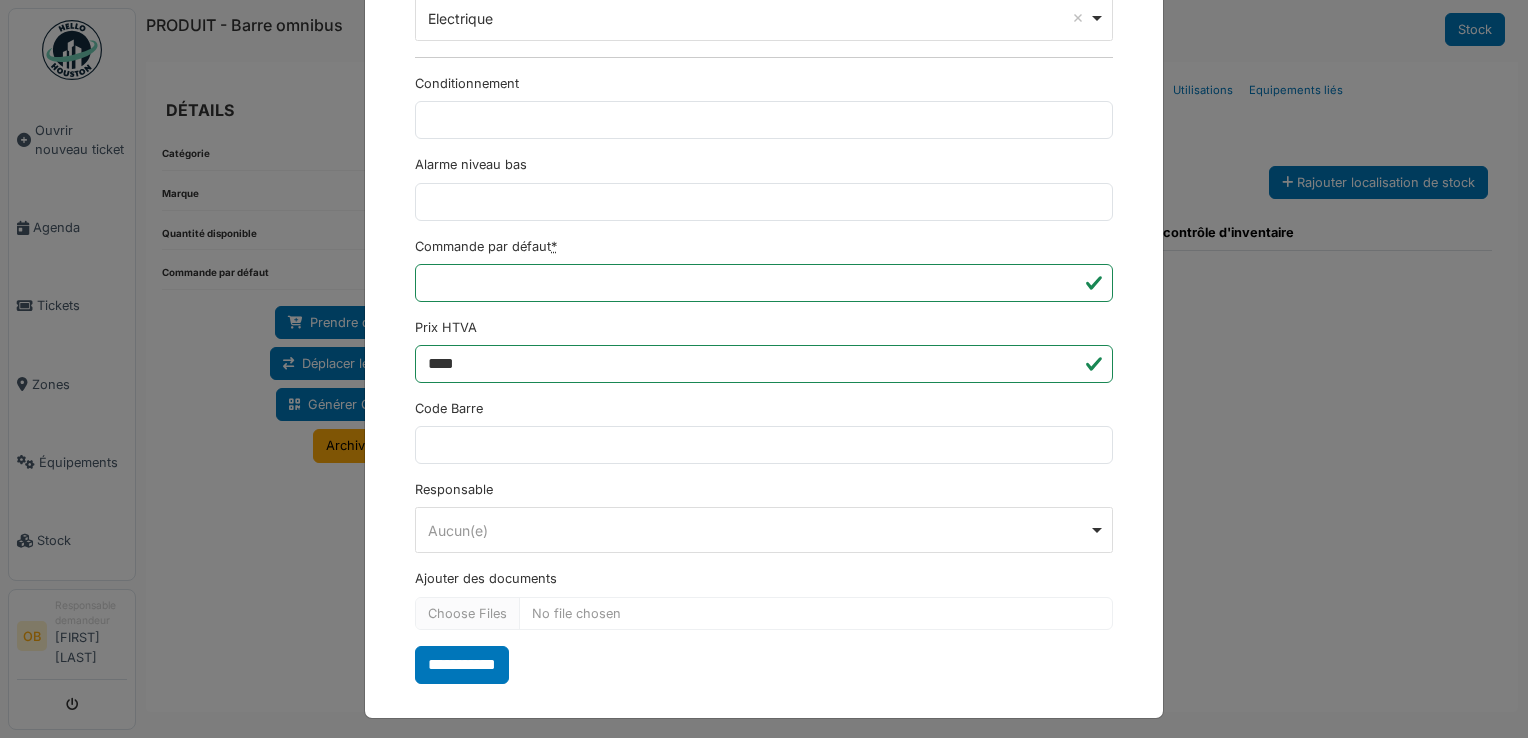 scroll, scrollTop: 650, scrollLeft: 0, axis: vertical 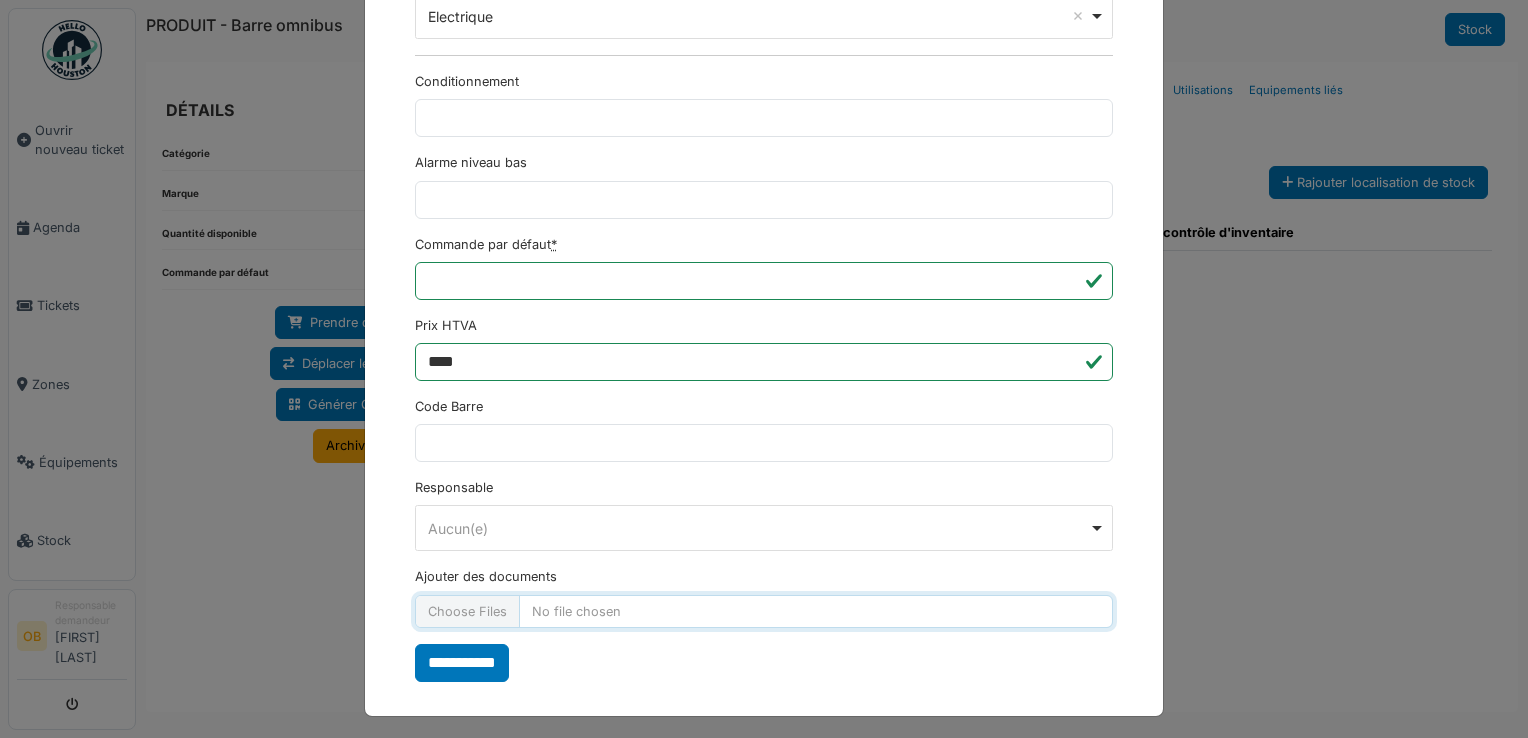 click on "Ajouter des documents" at bounding box center [764, 611] 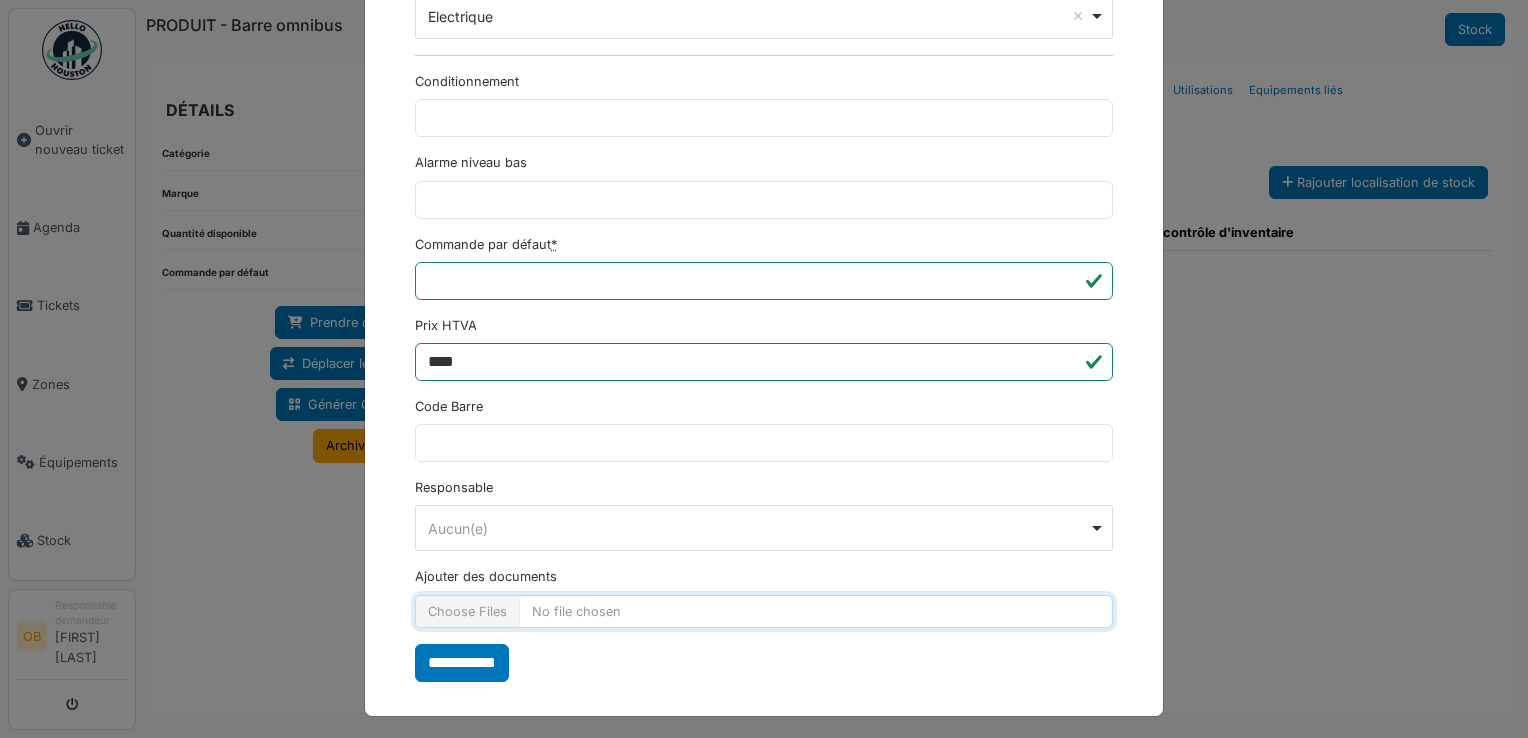 type on "**********" 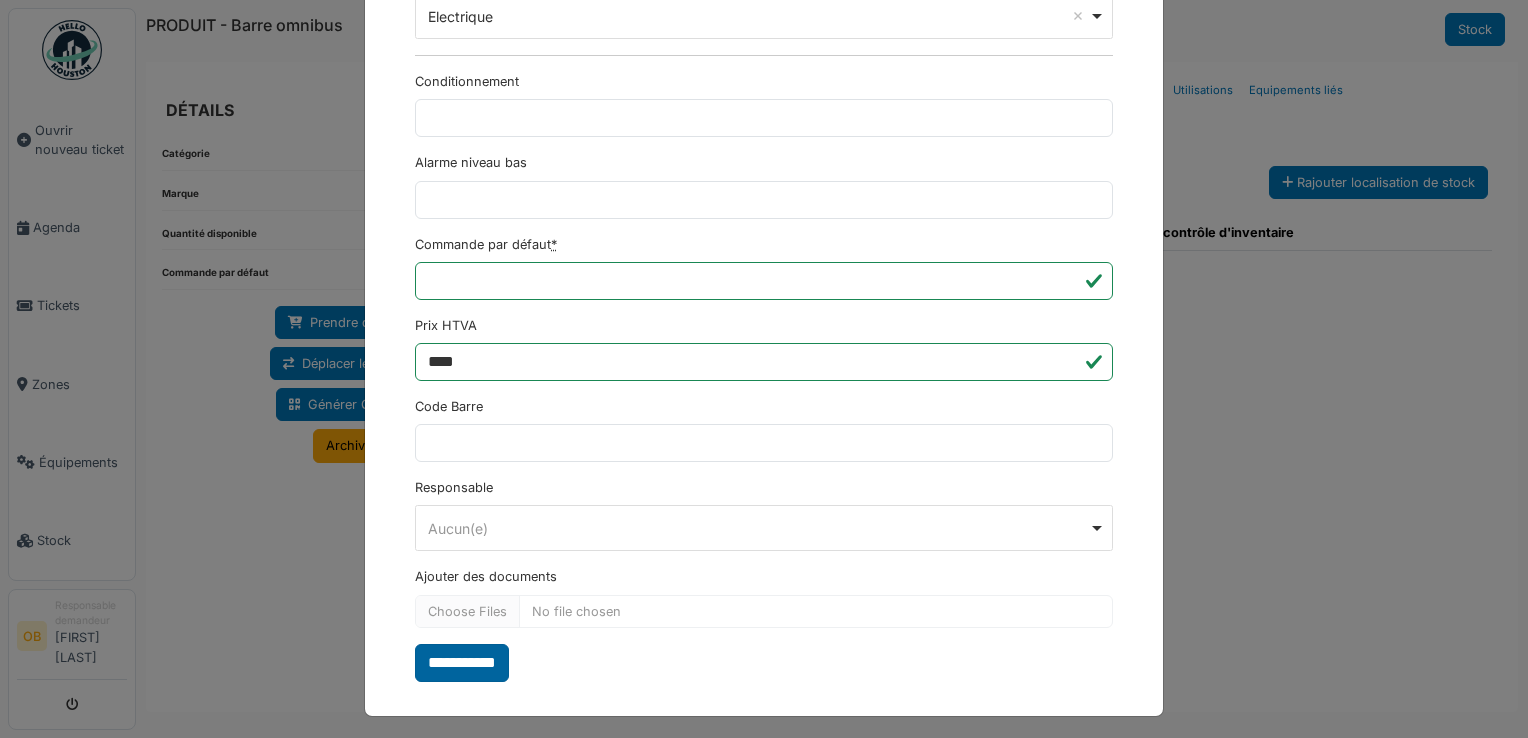 click on "**********" at bounding box center (462, 663) 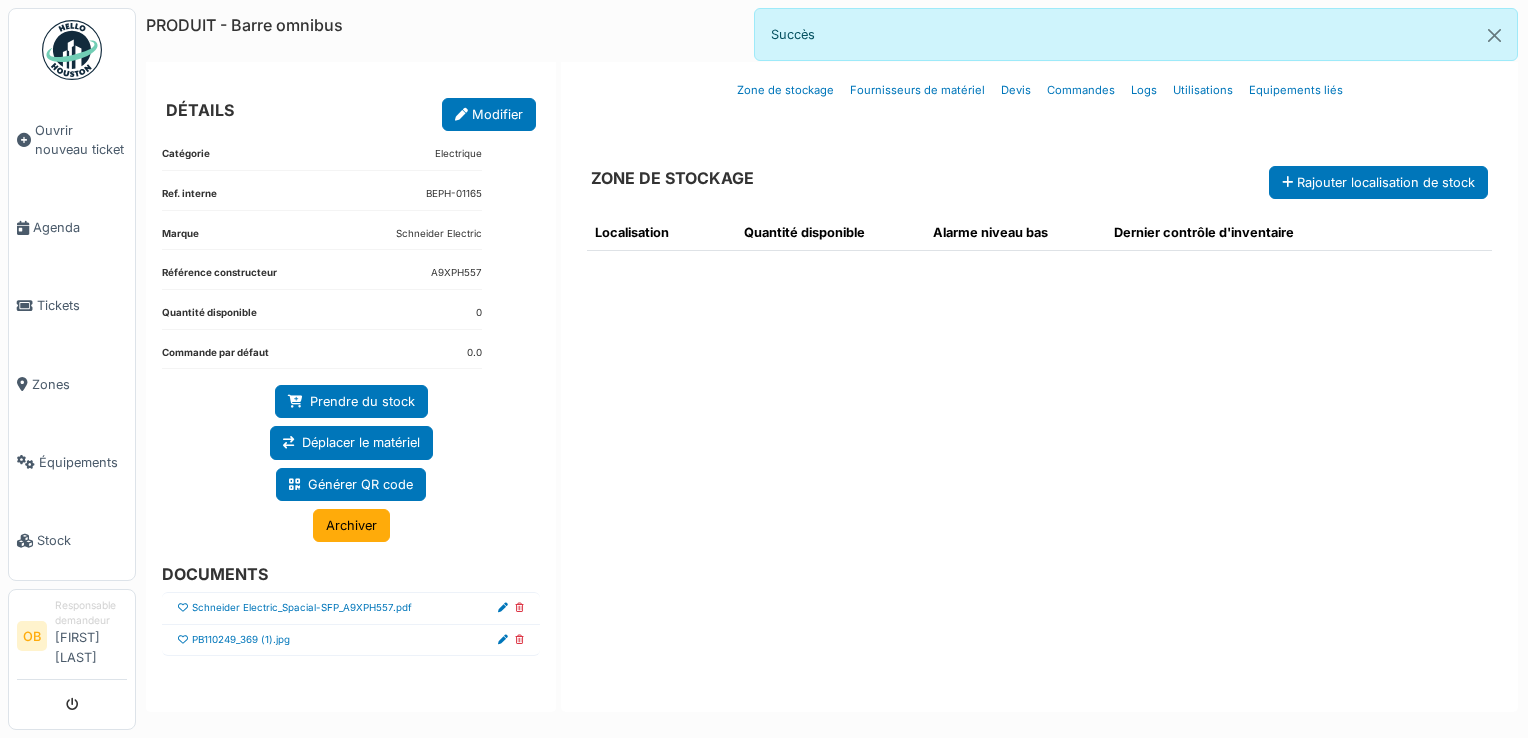 click on "PB110249_369 (1).jpg" at bounding box center [351, 641] 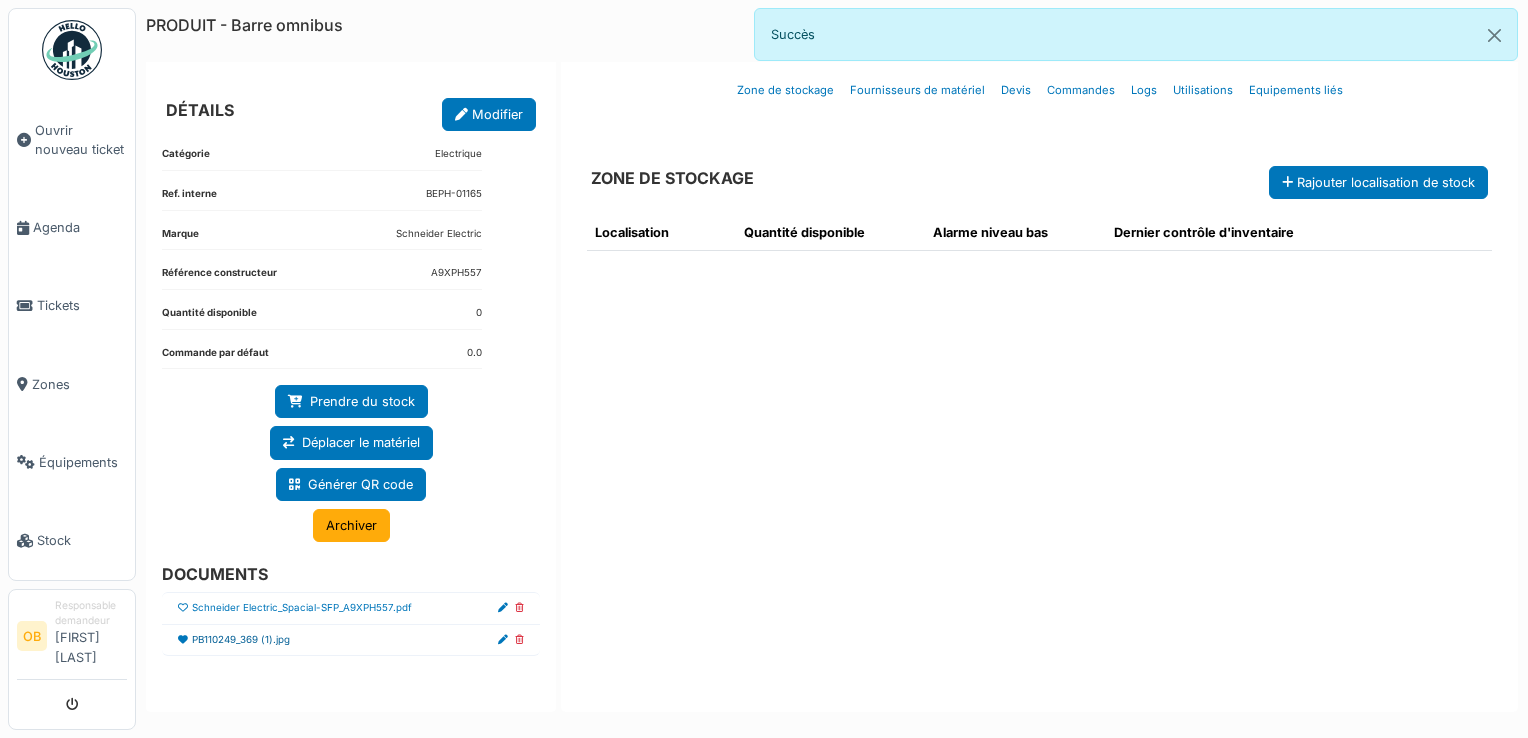 click on "PB110249_369 (1).jpg" at bounding box center [241, 640] 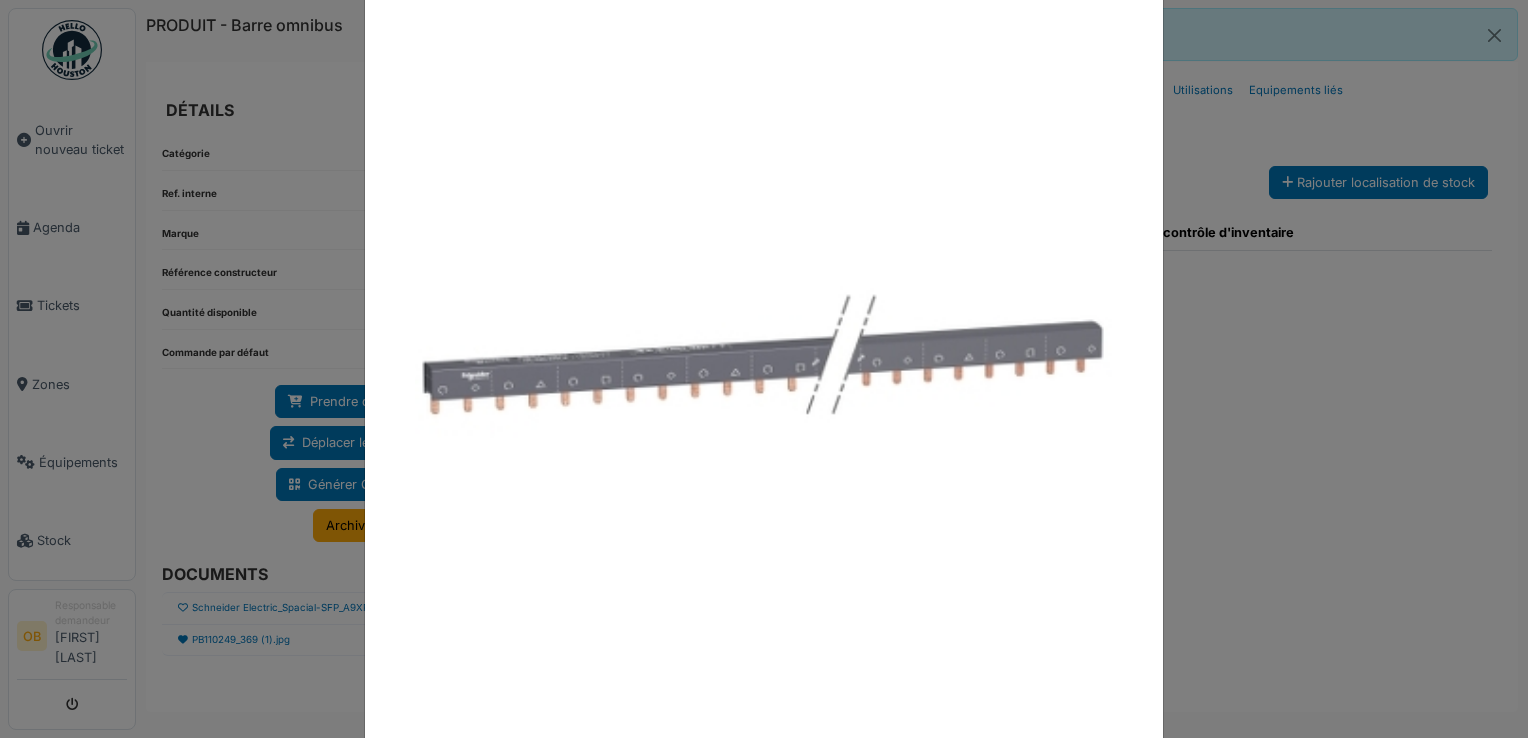scroll, scrollTop: 106, scrollLeft: 0, axis: vertical 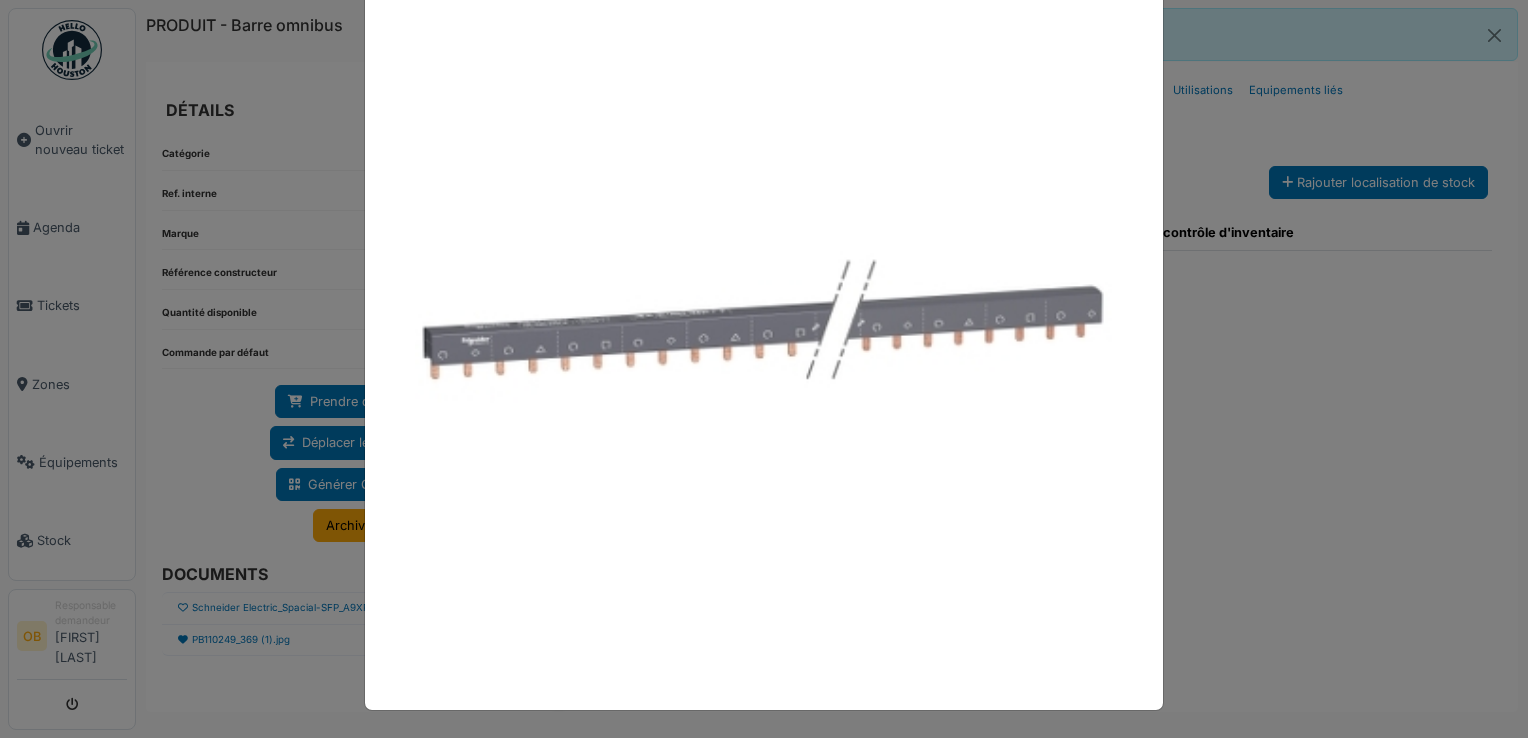 click at bounding box center [764, 369] 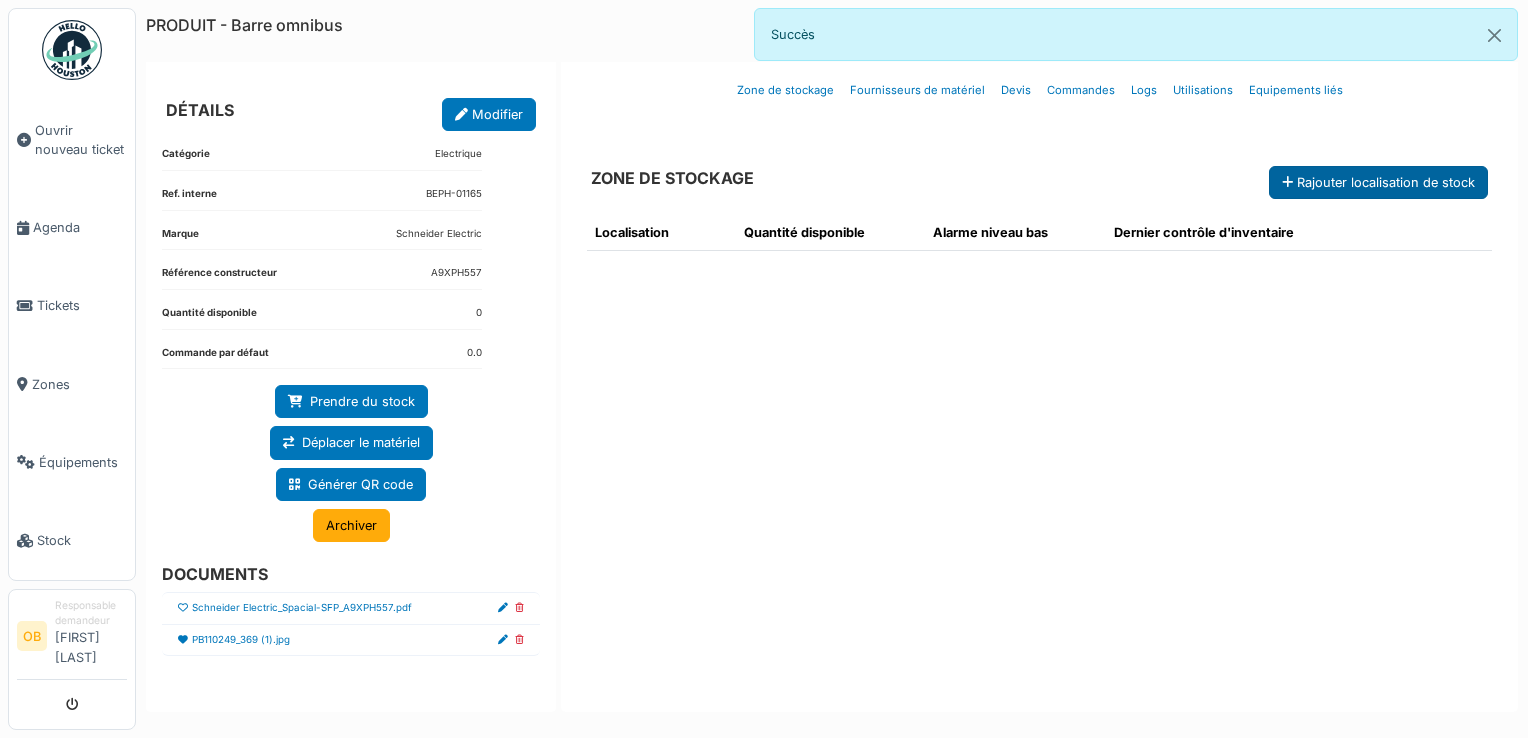 click on "Rajouter localisation de stock" at bounding box center [1378, 182] 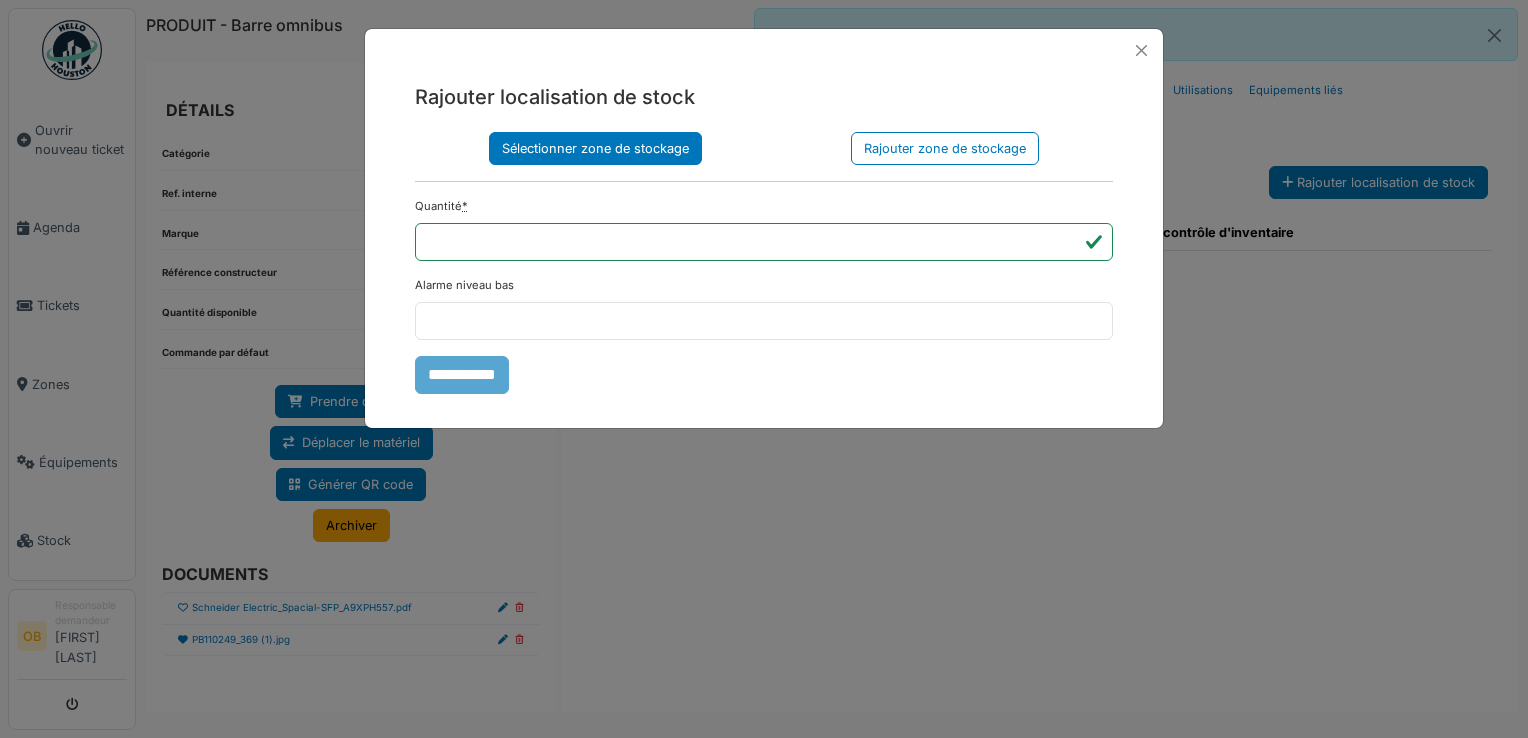 click on "Sélectionner zone de stockage" at bounding box center (595, 148) 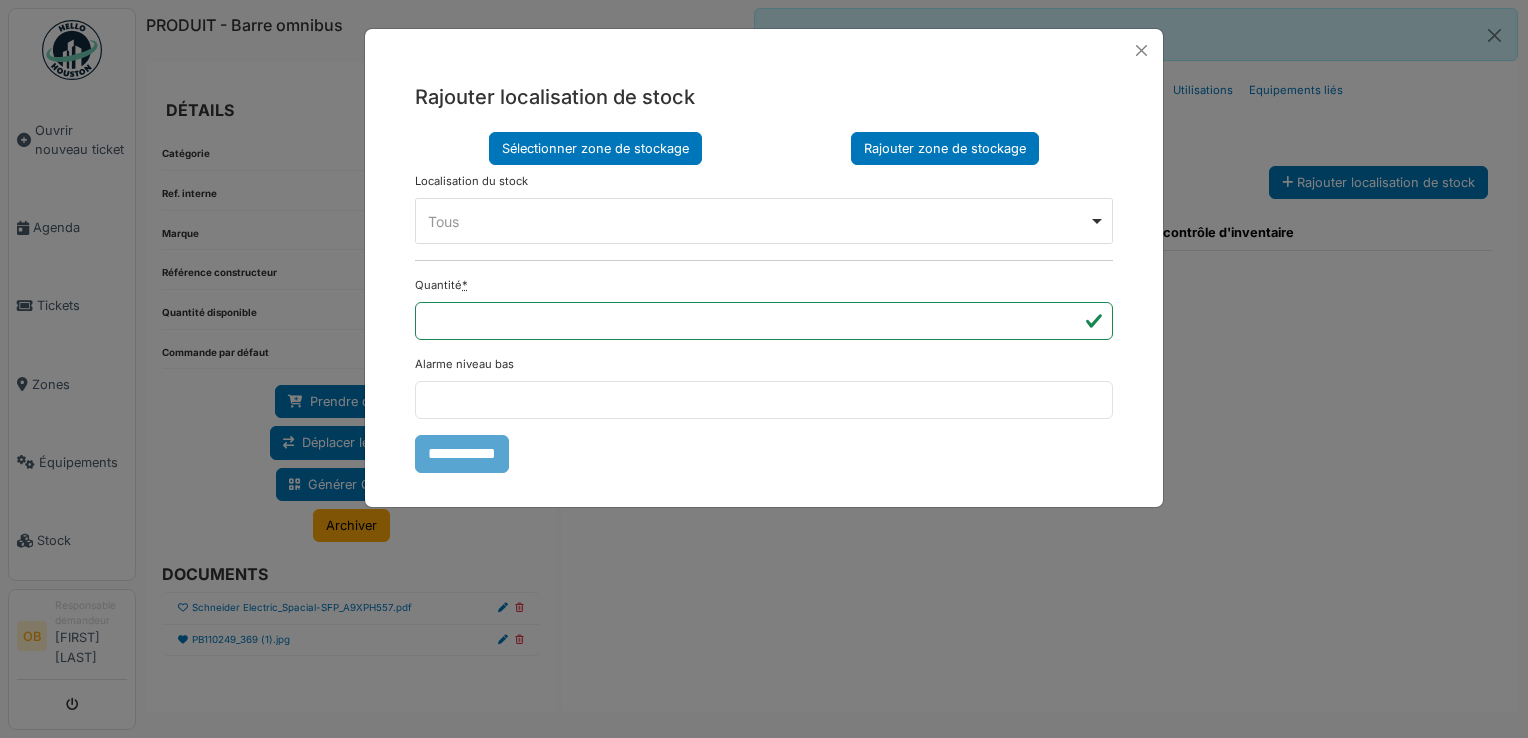 click on "Rajouter zone de stockage" at bounding box center (945, 148) 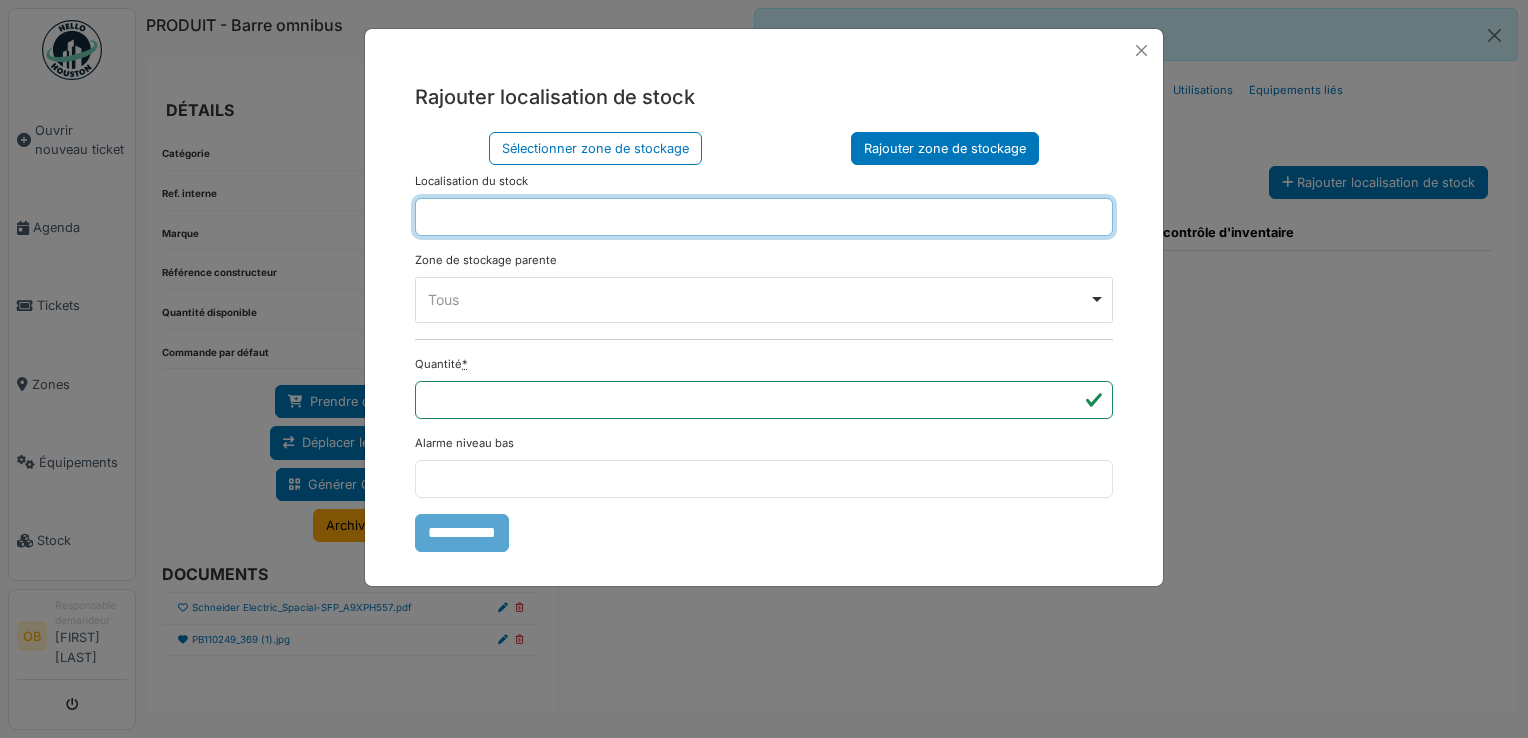 click at bounding box center (764, 217) 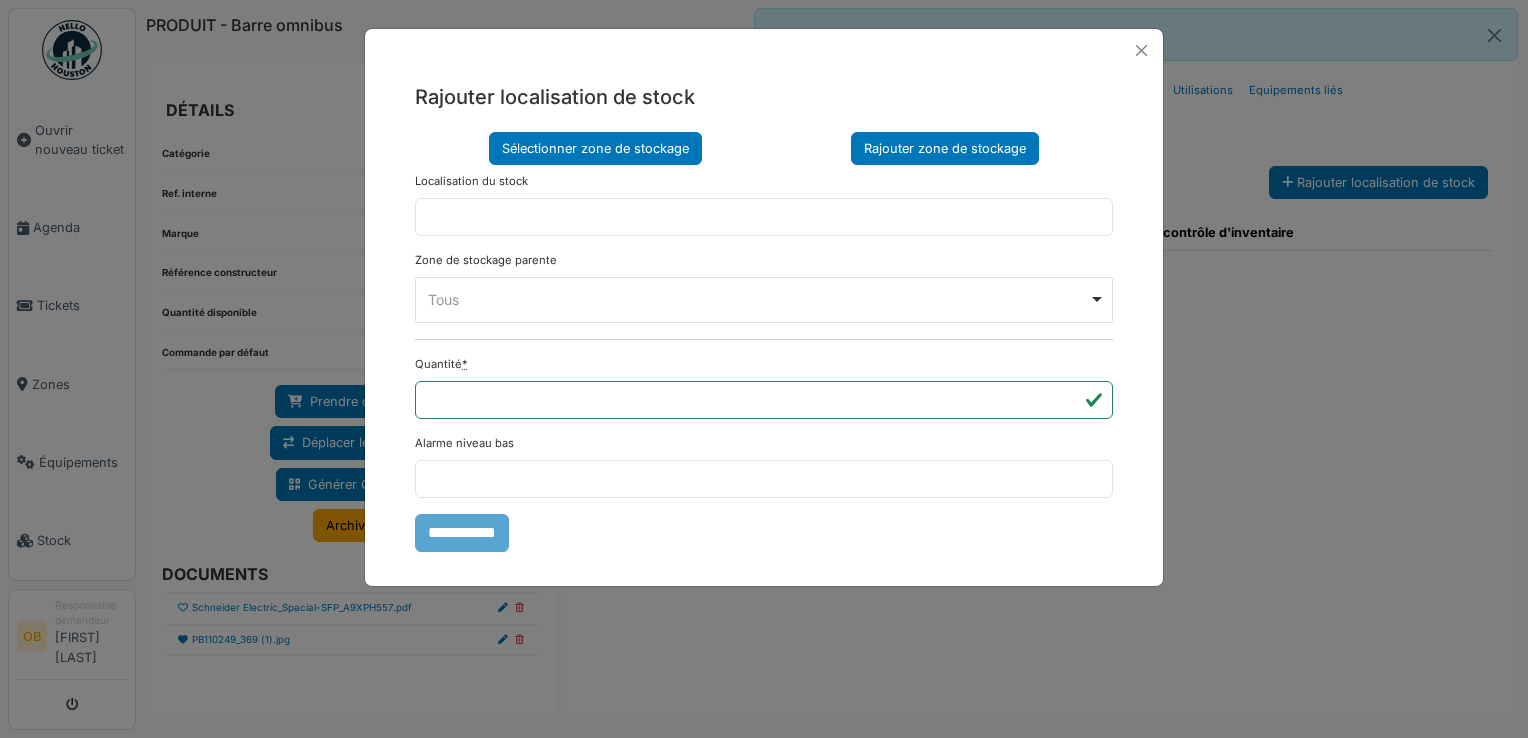 click on "Sélectionner zone de stockage" at bounding box center (595, 148) 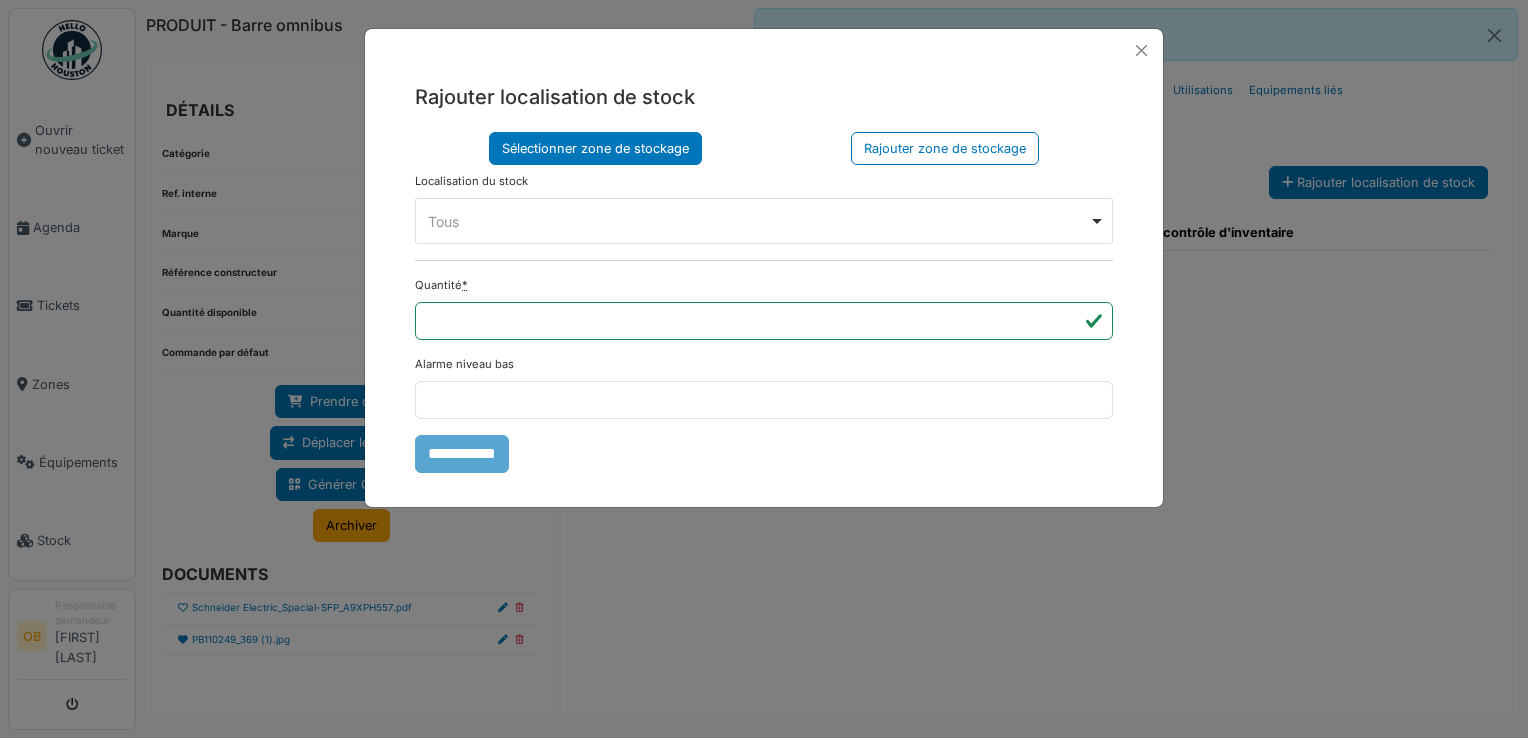 click on "Tous Remove item" at bounding box center (758, 221) 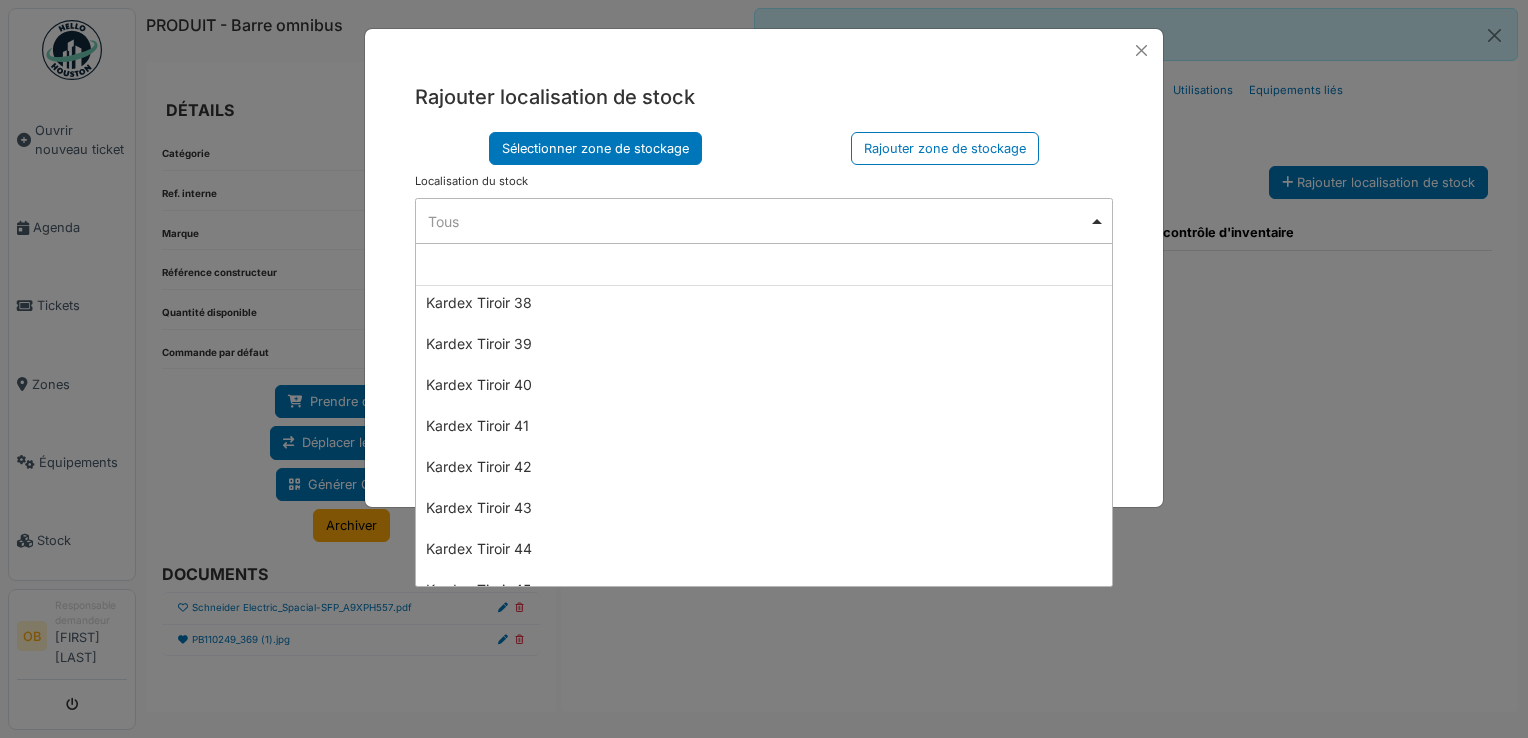 scroll, scrollTop: 1914, scrollLeft: 0, axis: vertical 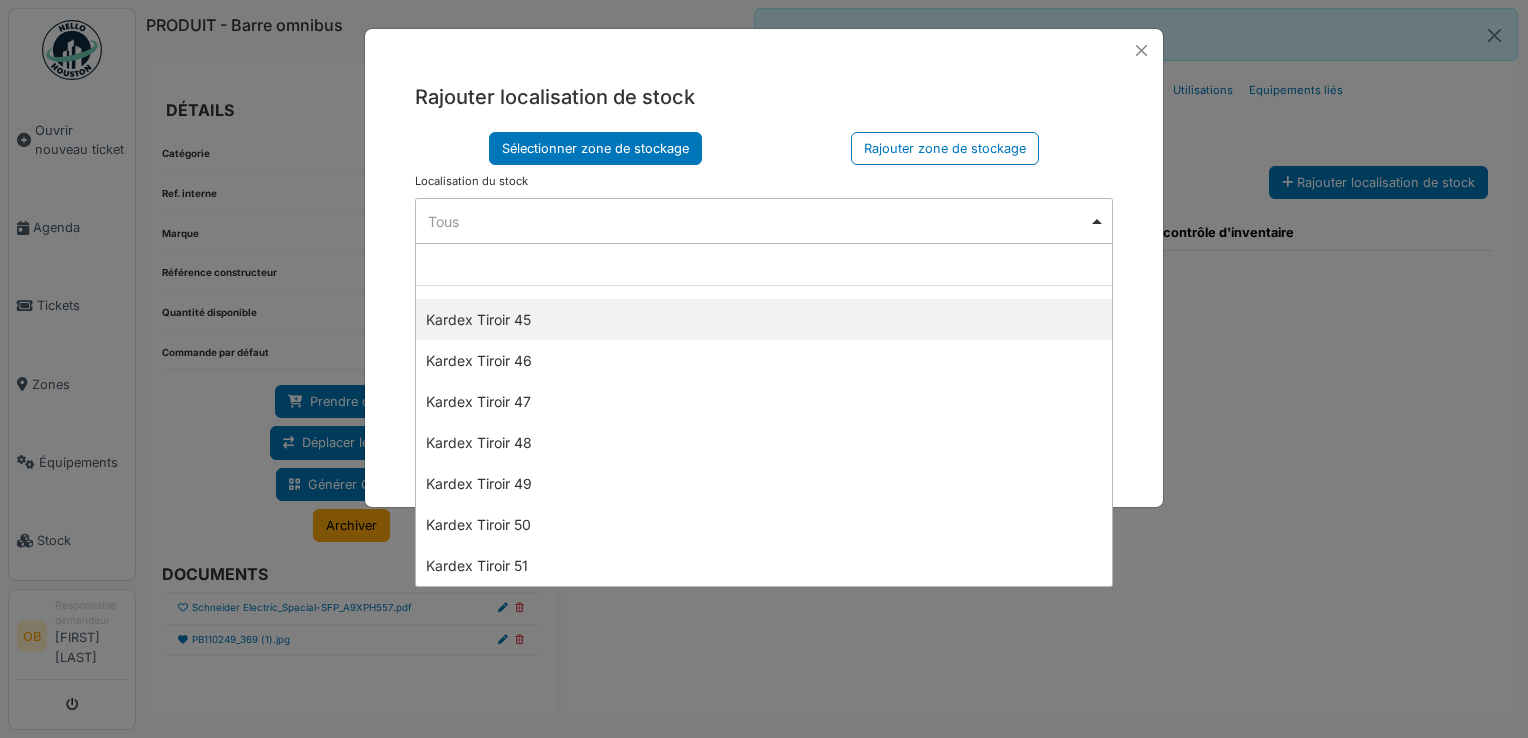 select on "****" 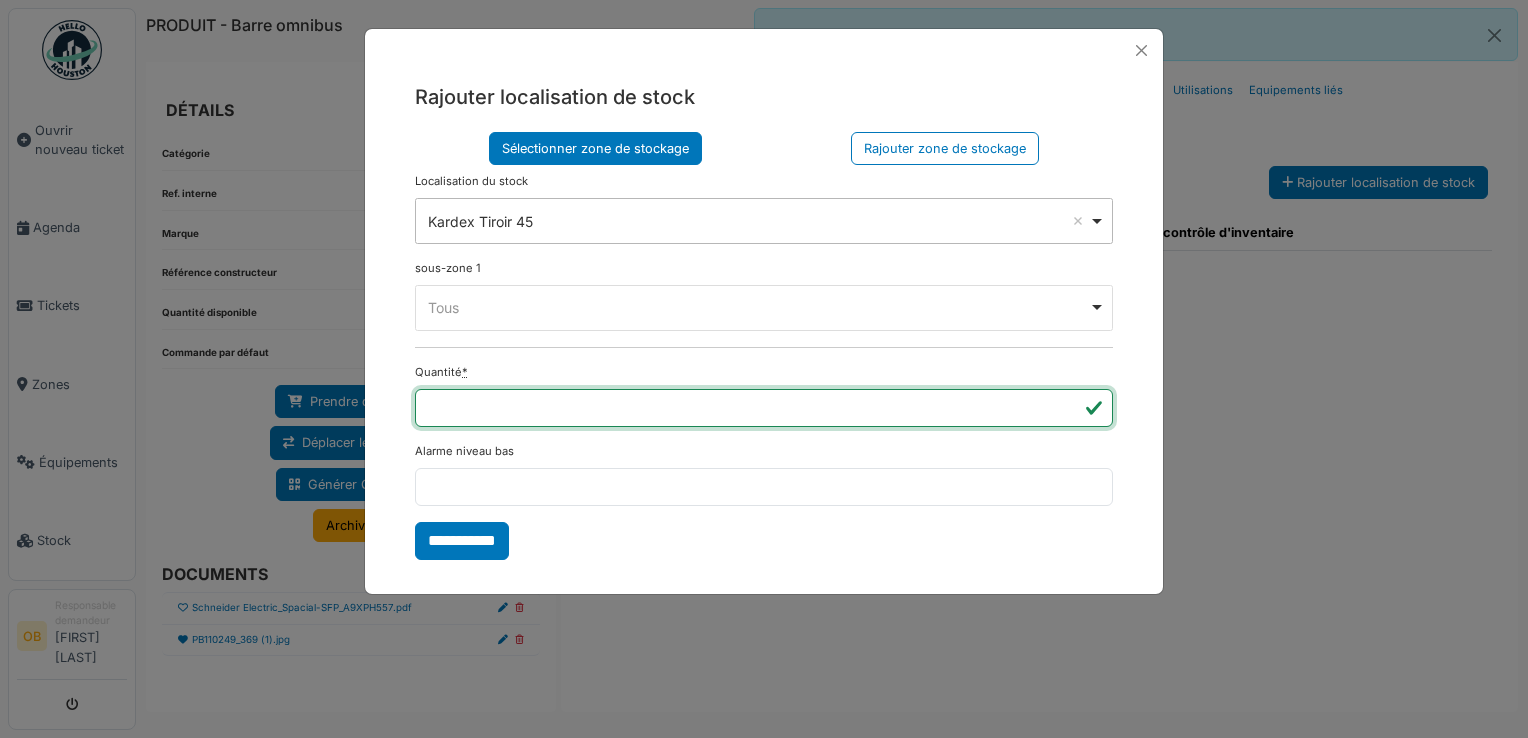 click on "*" at bounding box center [764, 408] 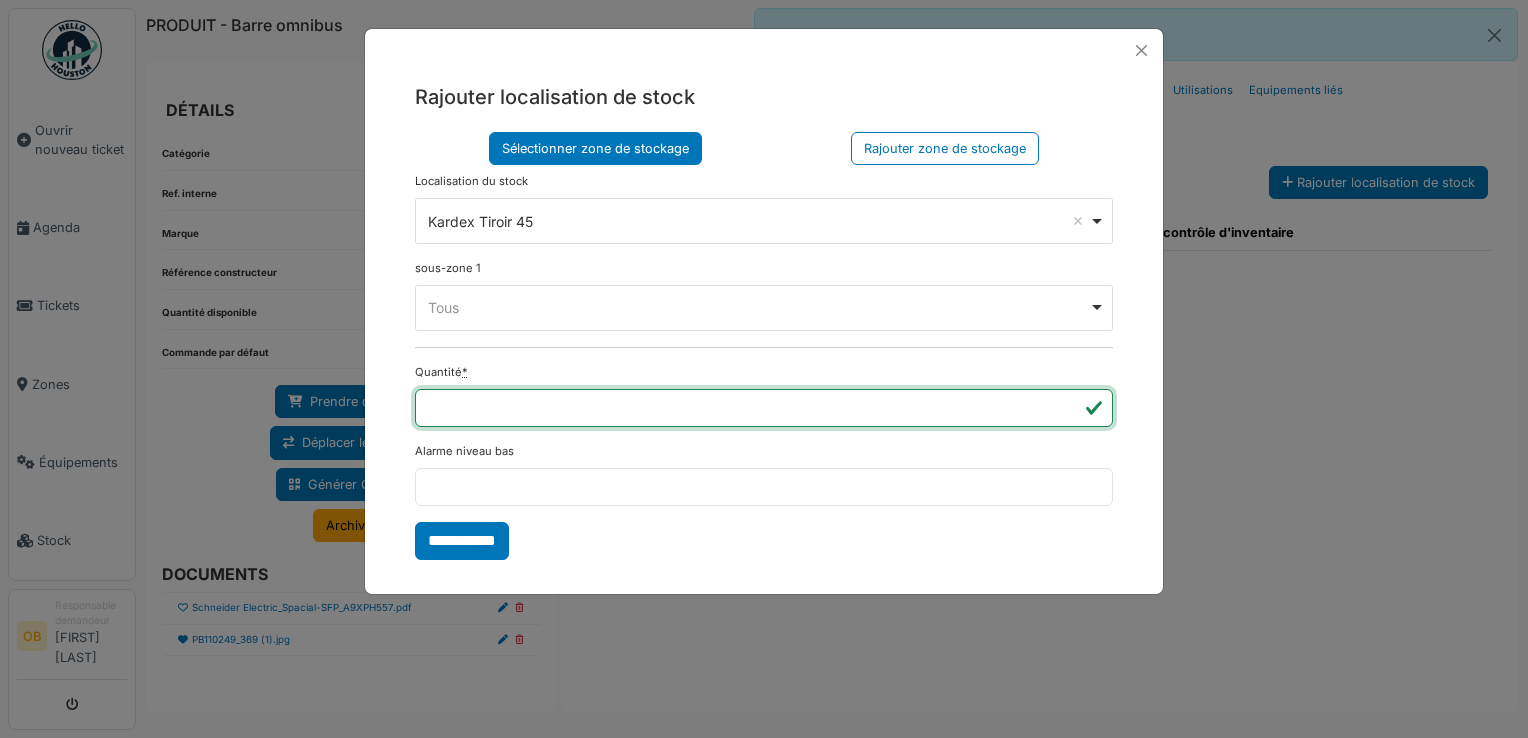 click on "*" at bounding box center (764, 408) 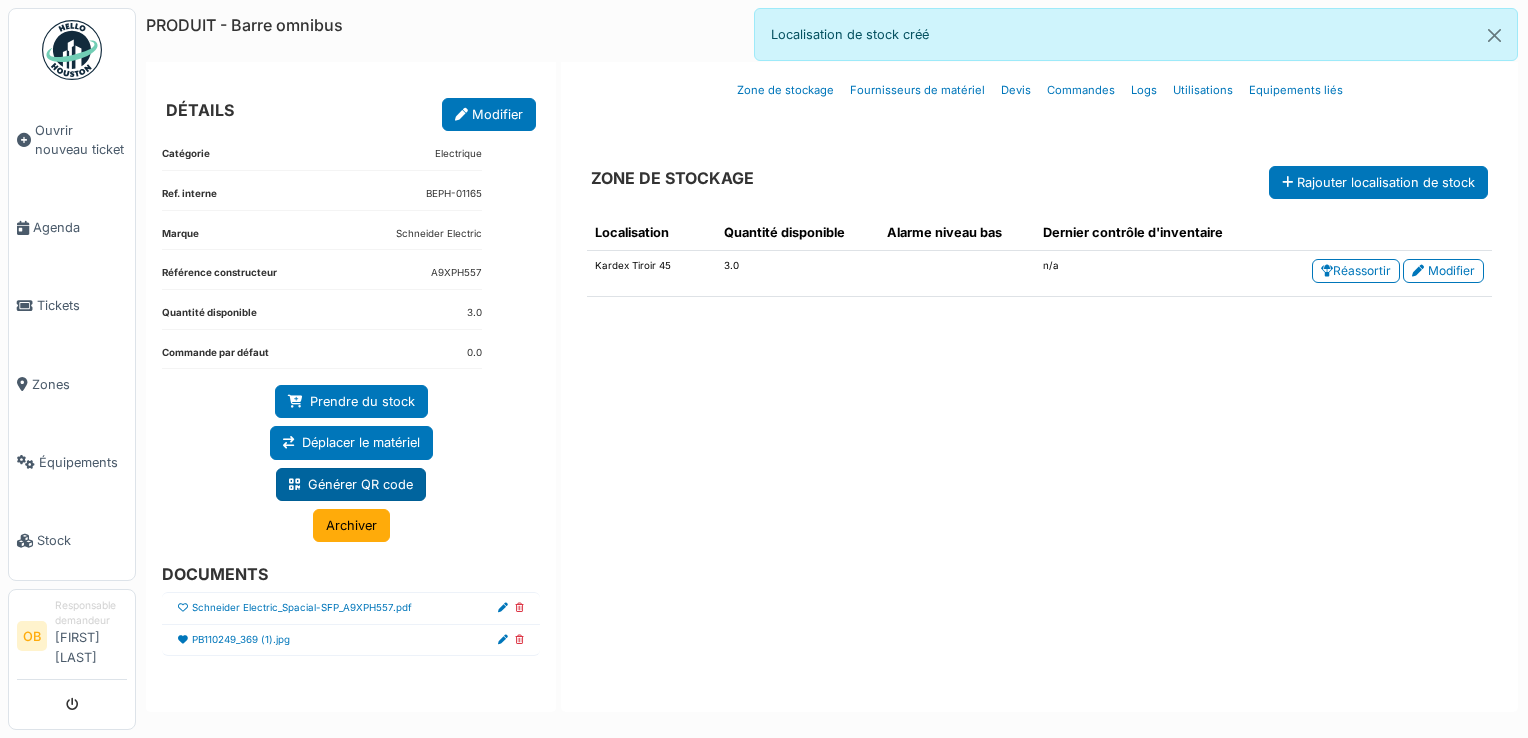 click on "Générer QR code" at bounding box center (351, 484) 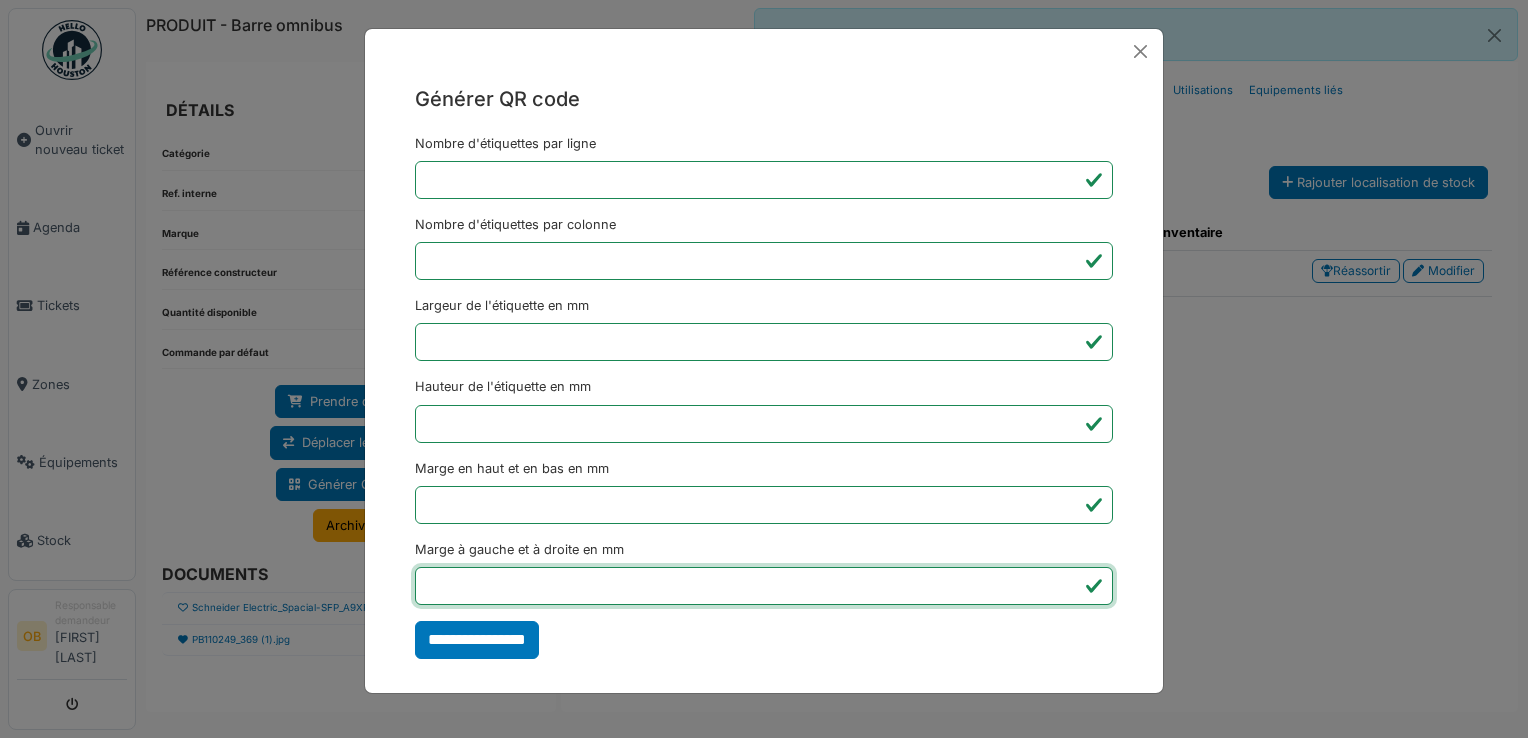 click on "*" at bounding box center [764, 586] 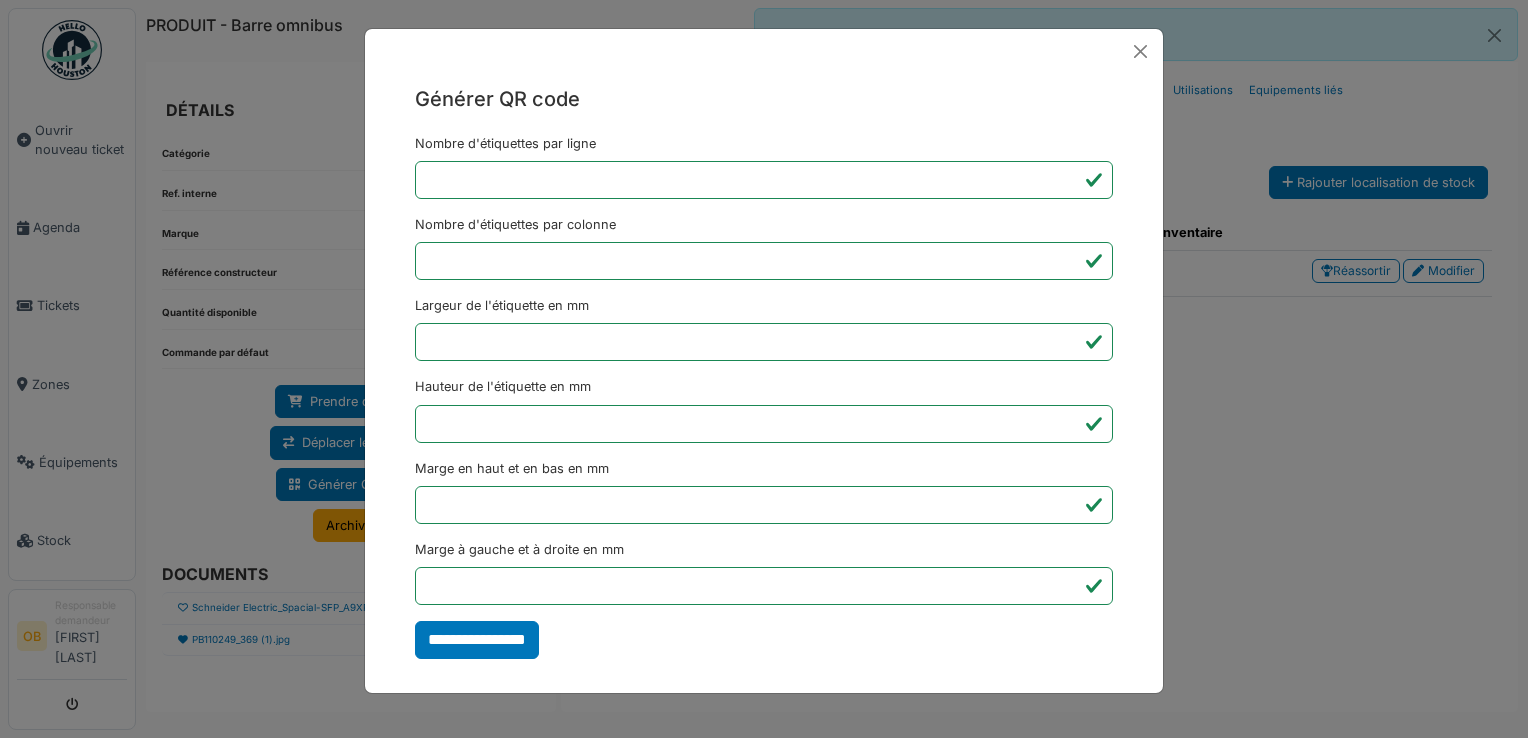 type on "*******" 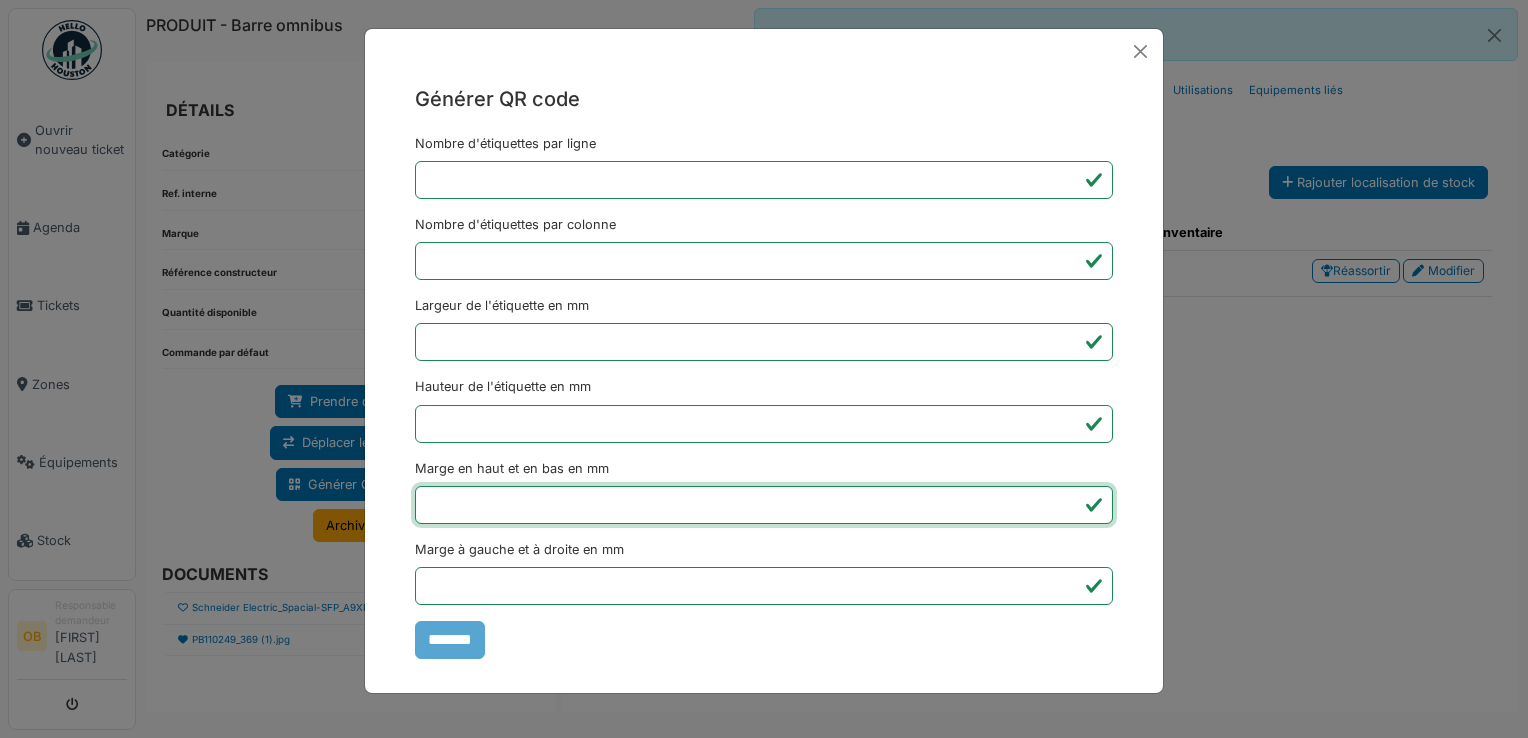click on "Générer QR code
Nombre d'étiquettes par ligne
*
Nombre d'étiquettes par colonne
*
Largeur de l'étiquette en mm
**
Hauteur de l'étiquette en mm
**
Marge en haut et en bas en mm
*
Marge à gauche et à droite en mm
***
*******" at bounding box center (764, 369) 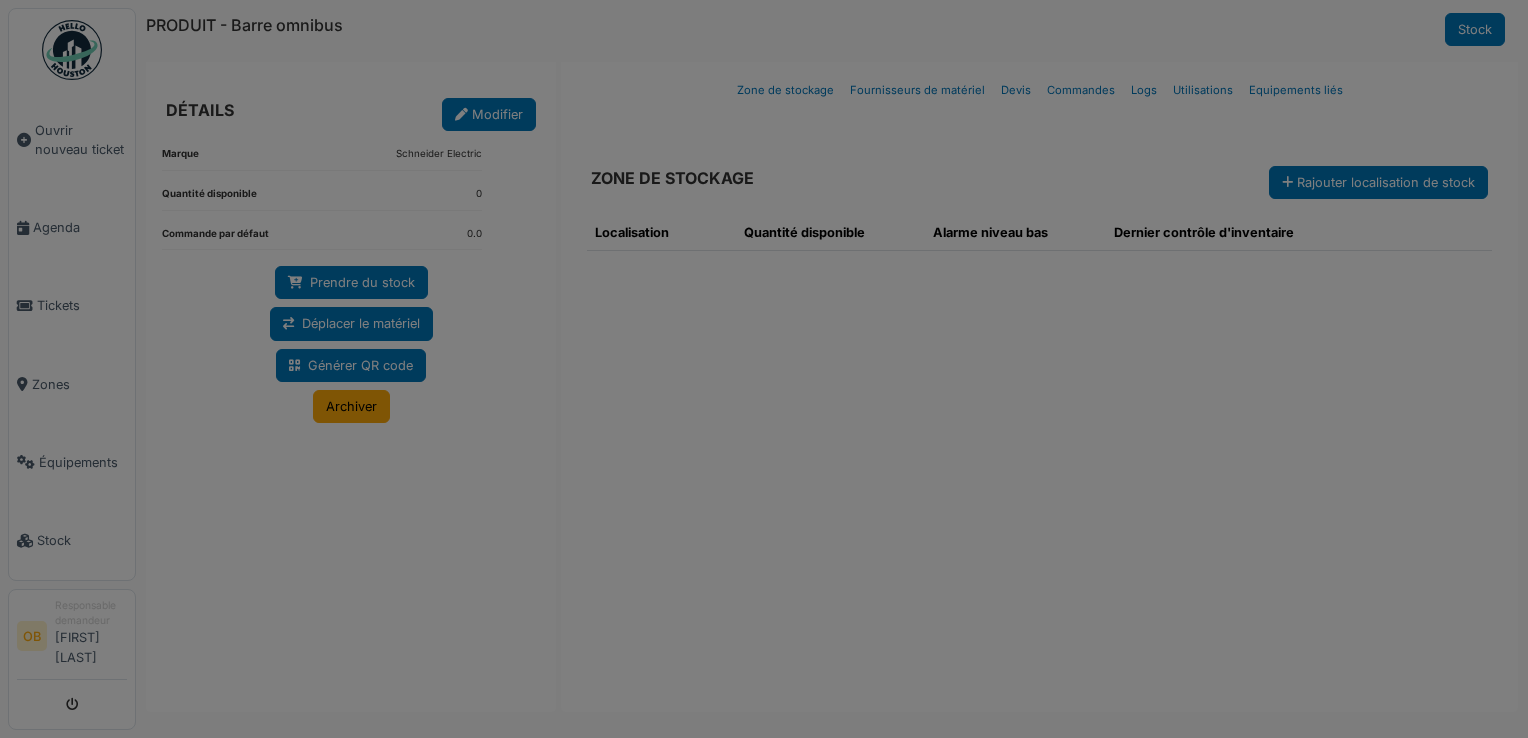 scroll, scrollTop: 0, scrollLeft: 0, axis: both 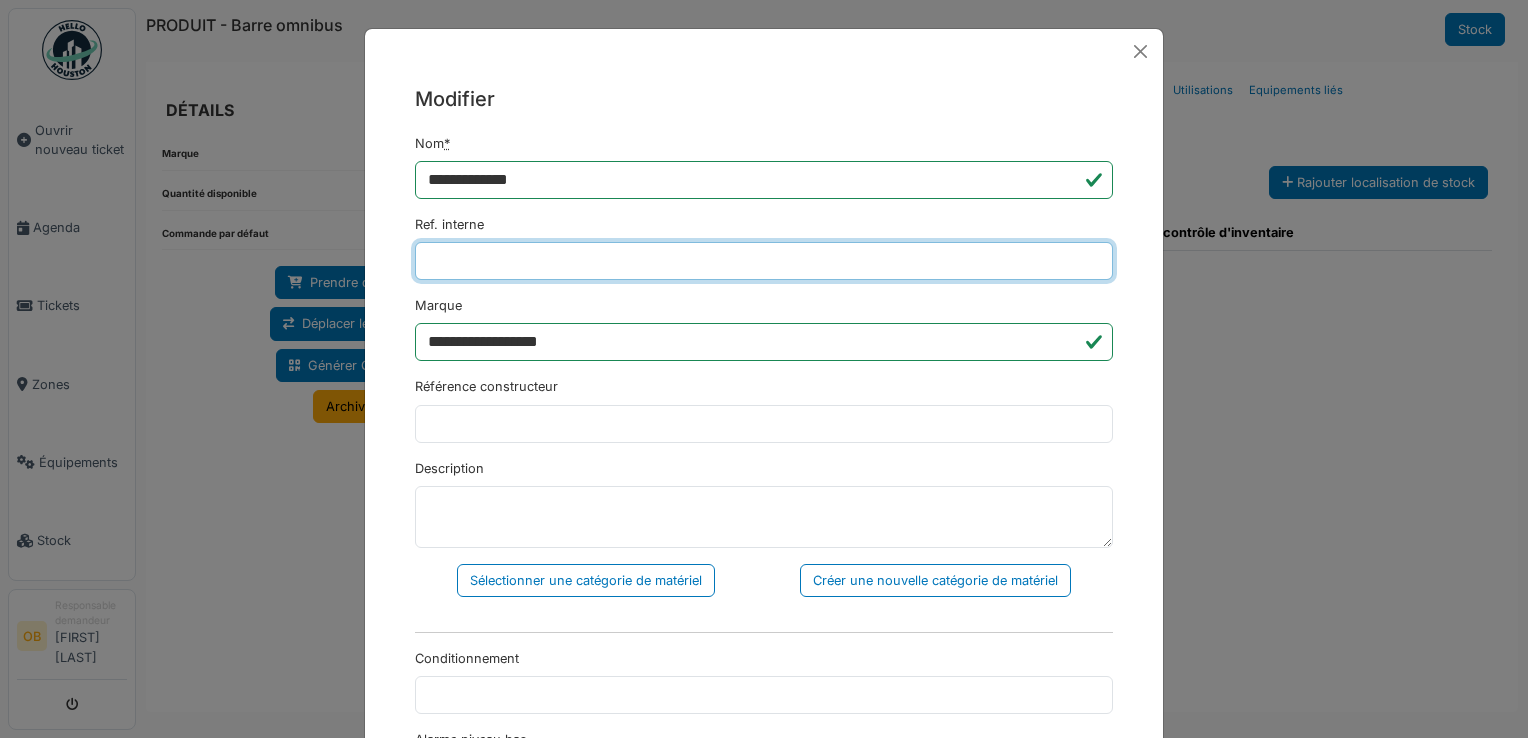 click on "Ref. interne" at bounding box center (764, 261) 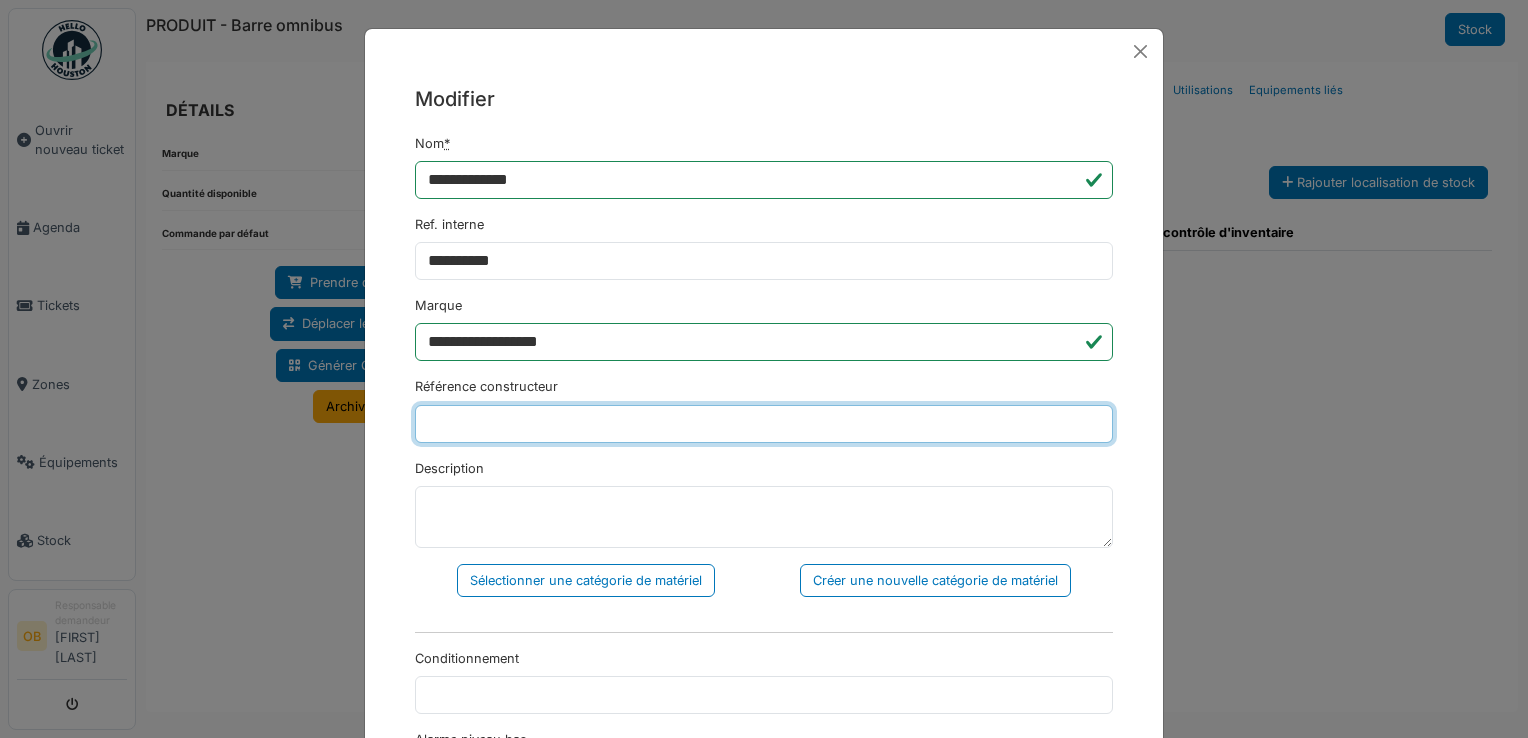 type on "*******" 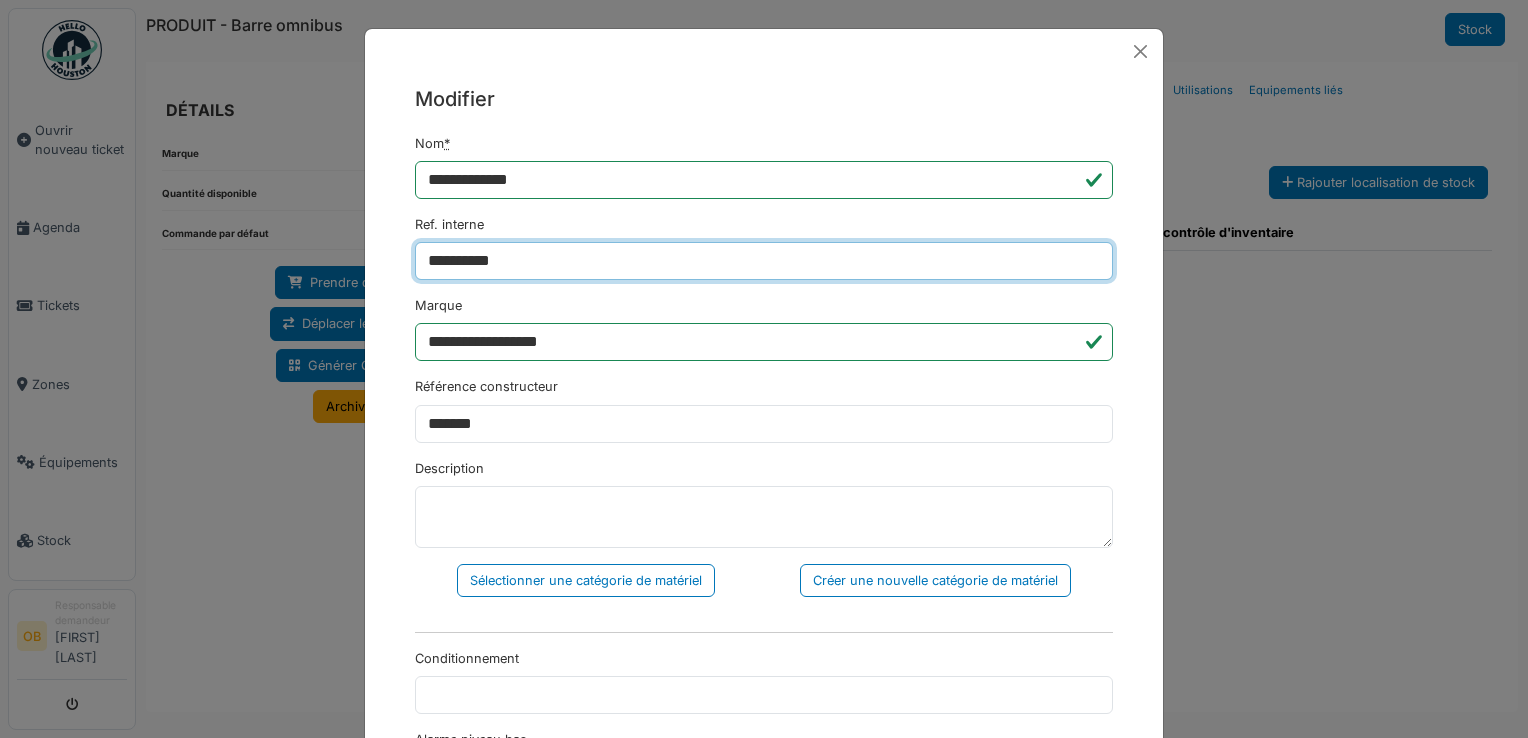 type on "**********" 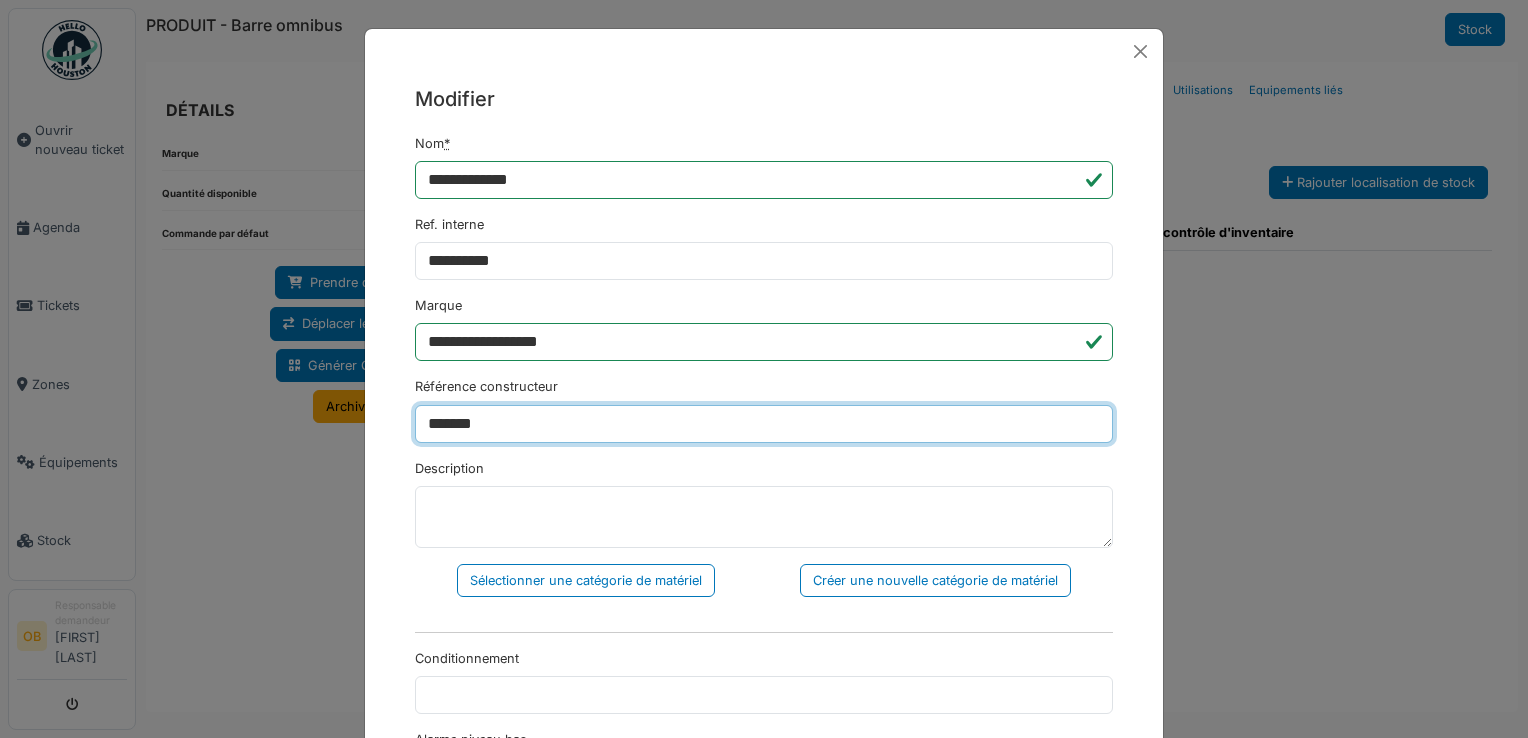 drag, startPoint x: 559, startPoint y: 434, endPoint x: 204, endPoint y: 459, distance: 355.87918 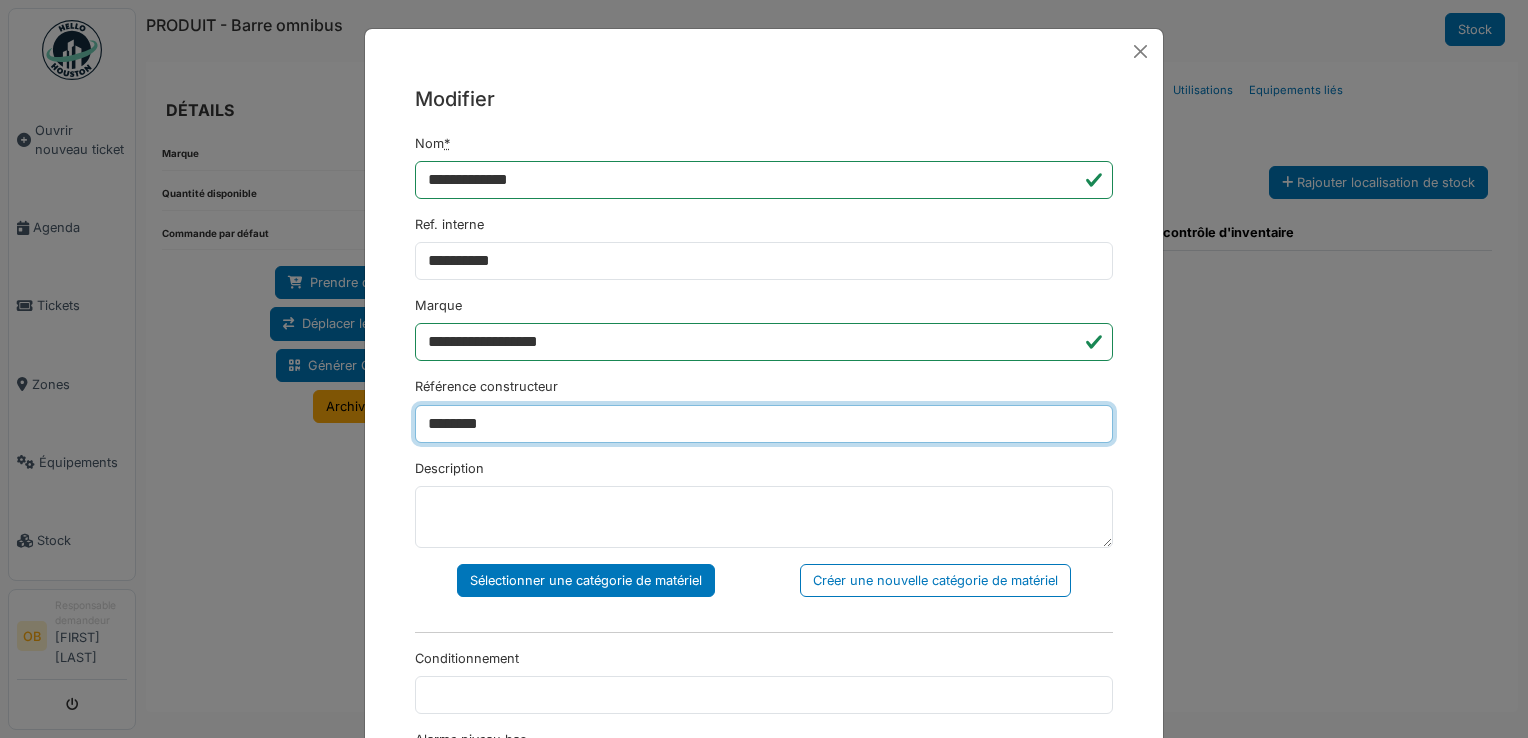 type on "********" 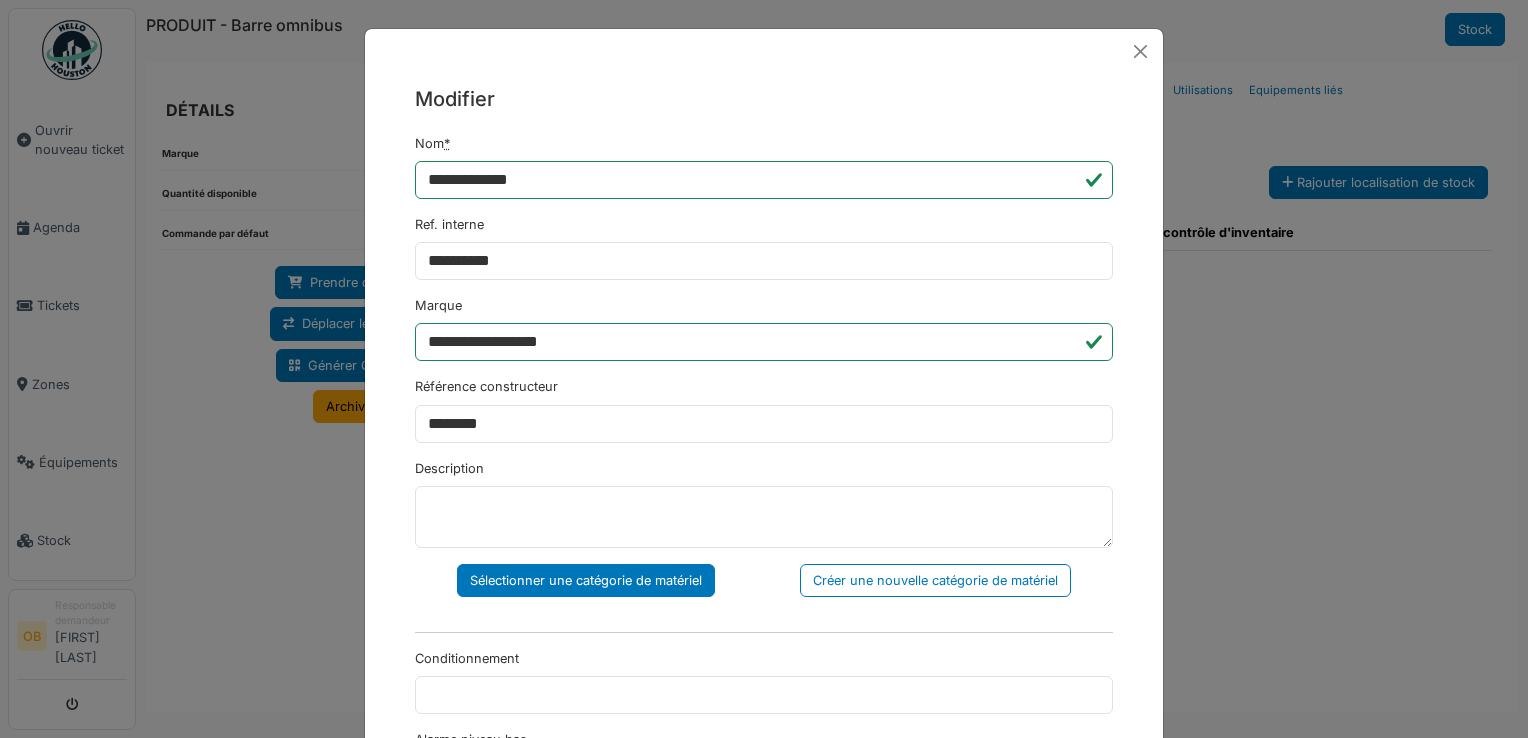 click on "Sélectionner une catégorie de matériel" at bounding box center (586, 580) 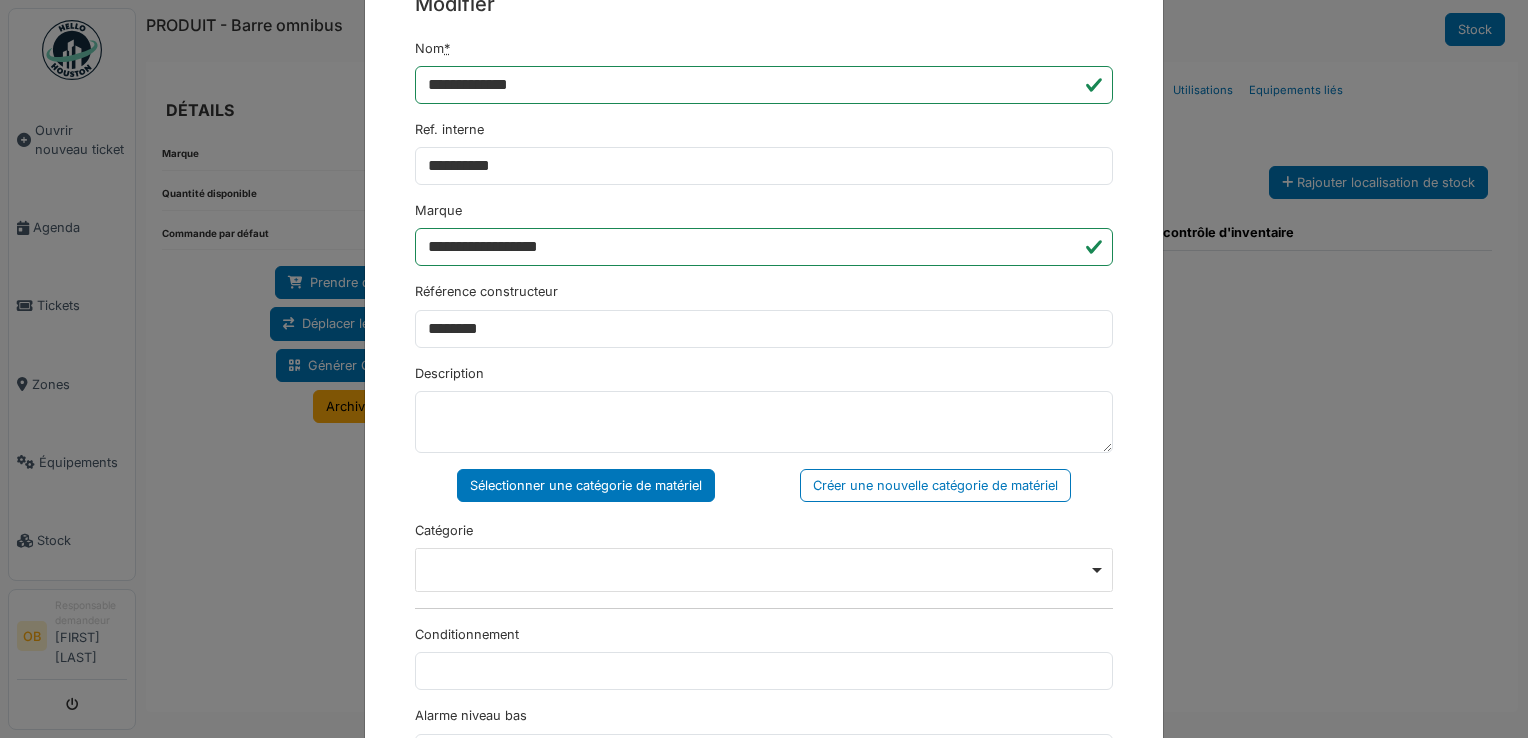 scroll, scrollTop: 133, scrollLeft: 0, axis: vertical 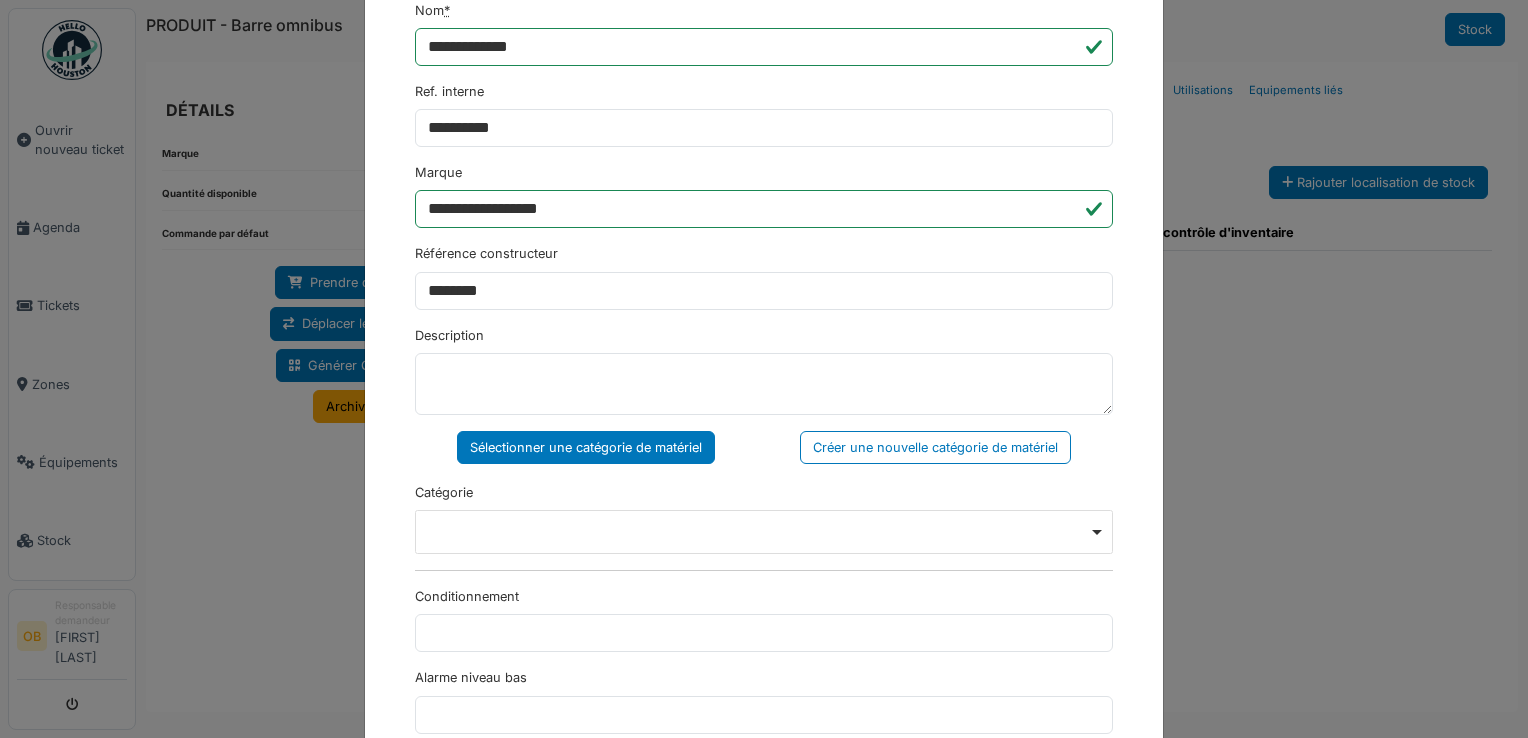 click on "Remove item" at bounding box center [764, 531] 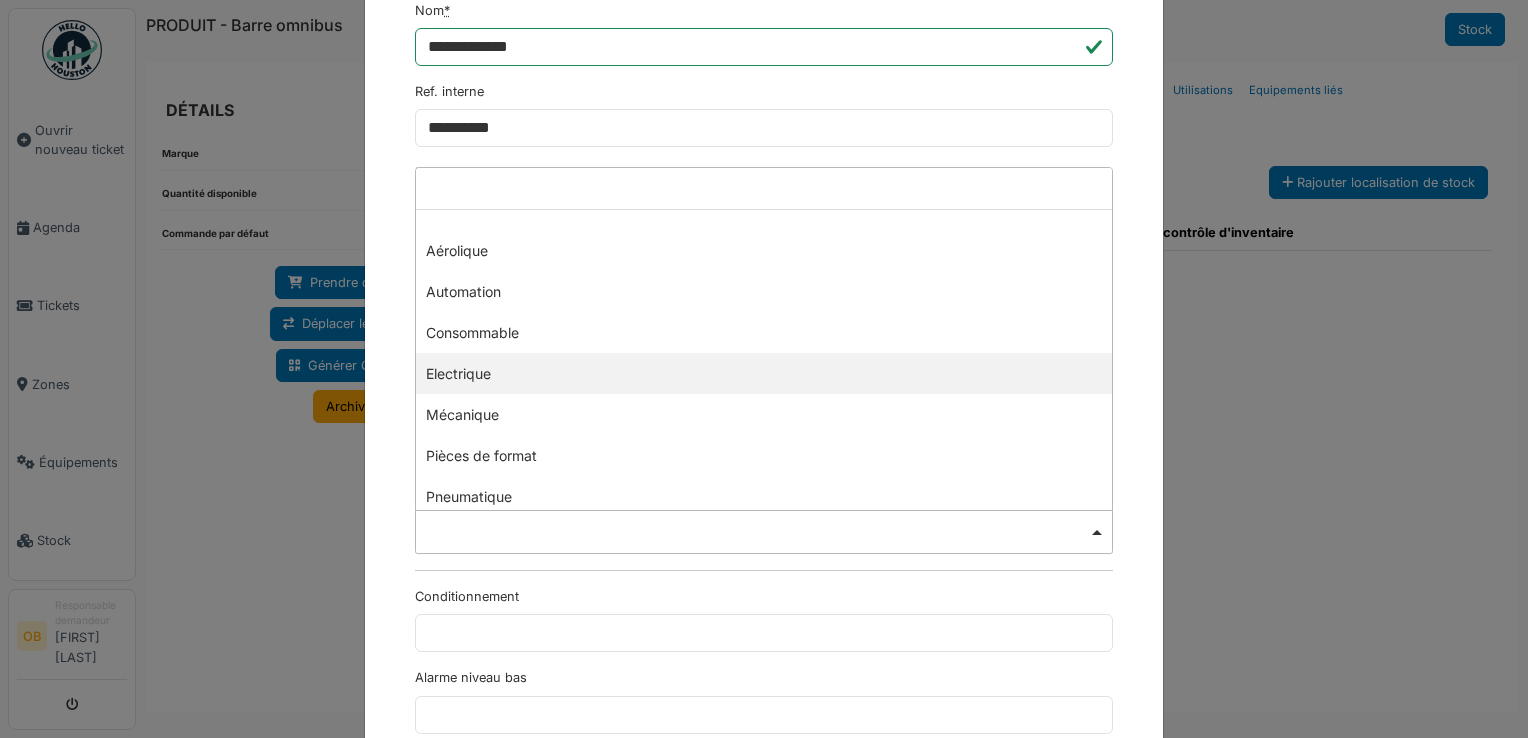 select on "***" 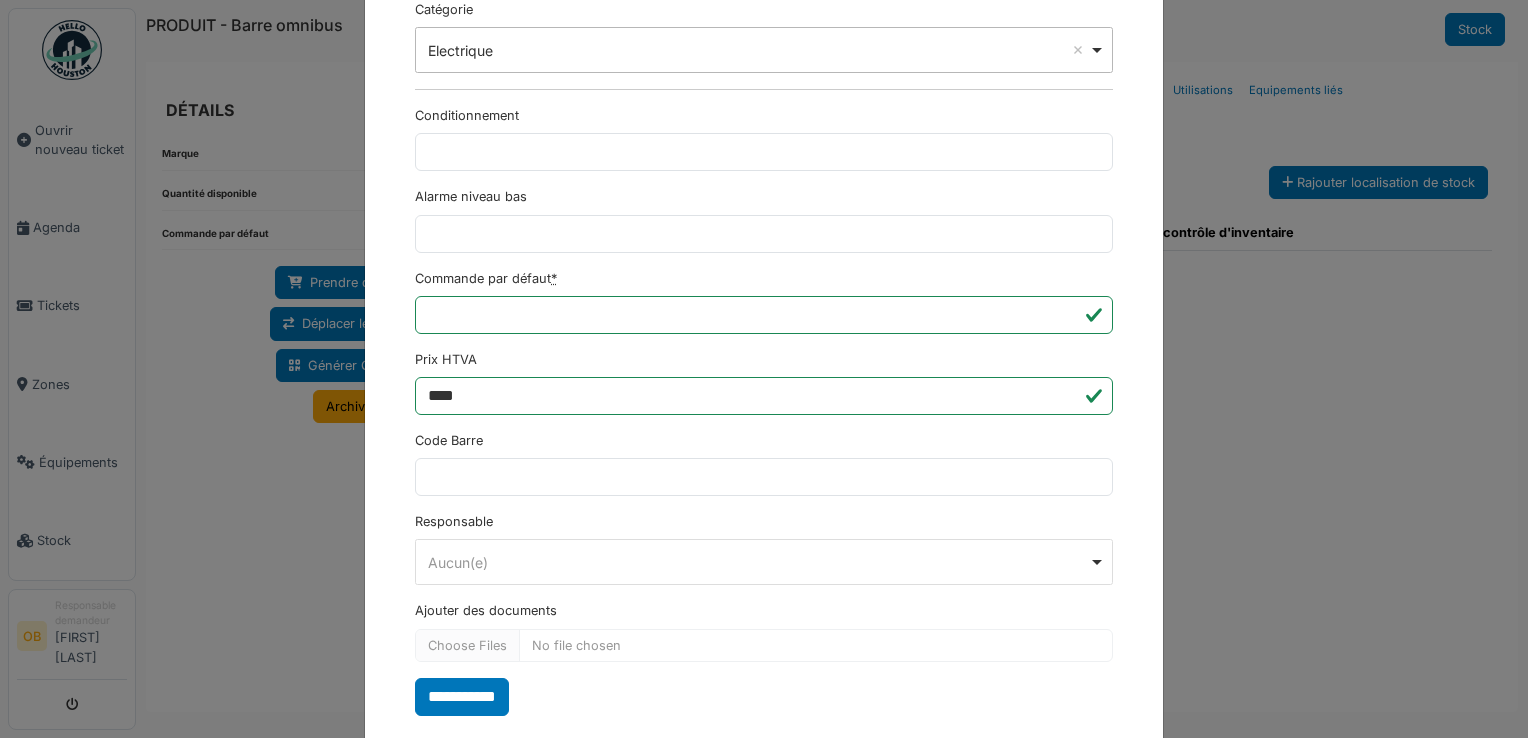 scroll, scrollTop: 650, scrollLeft: 0, axis: vertical 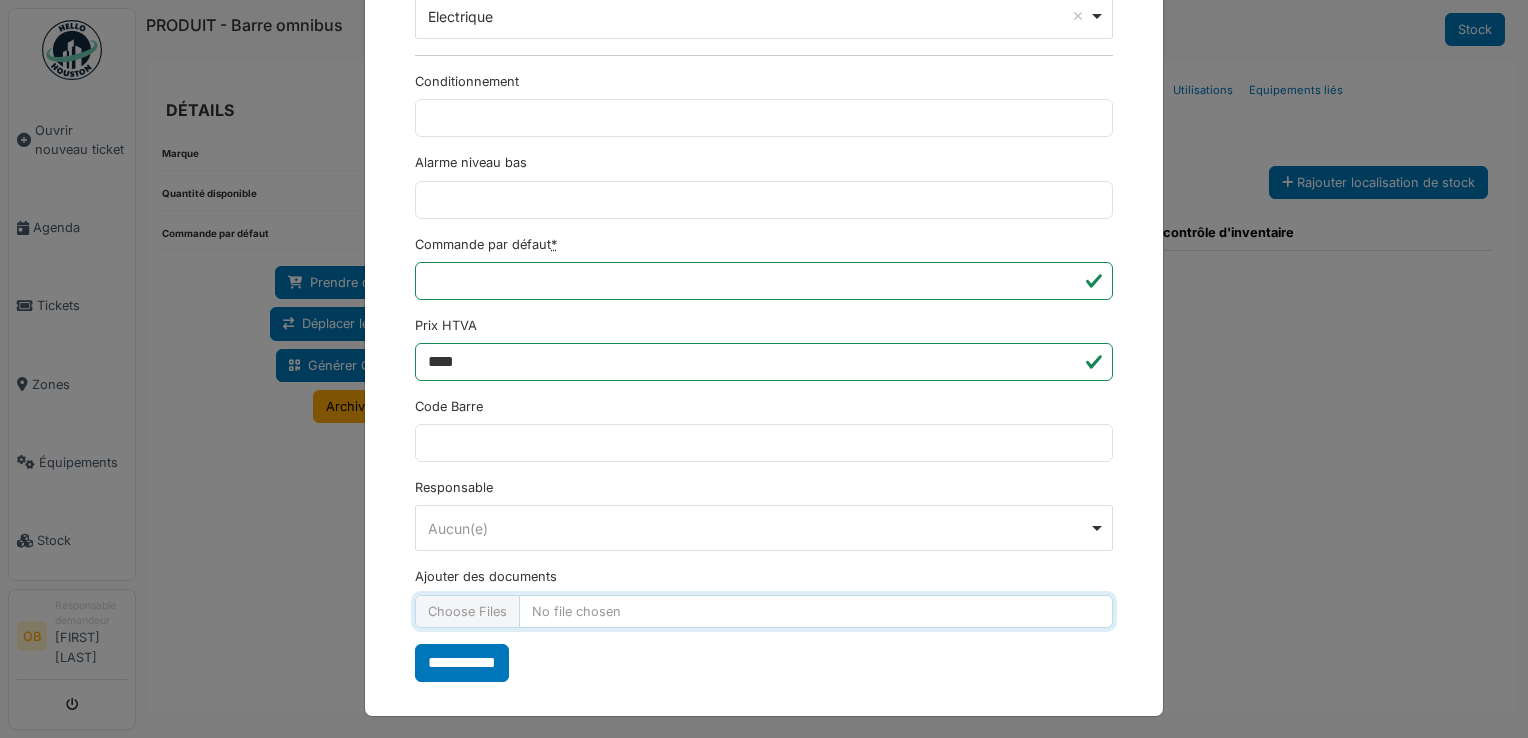 click on "Ajouter des documents" at bounding box center [764, 611] 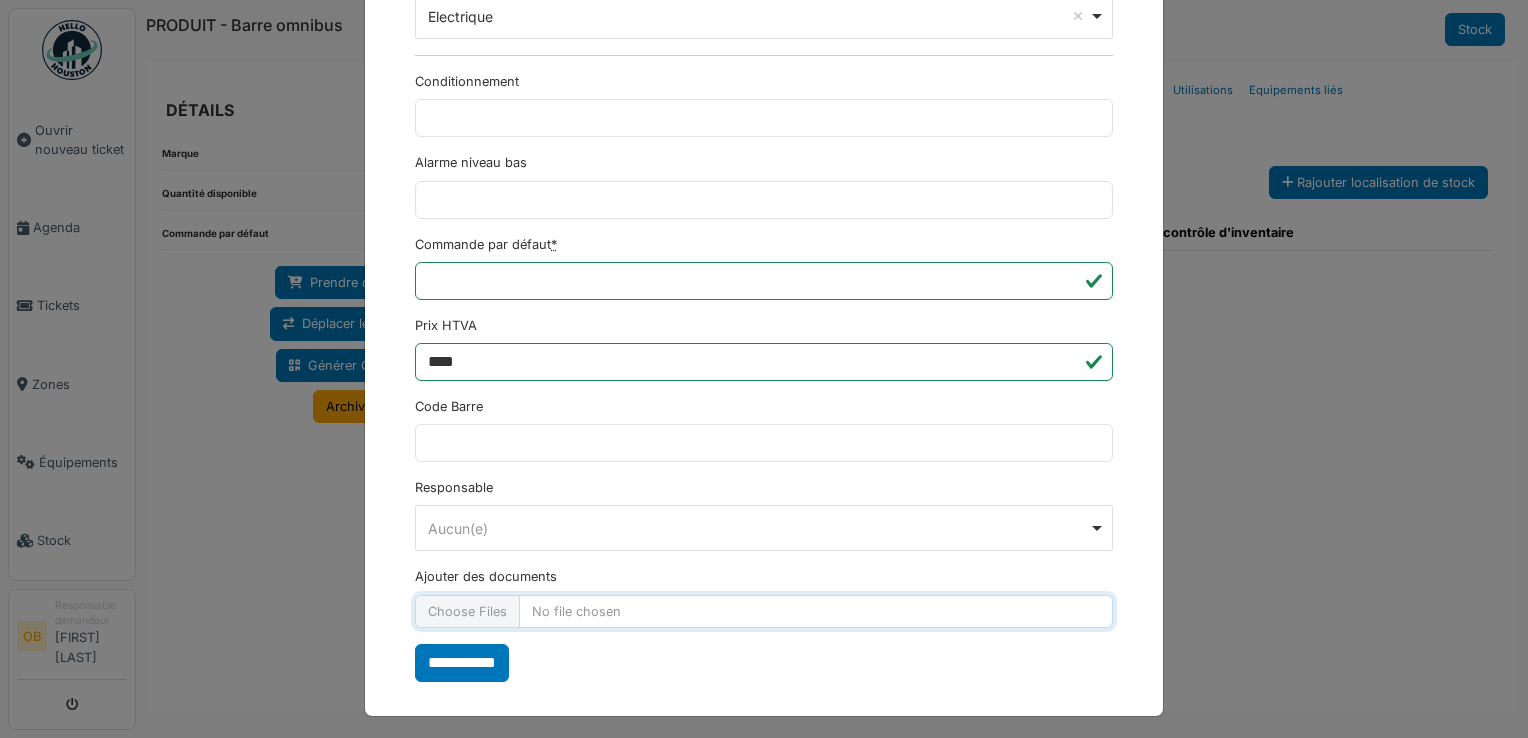 type on "**********" 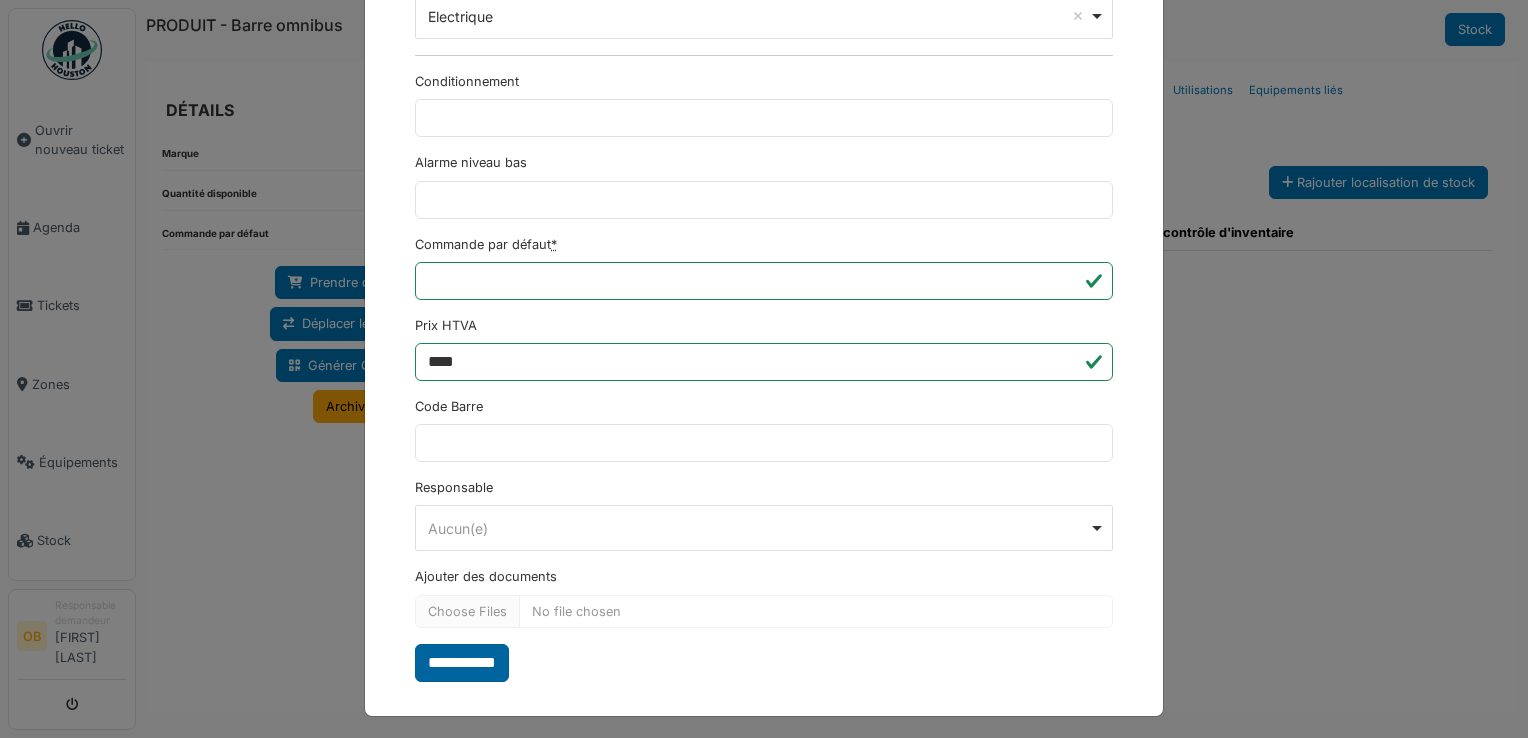 click on "**********" at bounding box center (462, 663) 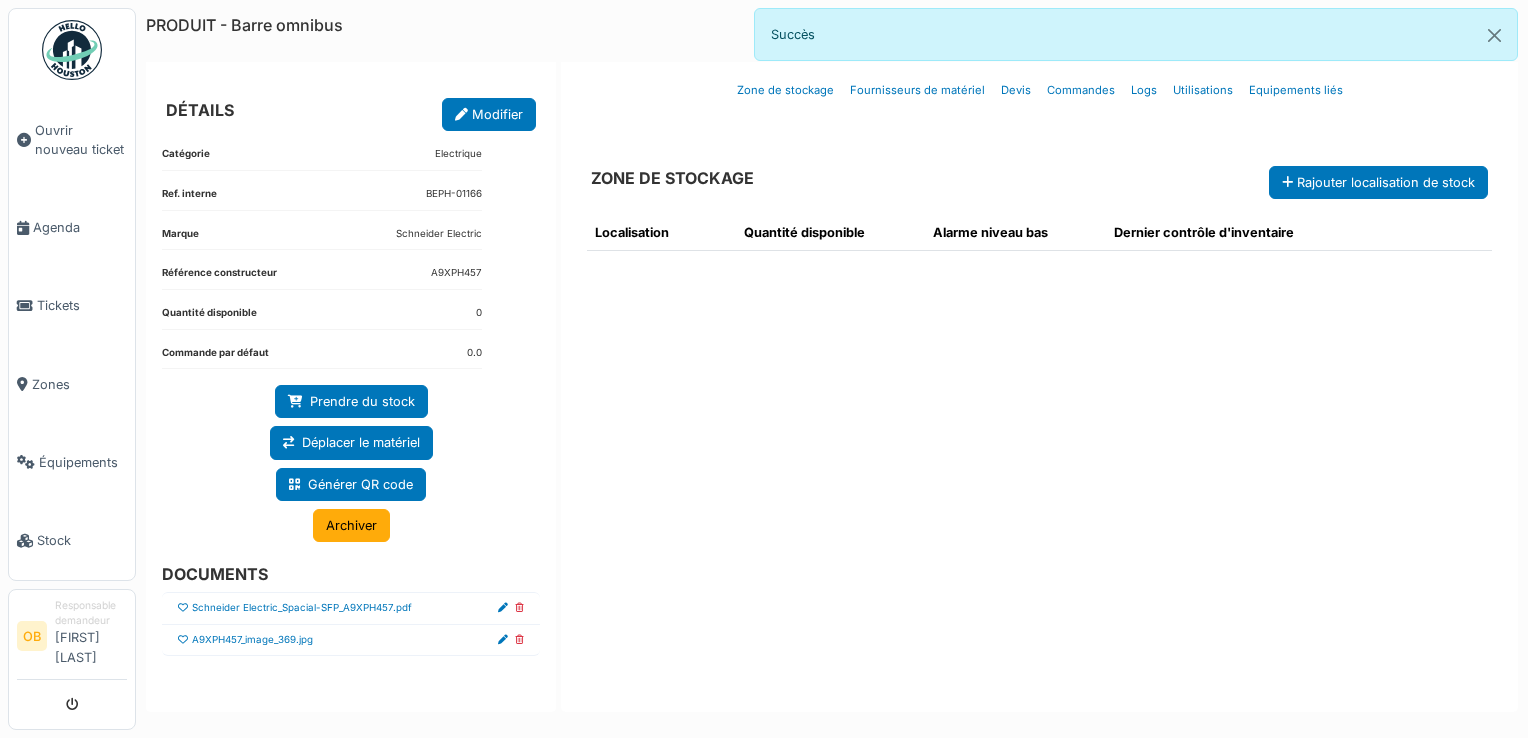 drag, startPoint x: 168, startPoint y: 635, endPoint x: 183, endPoint y: 637, distance: 15.132746 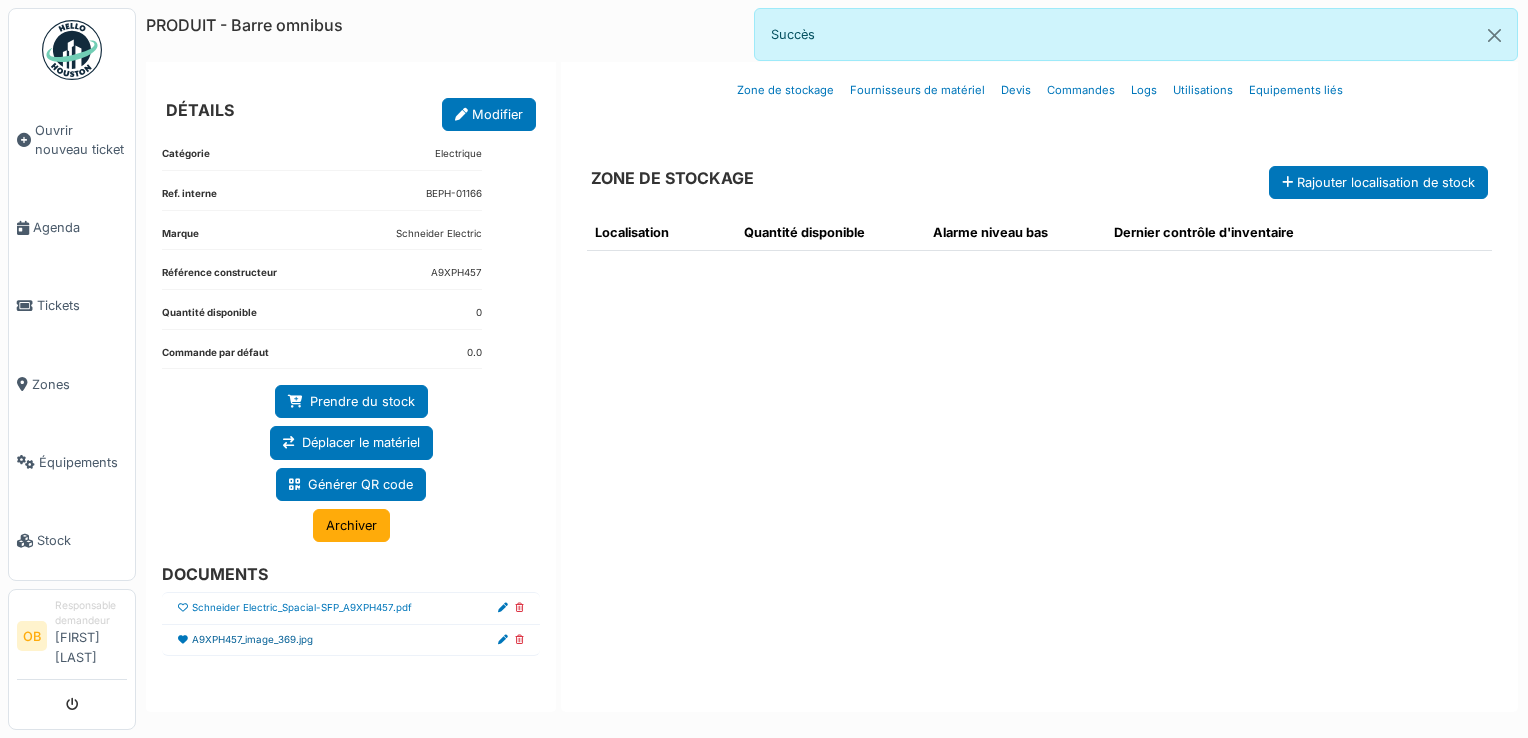 click on "A9XPH457_image_369.jpg" at bounding box center (252, 640) 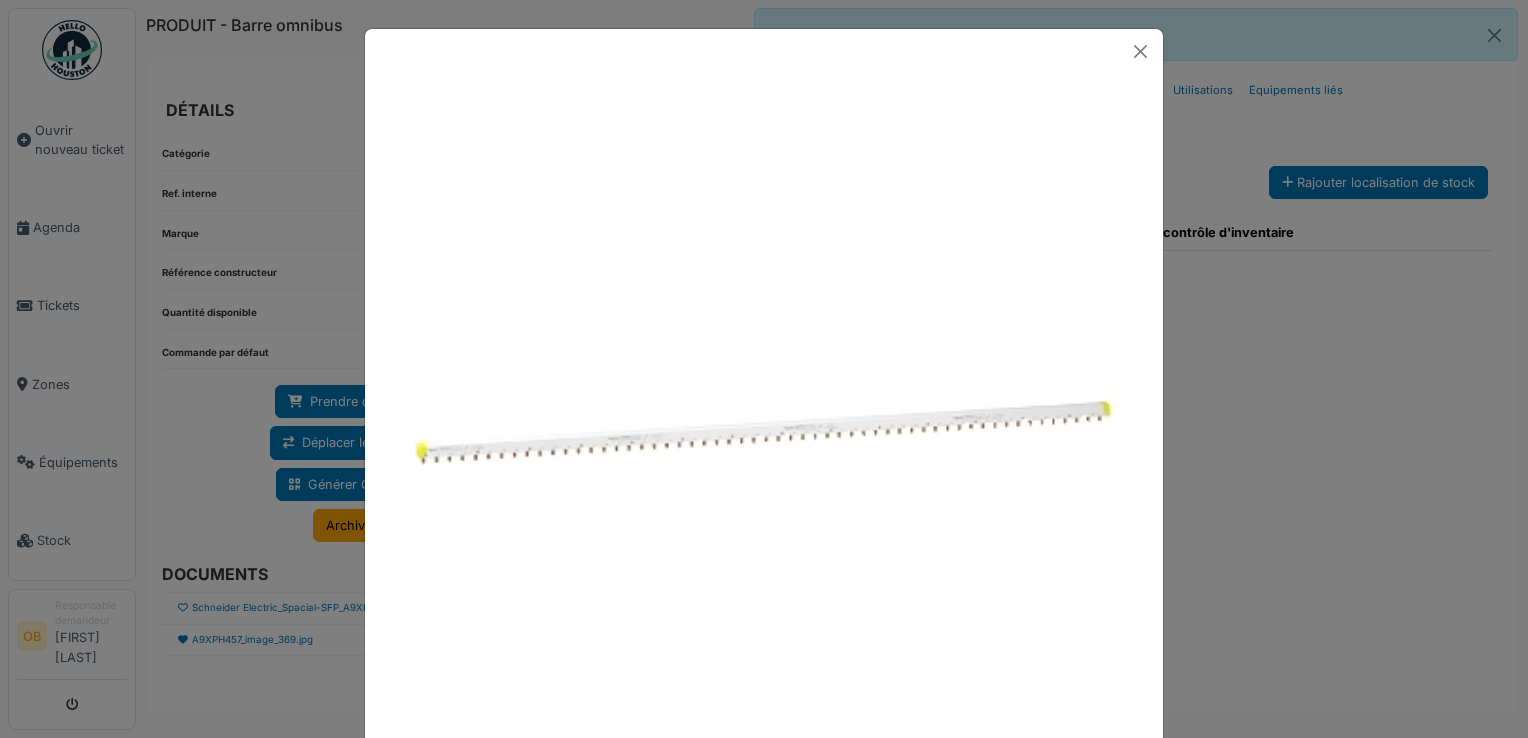 scroll, scrollTop: 106, scrollLeft: 0, axis: vertical 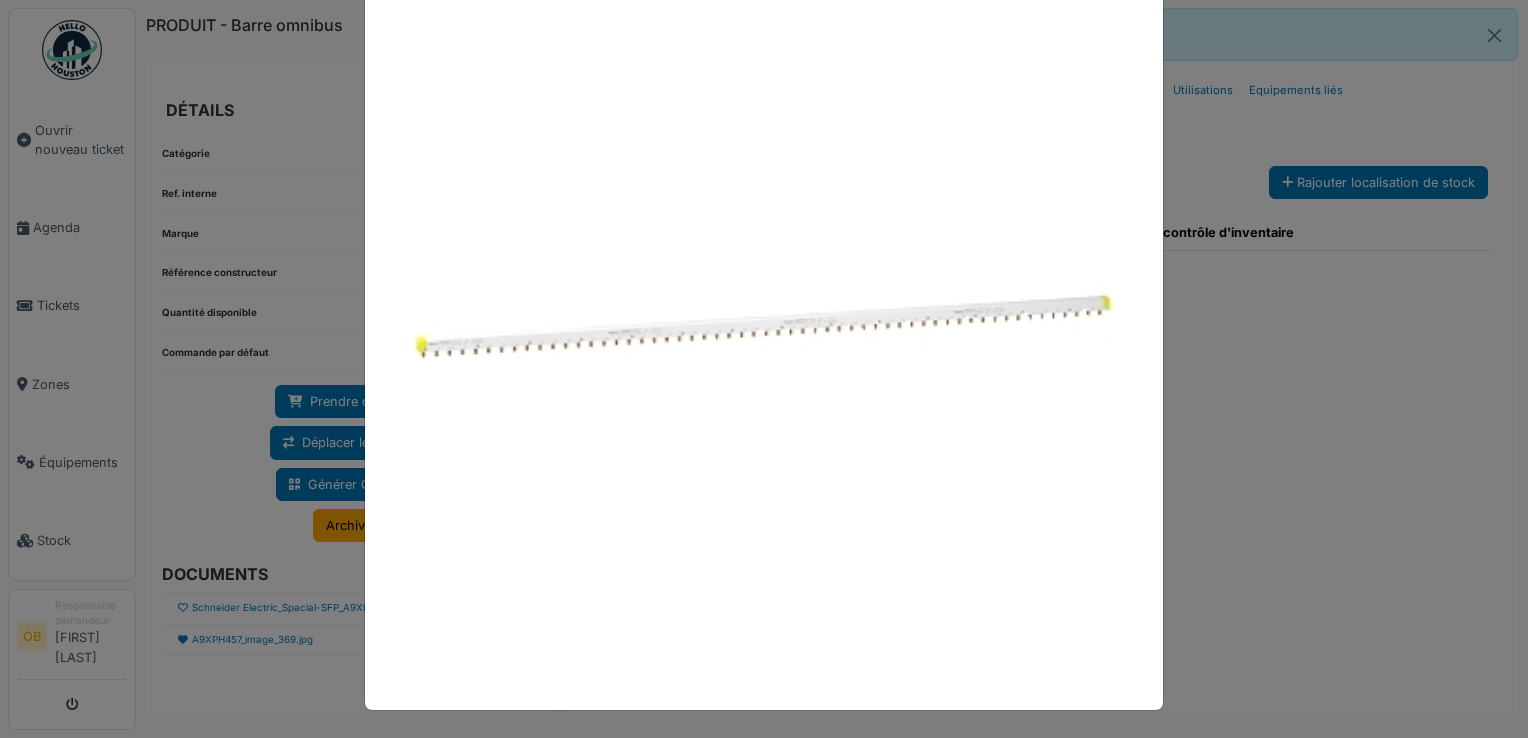 click at bounding box center (764, 369) 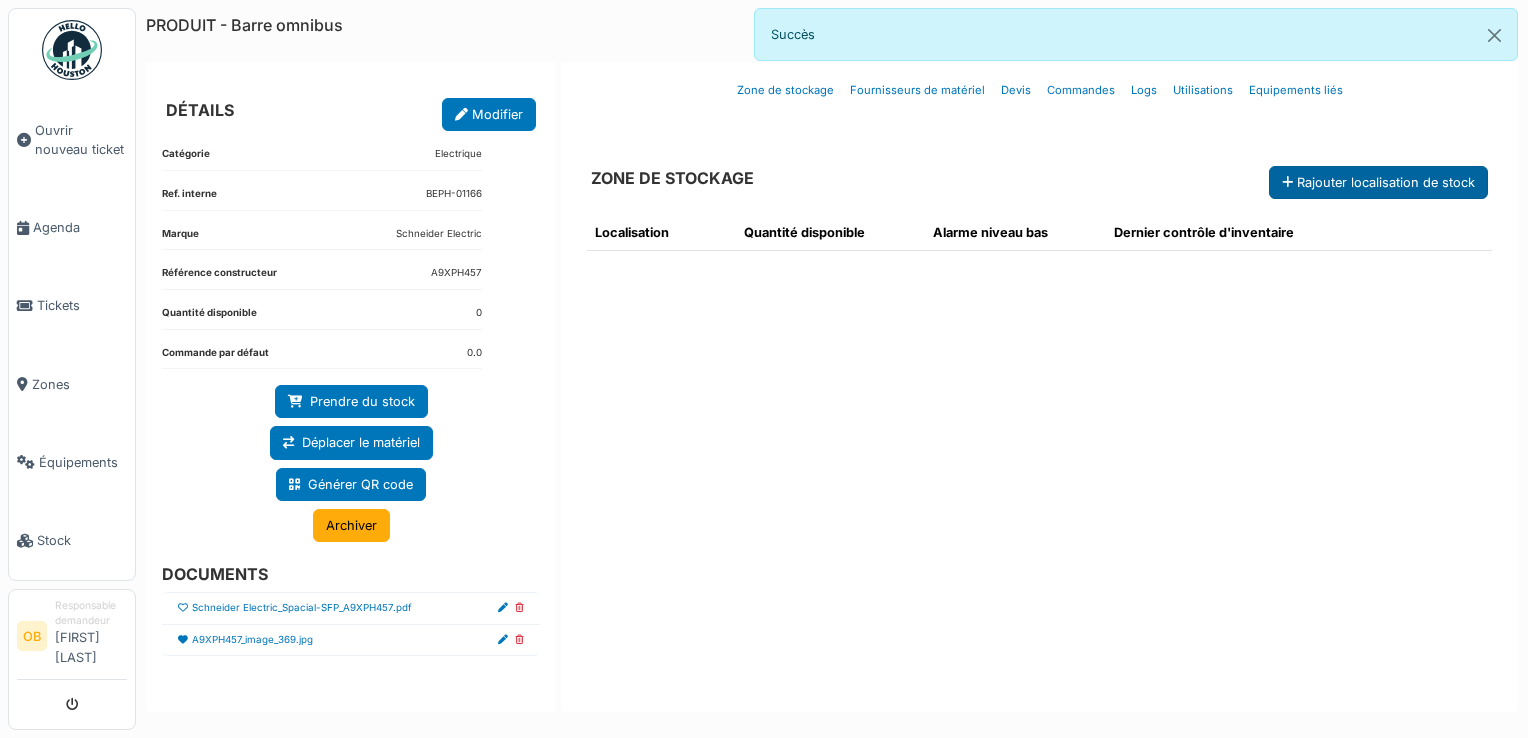 click on "Rajouter localisation de stock" at bounding box center (1378, 182) 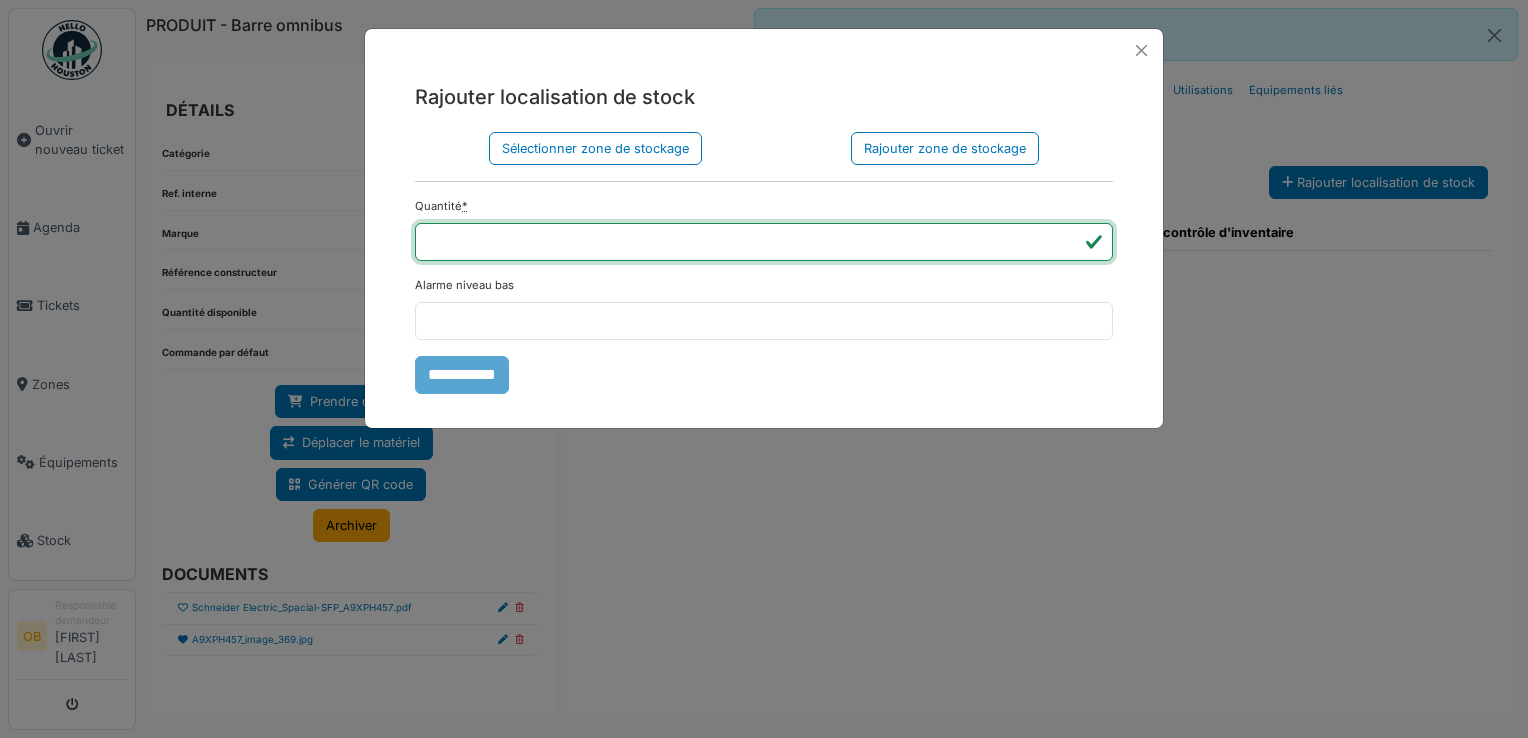 click on "*" at bounding box center [764, 242] 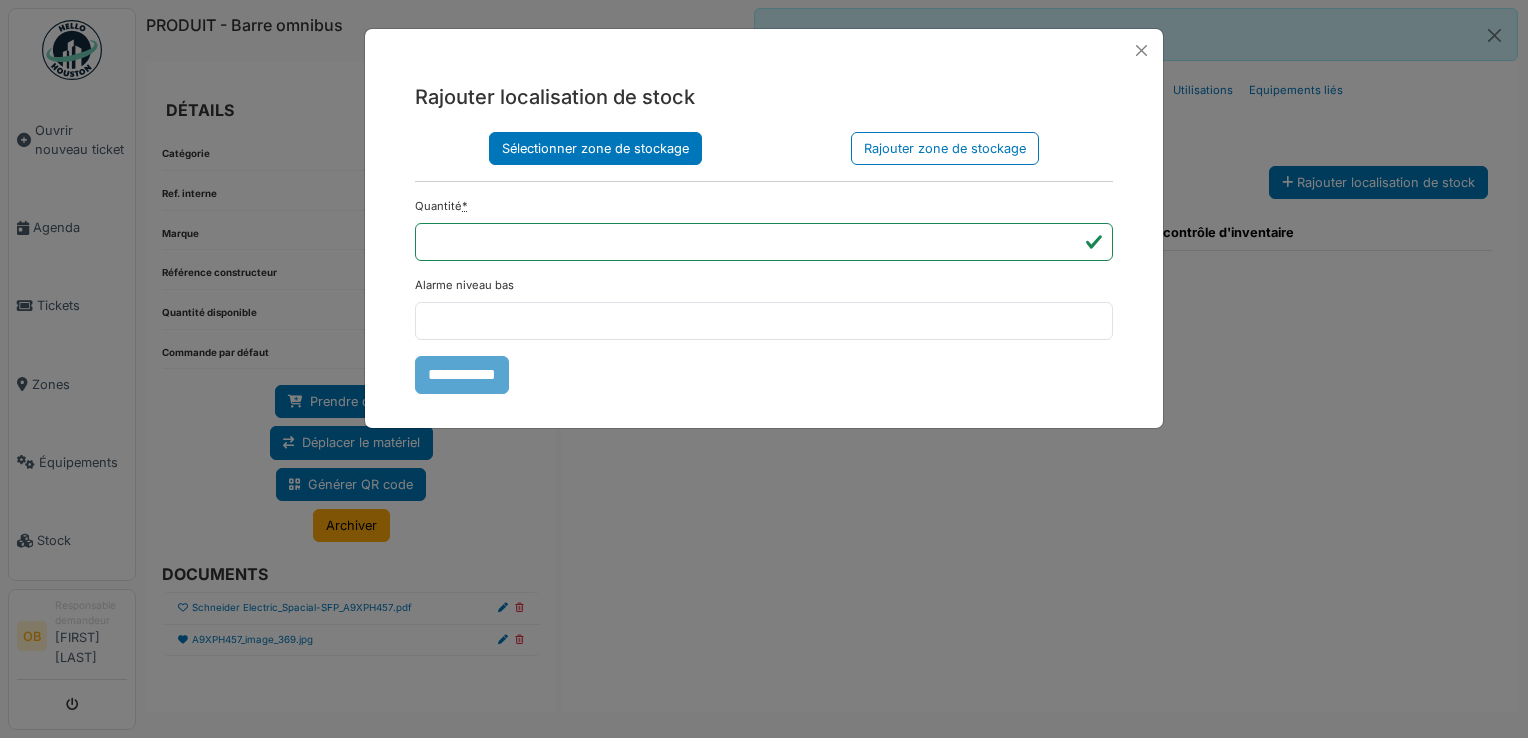 click on "Sélectionner zone de stockage" at bounding box center [595, 148] 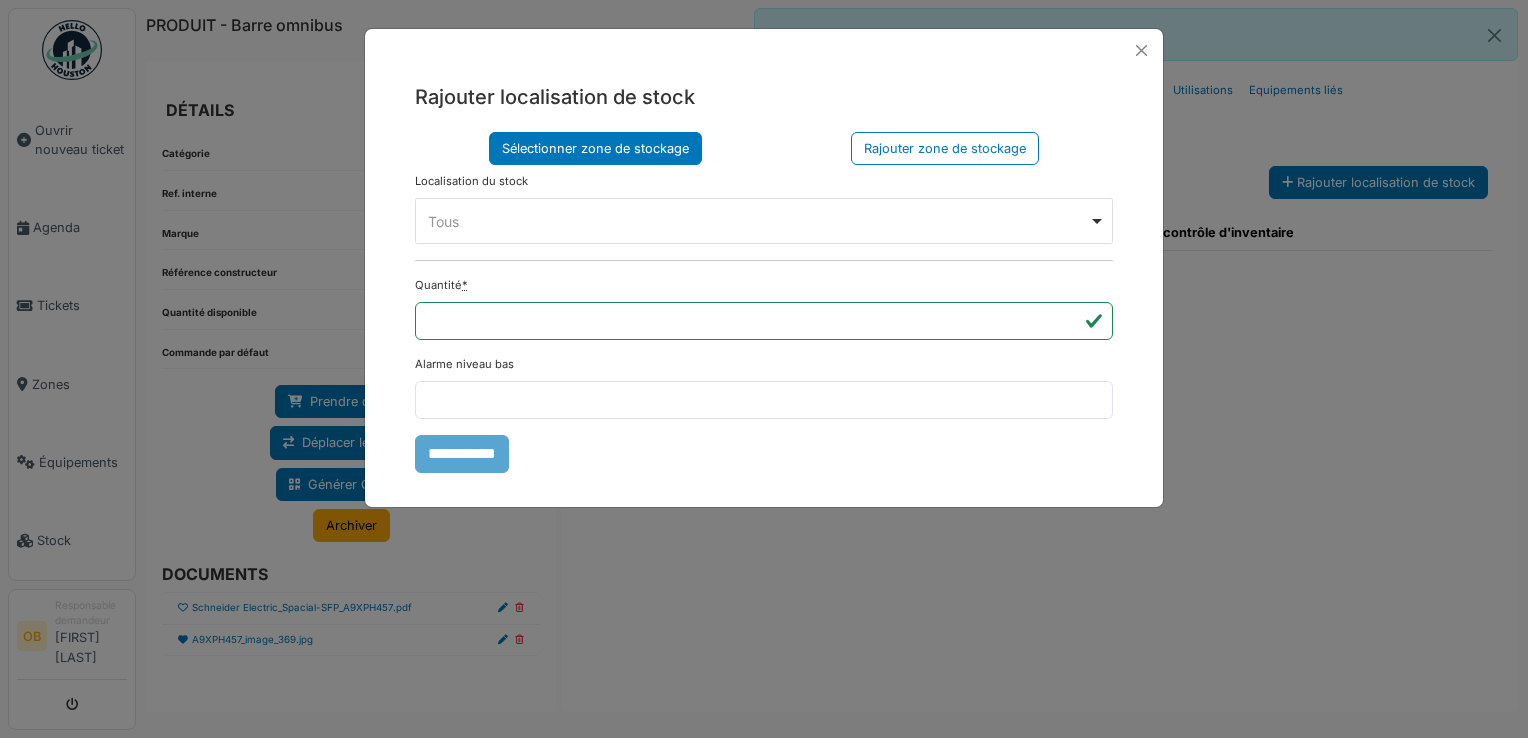 click on "Tous Remove item" at bounding box center (758, 221) 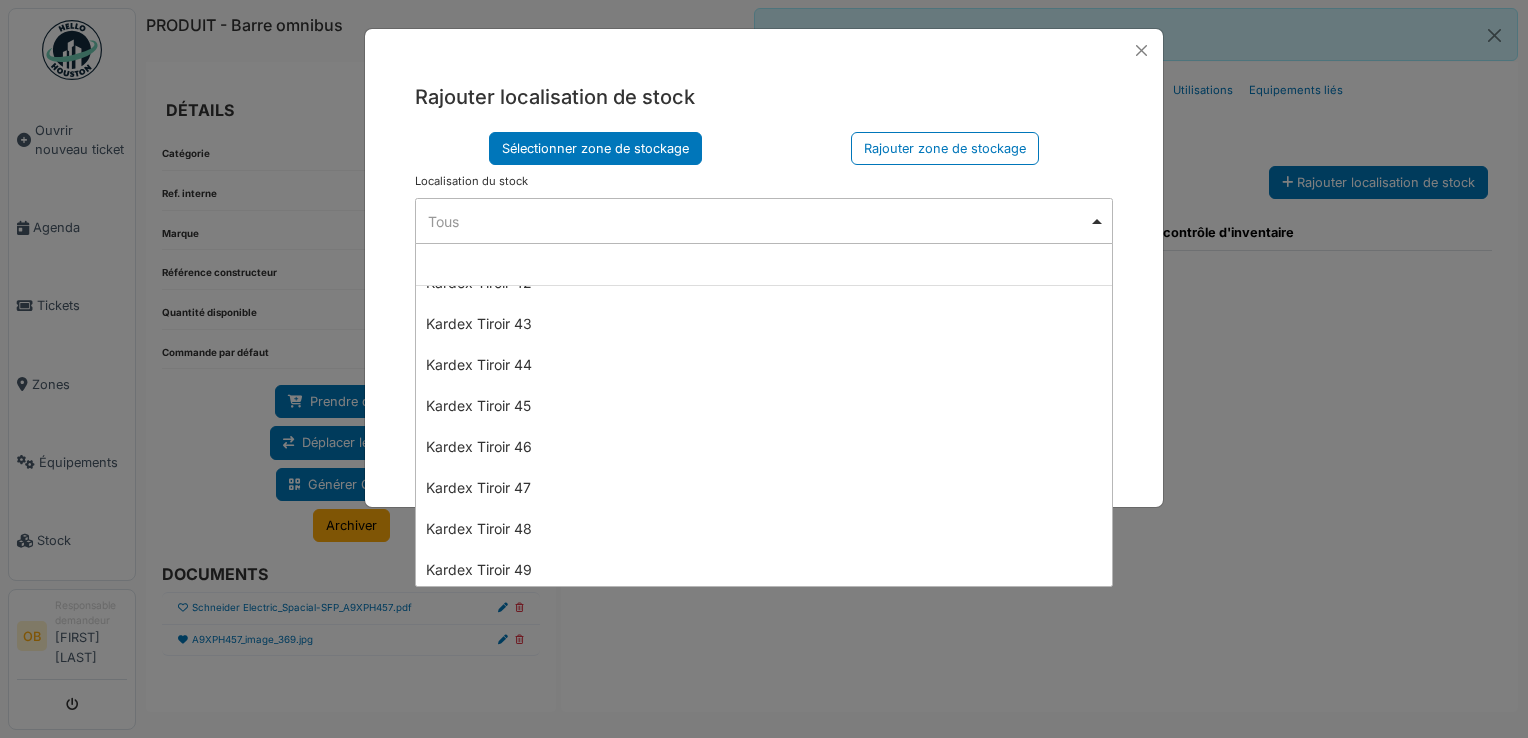 scroll, scrollTop: 1914, scrollLeft: 0, axis: vertical 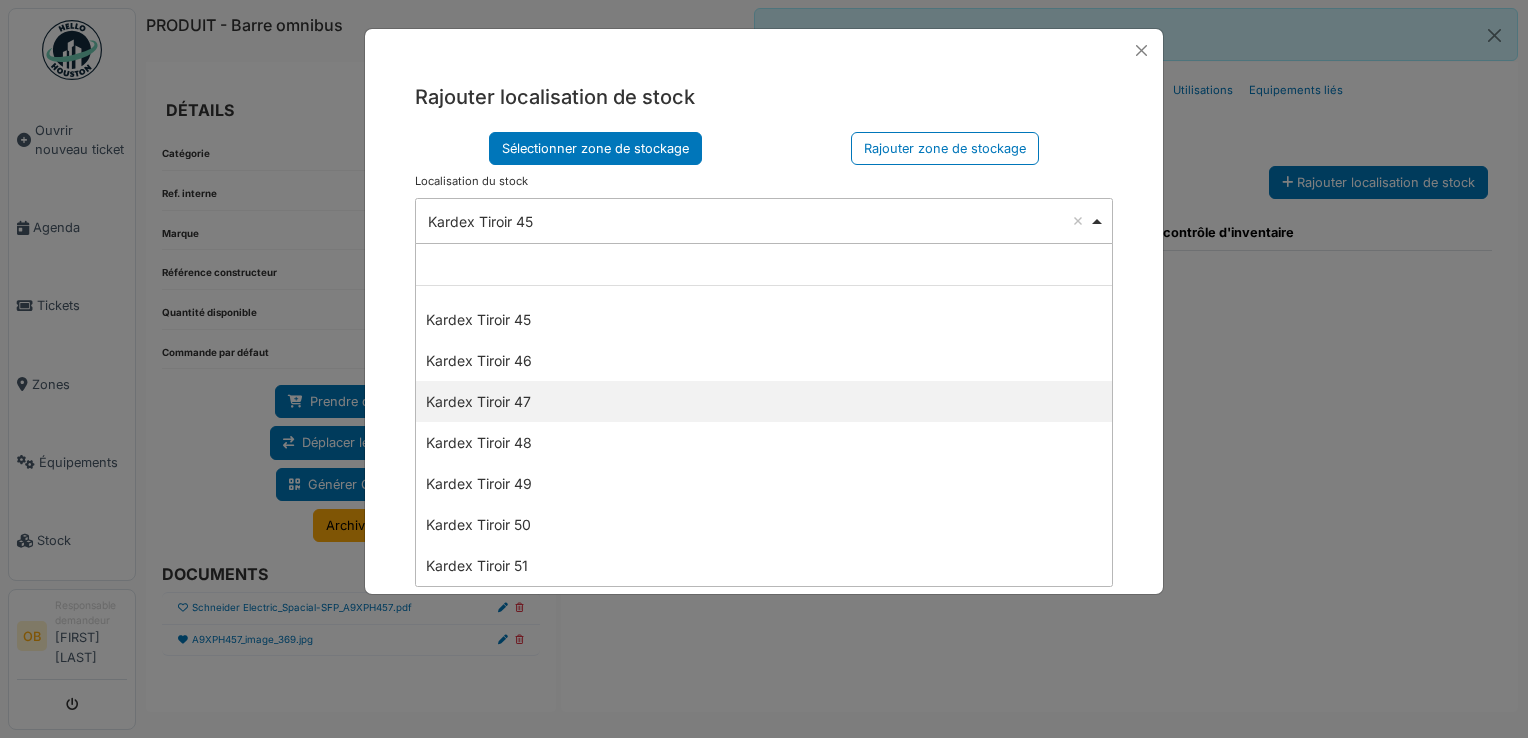 select on "****" 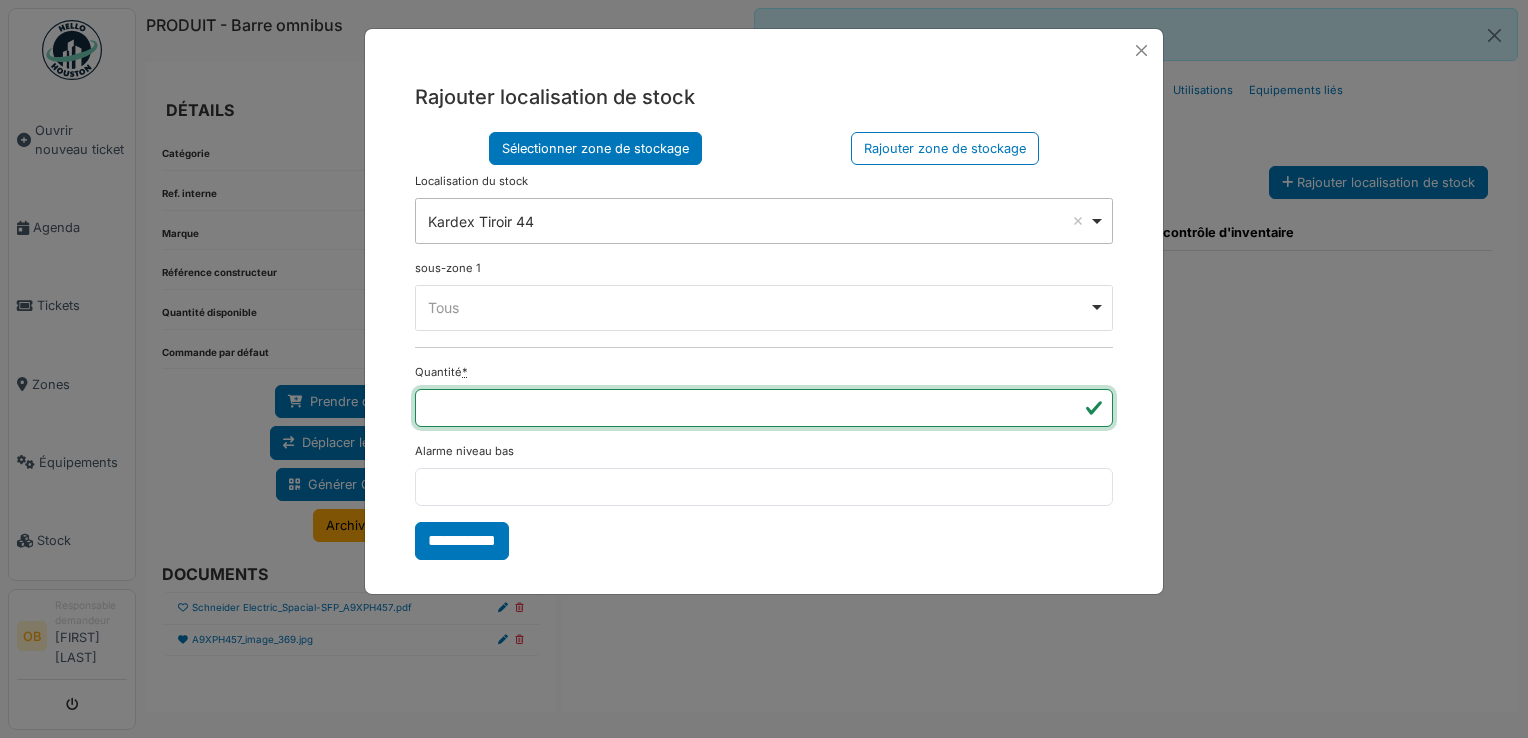 click on "*" at bounding box center (764, 408) 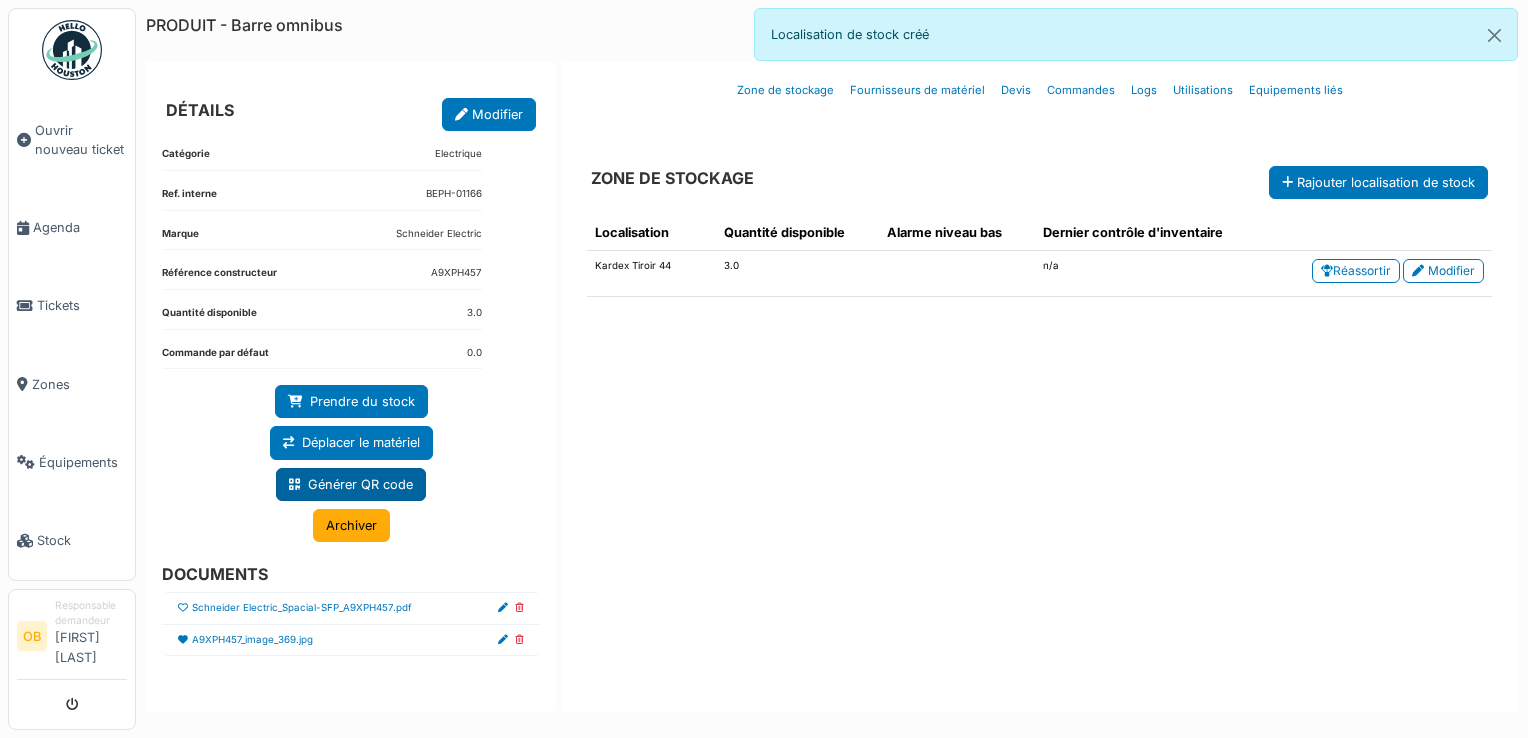 click on "Générer QR code" at bounding box center [351, 484] 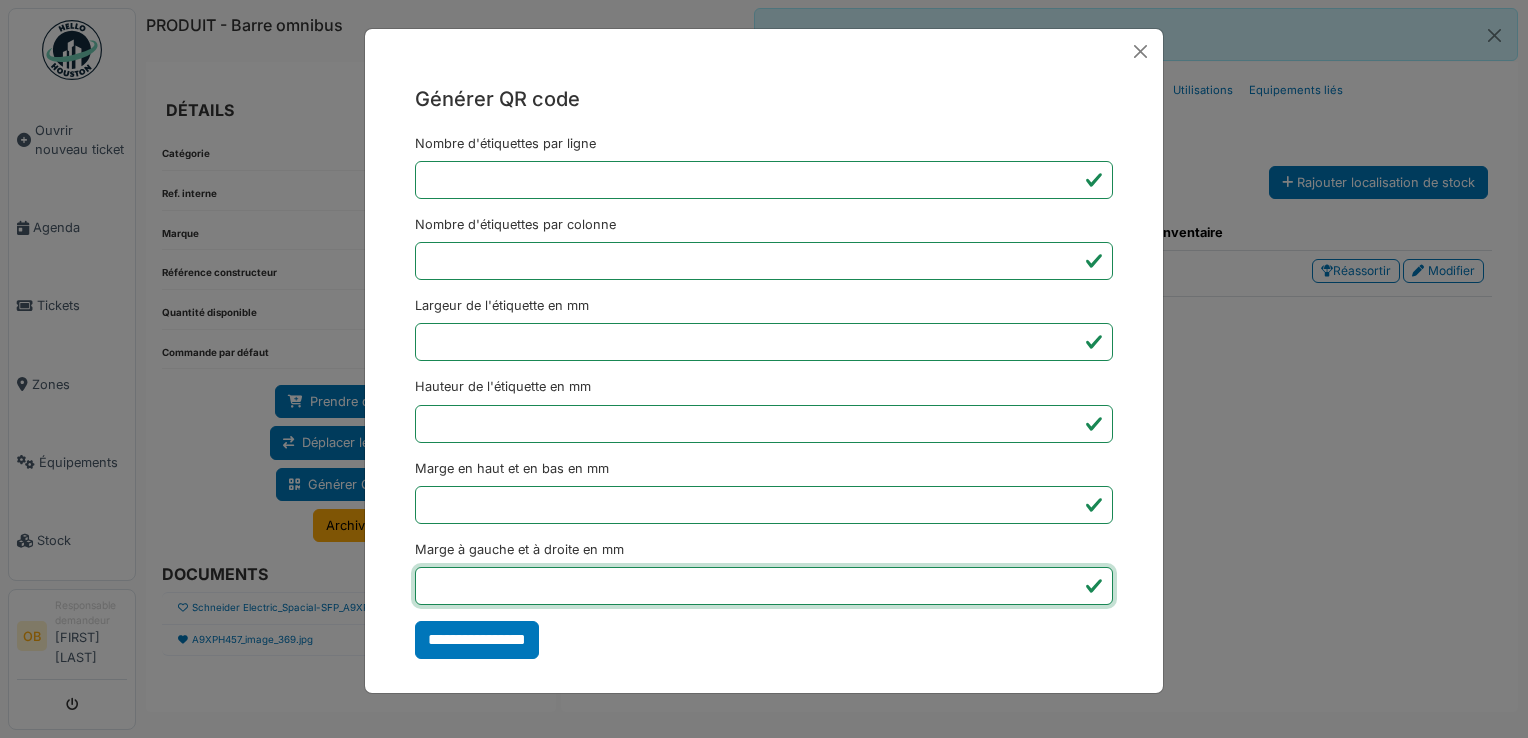 click on "*" at bounding box center (764, 586) 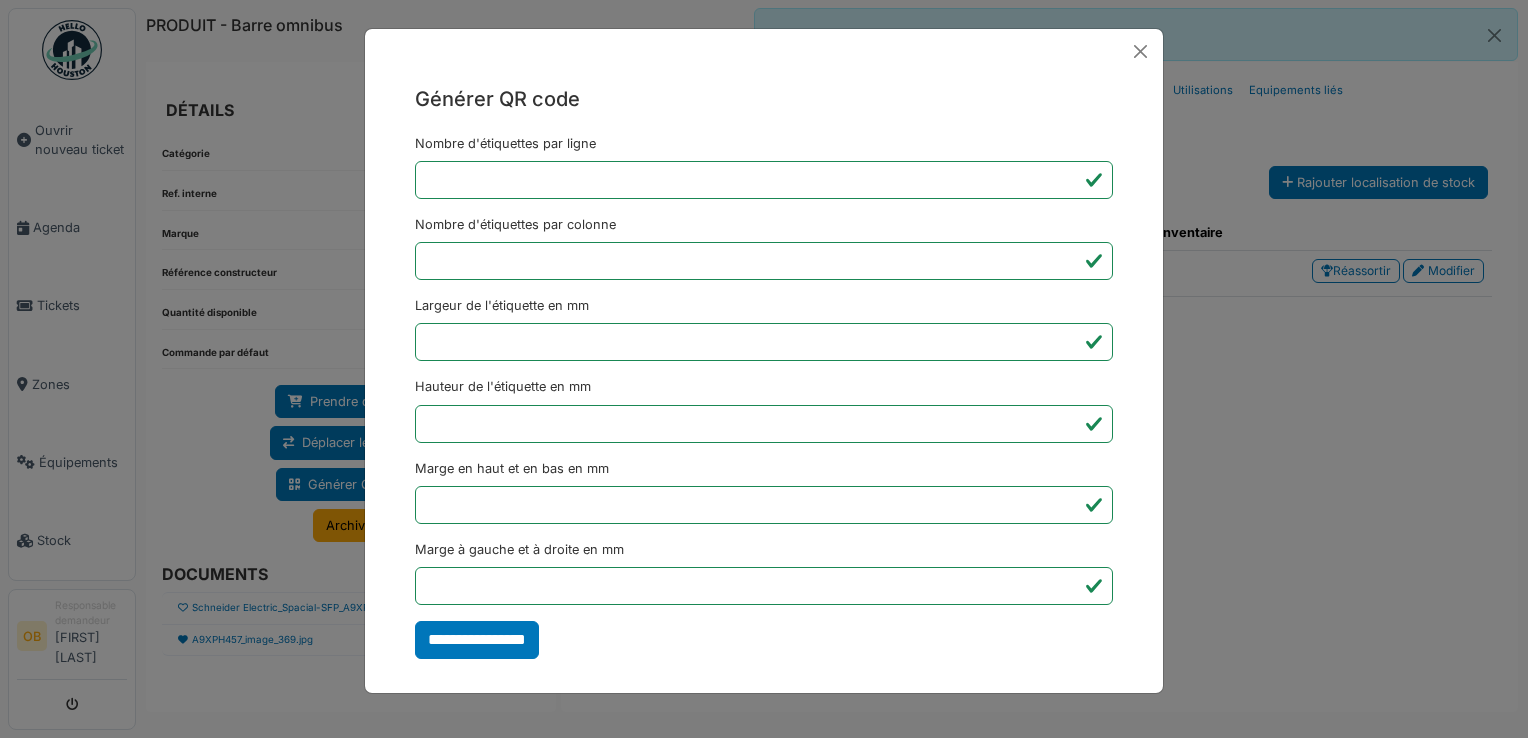 type on "*******" 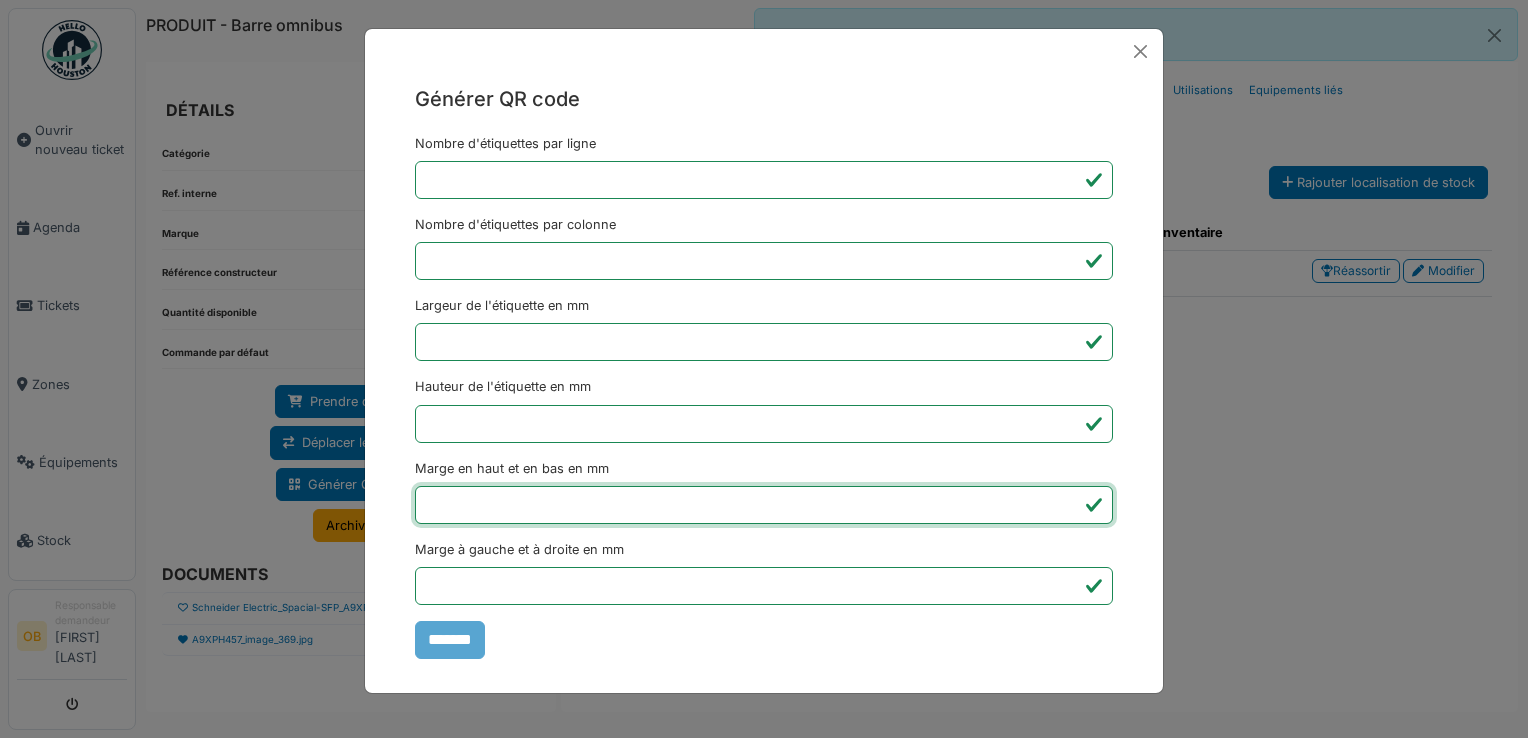 click on "Générer QR code
Nombre d'étiquettes par ligne
*
Nombre d'étiquettes par colonne
*
Largeur de l'étiquette en mm
**
Hauteur de l'étiquette en mm
**
Marge en haut et en bas en mm
*
Marge à gauche et à droite en mm
***
*******" at bounding box center [764, 369] 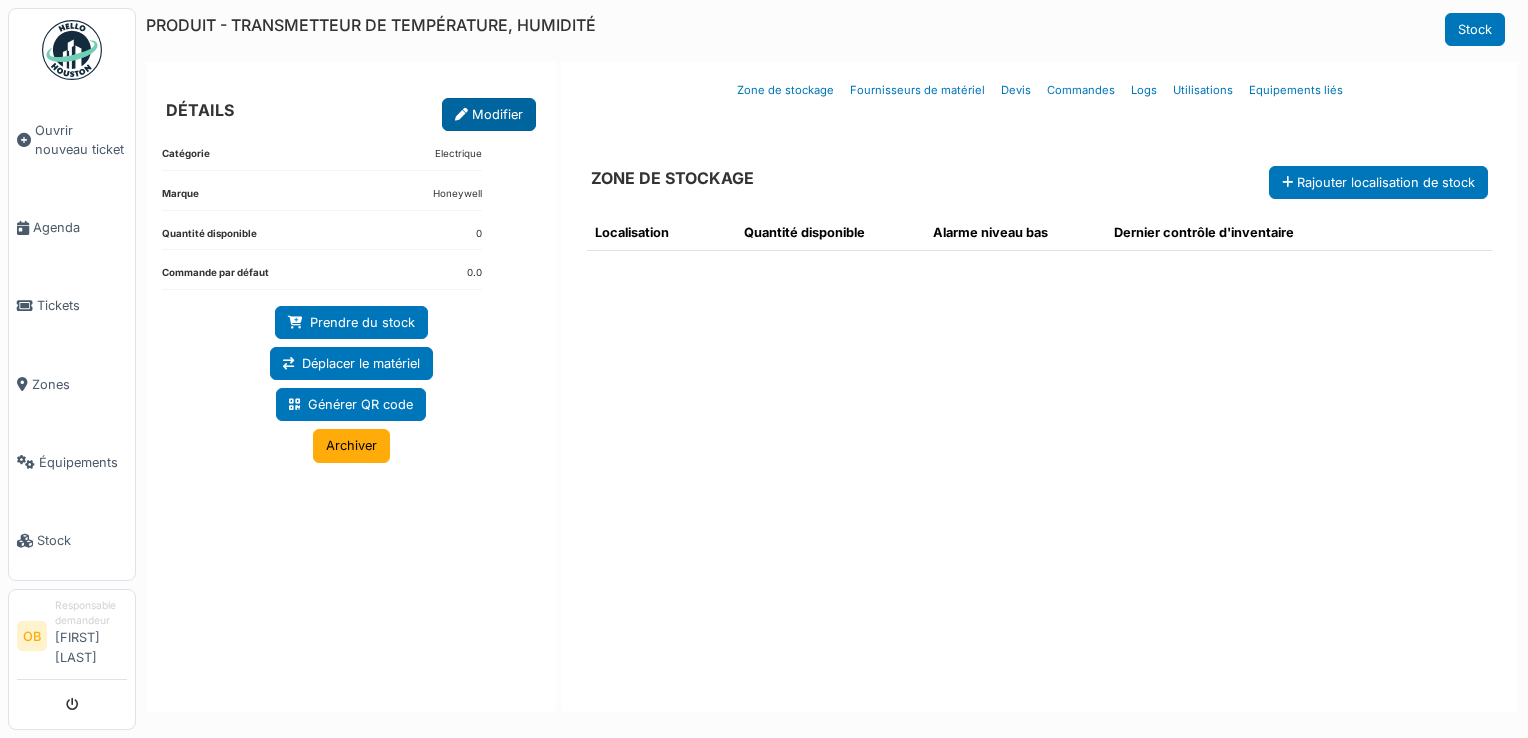 scroll, scrollTop: 0, scrollLeft: 0, axis: both 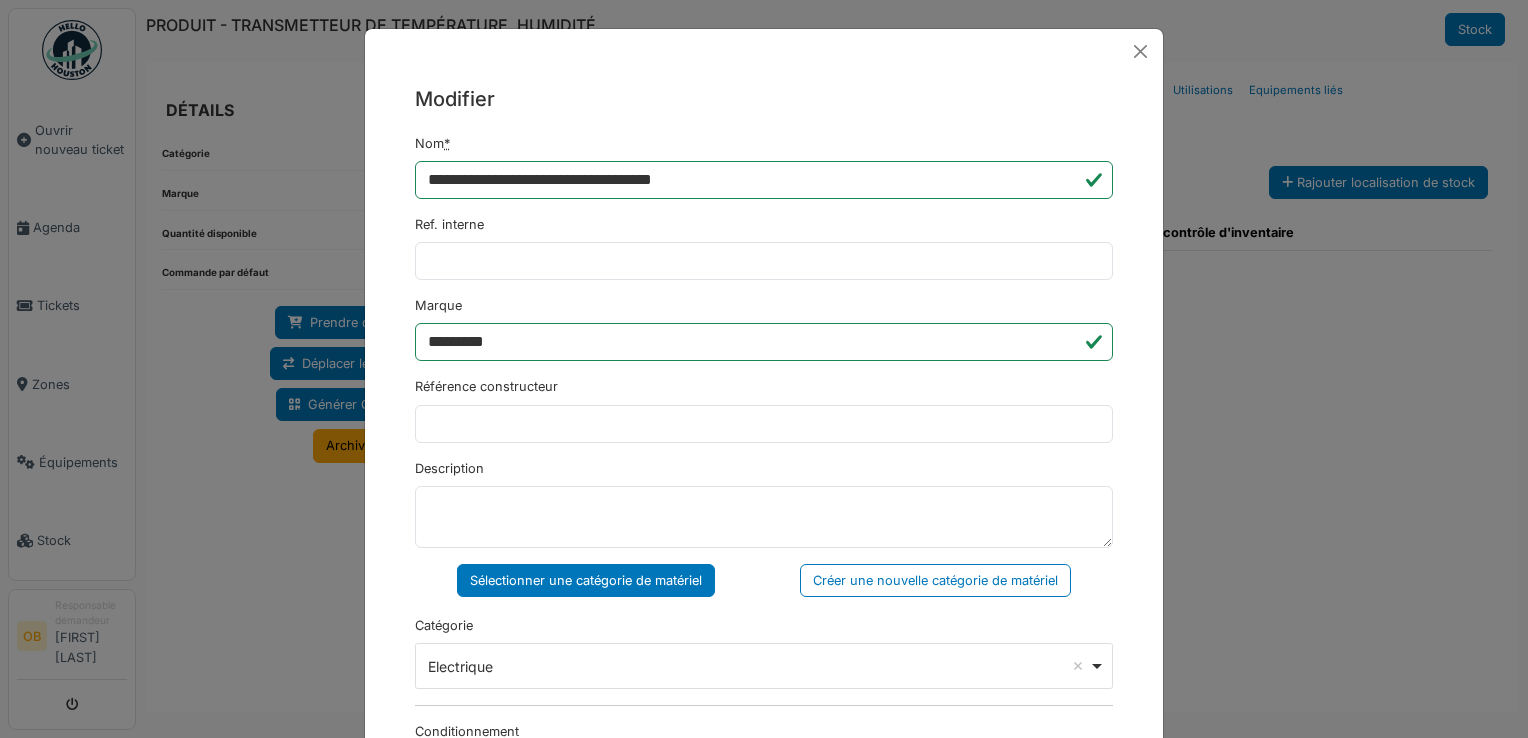 drag, startPoint x: 503, startPoint y: 239, endPoint x: 500, endPoint y: 249, distance: 10.440307 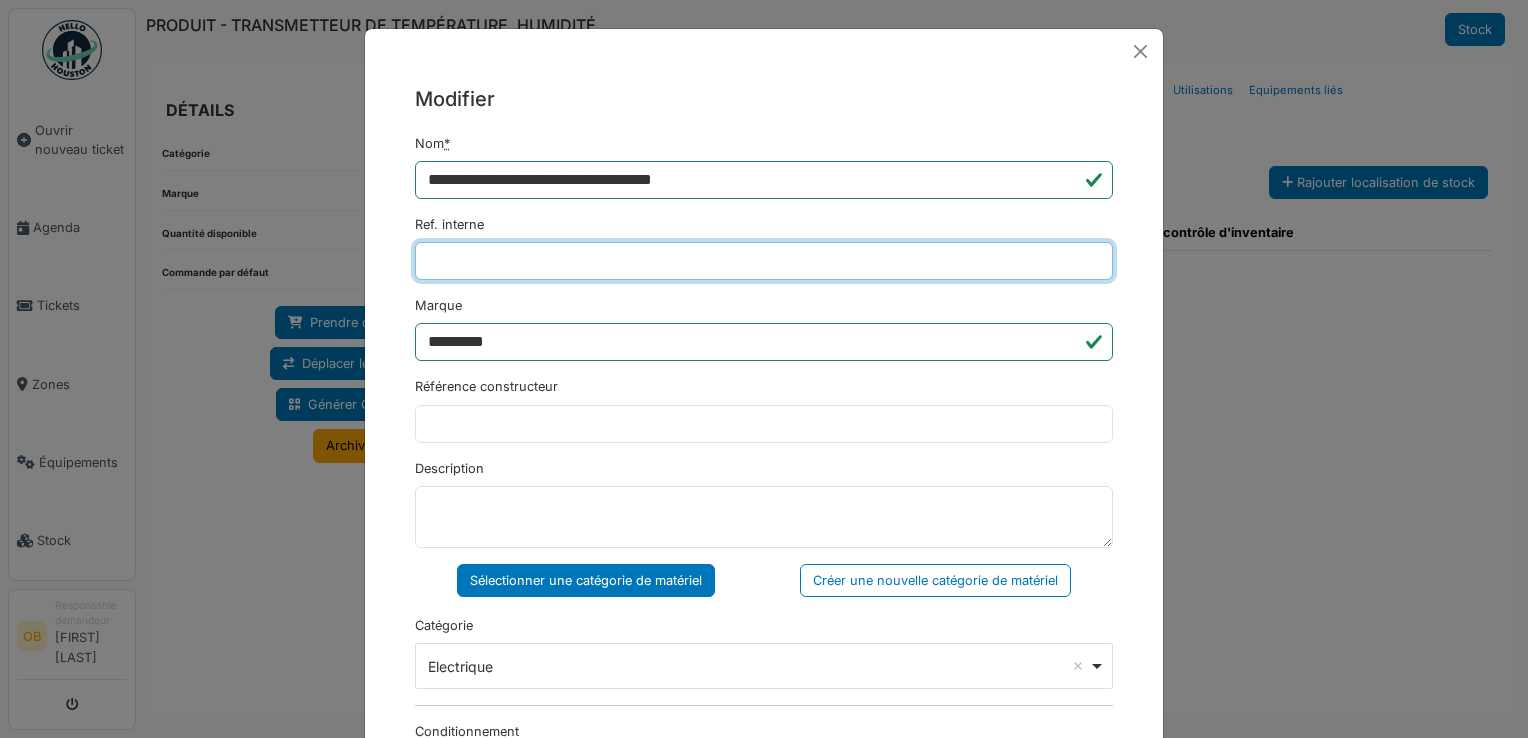 click on "Ref. interne" at bounding box center [764, 261] 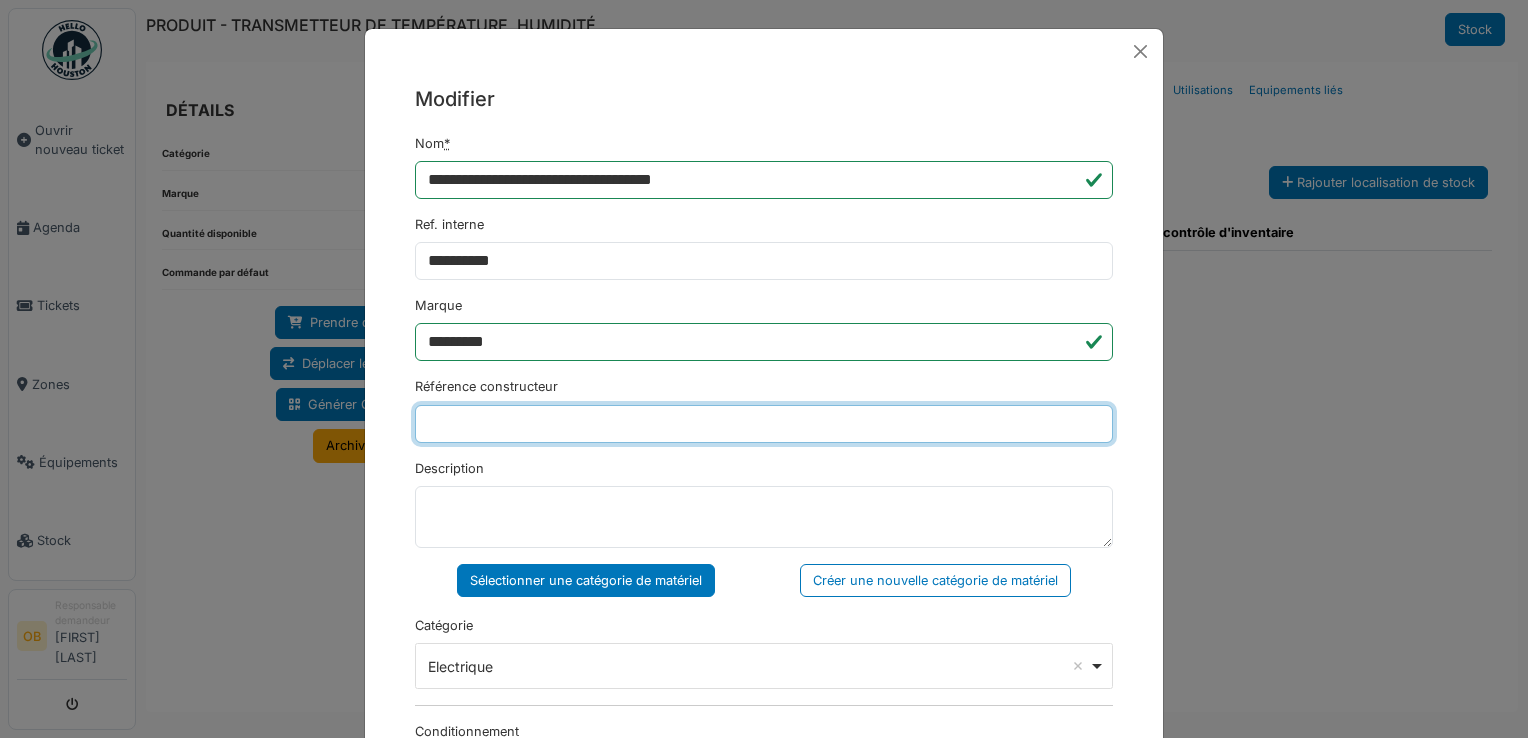 type on "********" 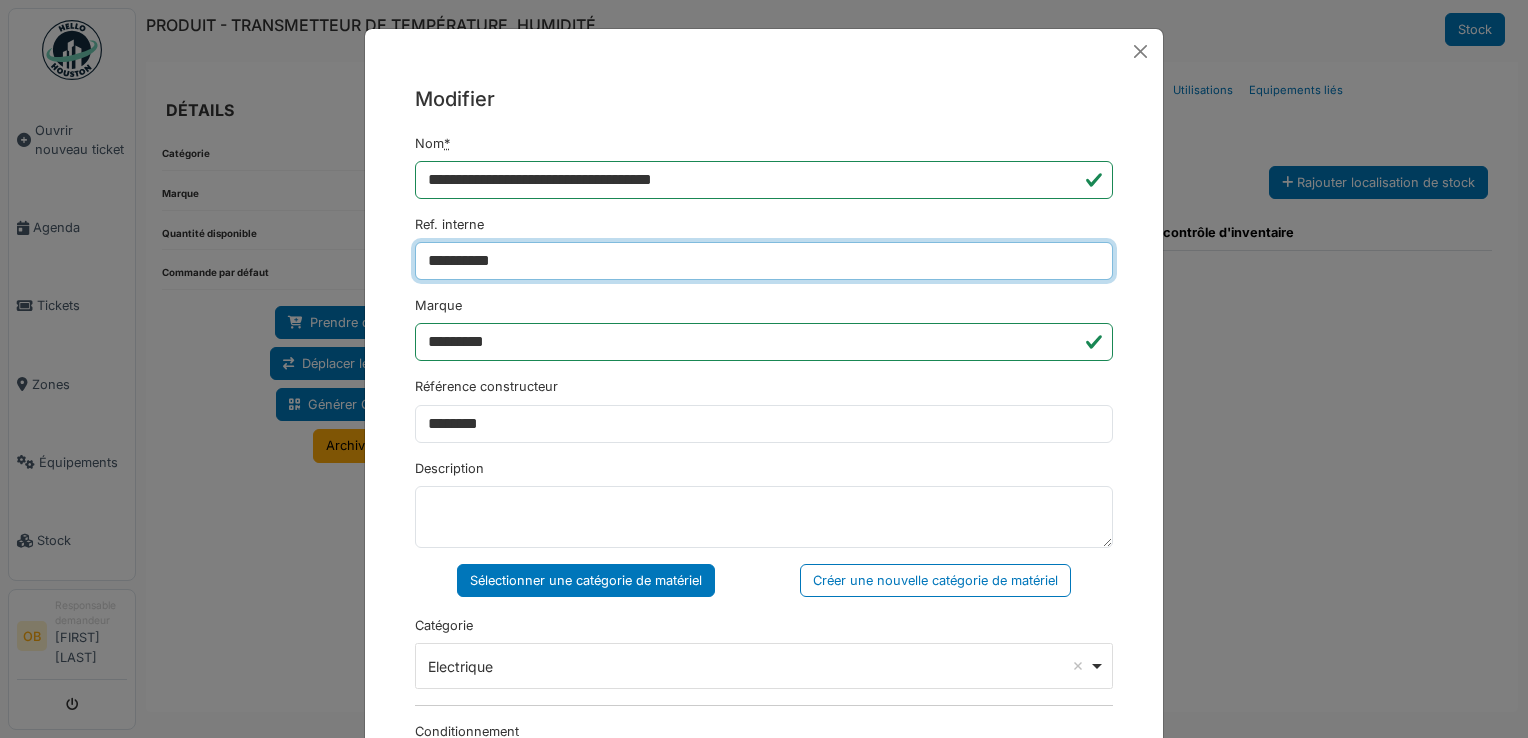 type on "**********" 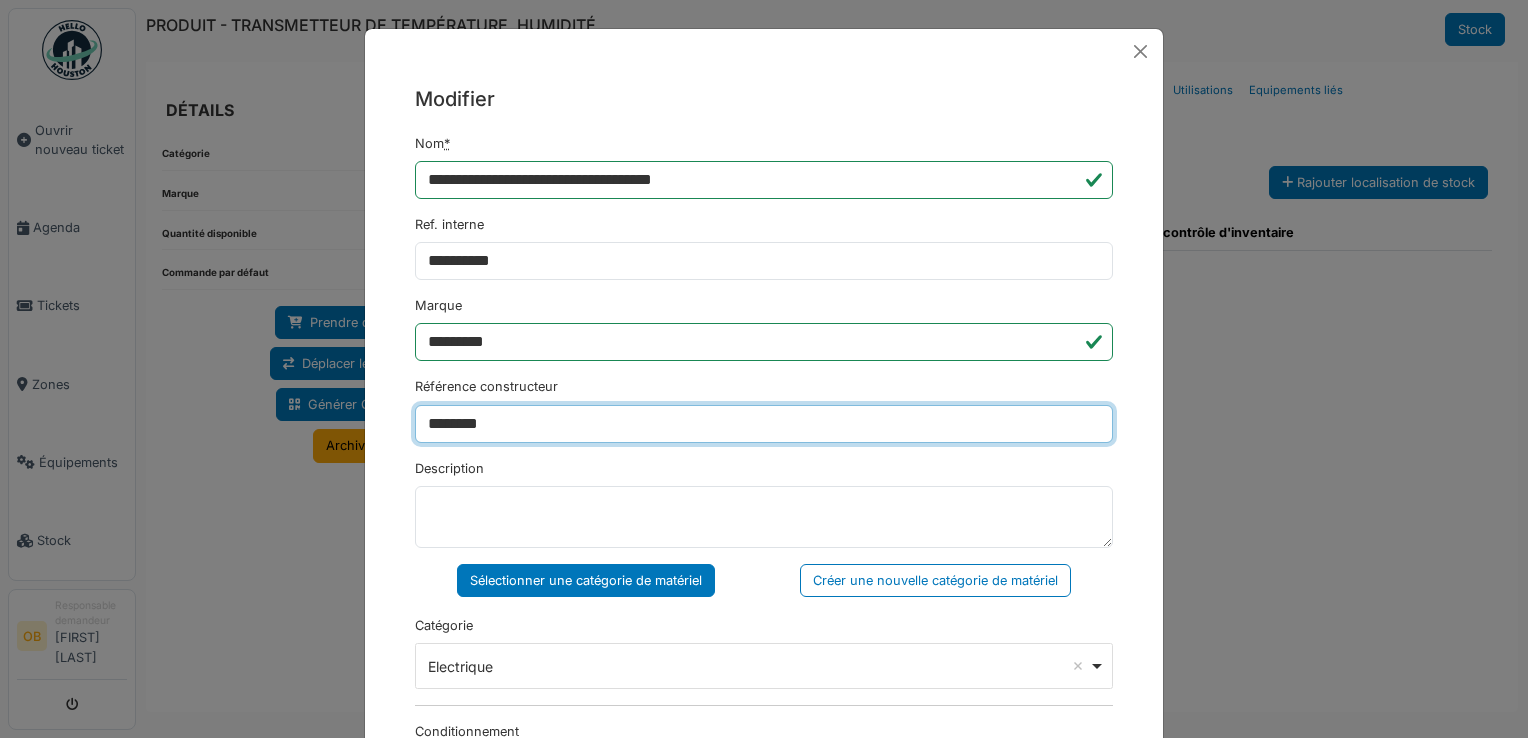 paste on "**" 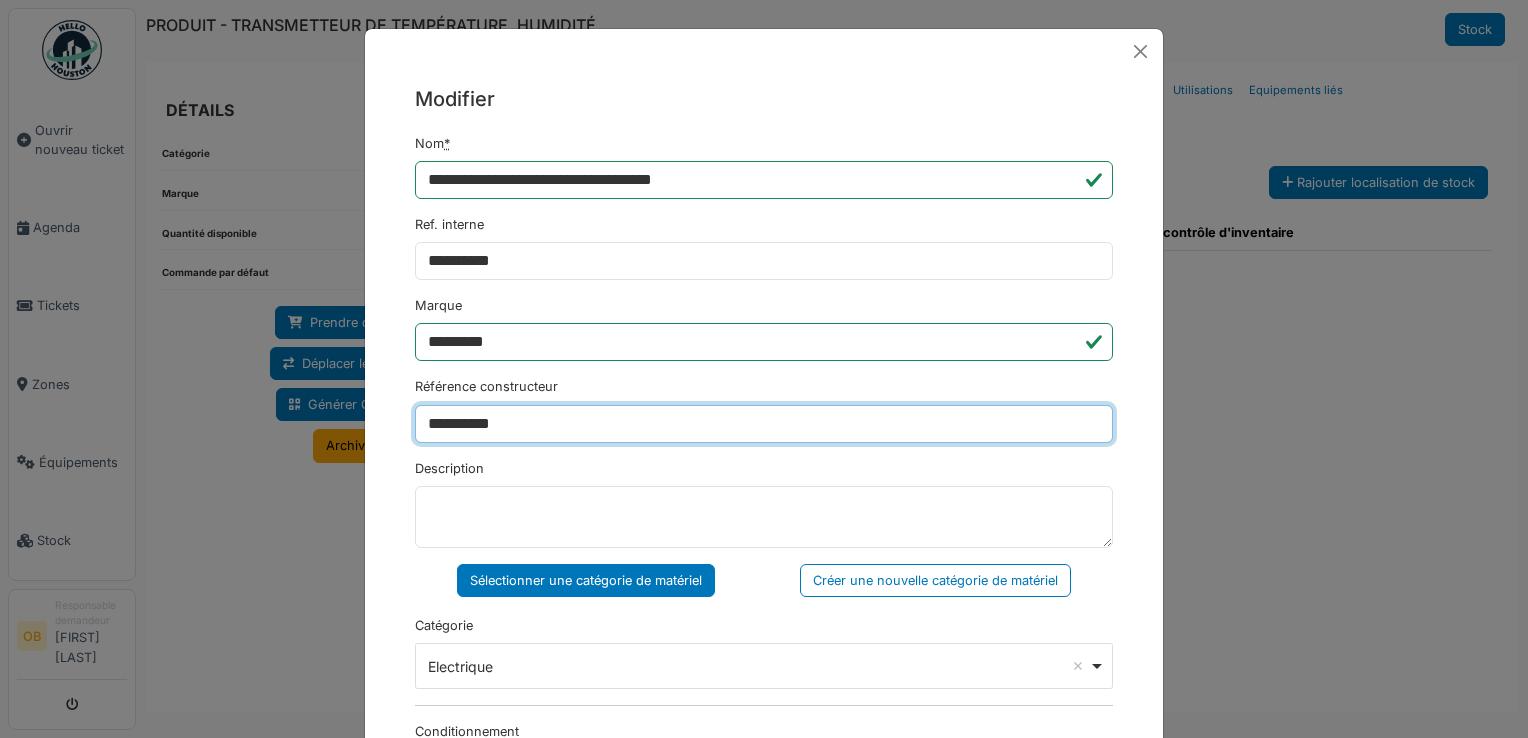 type on "**********" 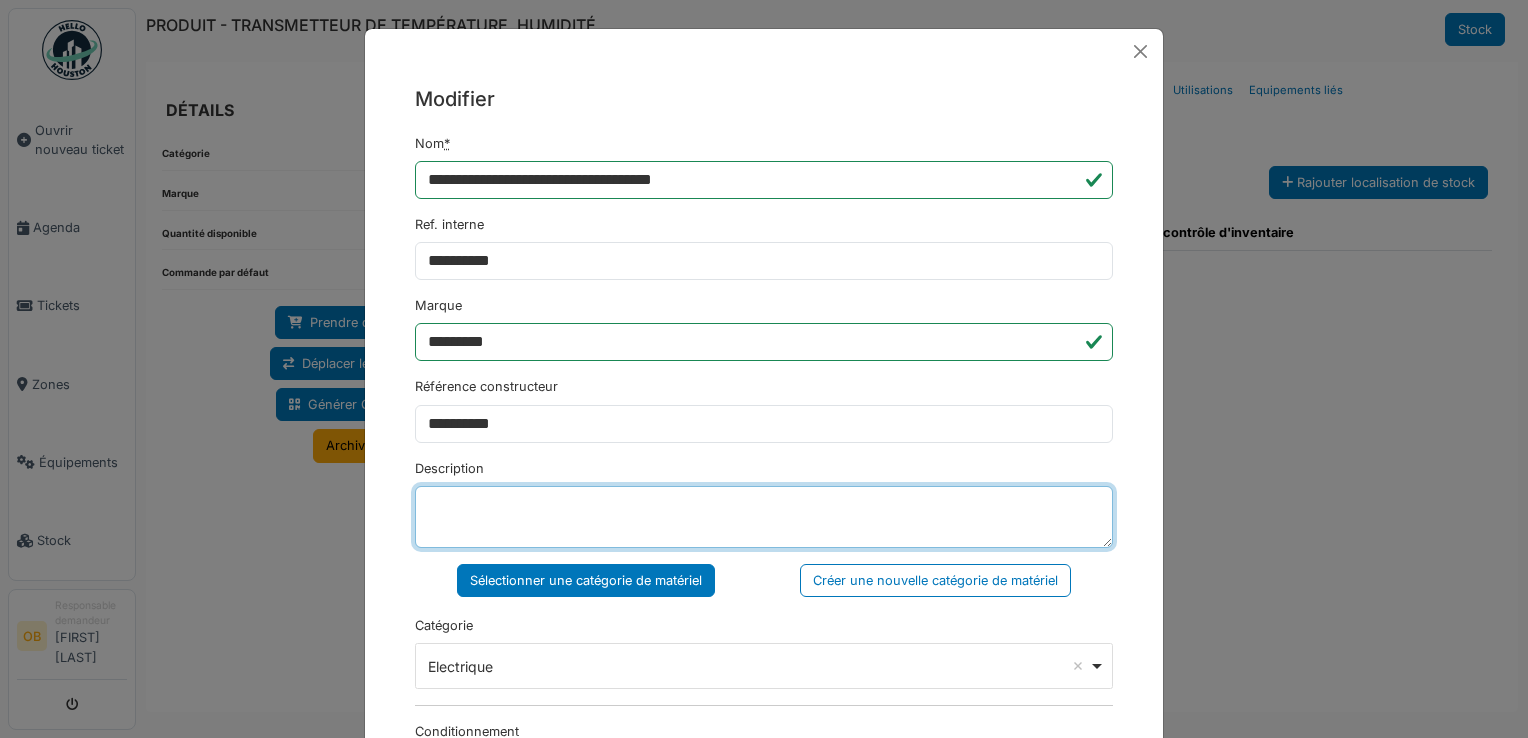 click on "Description" at bounding box center [764, 517] 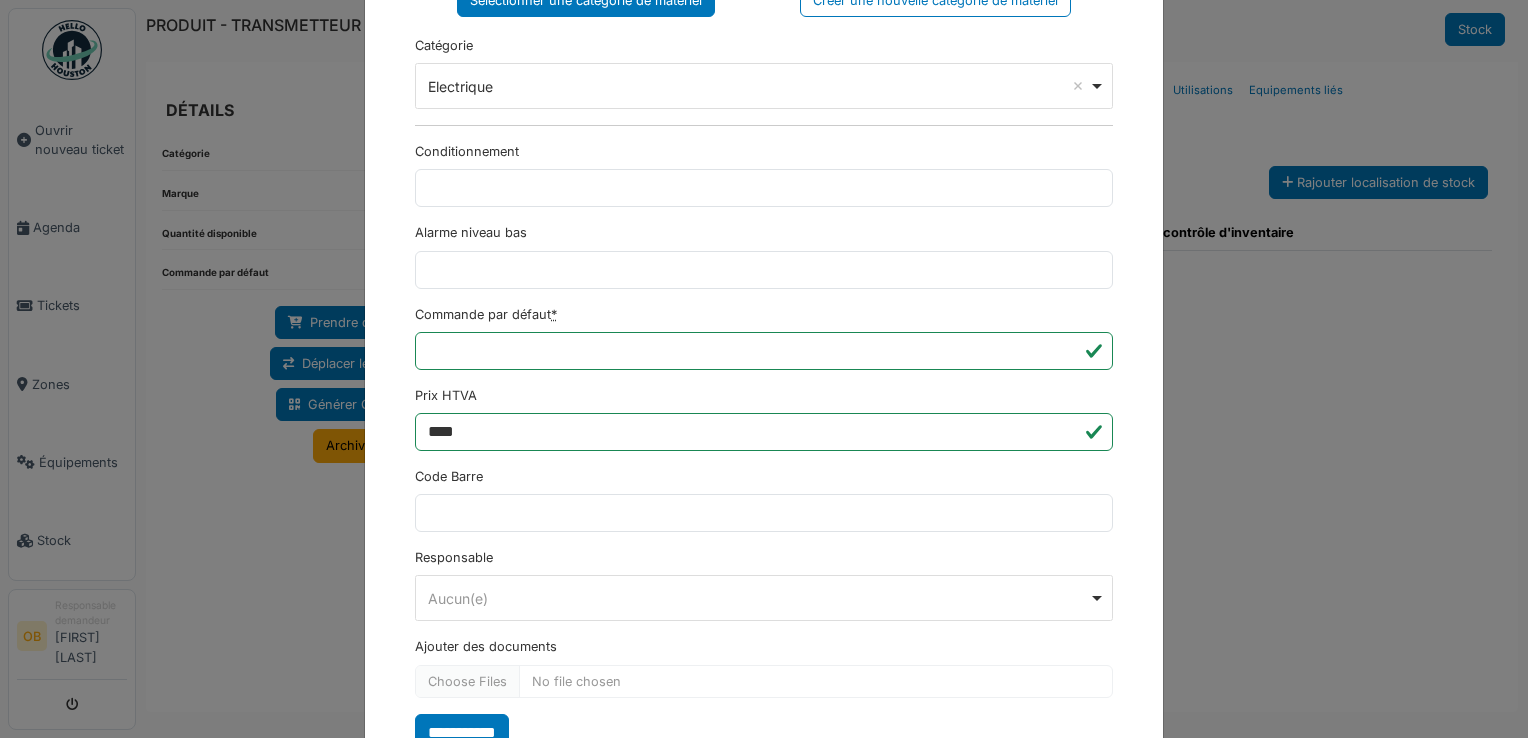 scroll, scrollTop: 650, scrollLeft: 0, axis: vertical 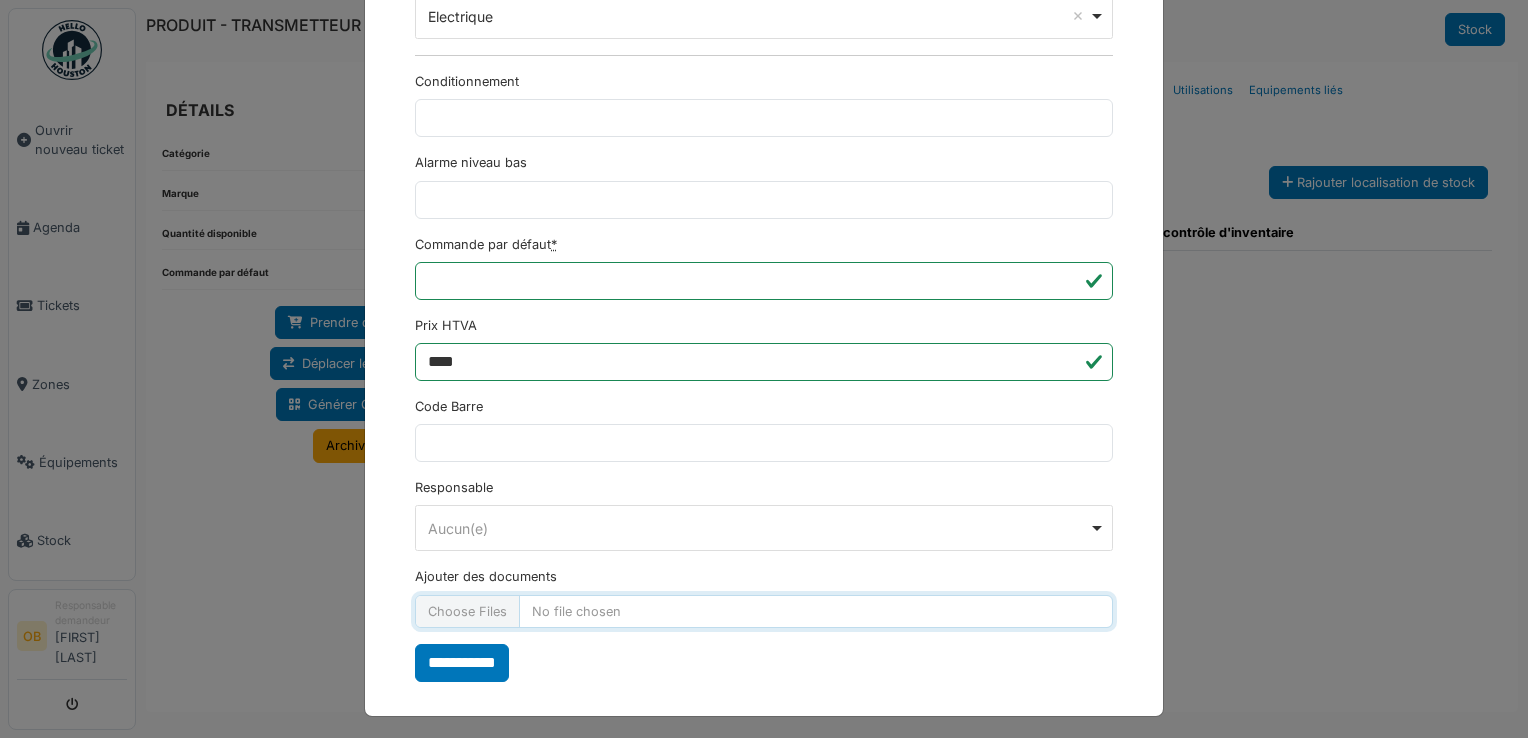 click on "Ajouter des documents" at bounding box center [764, 611] 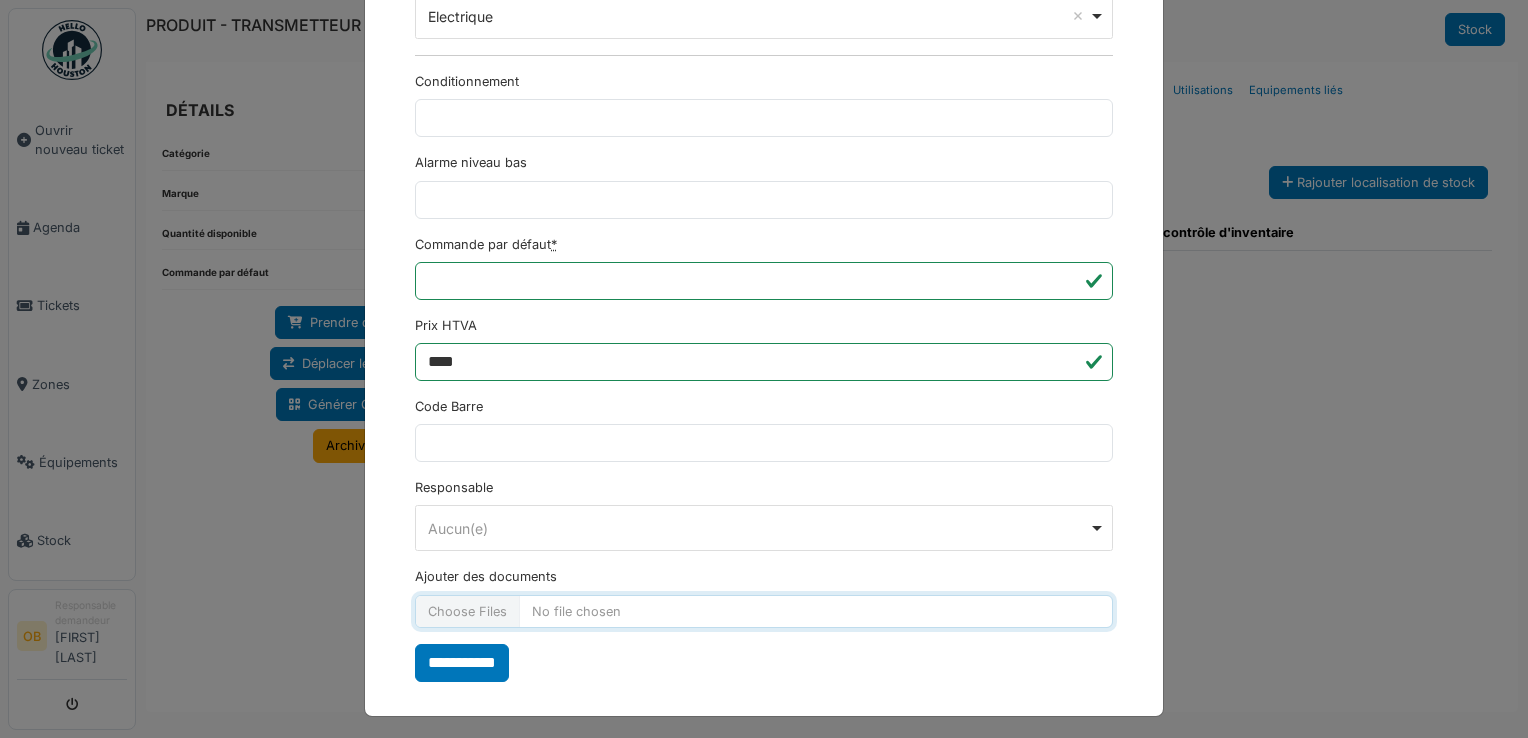 type on "**********" 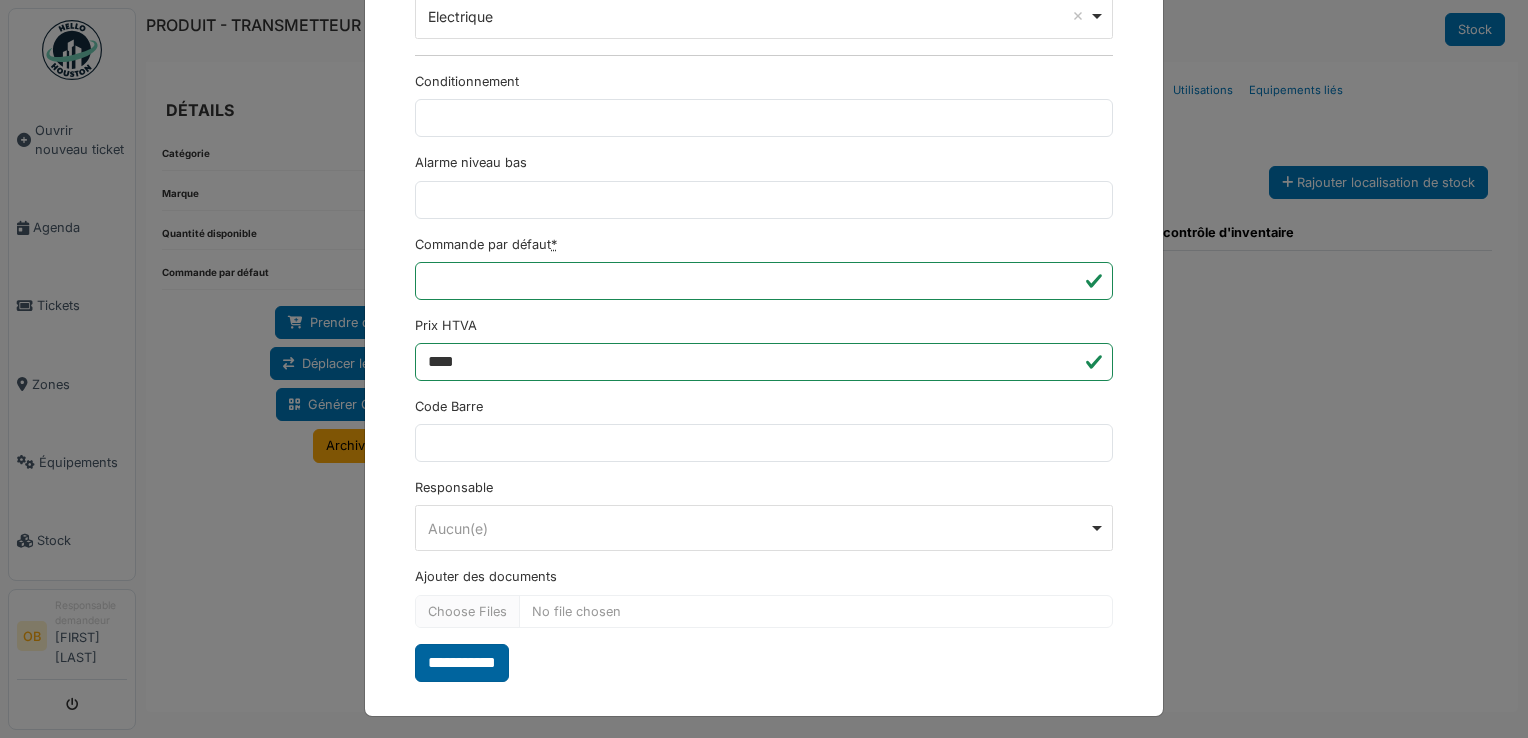 click on "**********" at bounding box center [462, 663] 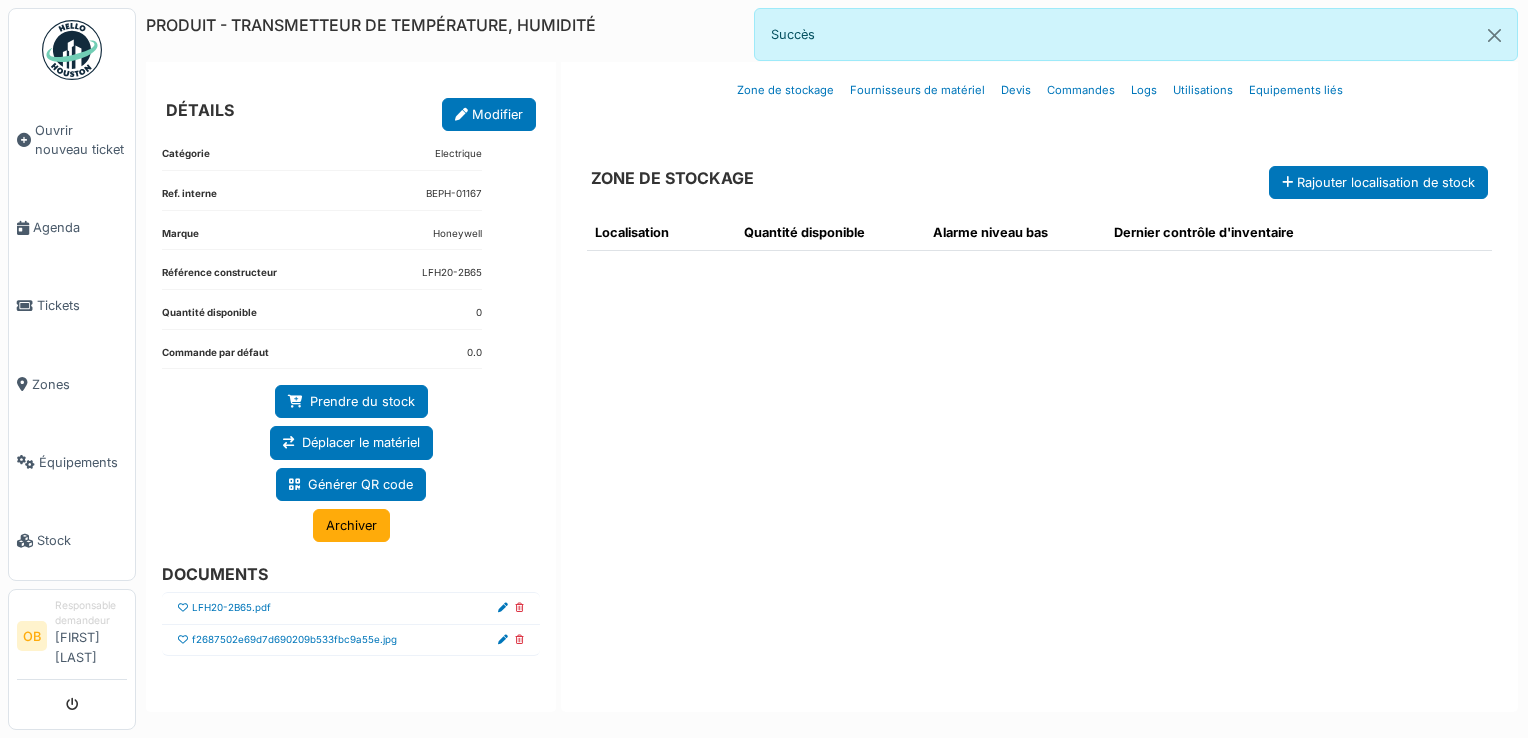 click at bounding box center [183, 640] 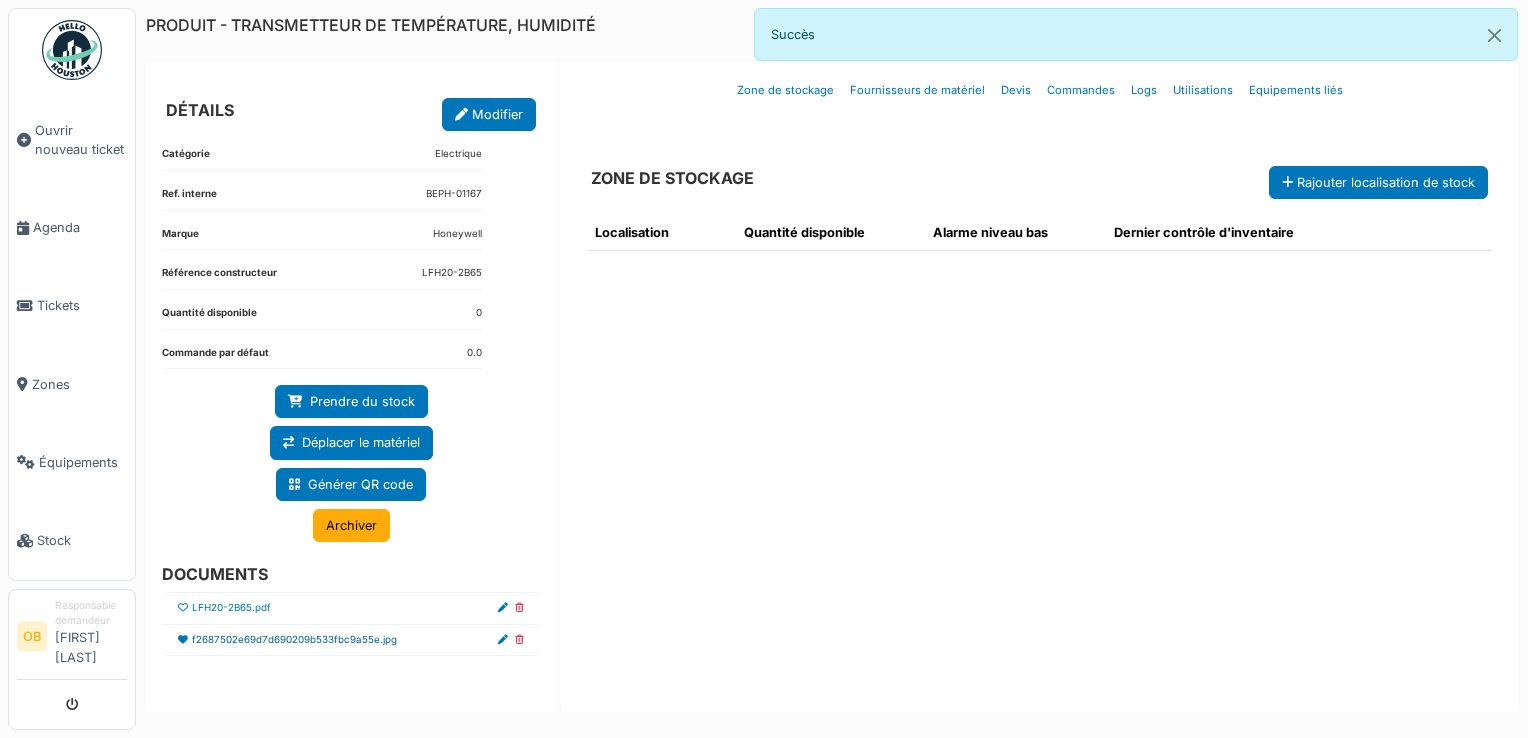 click on "f2687502e69d7d690209b533fbc9a55e.jpg" at bounding box center (294, 640) 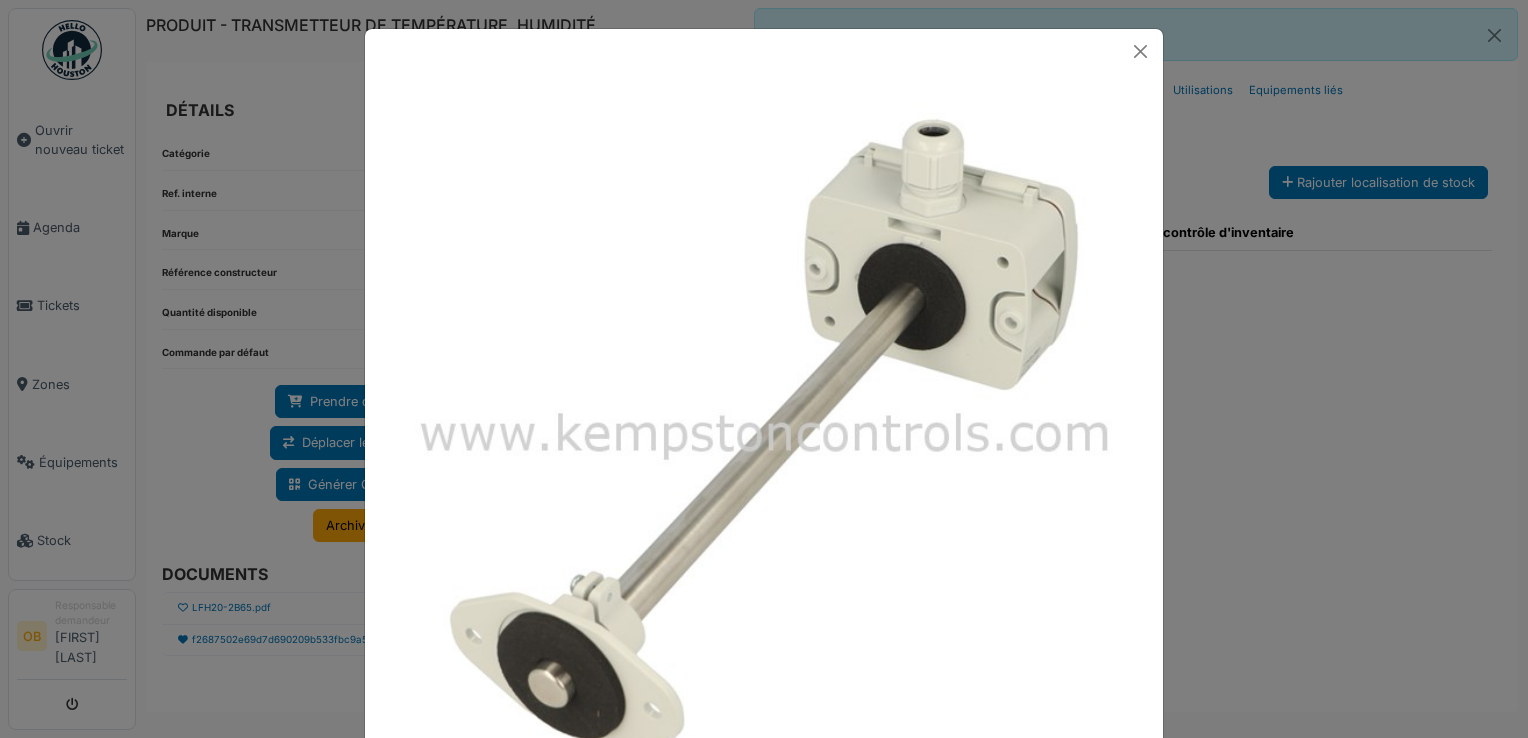 scroll, scrollTop: 106, scrollLeft: 0, axis: vertical 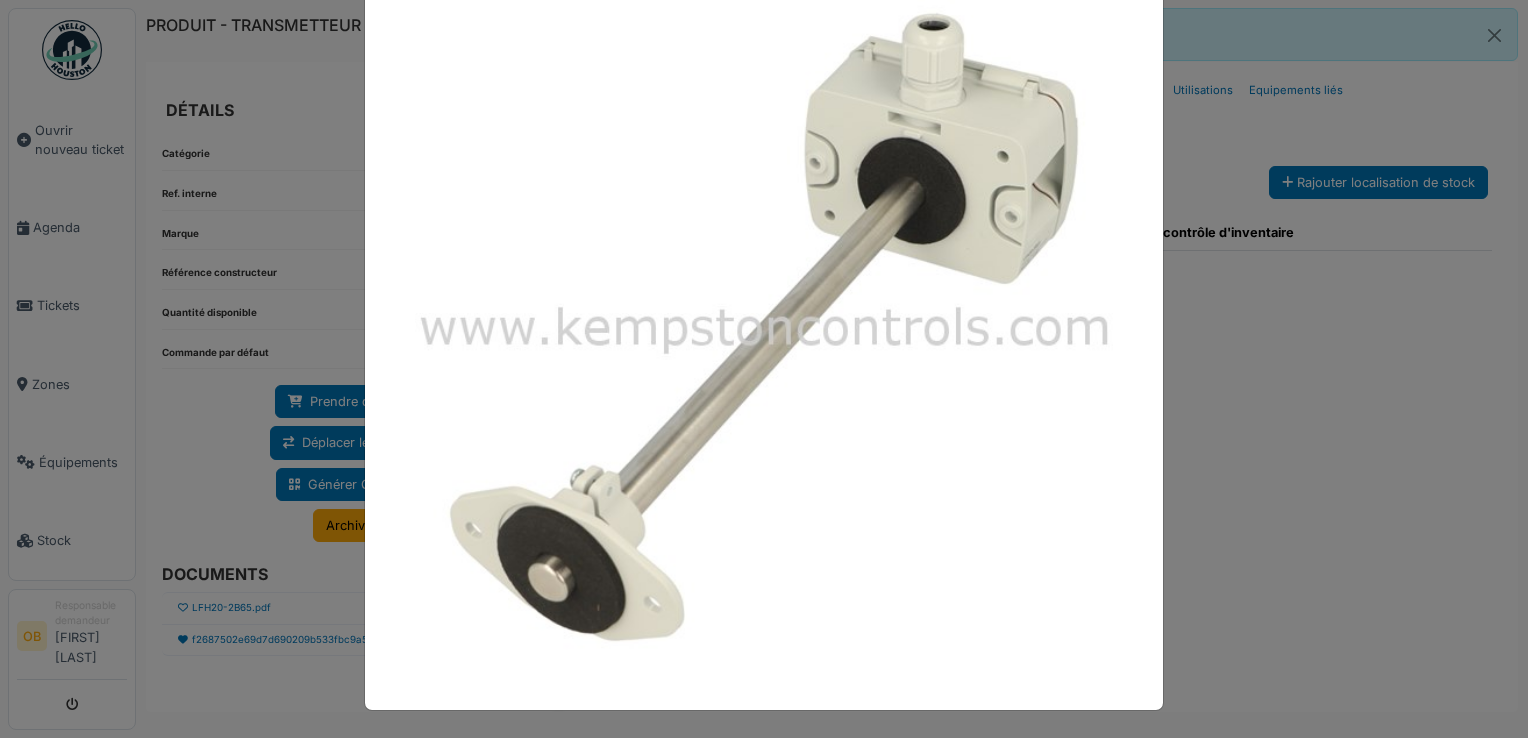 click at bounding box center (764, 369) 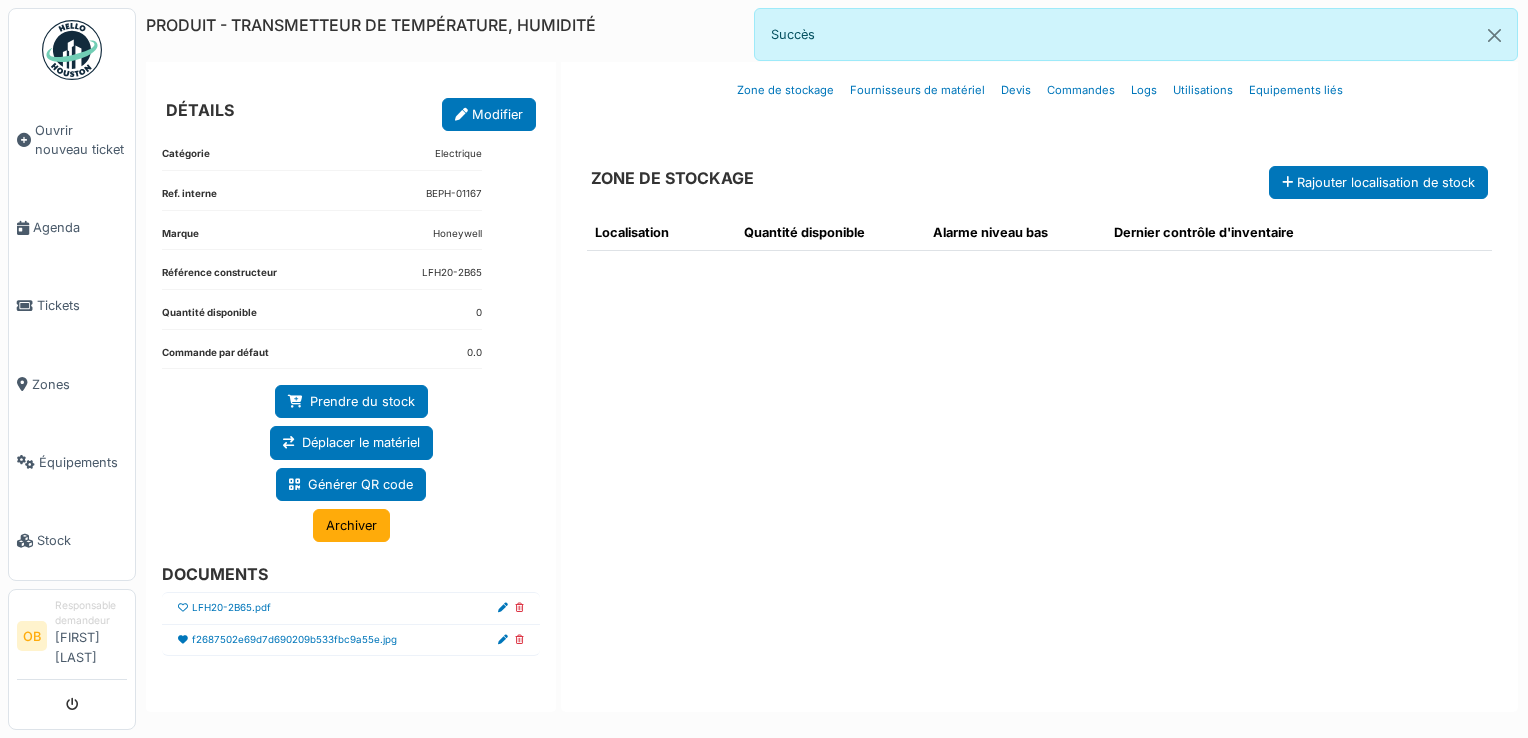 drag, startPoint x: 772, startPoint y: 632, endPoint x: 723, endPoint y: 496, distance: 144.55795 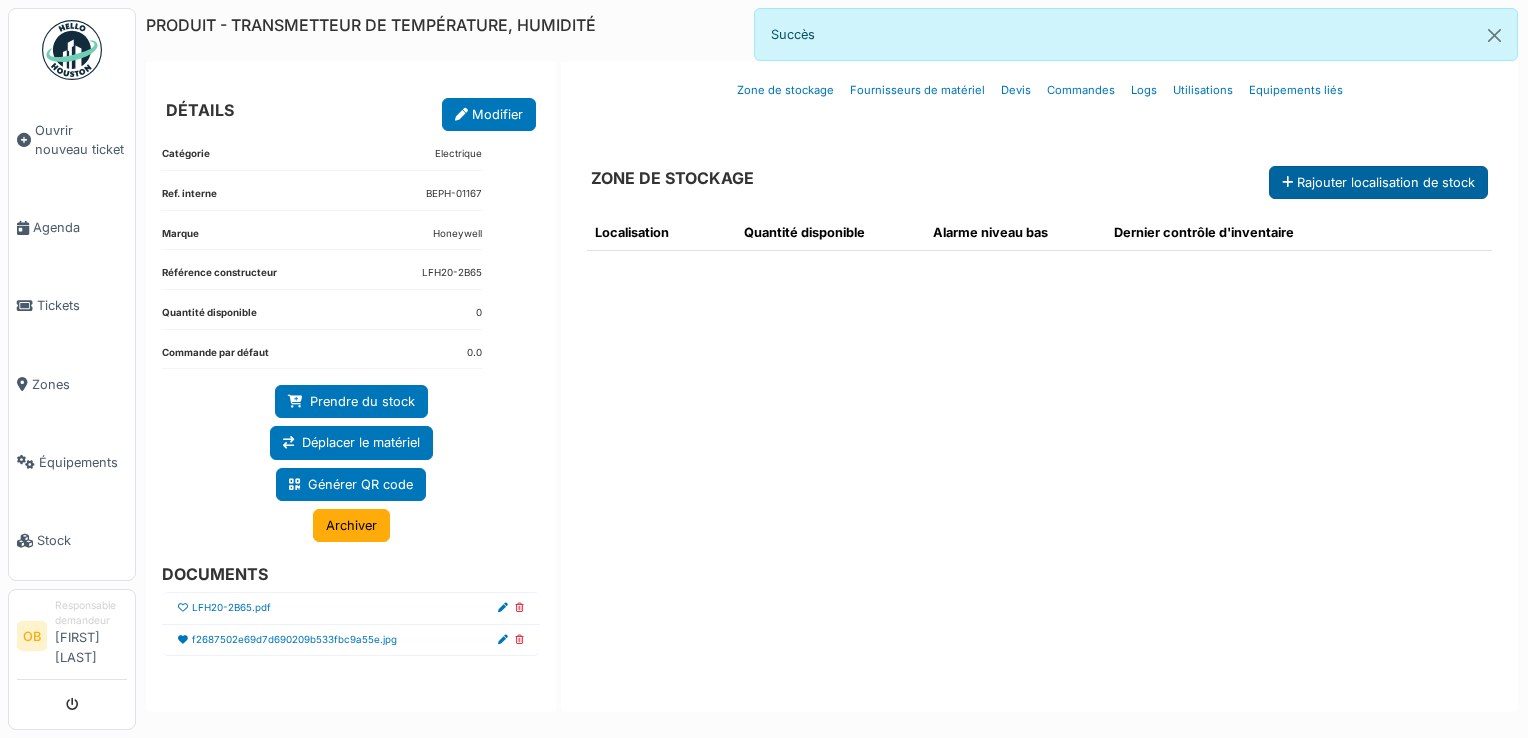click on "Rajouter localisation de stock" at bounding box center (1378, 182) 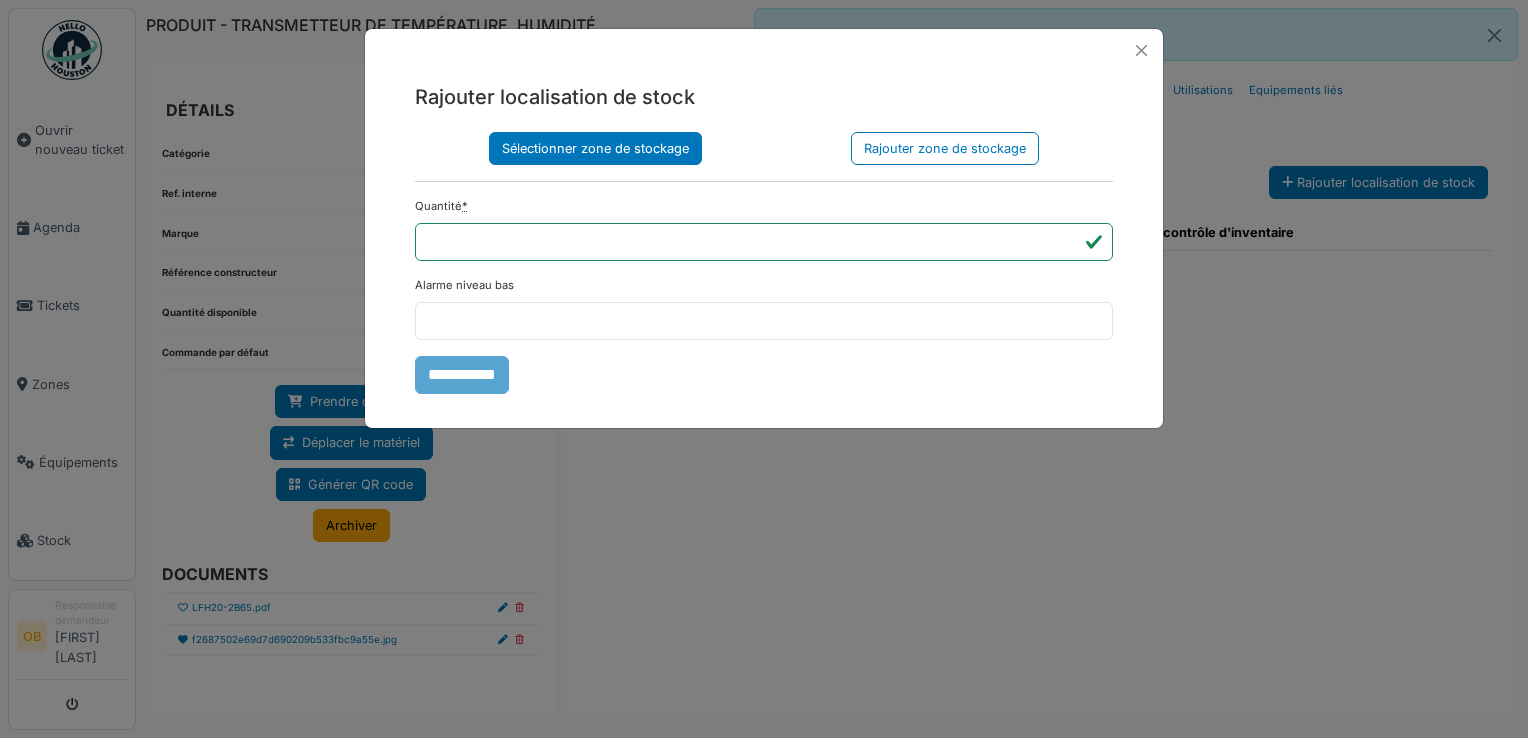 click on "Sélectionner zone de stockage" at bounding box center (595, 148) 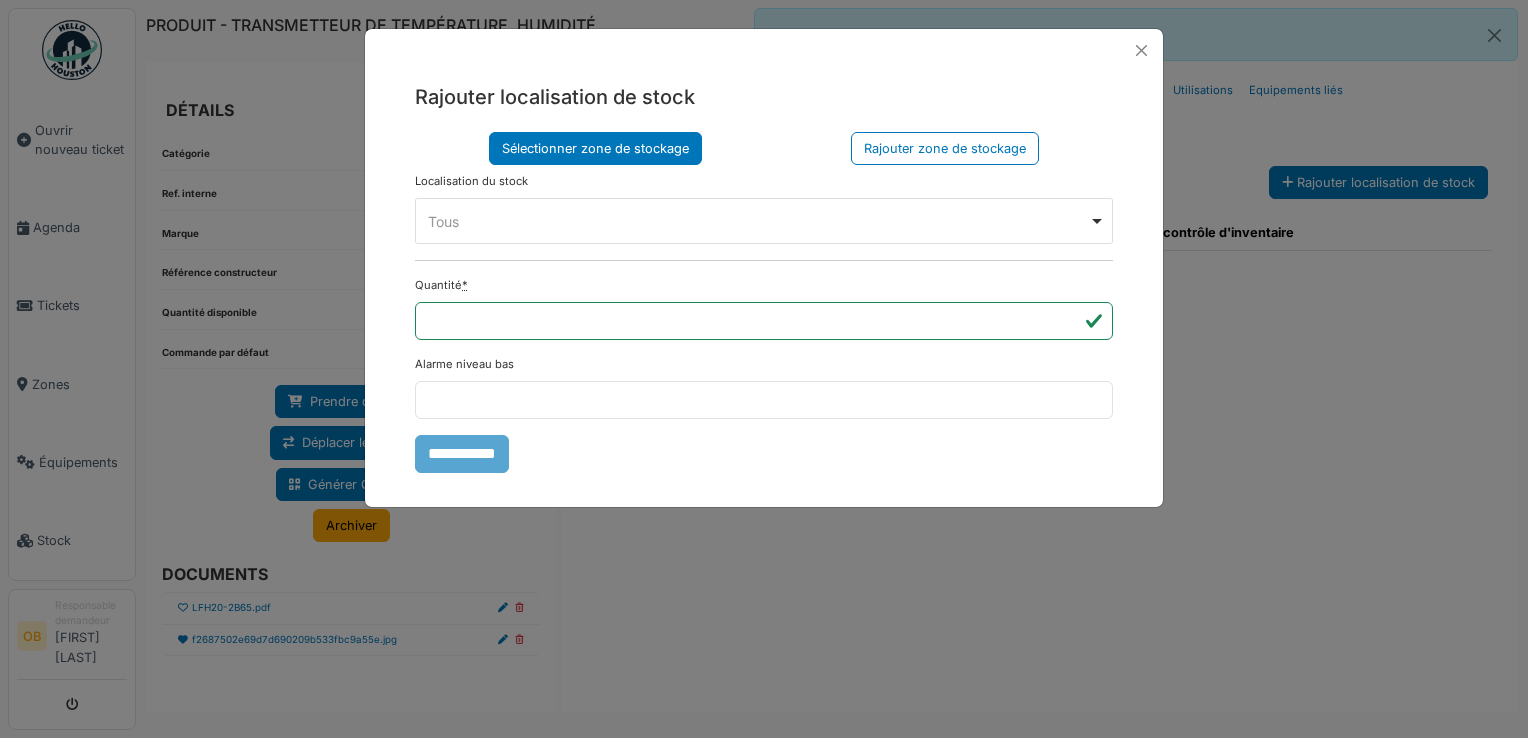 click on "Tous Remove item" at bounding box center (758, 221) 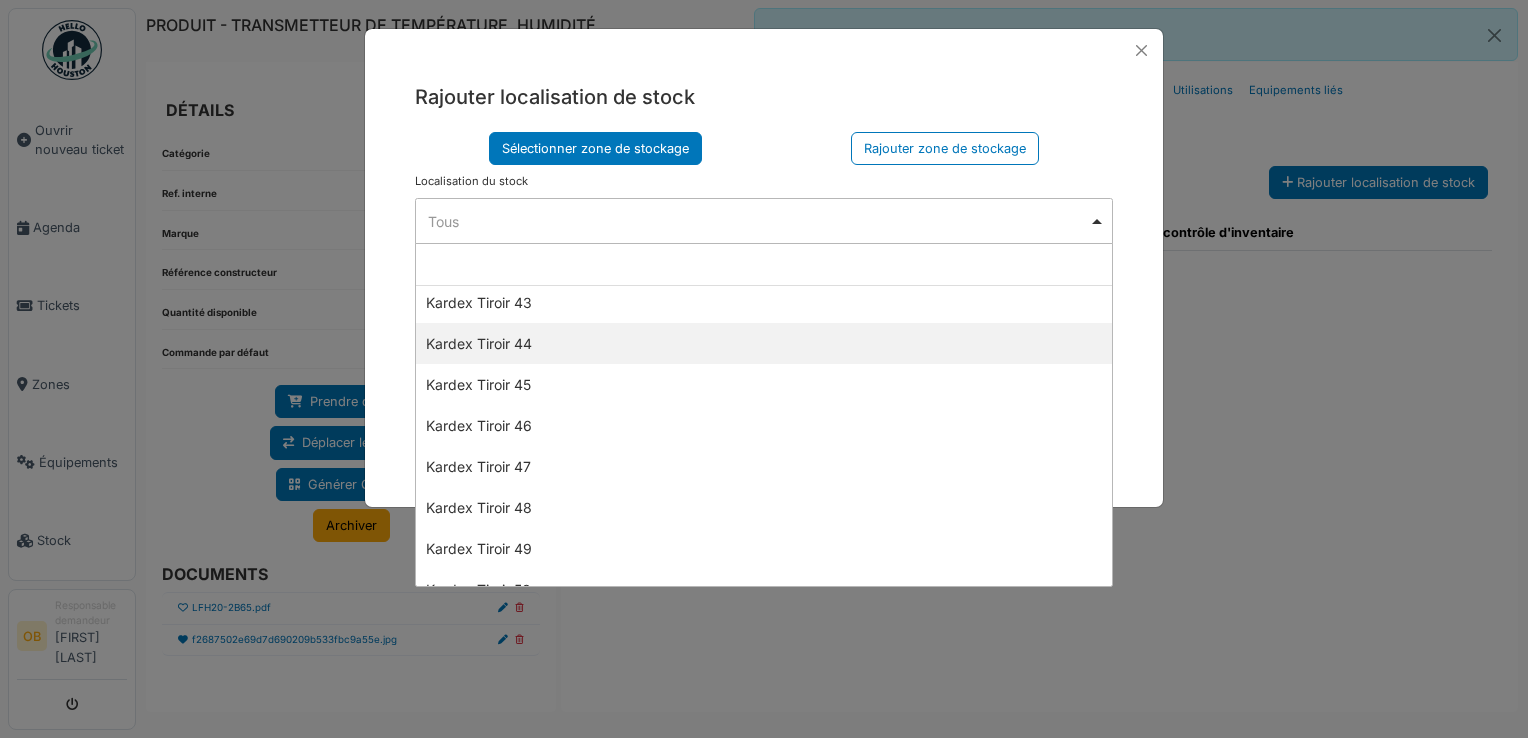 scroll, scrollTop: 1866, scrollLeft: 0, axis: vertical 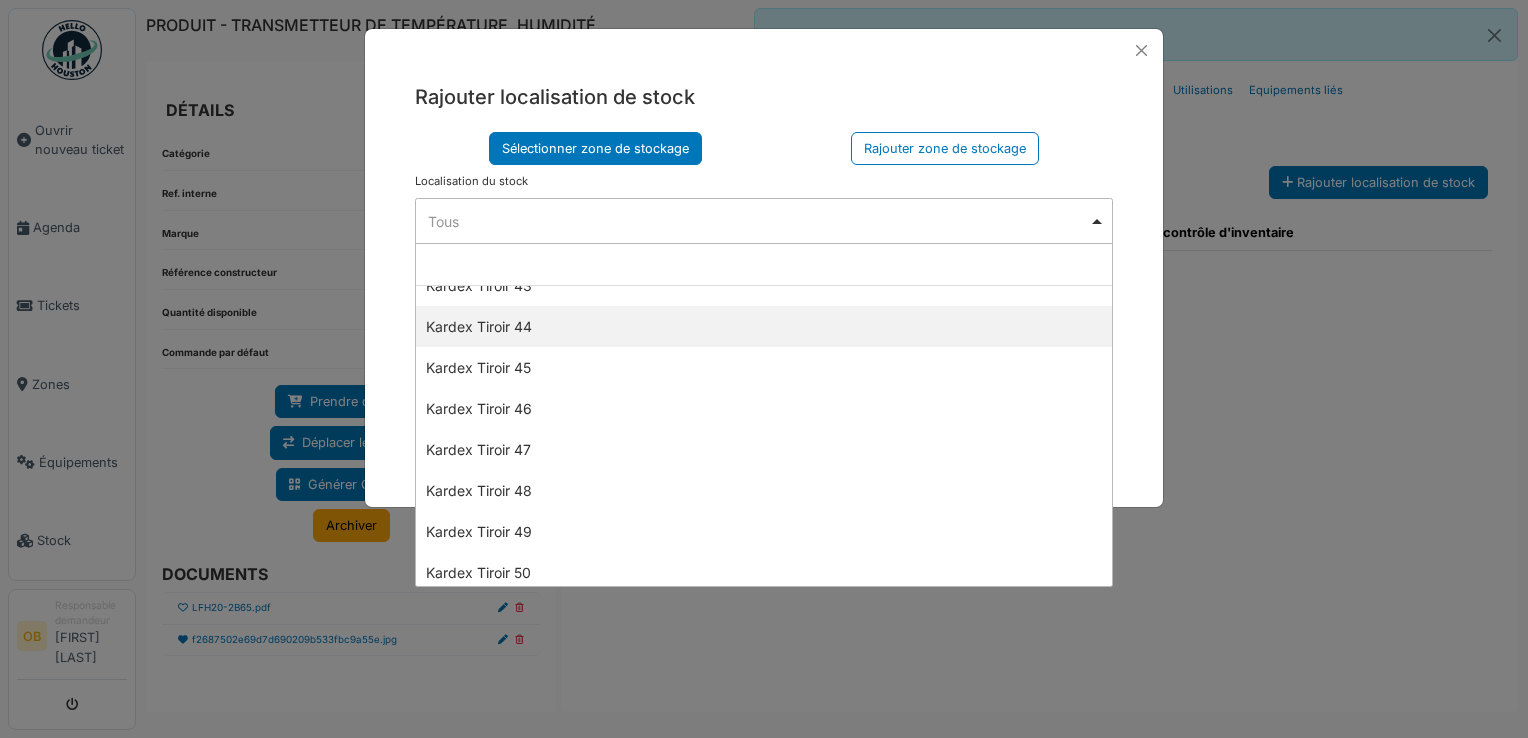 select on "****" 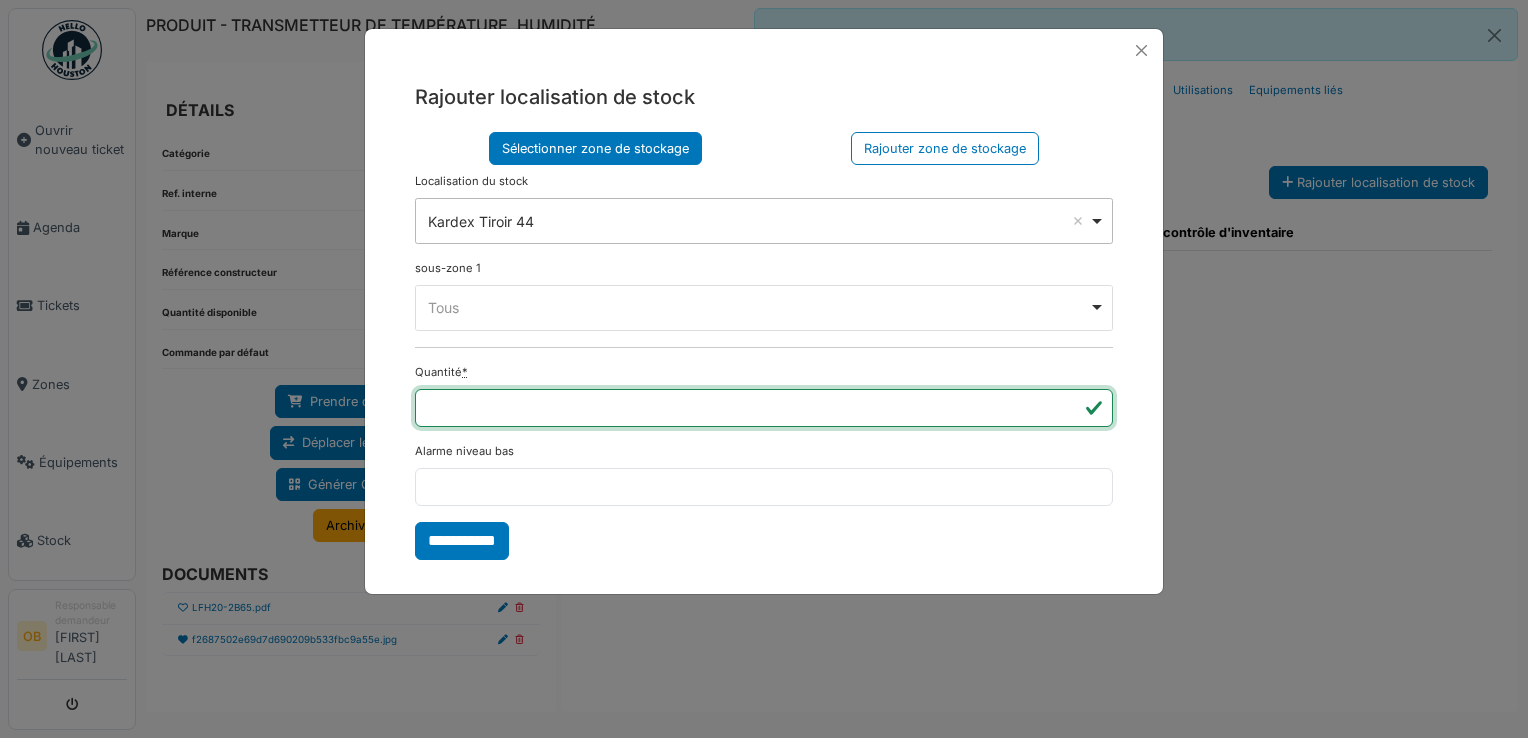 click on "*" at bounding box center (764, 408) 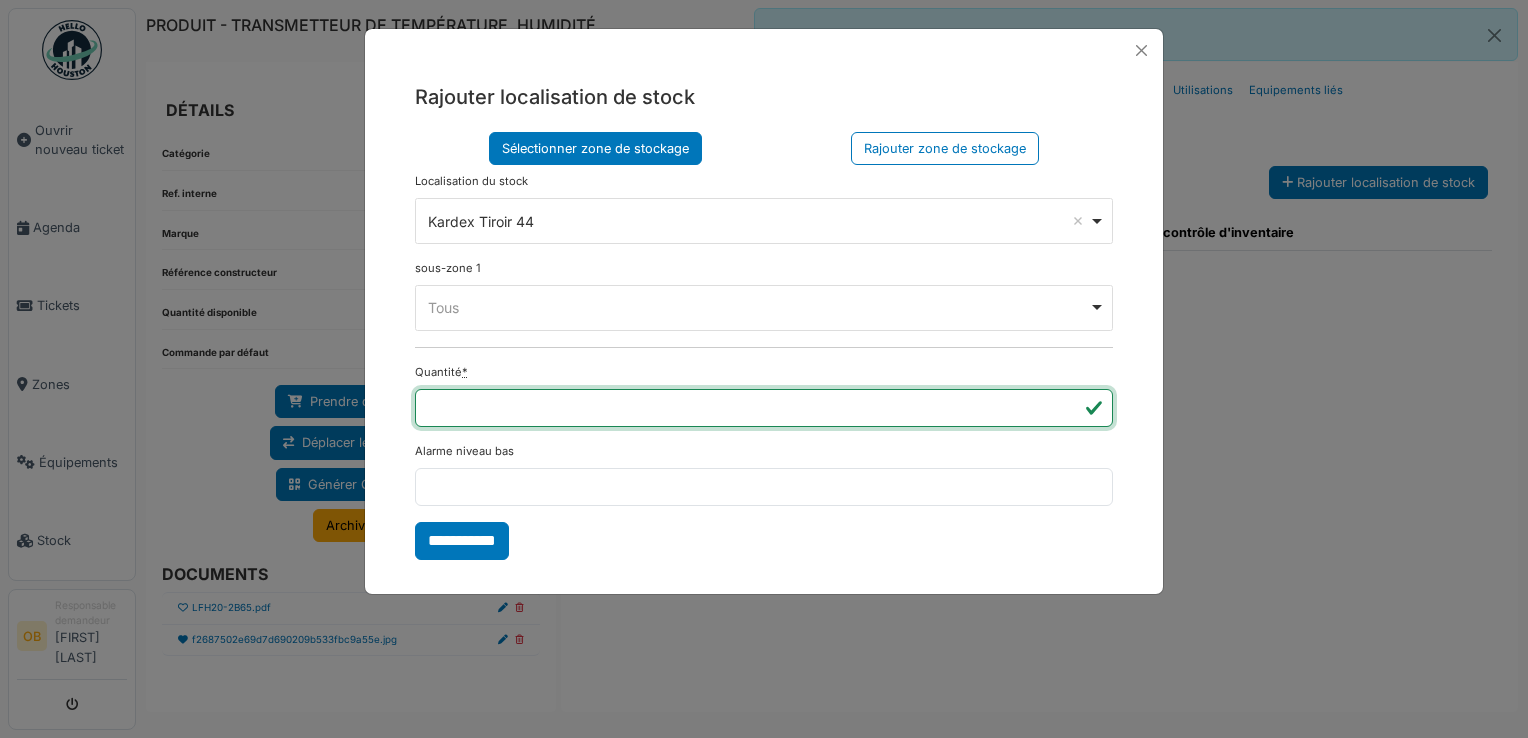 type on "*" 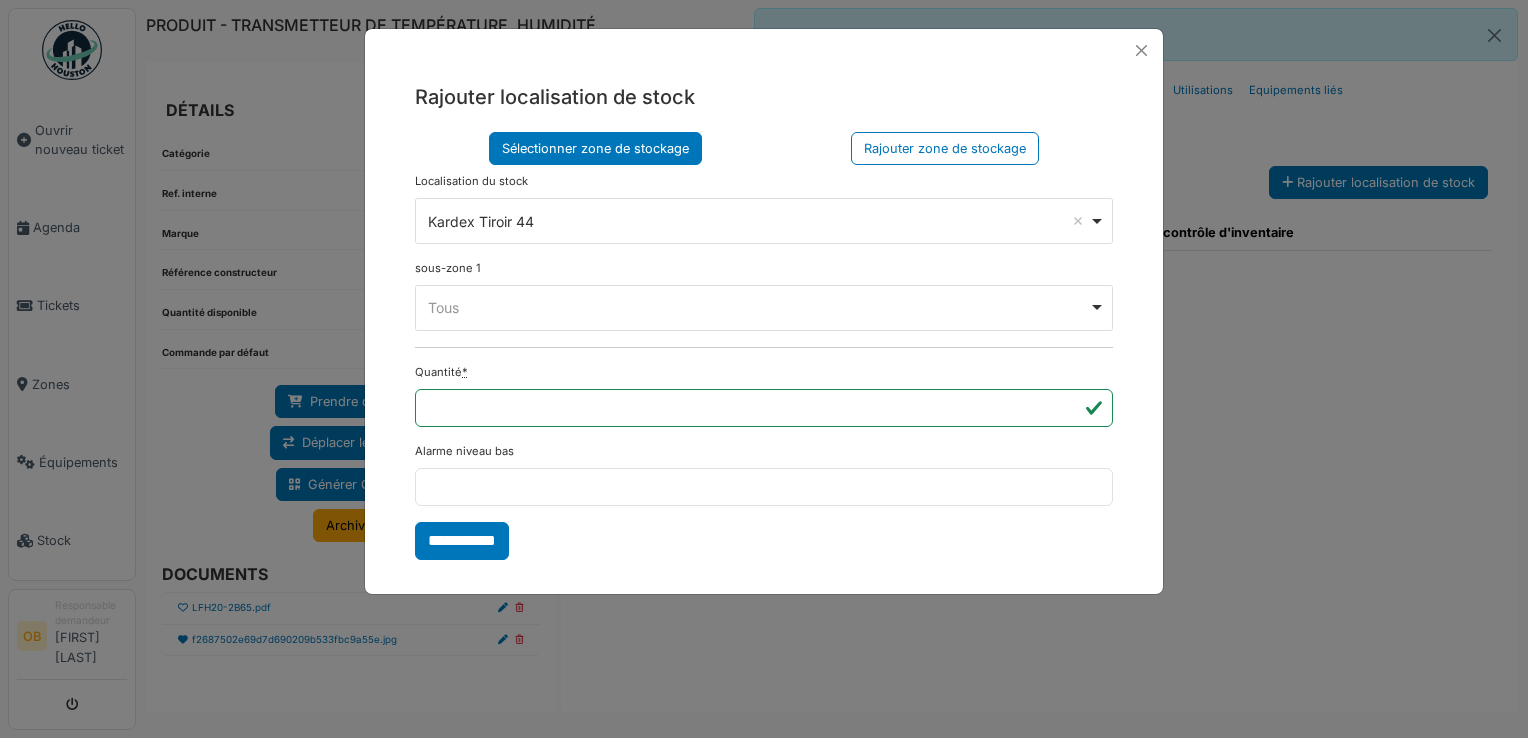 click on "**********" at bounding box center [462, 541] 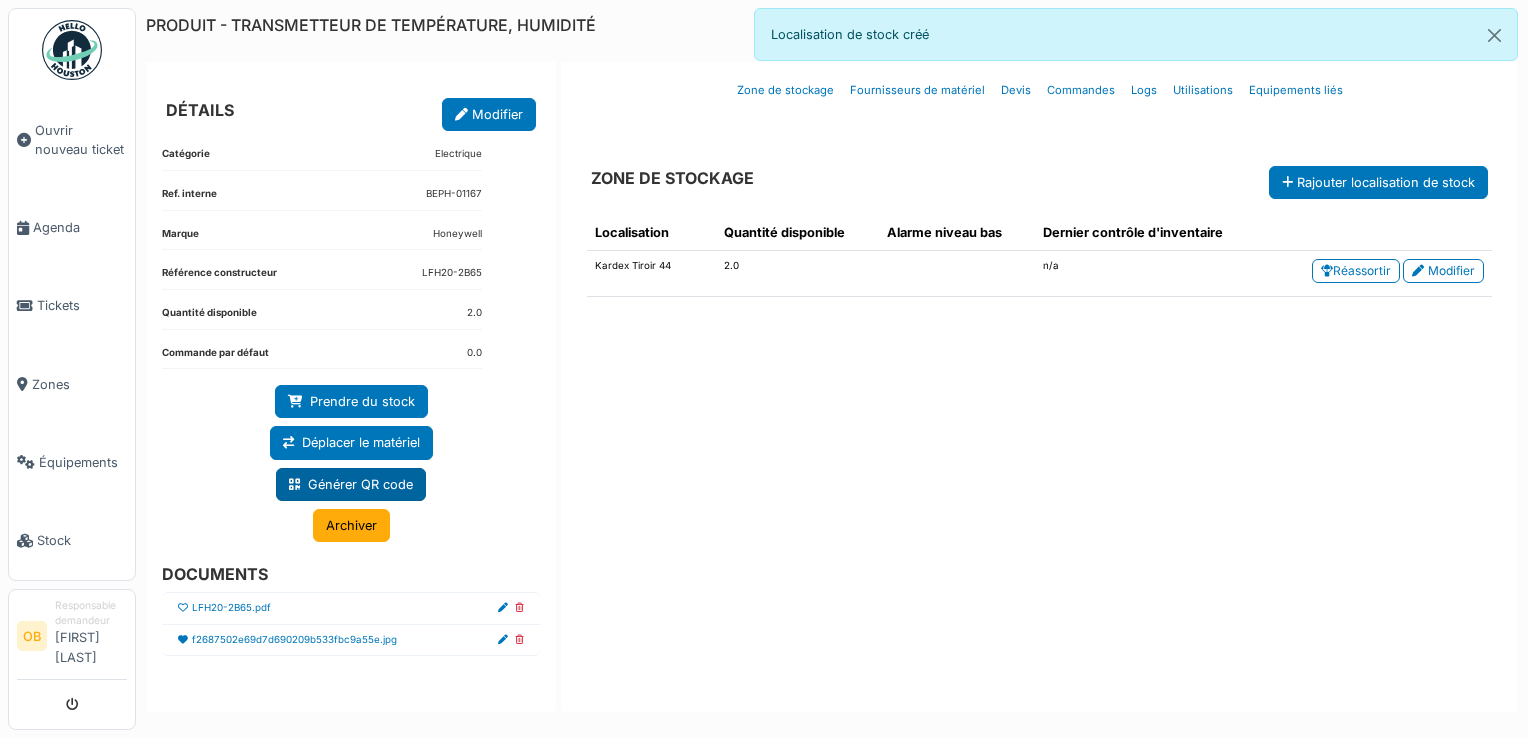 click on "Générer QR code" at bounding box center (351, 484) 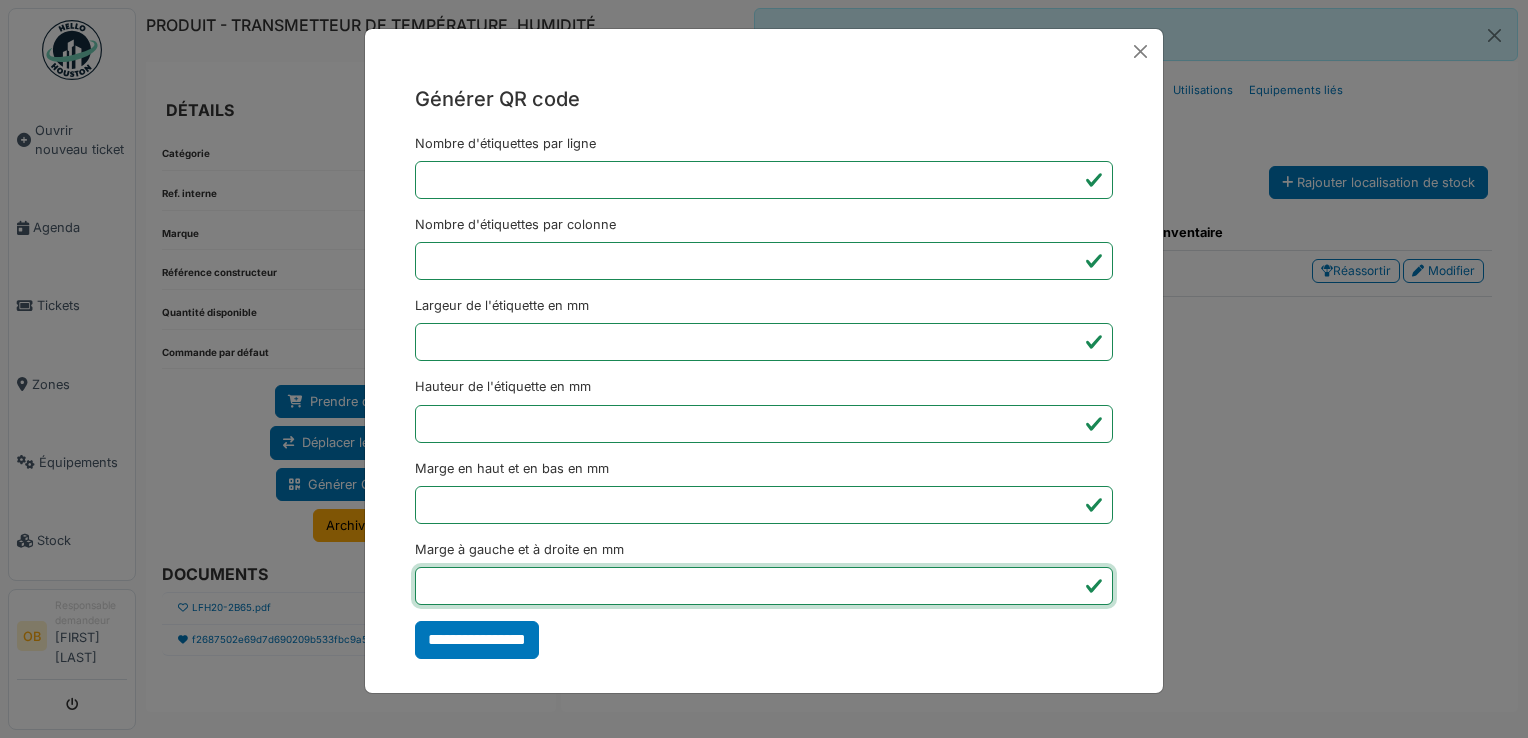 click on "*" at bounding box center (764, 586) 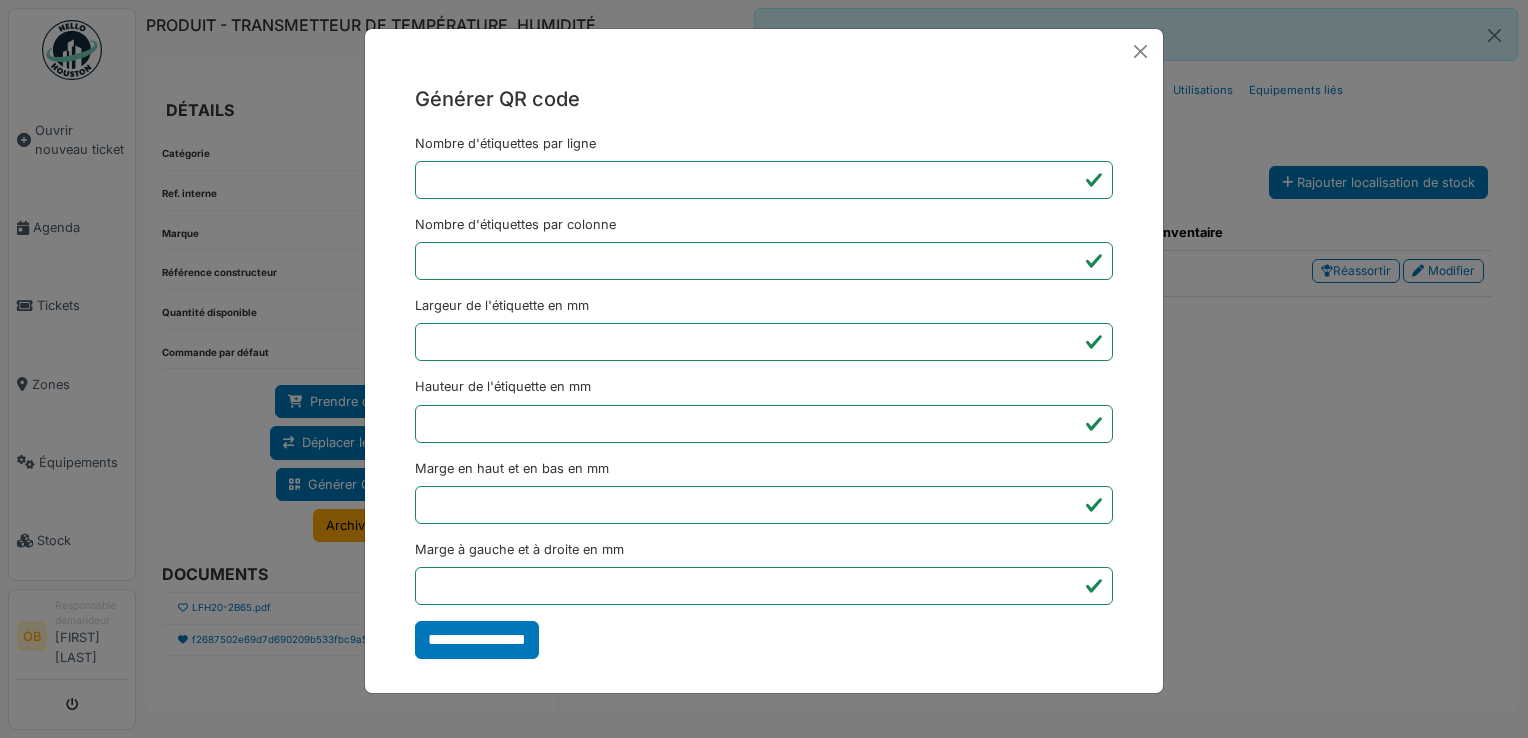 type on "*******" 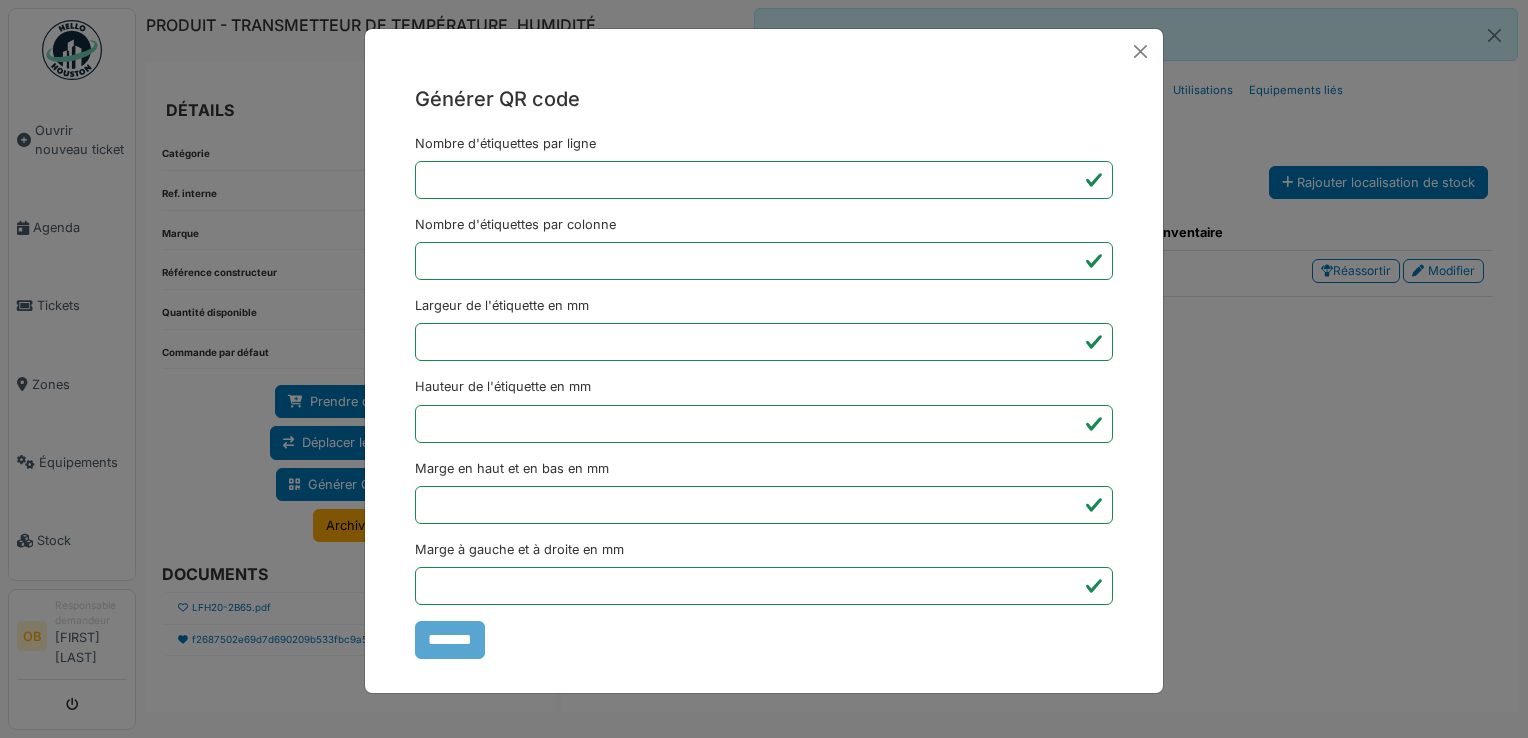 click on "Générer QR code
Nombre d'étiquettes par ligne
*
Nombre d'étiquettes par colonne
*
Largeur de l'étiquette en mm
**
Hauteur de l'étiquette en mm
**
Marge en haut et en bas en mm
*
Marge à gauche et à droite en mm
***
*******" at bounding box center (764, 369) 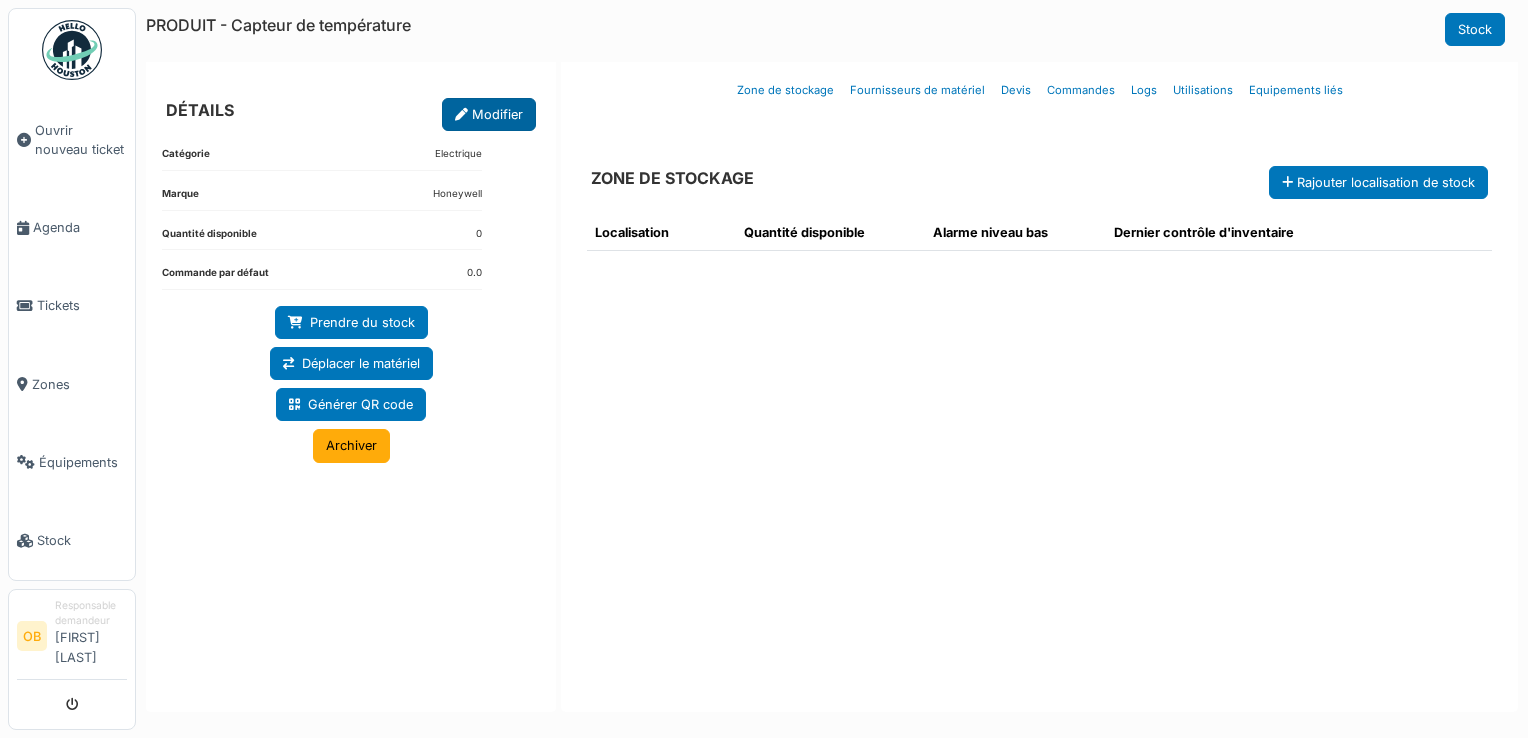 scroll, scrollTop: 0, scrollLeft: 0, axis: both 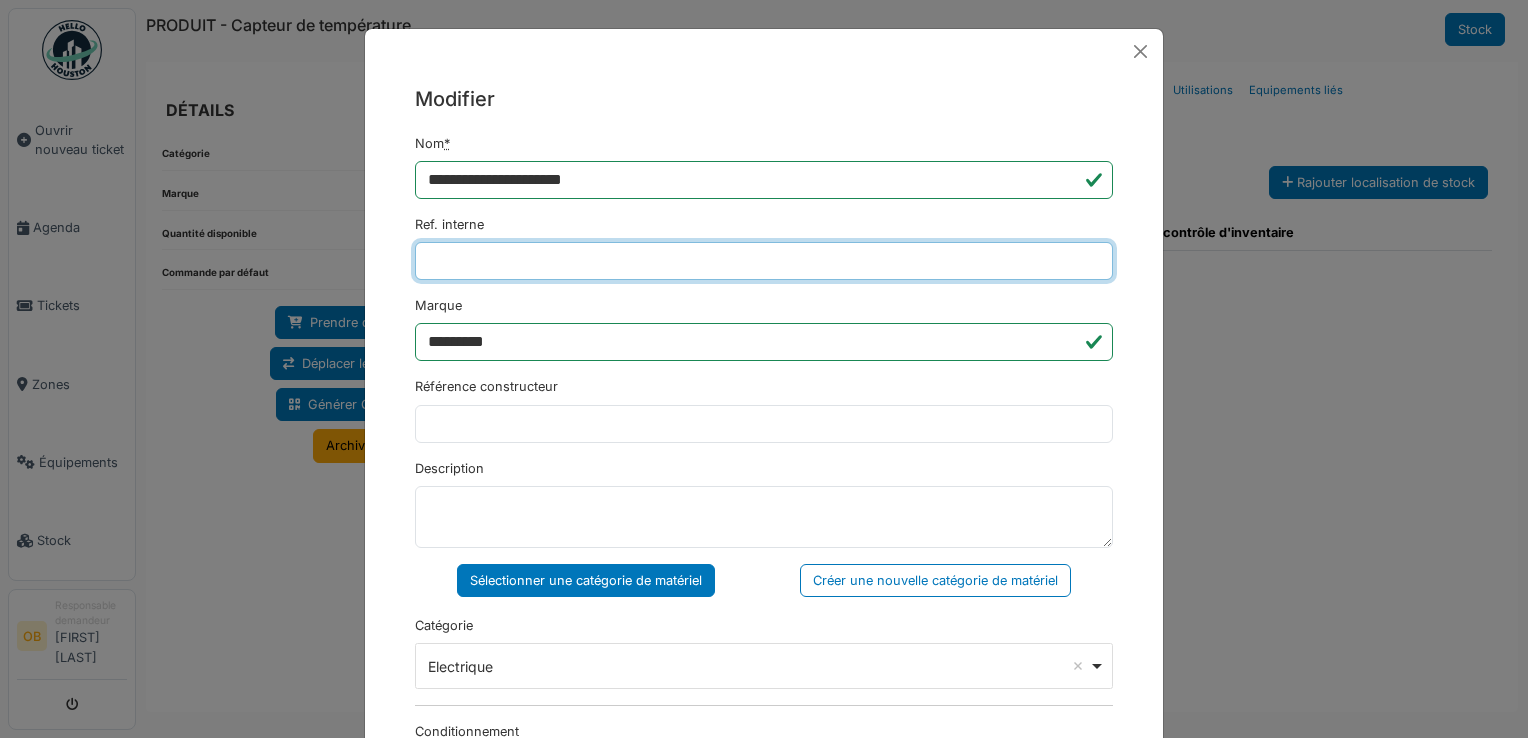 click on "Ref. interne" at bounding box center [764, 261] 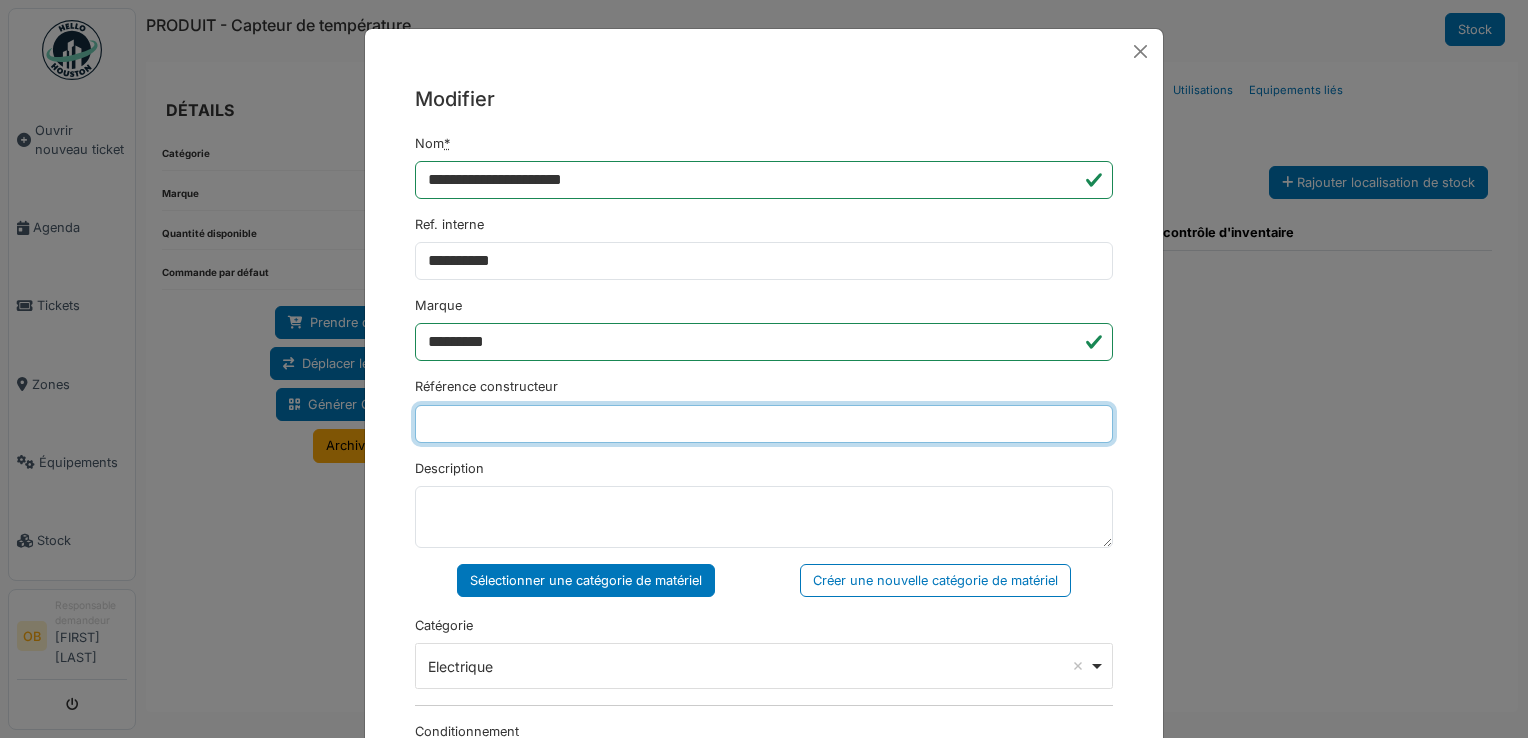 type on "**********" 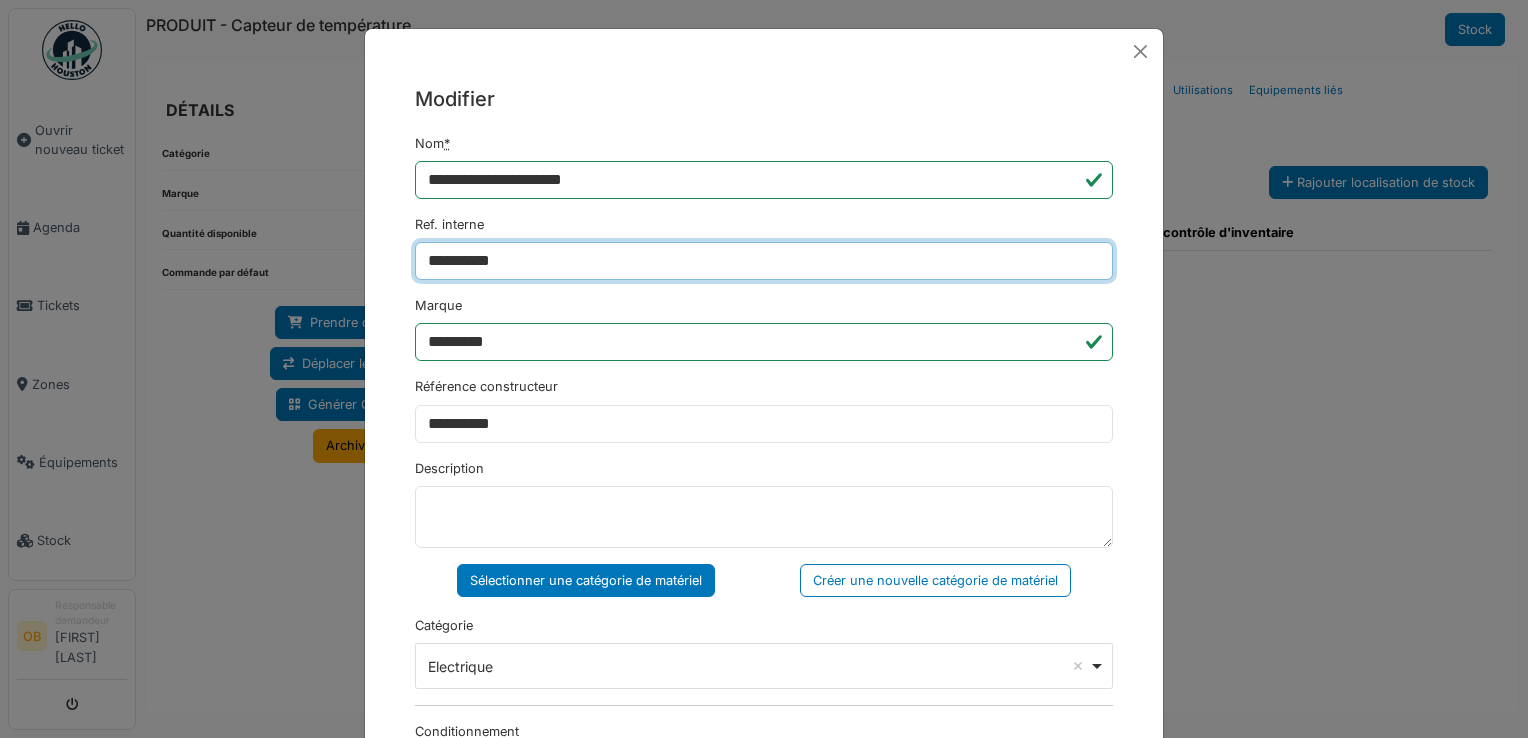 type on "**********" 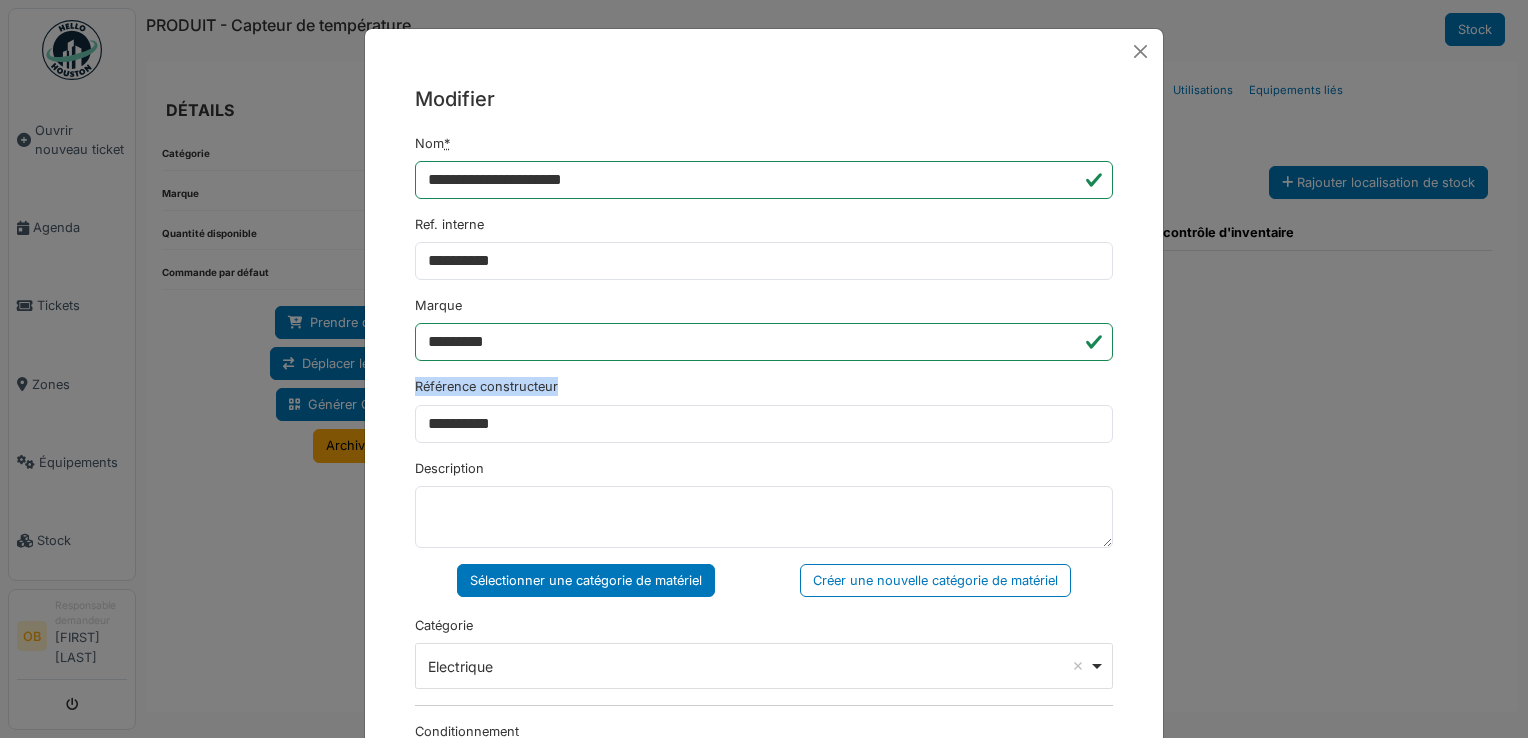 drag, startPoint x: 559, startPoint y: 391, endPoint x: 556, endPoint y: 415, distance: 24.186773 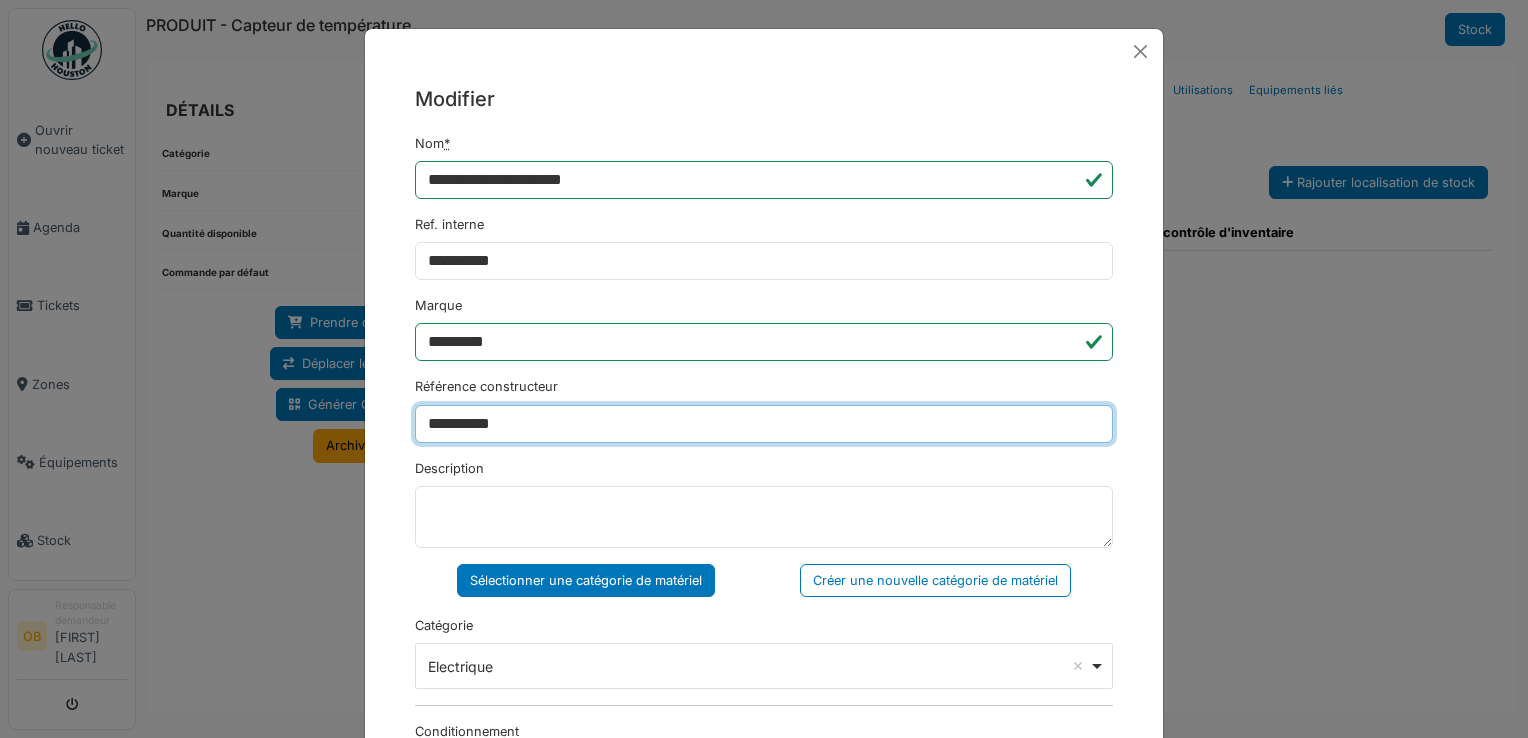 drag, startPoint x: 556, startPoint y: 415, endPoint x: 169, endPoint y: 479, distance: 392.2563 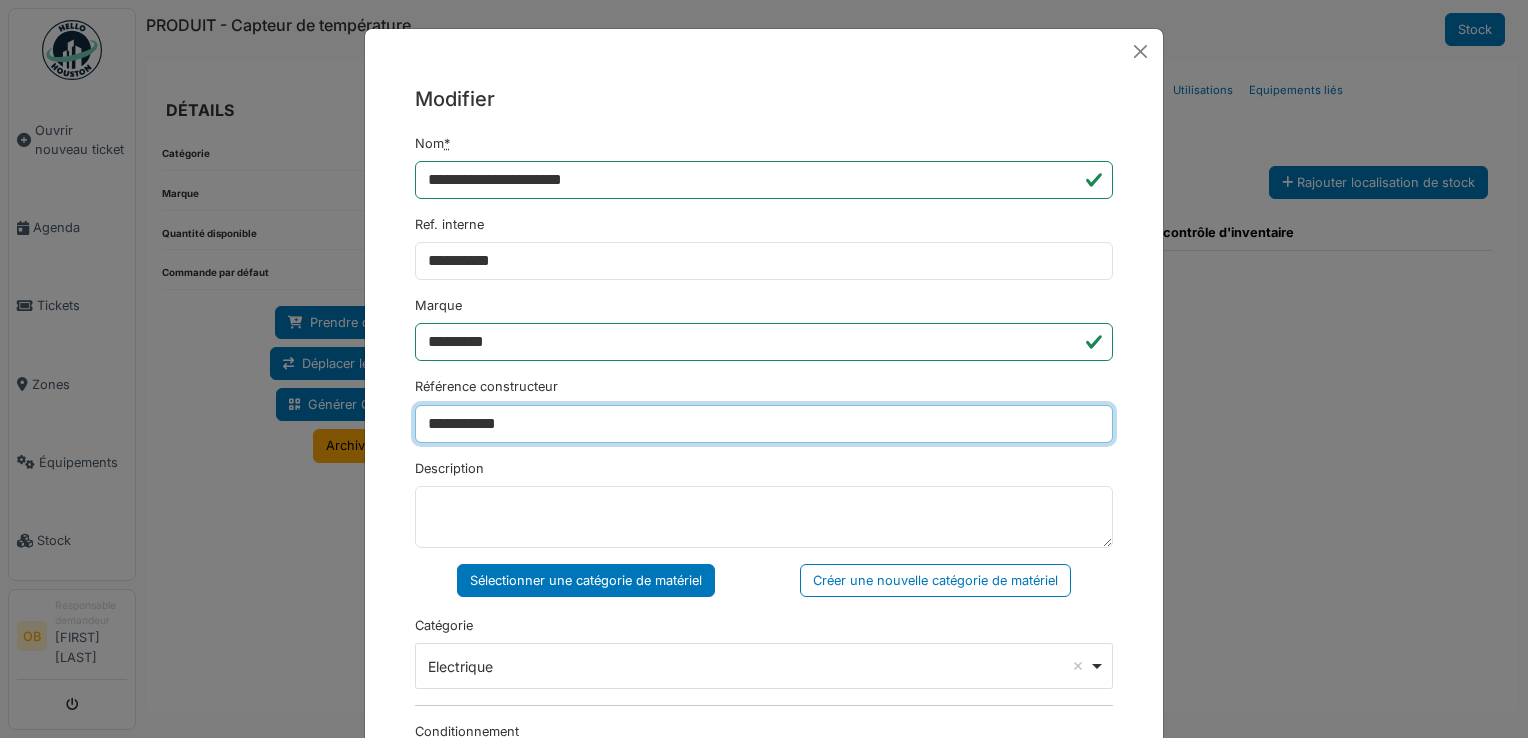 type on "**********" 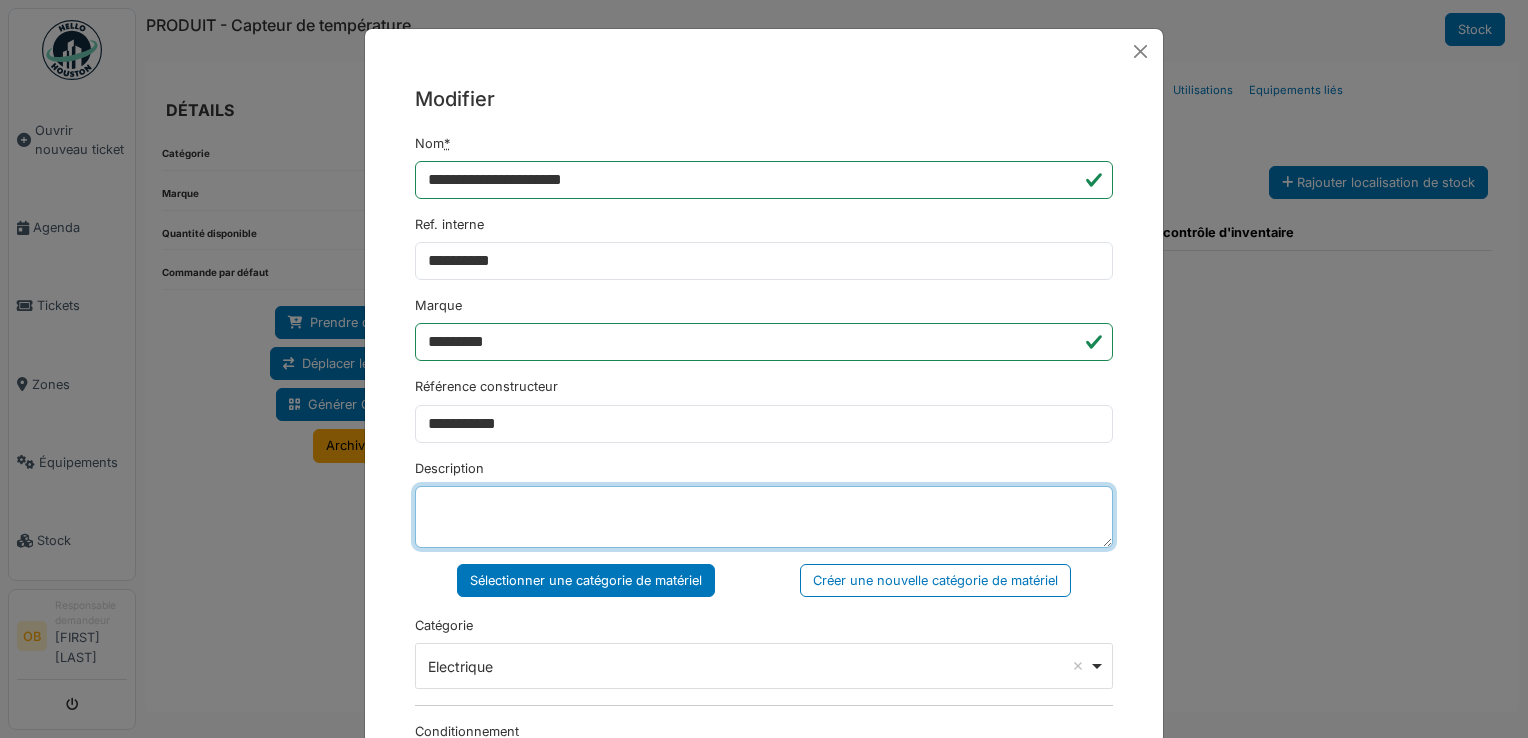 click on "Description" at bounding box center (764, 517) 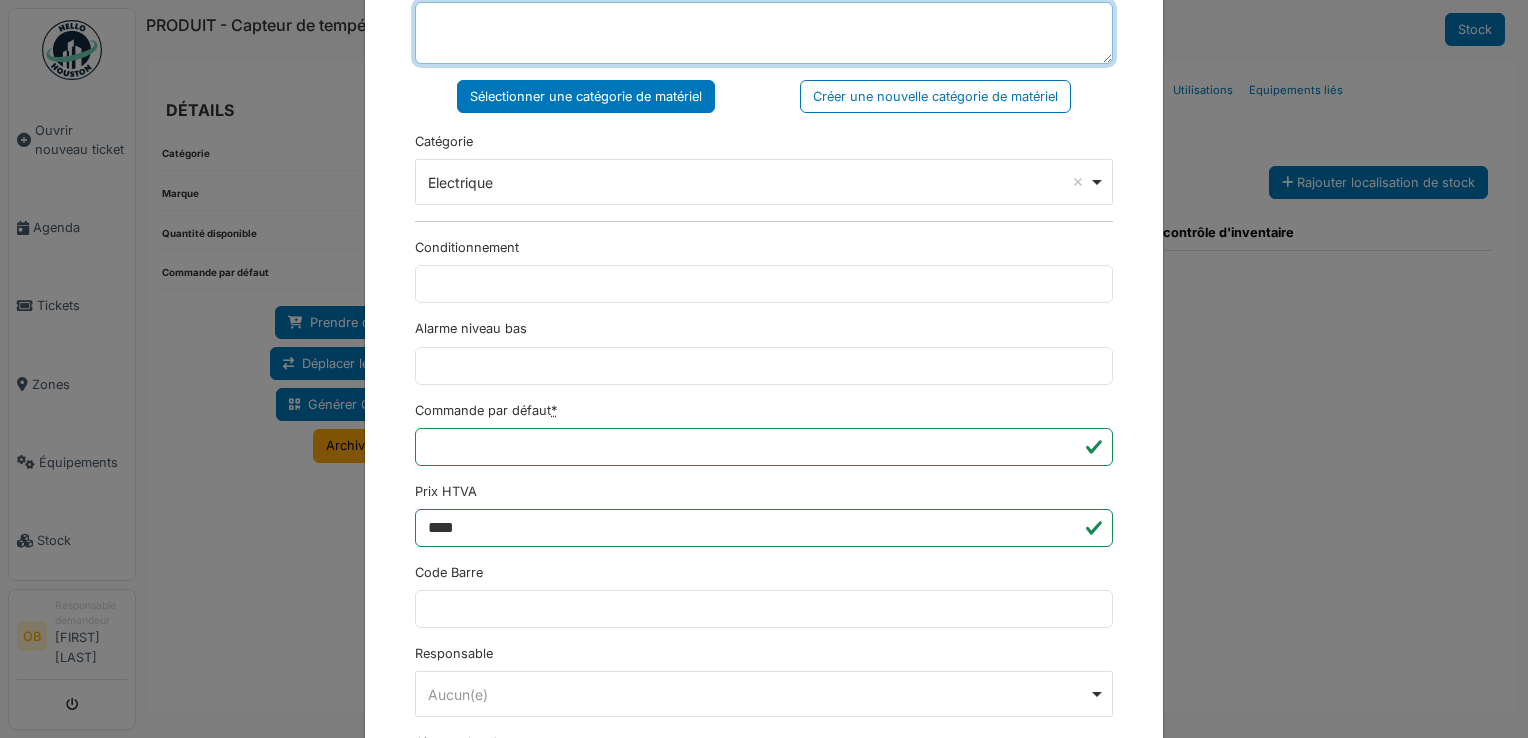 scroll, scrollTop: 650, scrollLeft: 0, axis: vertical 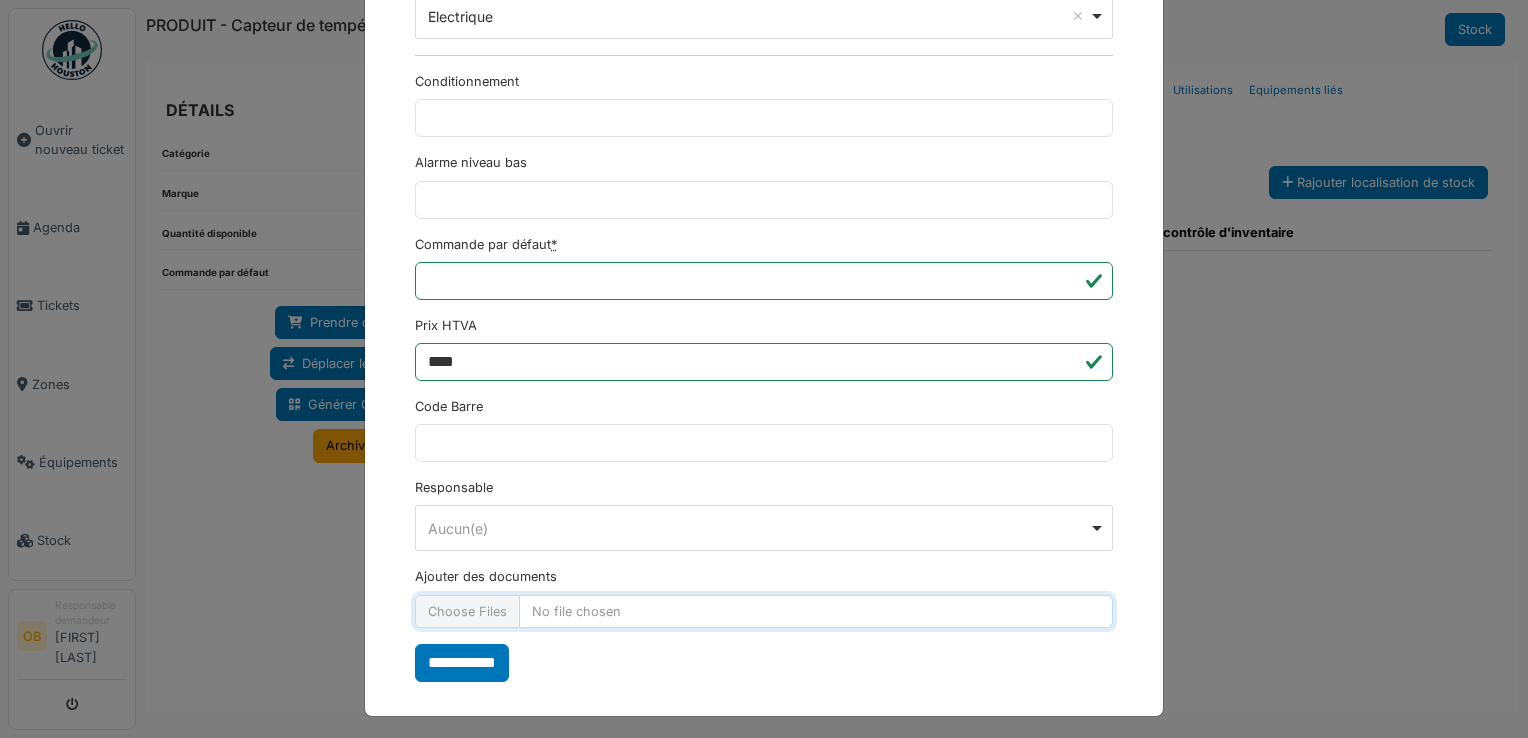 click on "Ajouter des documents" at bounding box center [764, 611] 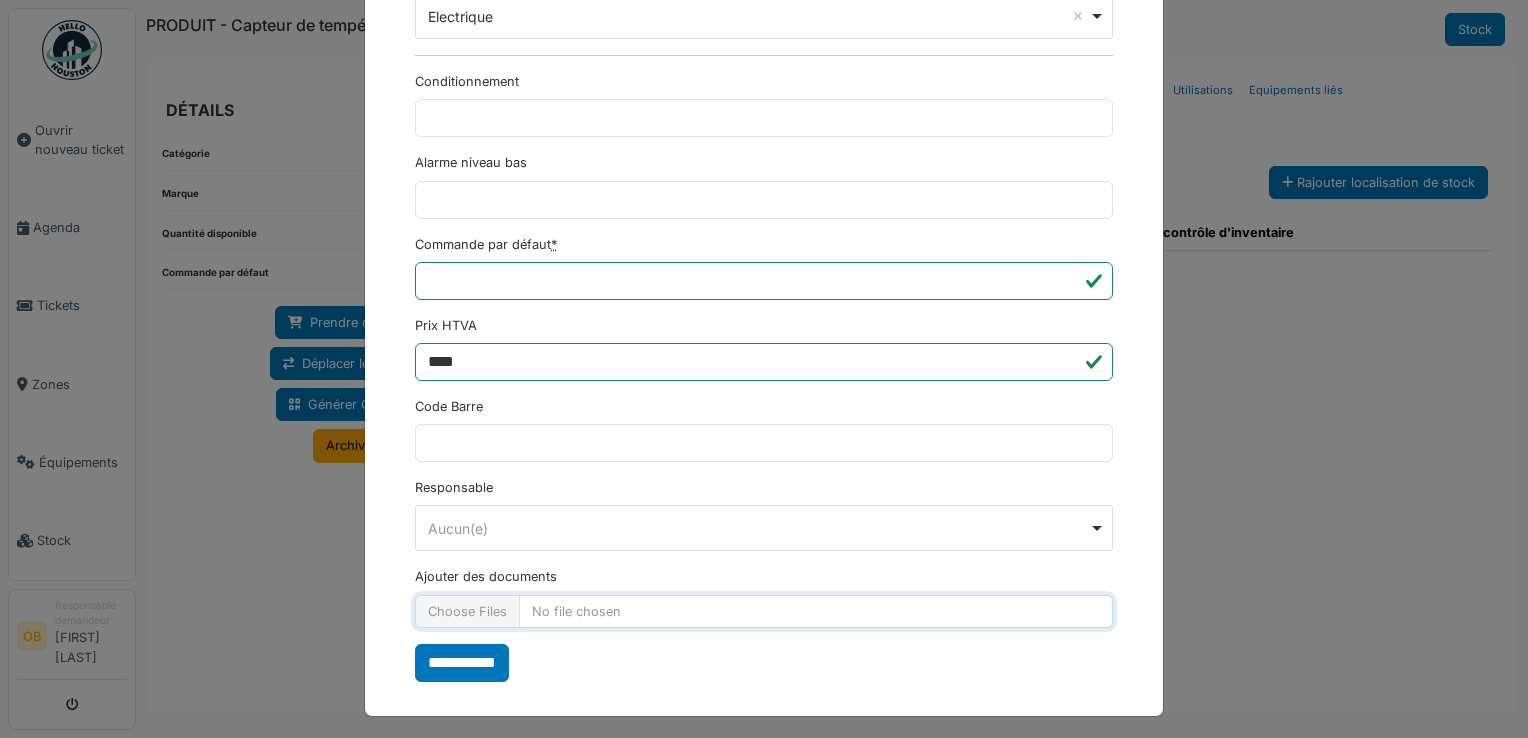type on "**********" 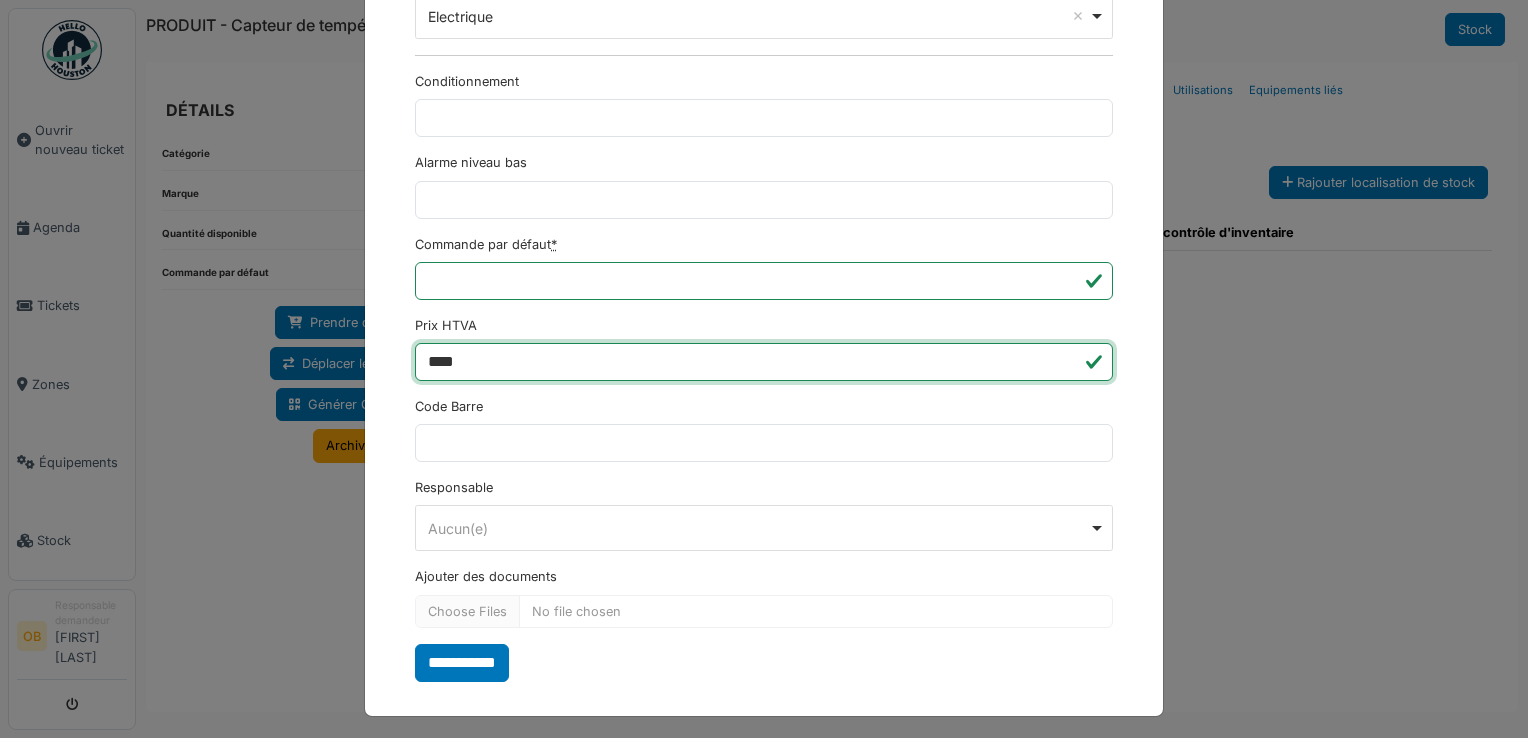 click on "****" at bounding box center (764, 362) 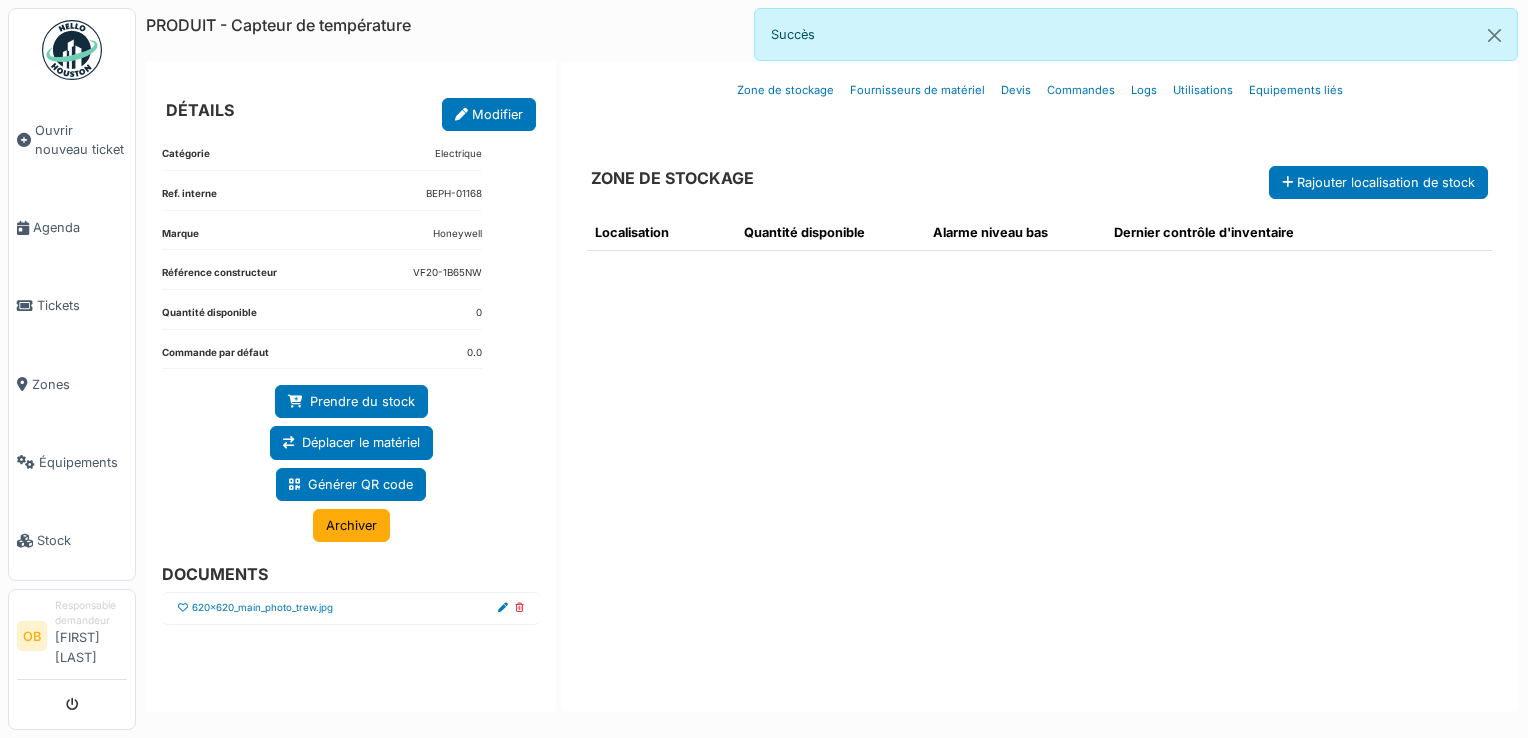 click at bounding box center [183, 608] 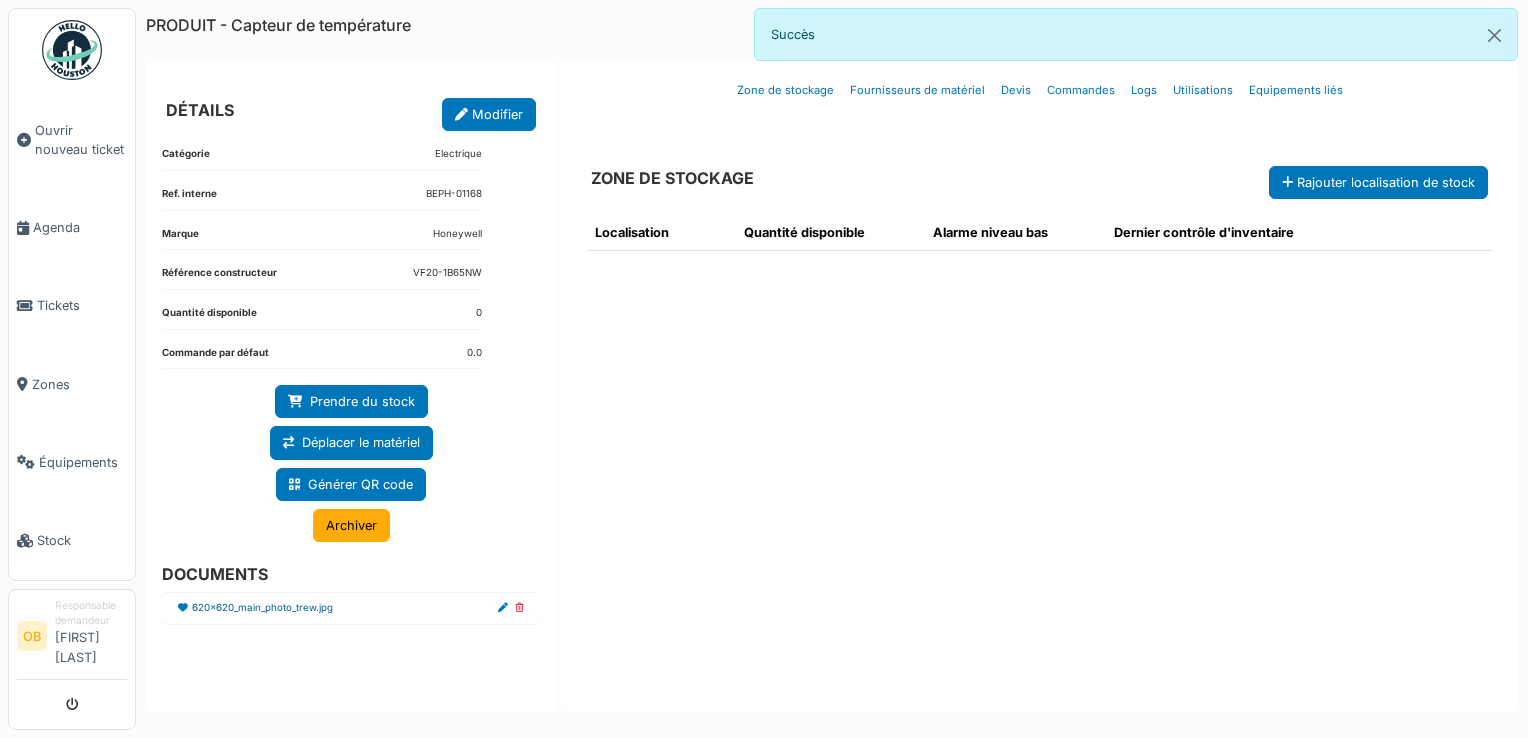 click on "620x620_main_photo_trew.jpg" at bounding box center [262, 608] 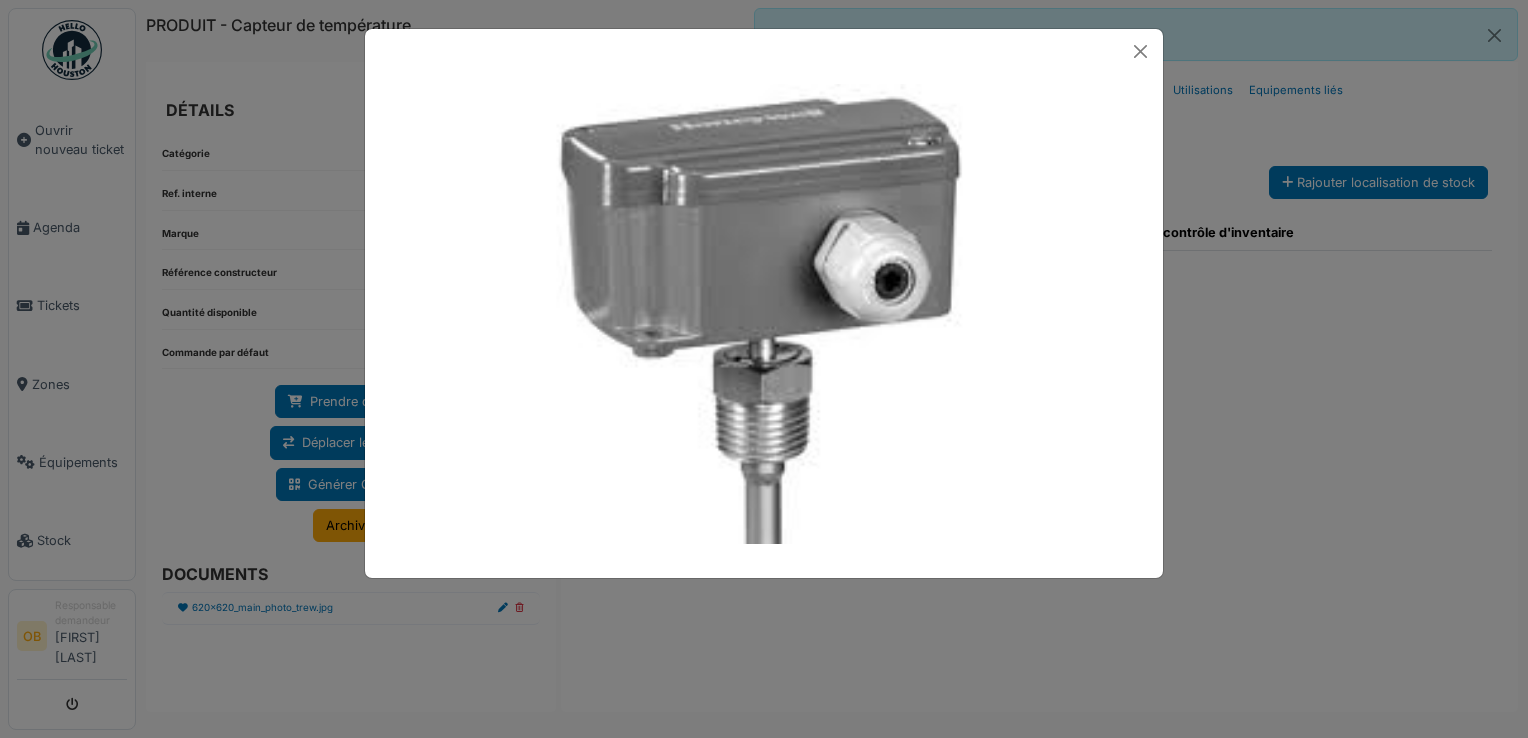 click at bounding box center [764, 369] 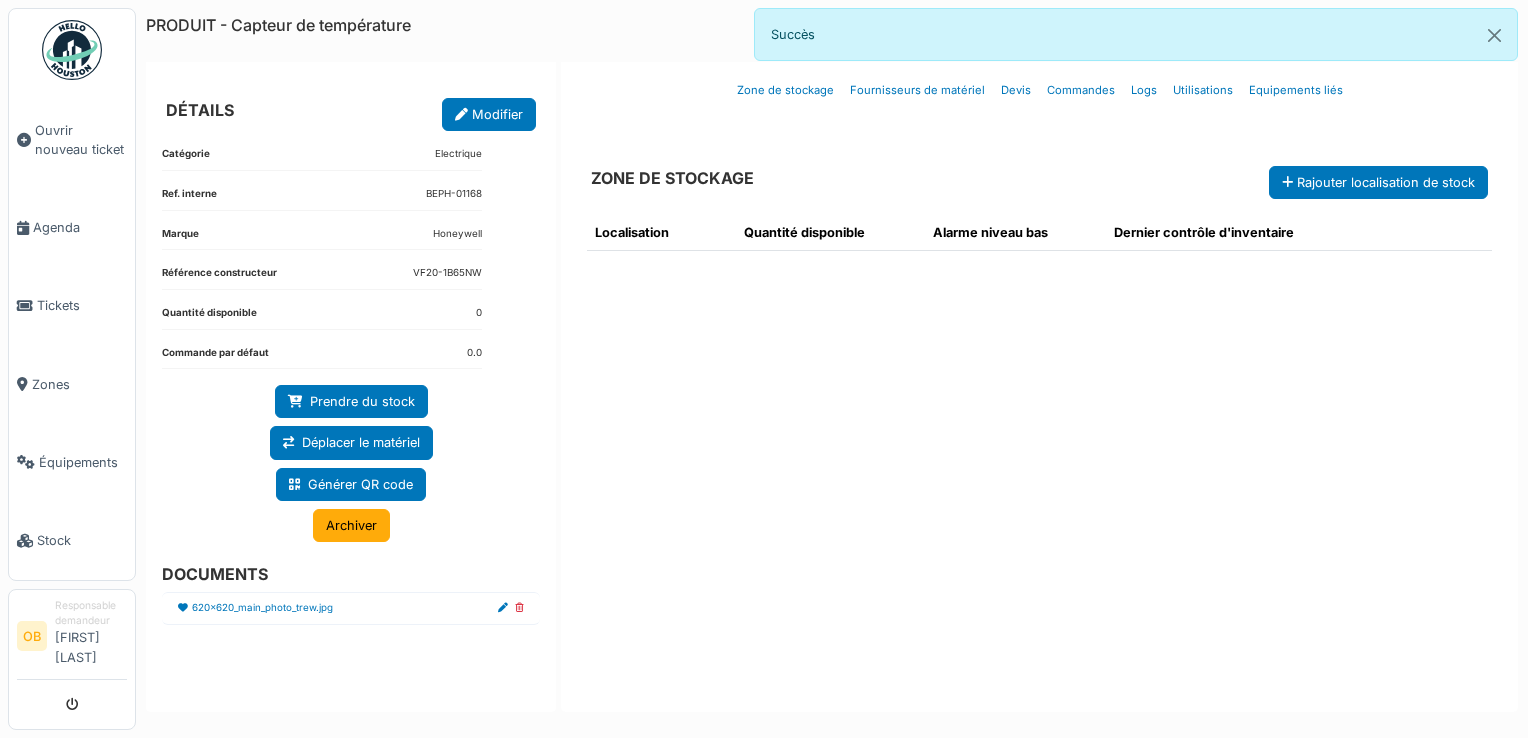 click on "Localisation
Quantité disponible
Alarme niveau bas
Dernier contrôle d'inventaire" at bounding box center (1039, 445) 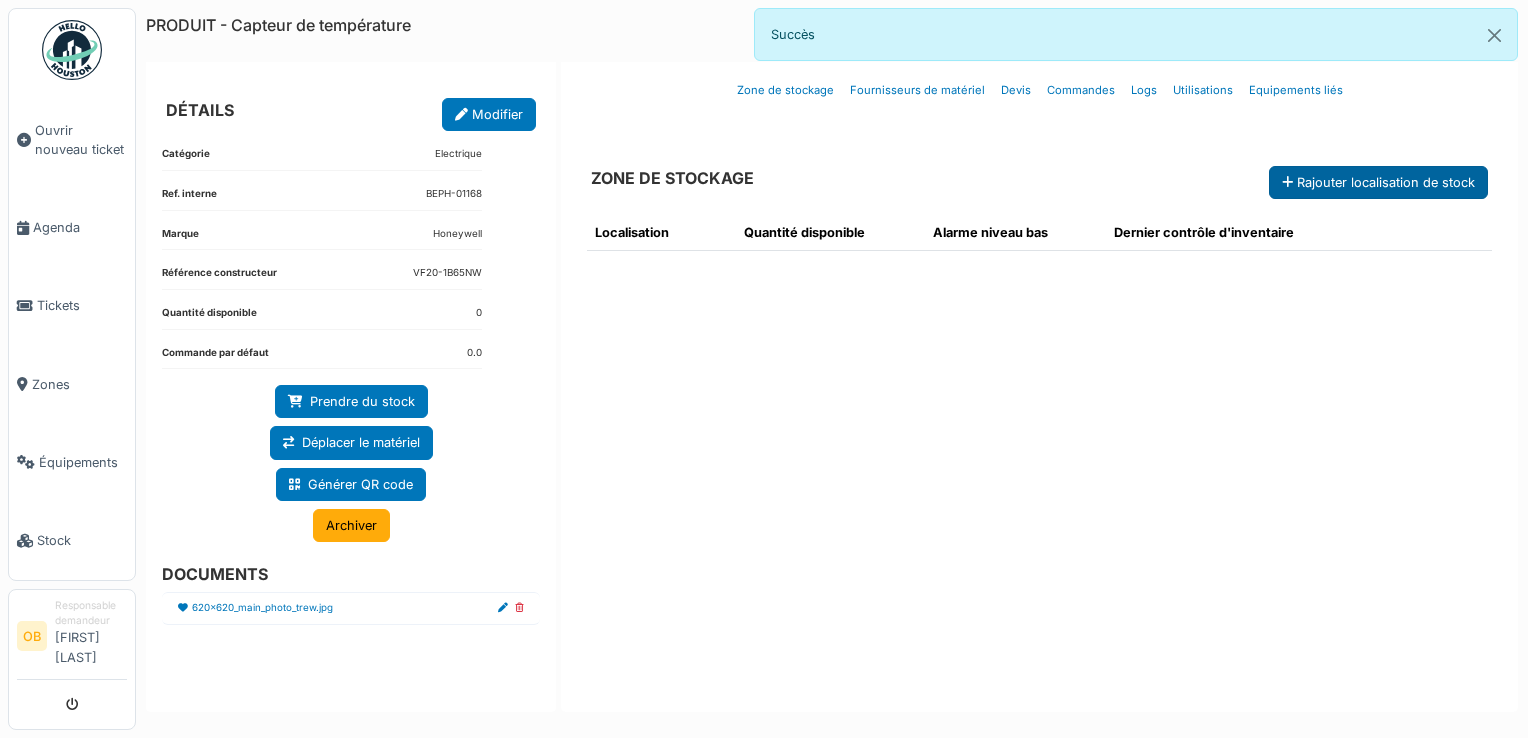 click at bounding box center (1287, 183) 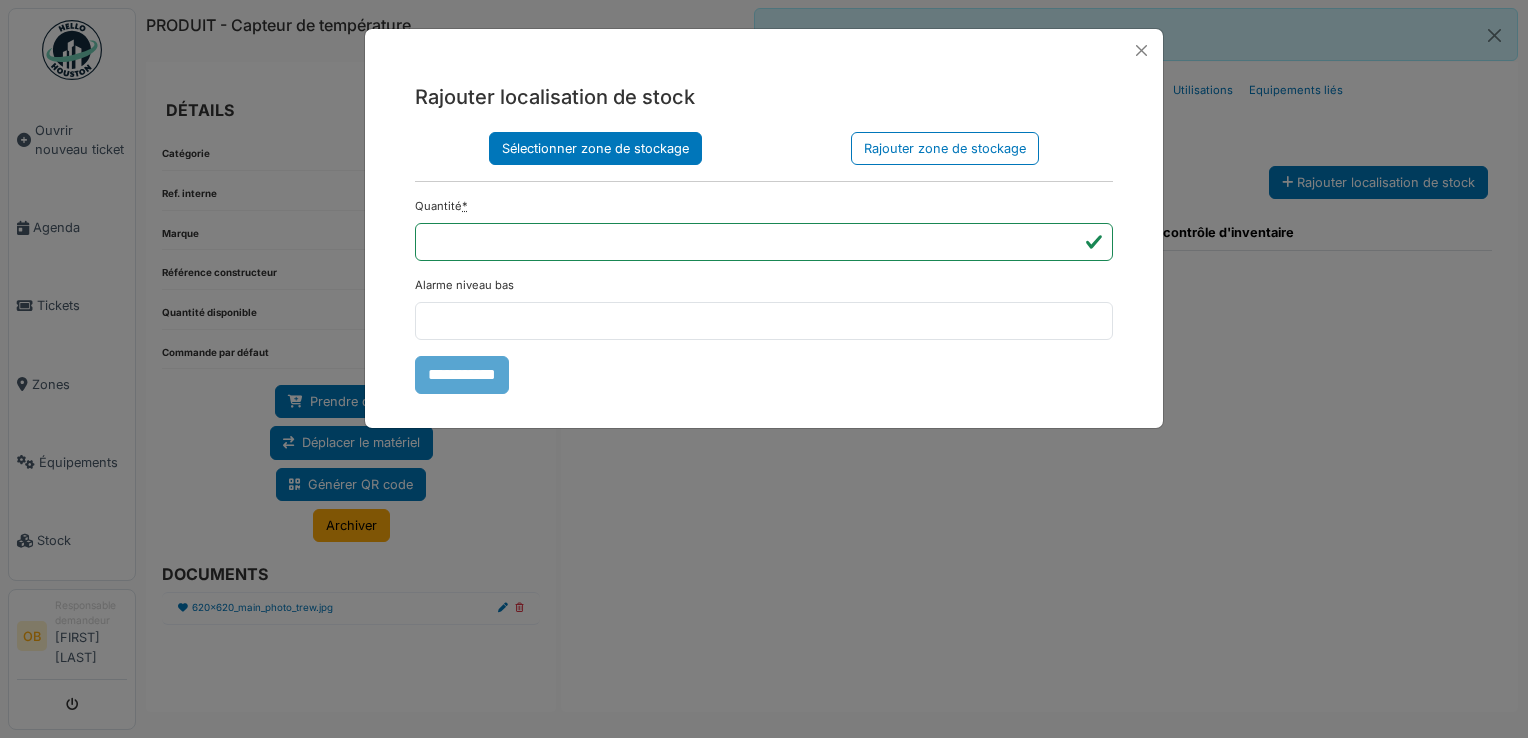 click on "Sélectionner zone de stockage" at bounding box center [595, 148] 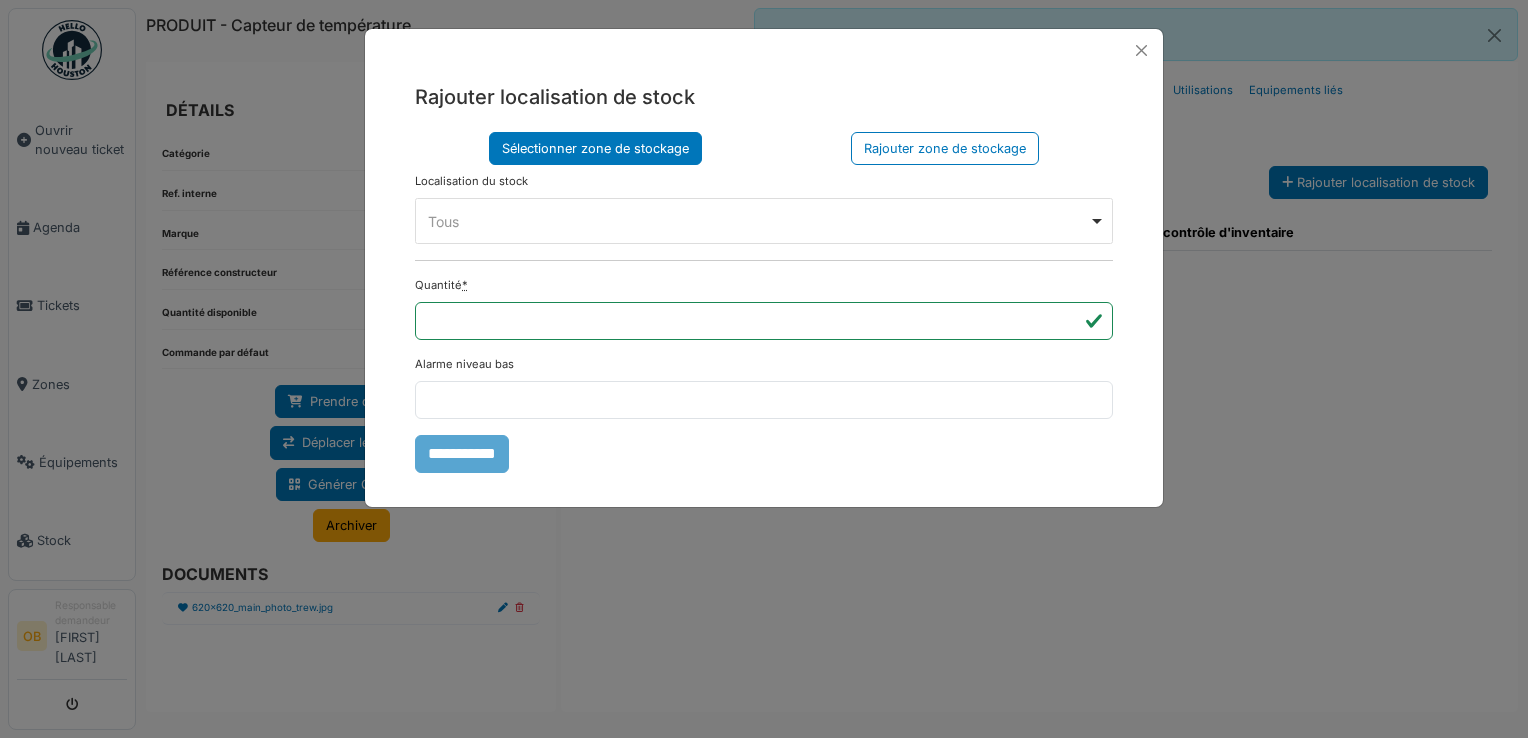 click on "Tous Remove item" at bounding box center [758, 221] 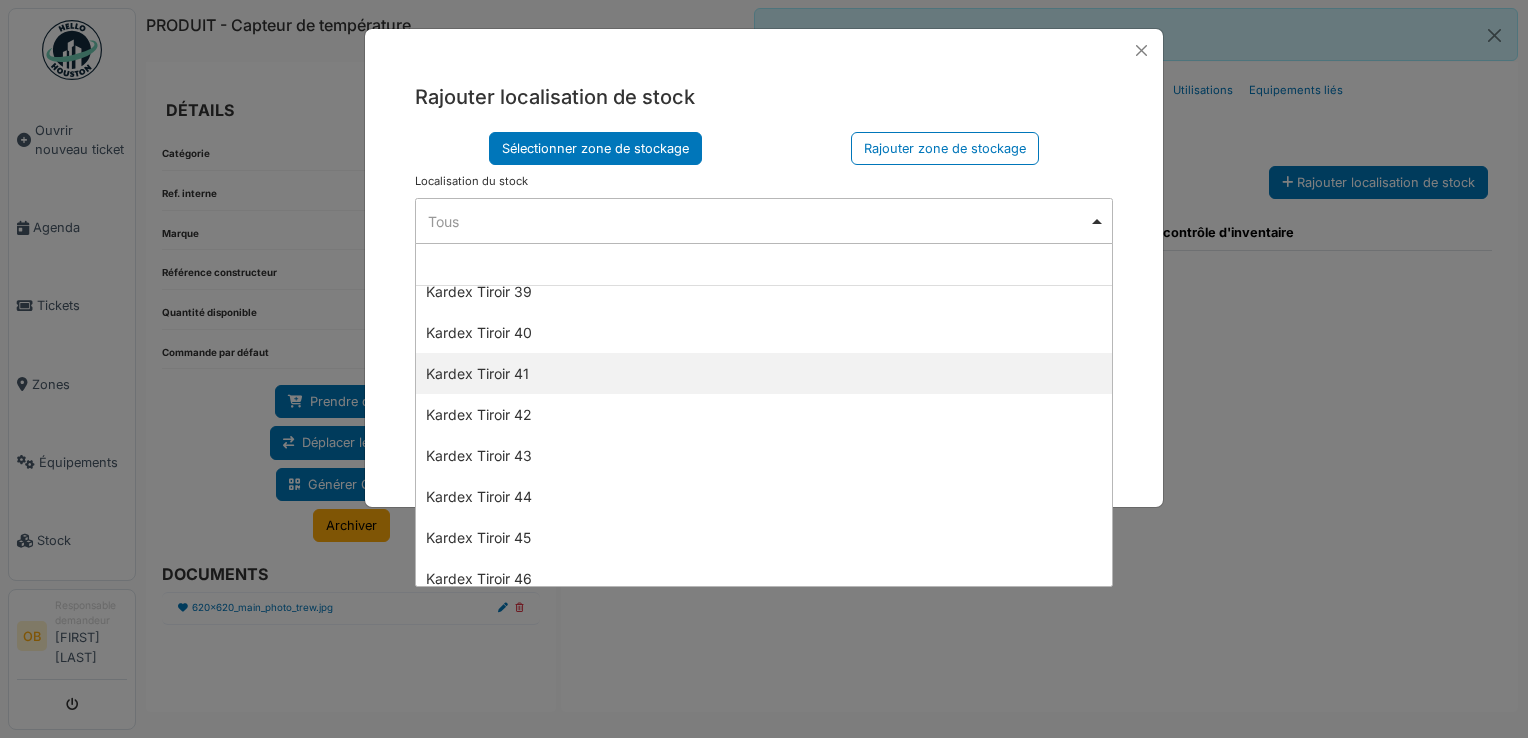 scroll, scrollTop: 1733, scrollLeft: 0, axis: vertical 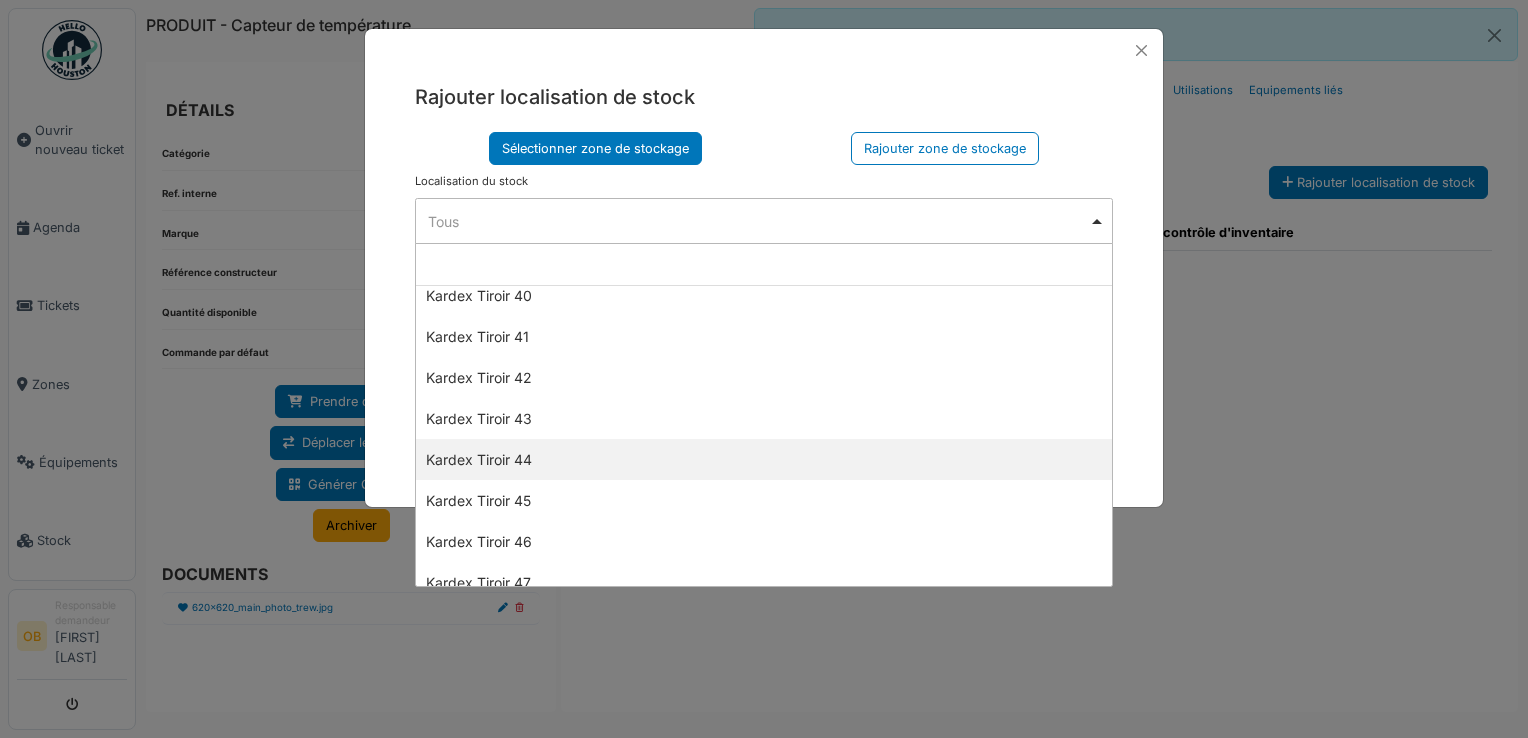 select on "****" 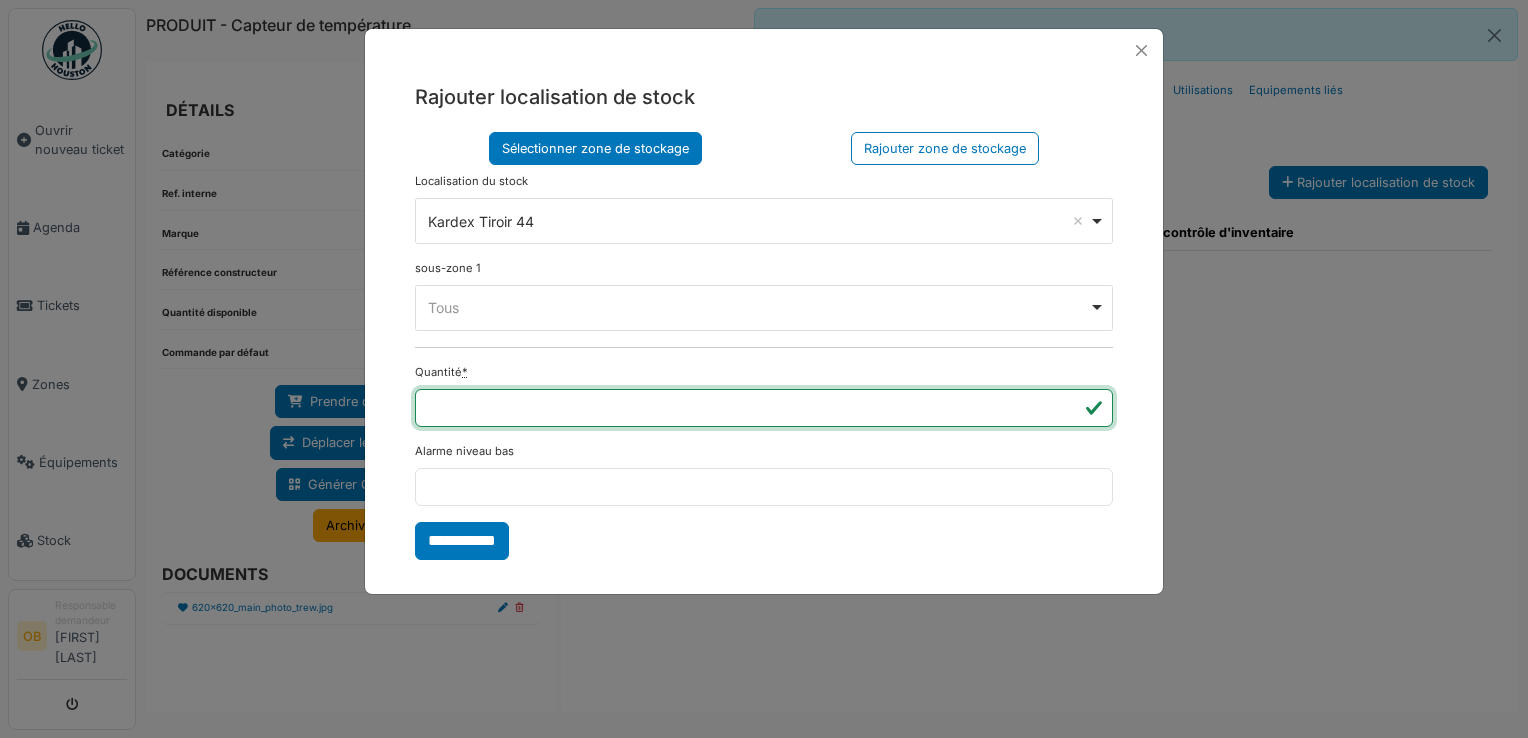 type on "*" 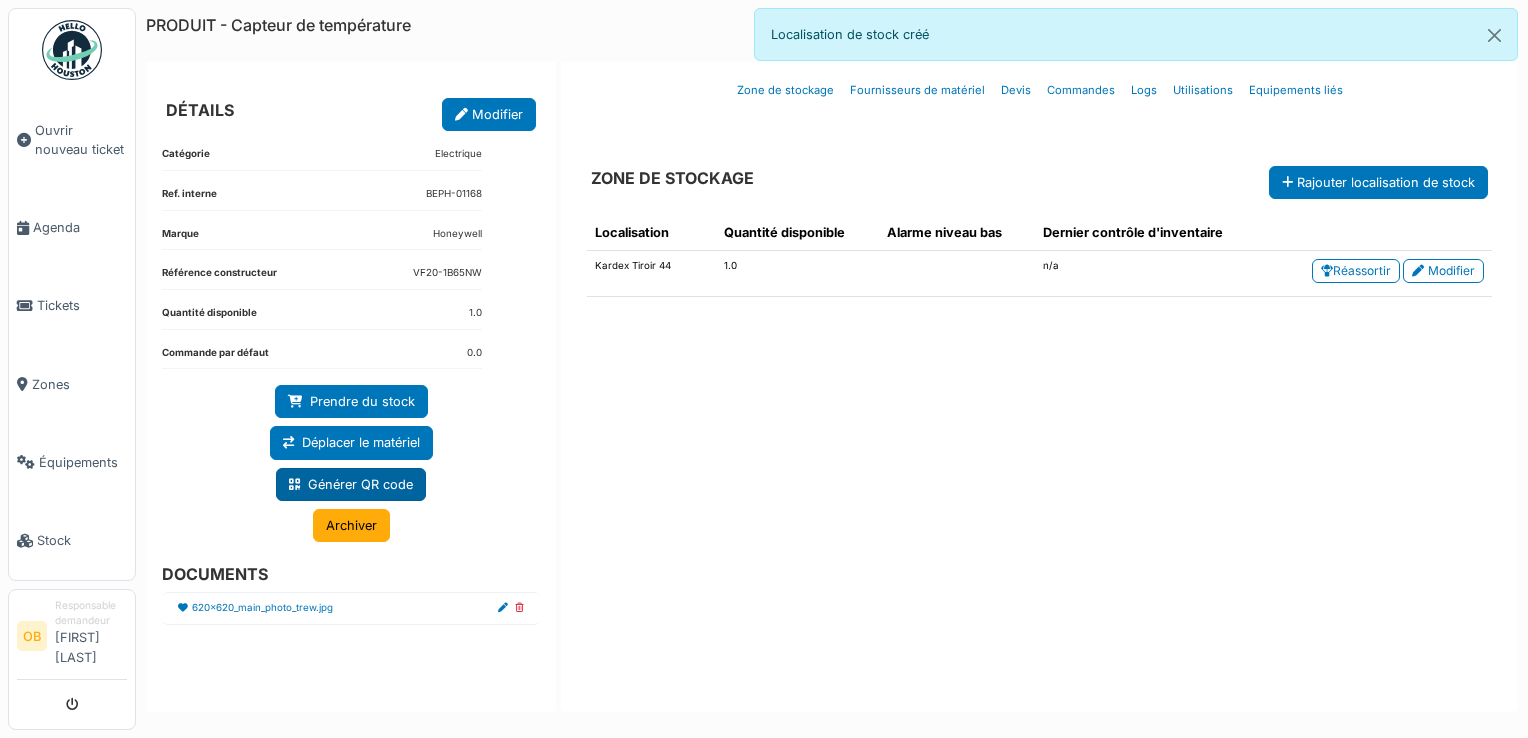 click on "Générer QR code" at bounding box center (351, 484) 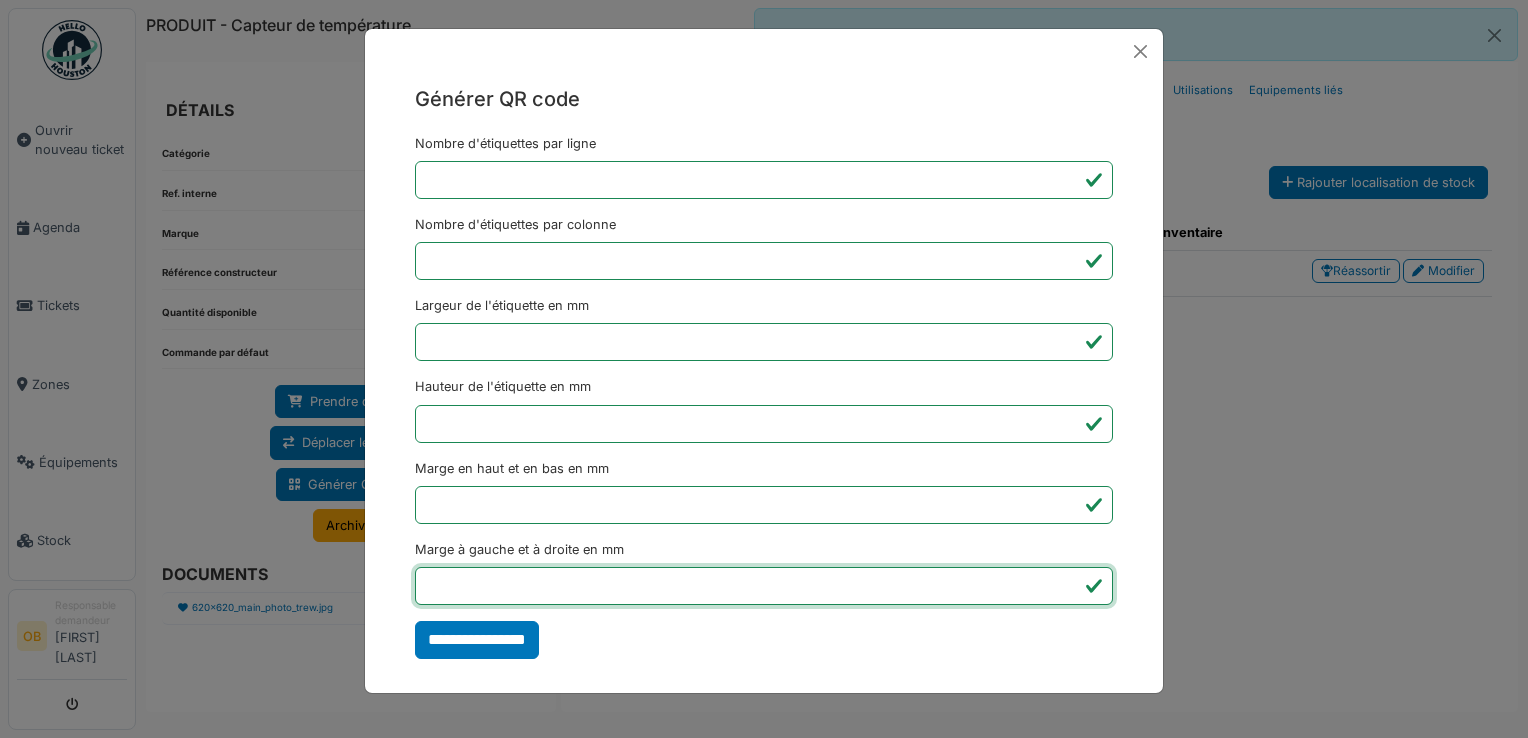 click on "*" at bounding box center [764, 586] 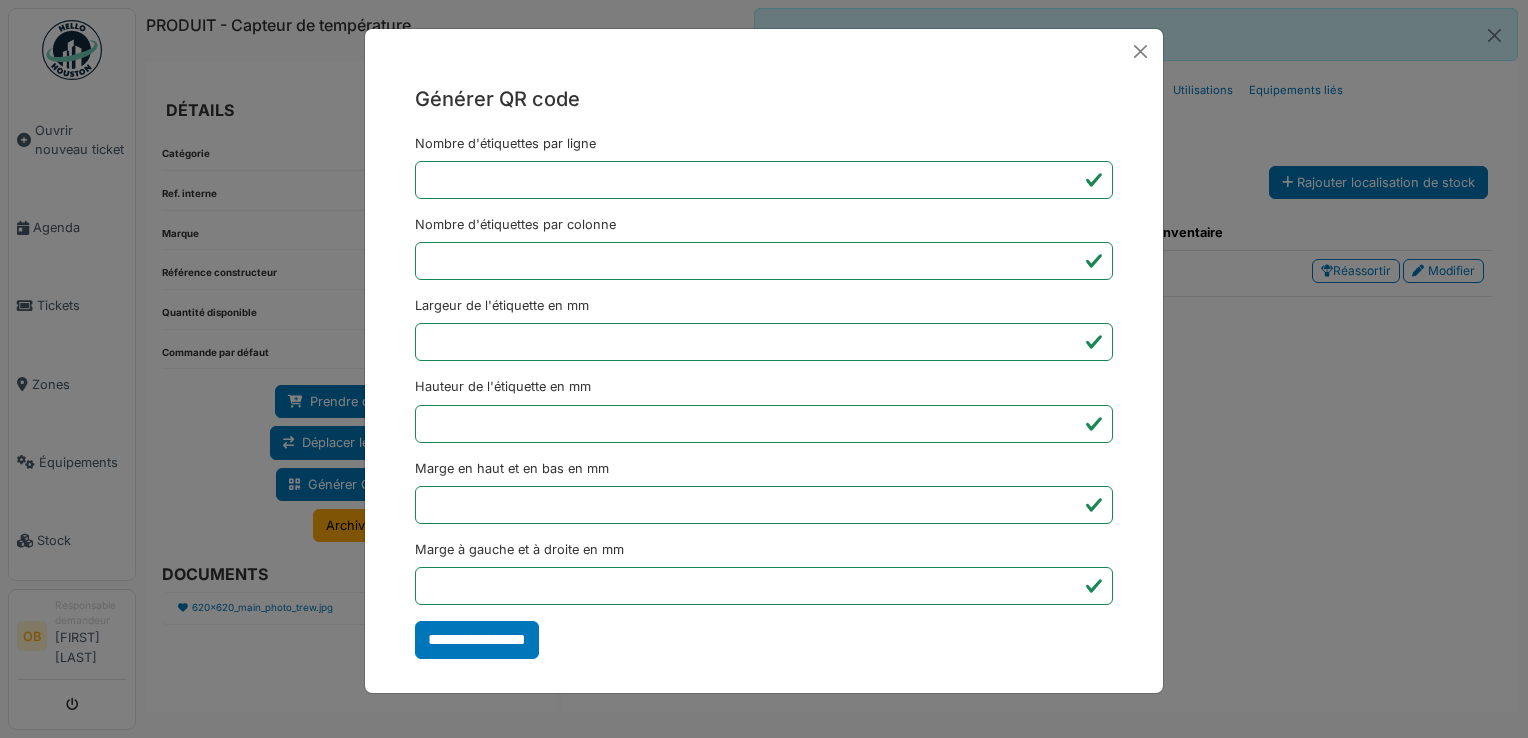 type on "*******" 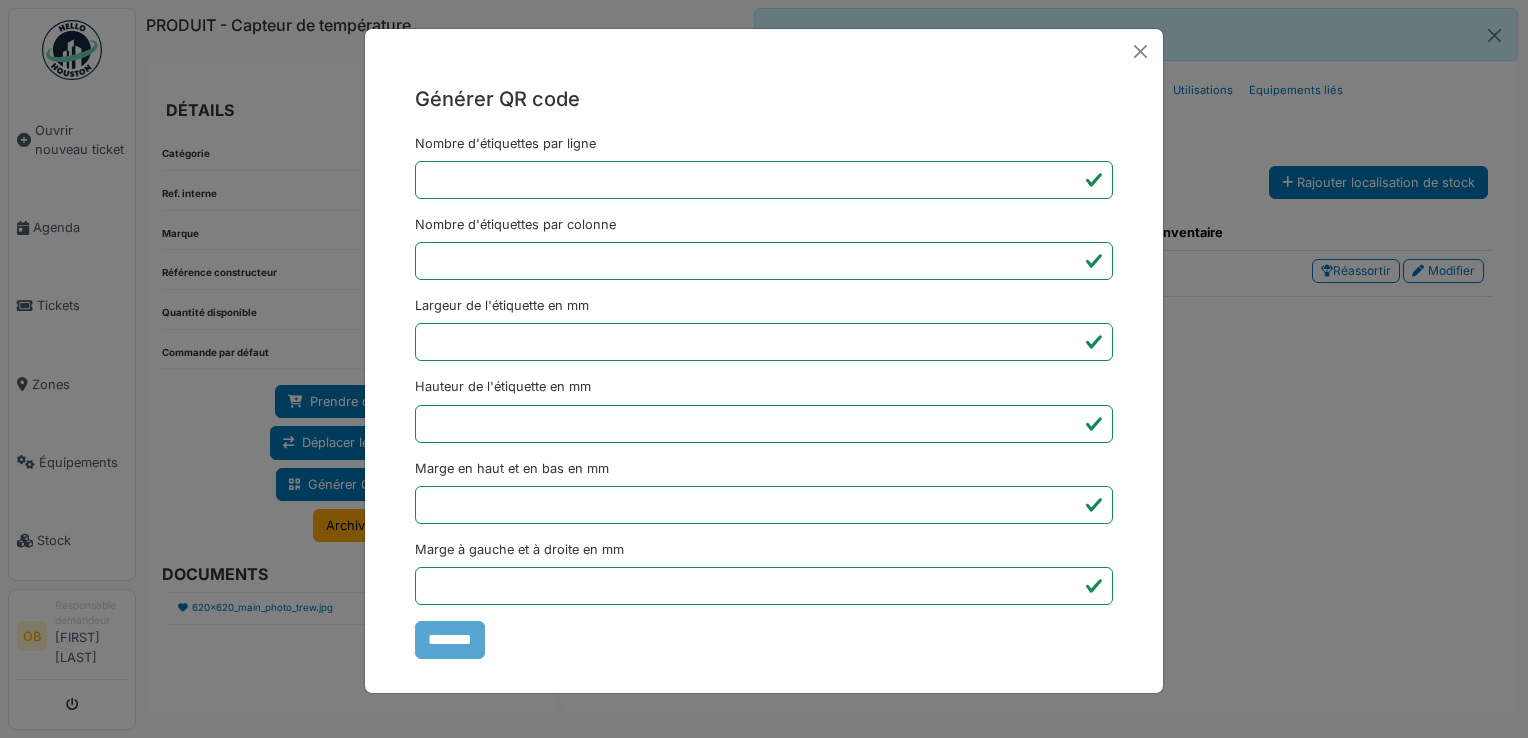 click on "Générer QR code
Nombre d'étiquettes par ligne
*
Nombre d'étiquettes par colonne
*
Largeur de l'étiquette en mm
**
Hauteur de l'étiquette en mm
**
Marge en haut et en bas en mm
*
Marge à gauche et à droite en mm
***
*******" at bounding box center (764, 369) 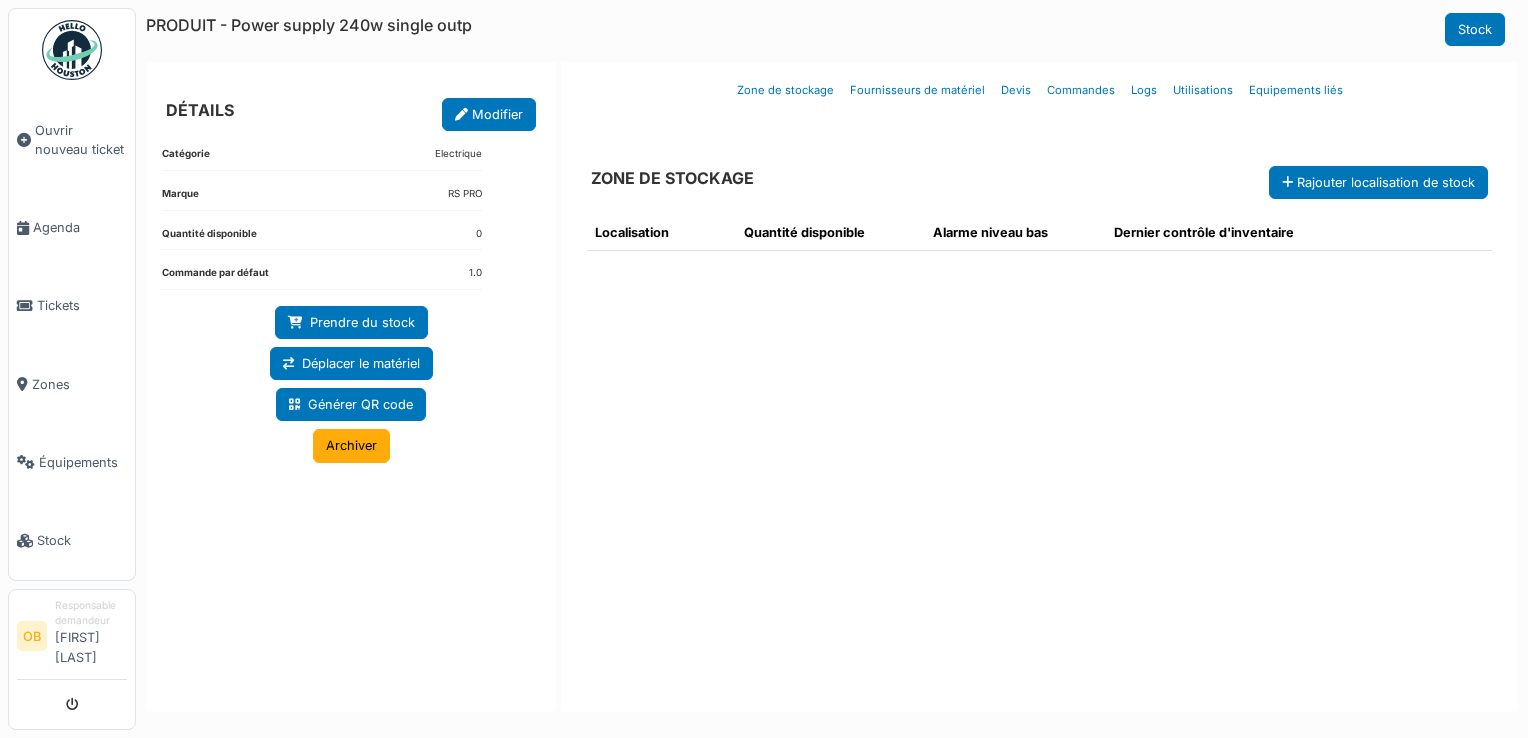 scroll, scrollTop: 0, scrollLeft: 0, axis: both 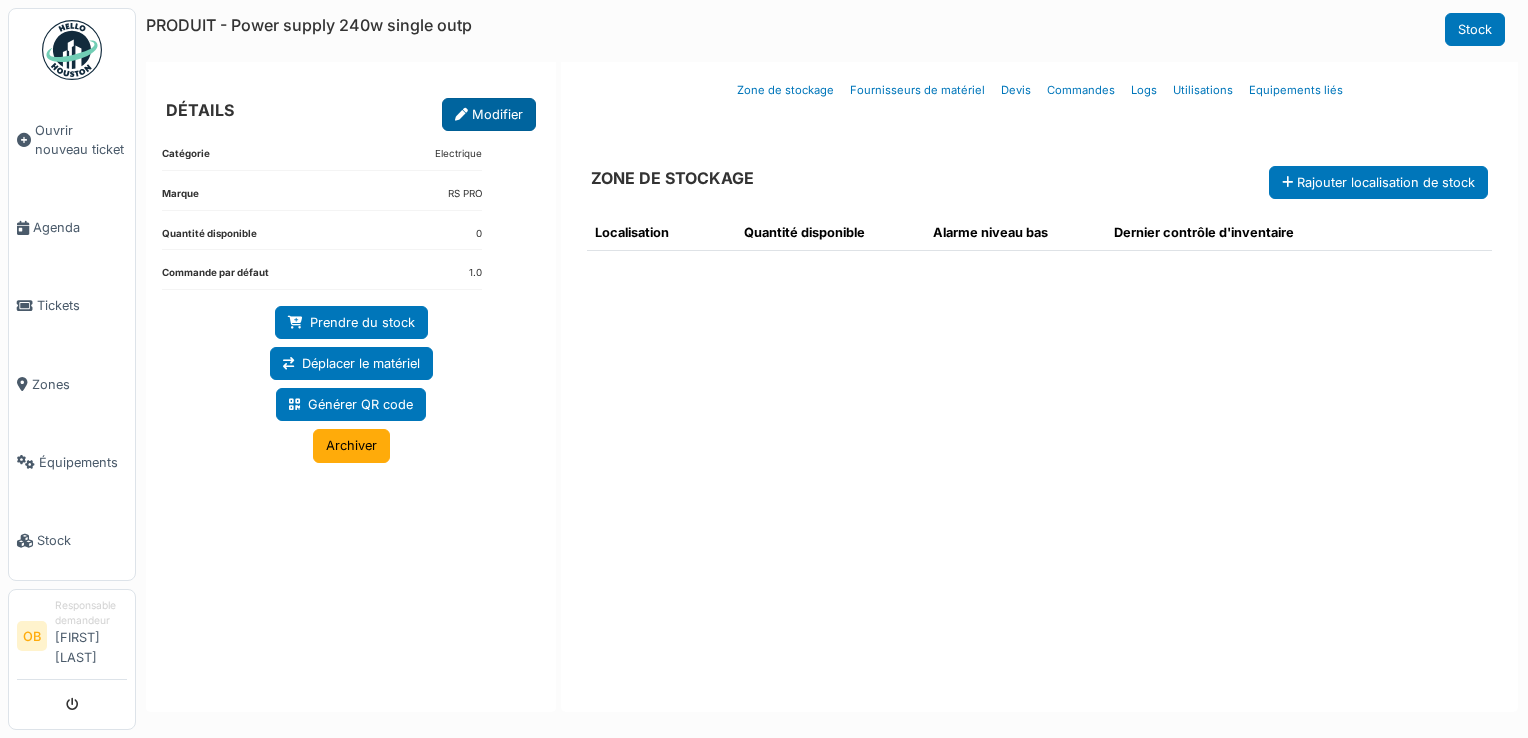 click on "Modifier" at bounding box center [489, 114] 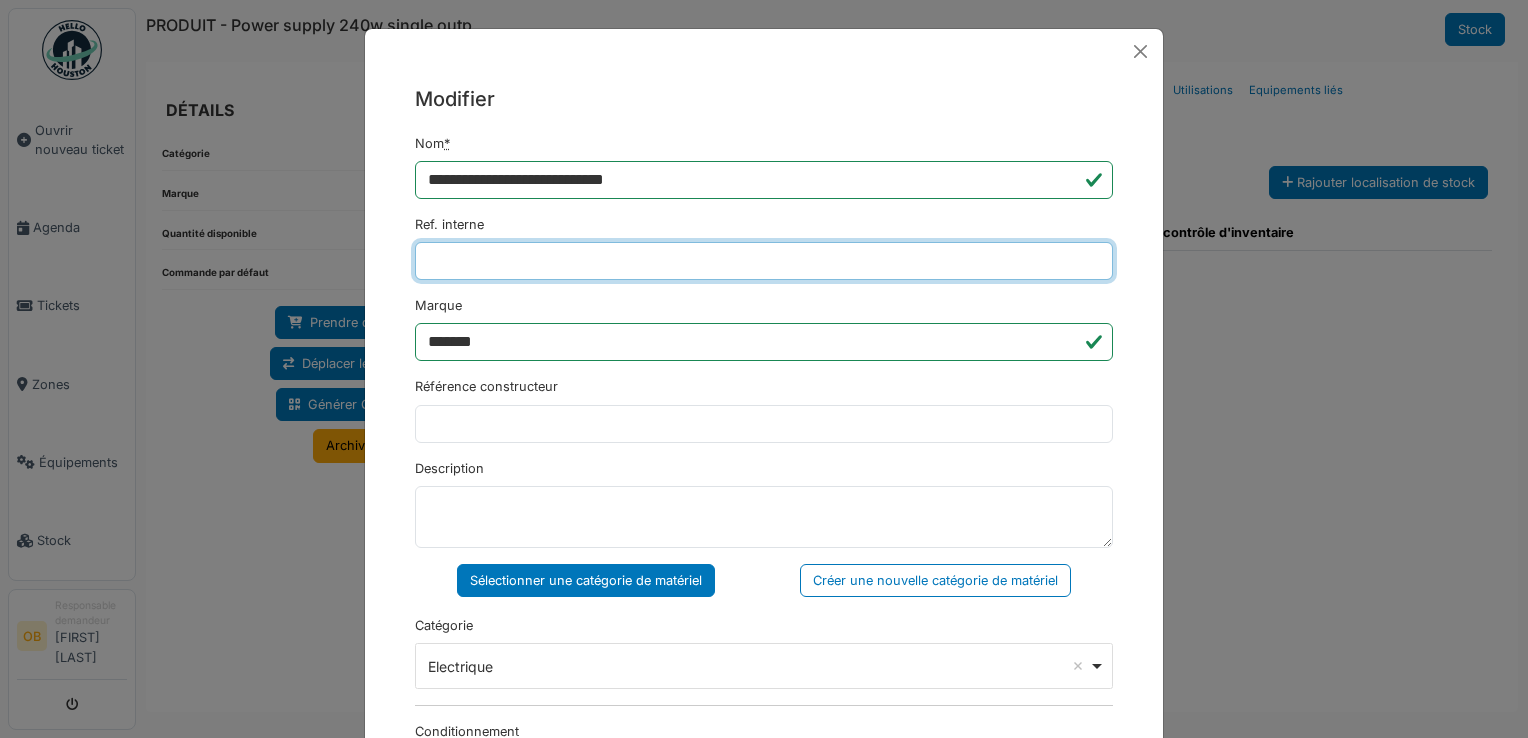 click on "Ref. interne" at bounding box center [764, 261] 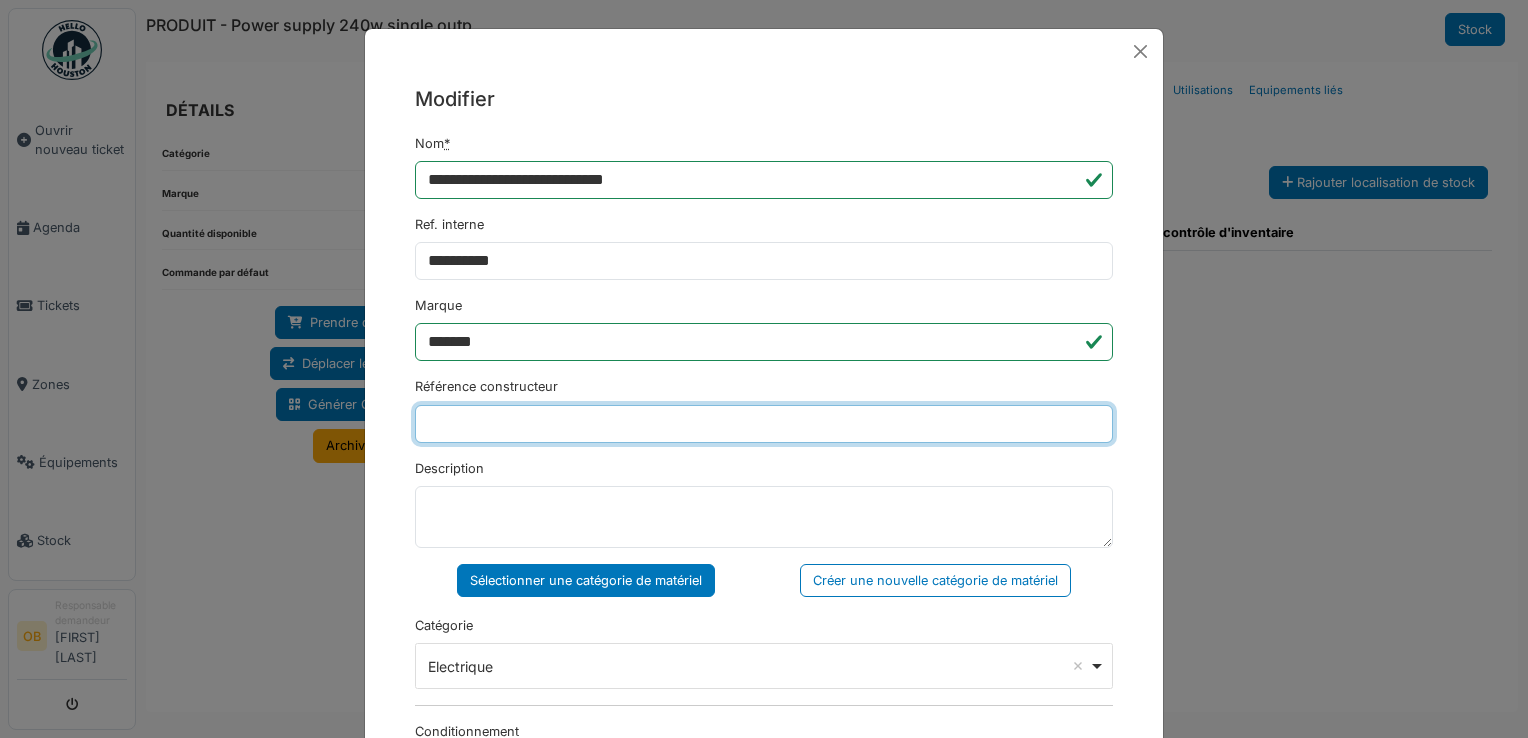 type on "**********" 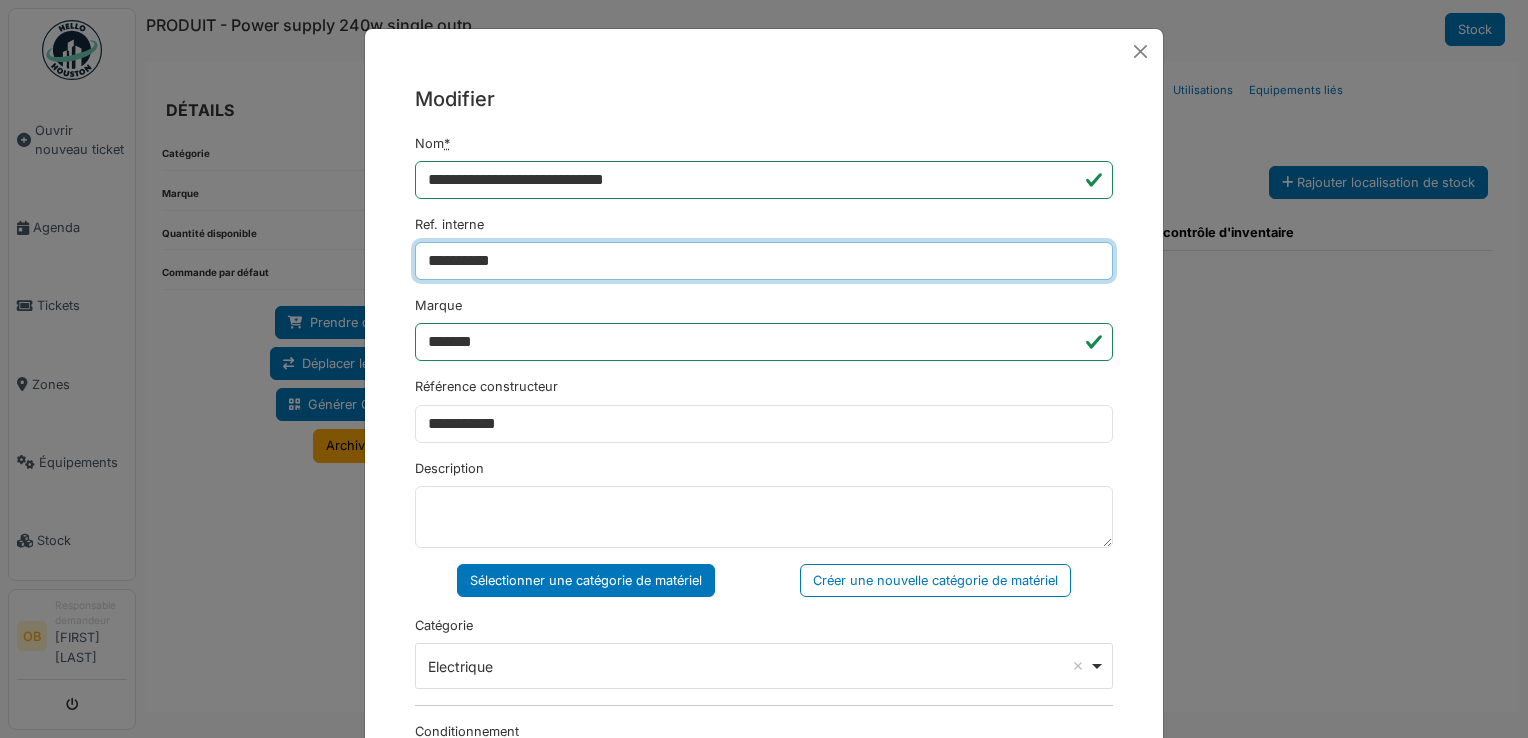 type on "**********" 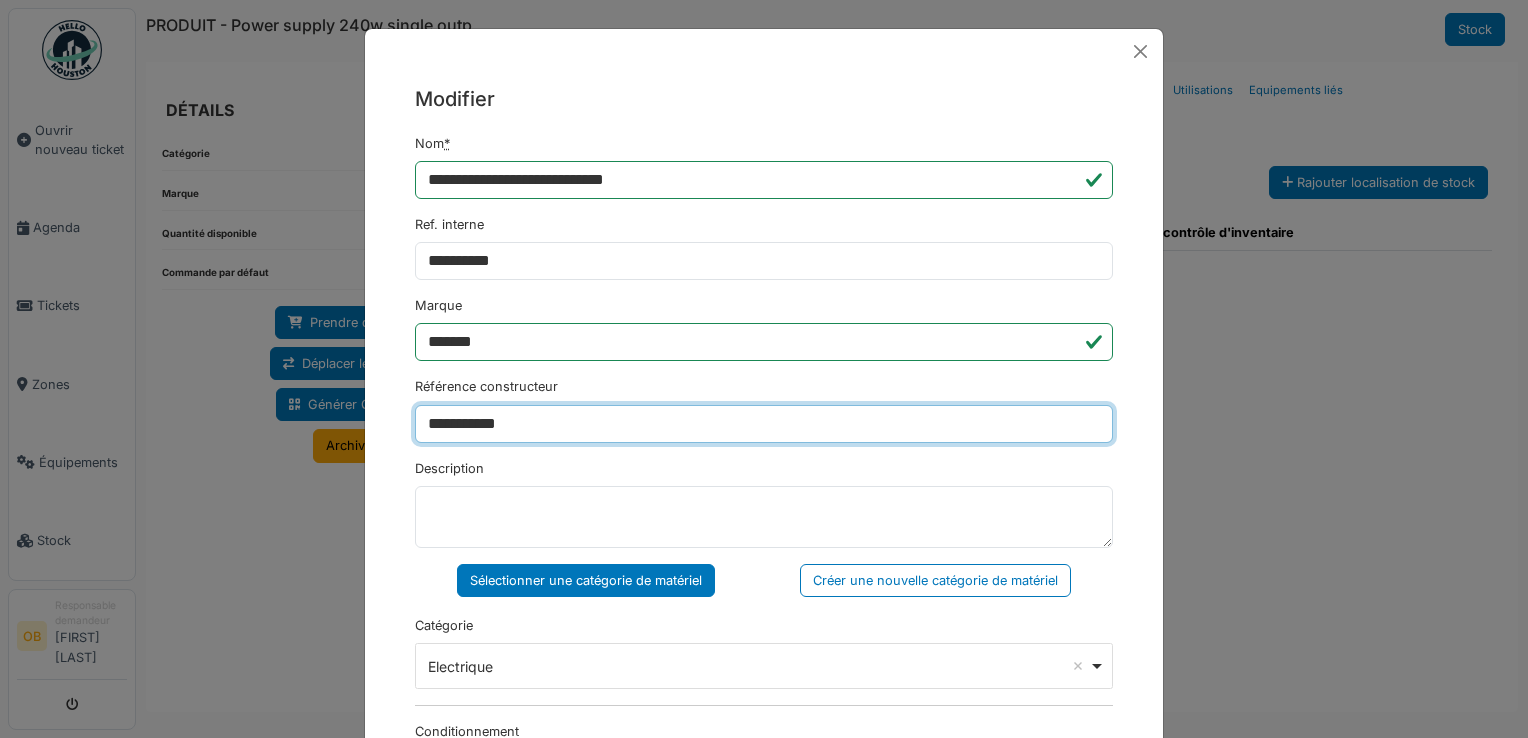 drag, startPoint x: 589, startPoint y: 427, endPoint x: 360, endPoint y: 415, distance: 229.3142 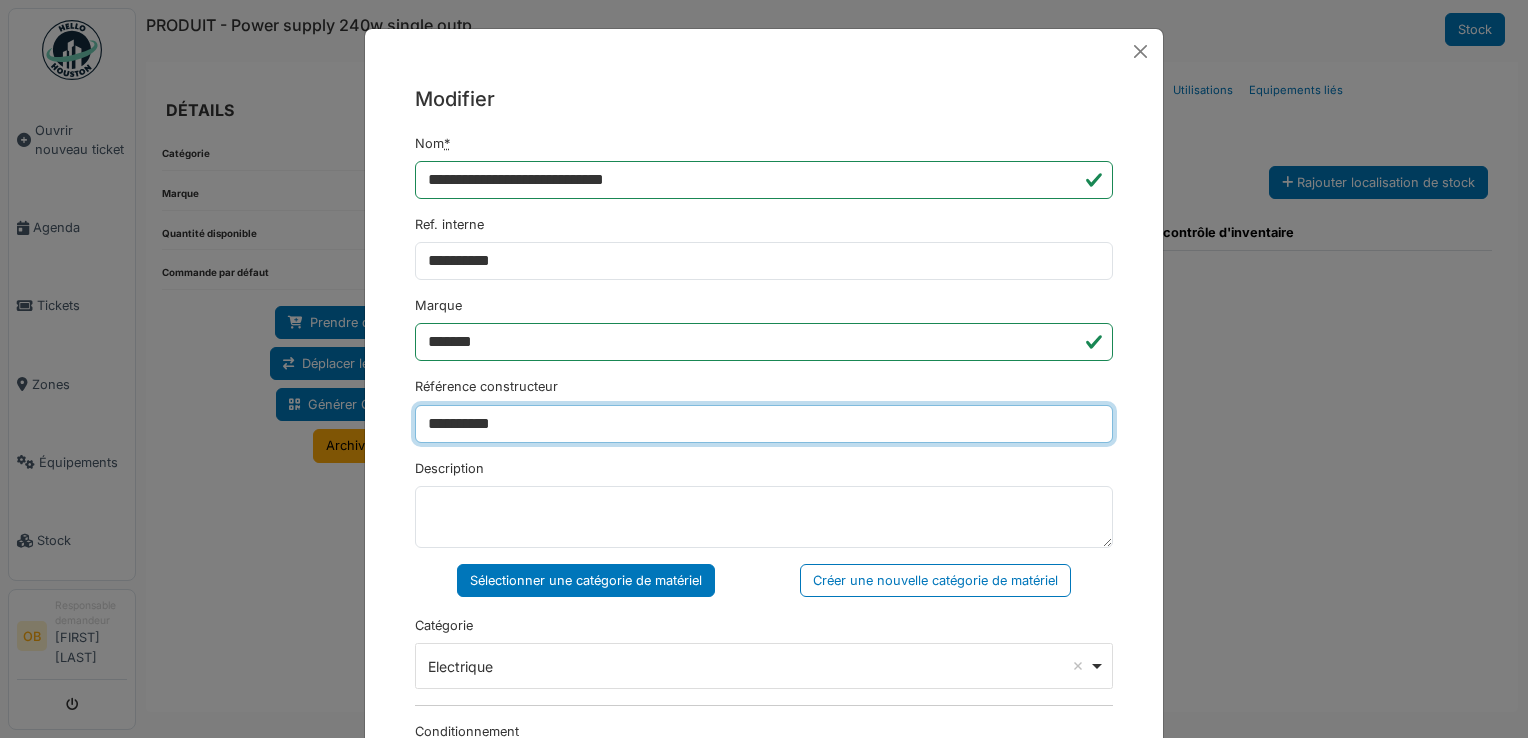 type on "**********" 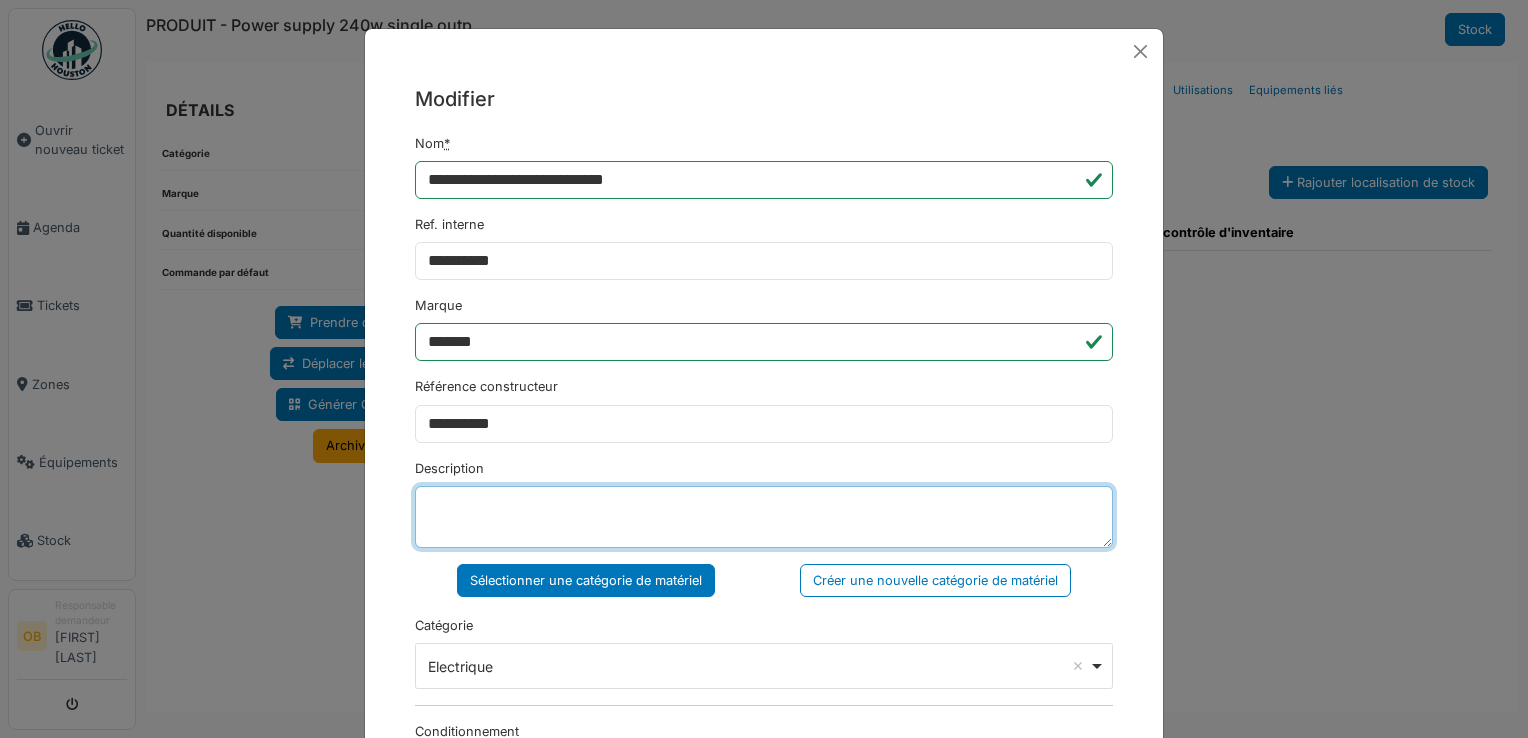 click on "Description" at bounding box center [764, 517] 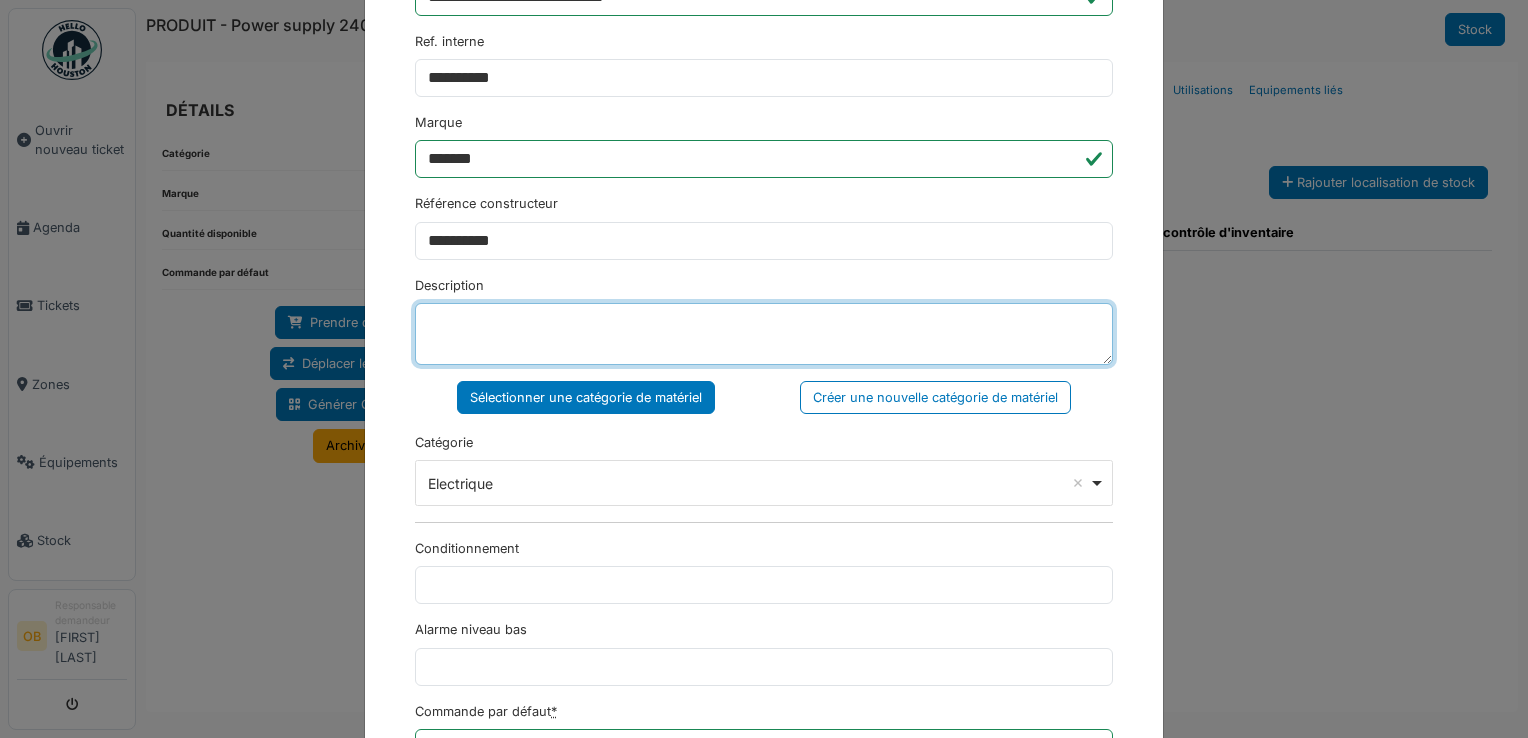 scroll, scrollTop: 650, scrollLeft: 0, axis: vertical 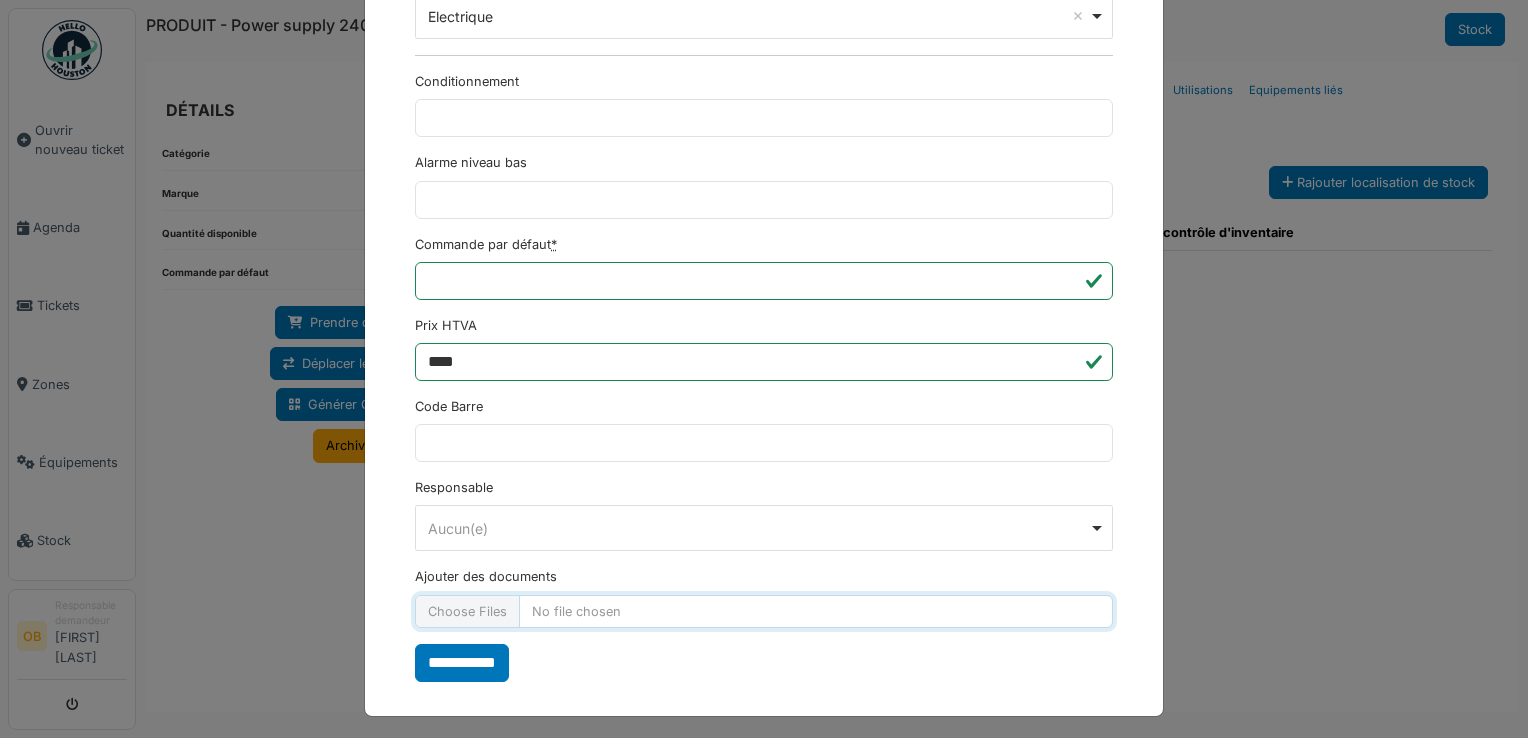 click on "Ajouter des documents" at bounding box center [764, 611] 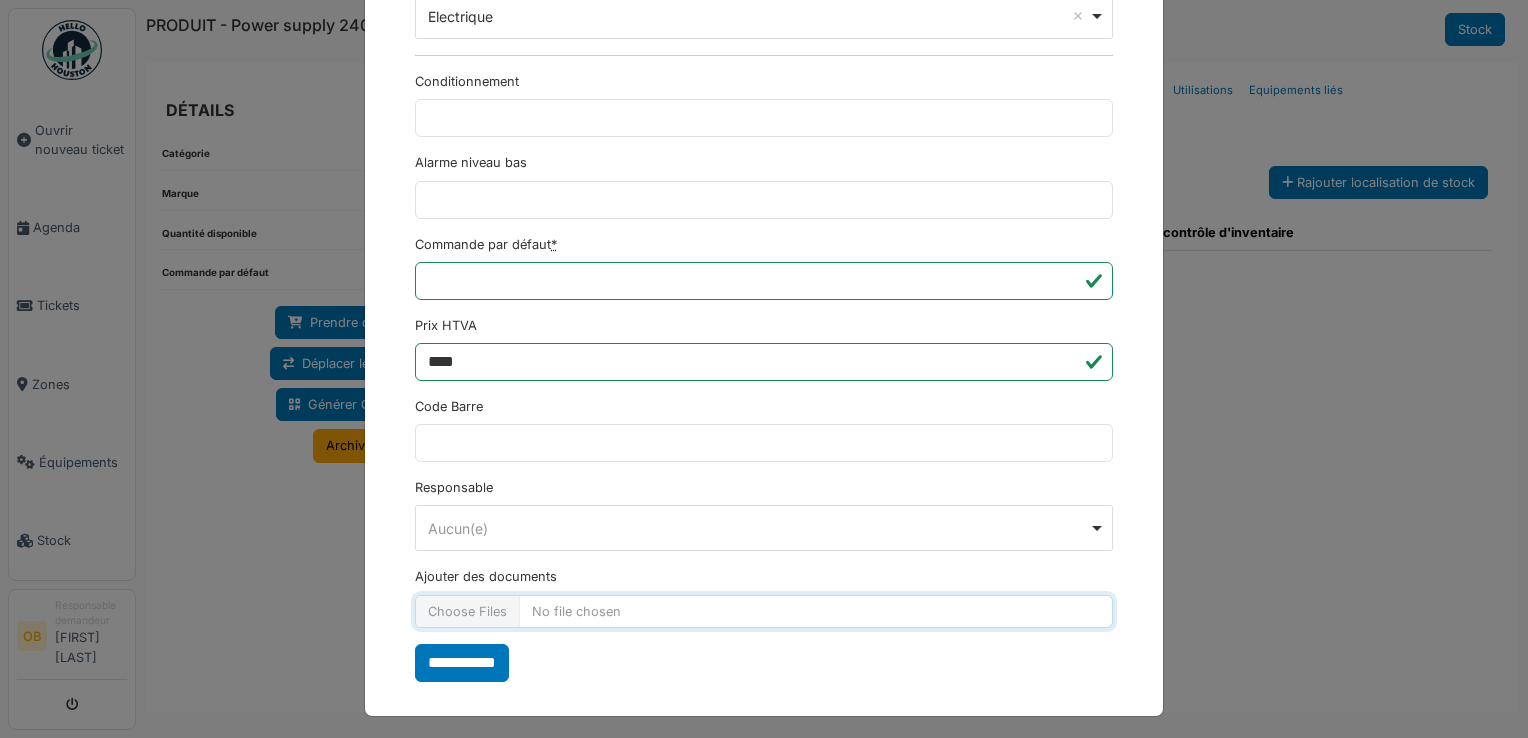 type on "**********" 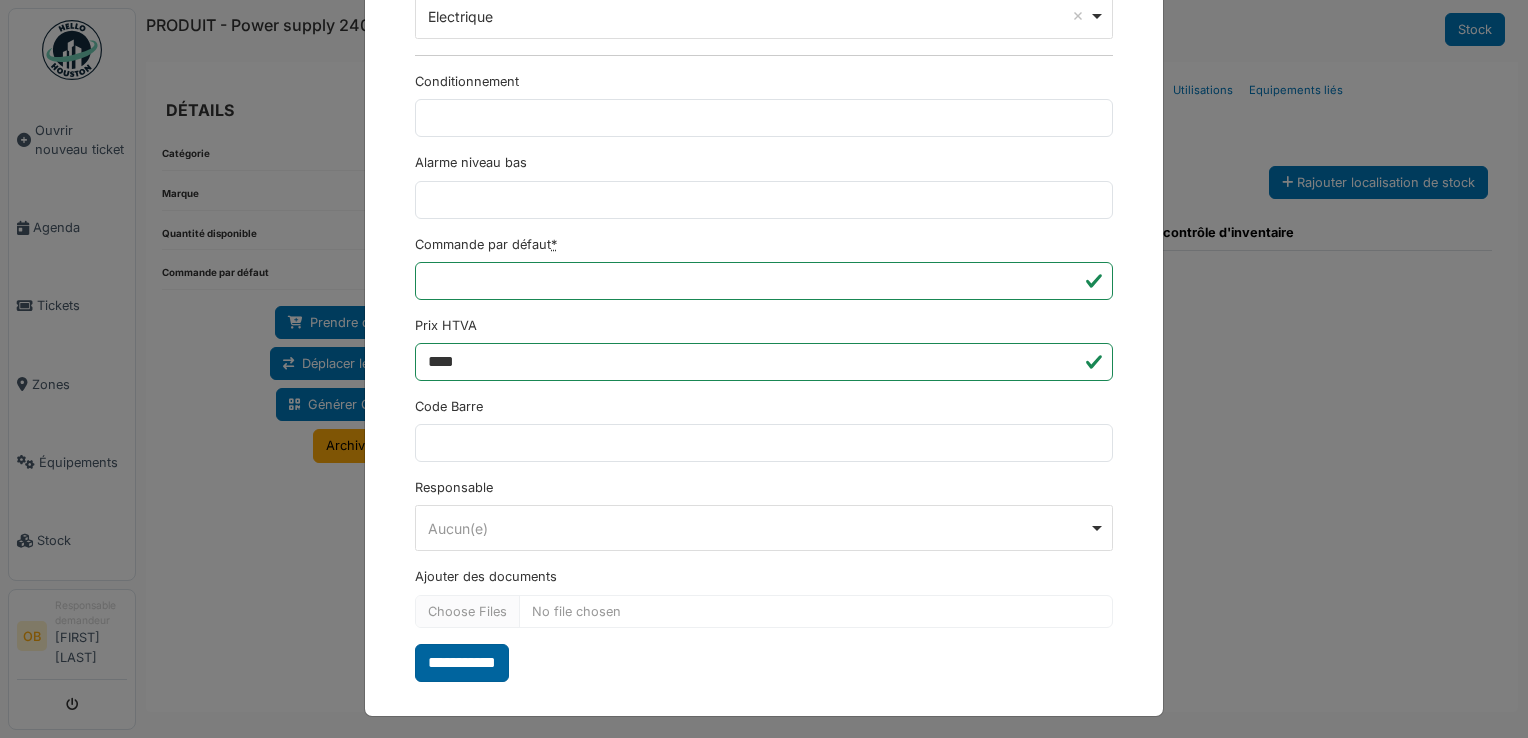 click on "**********" at bounding box center [462, 663] 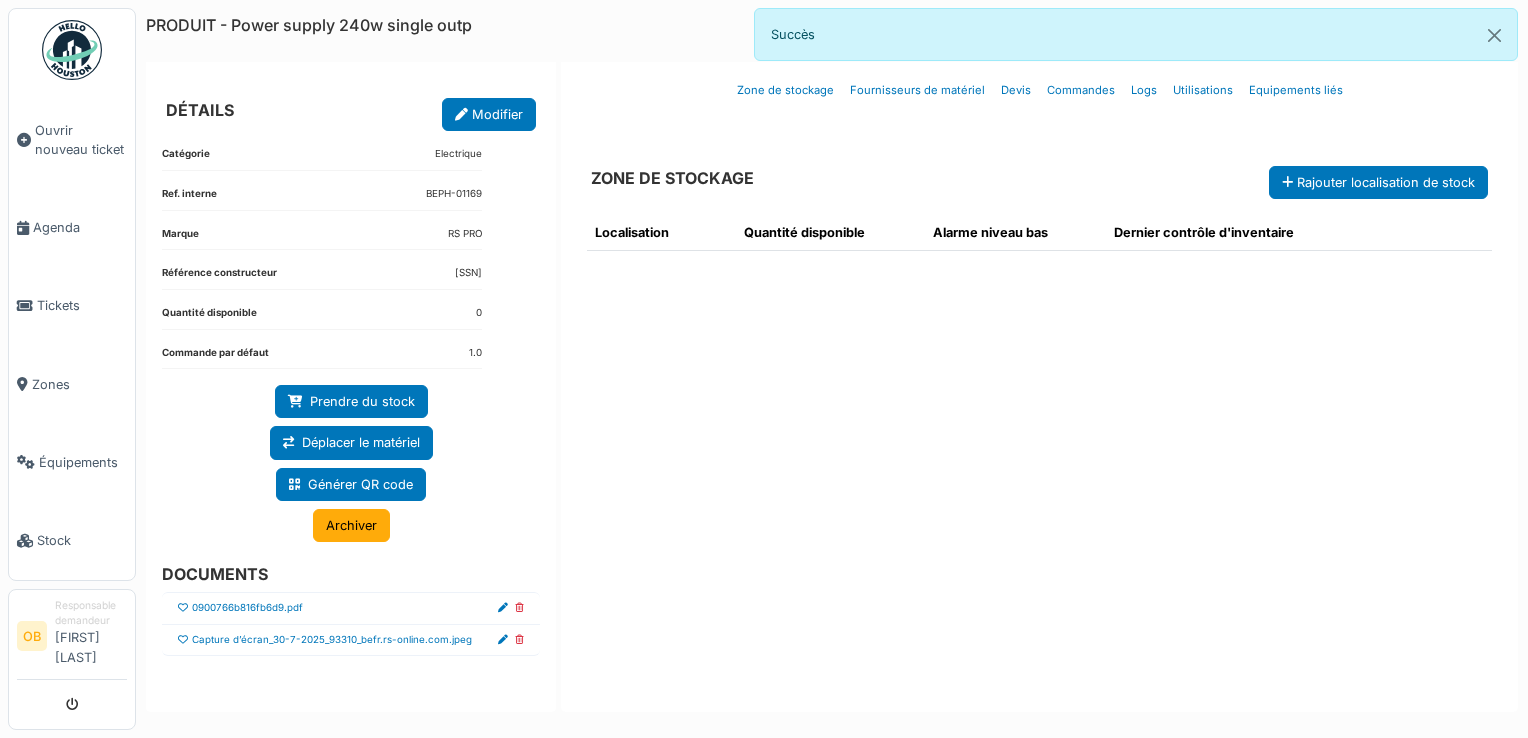 click at bounding box center [183, 640] 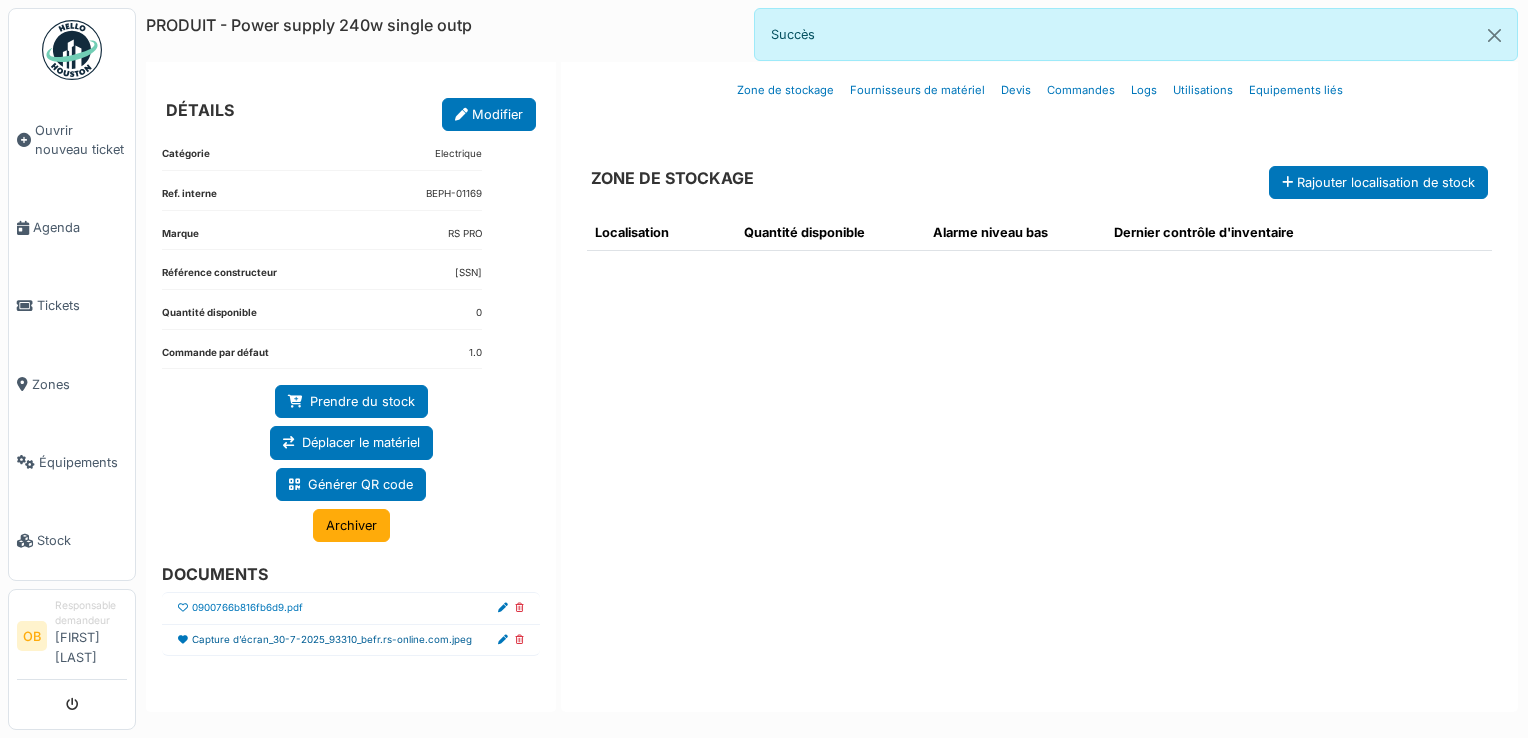 click on "Capture d’écran_30-7-2025_93310_befr.rs-online.com.jpeg" at bounding box center [332, 640] 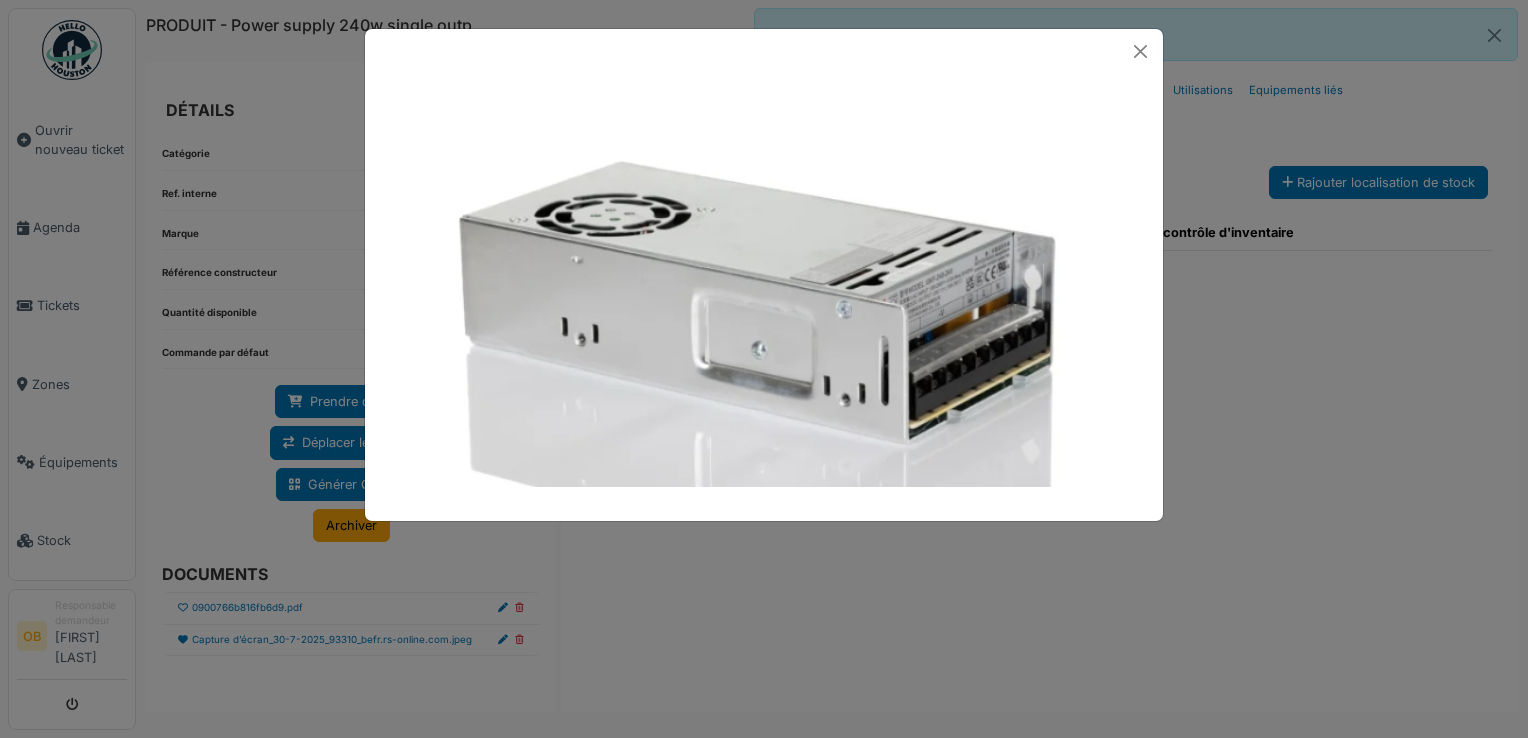 click at bounding box center (764, 369) 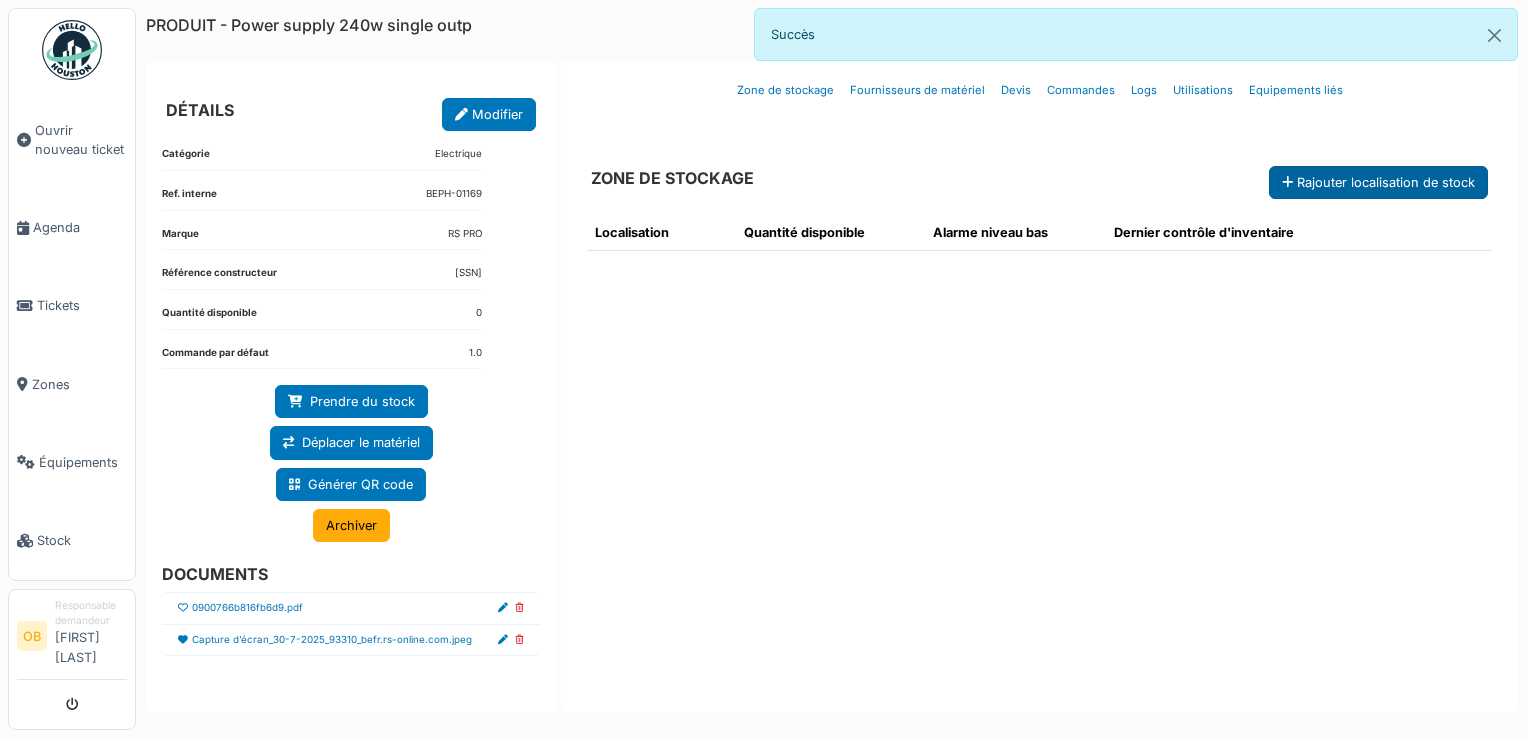 click on "Rajouter localisation de stock" at bounding box center (1378, 182) 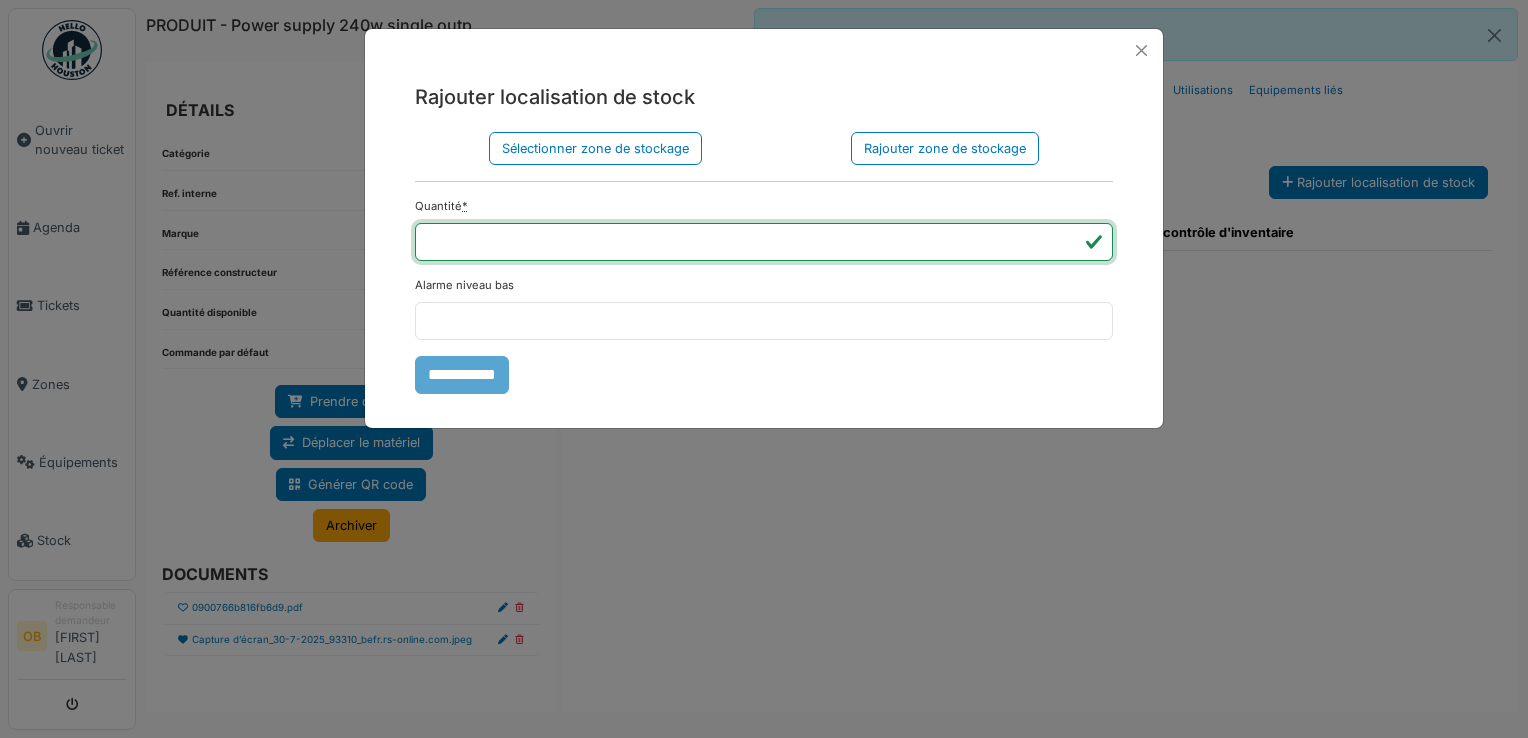 click on "*" at bounding box center (764, 242) 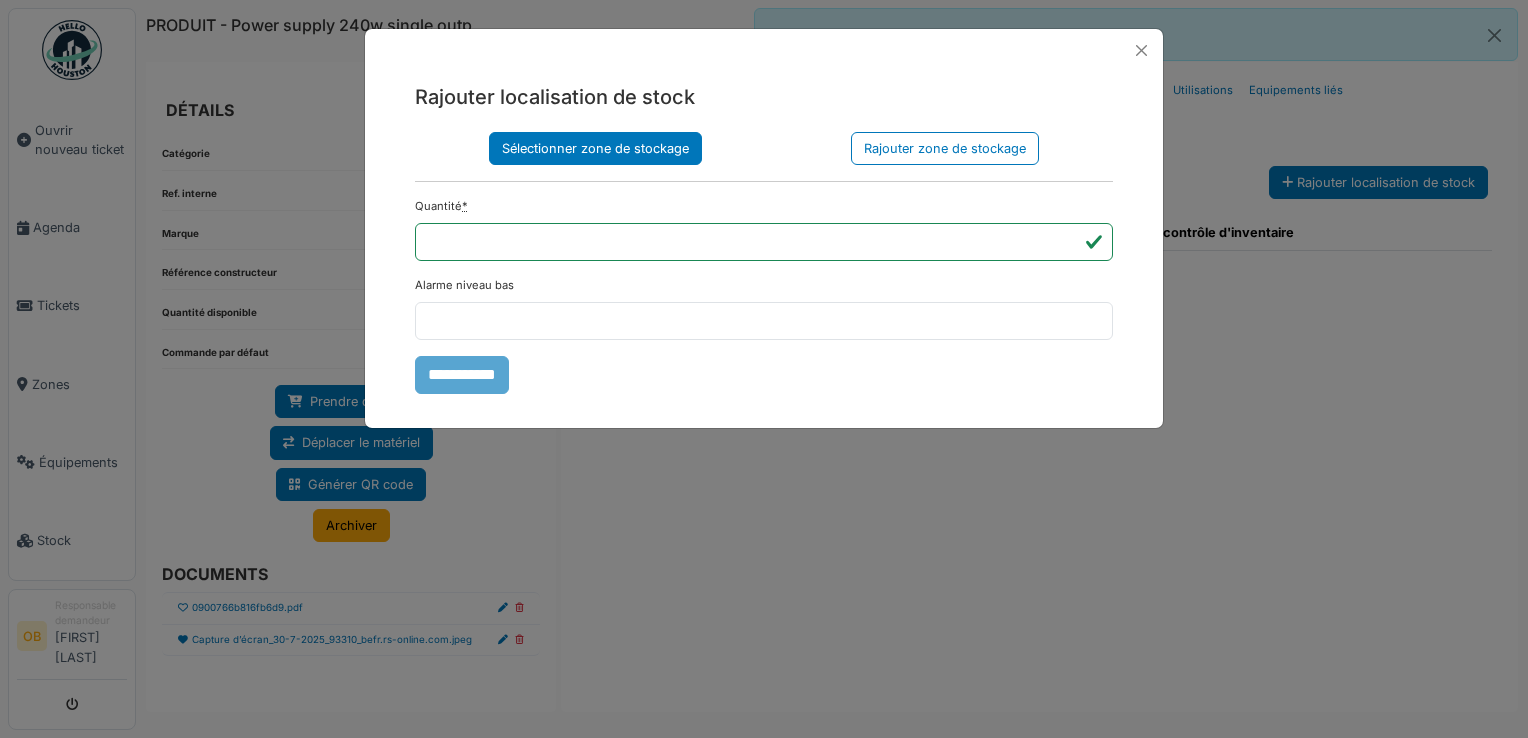 click on "Sélectionner zone de stockage" at bounding box center (595, 148) 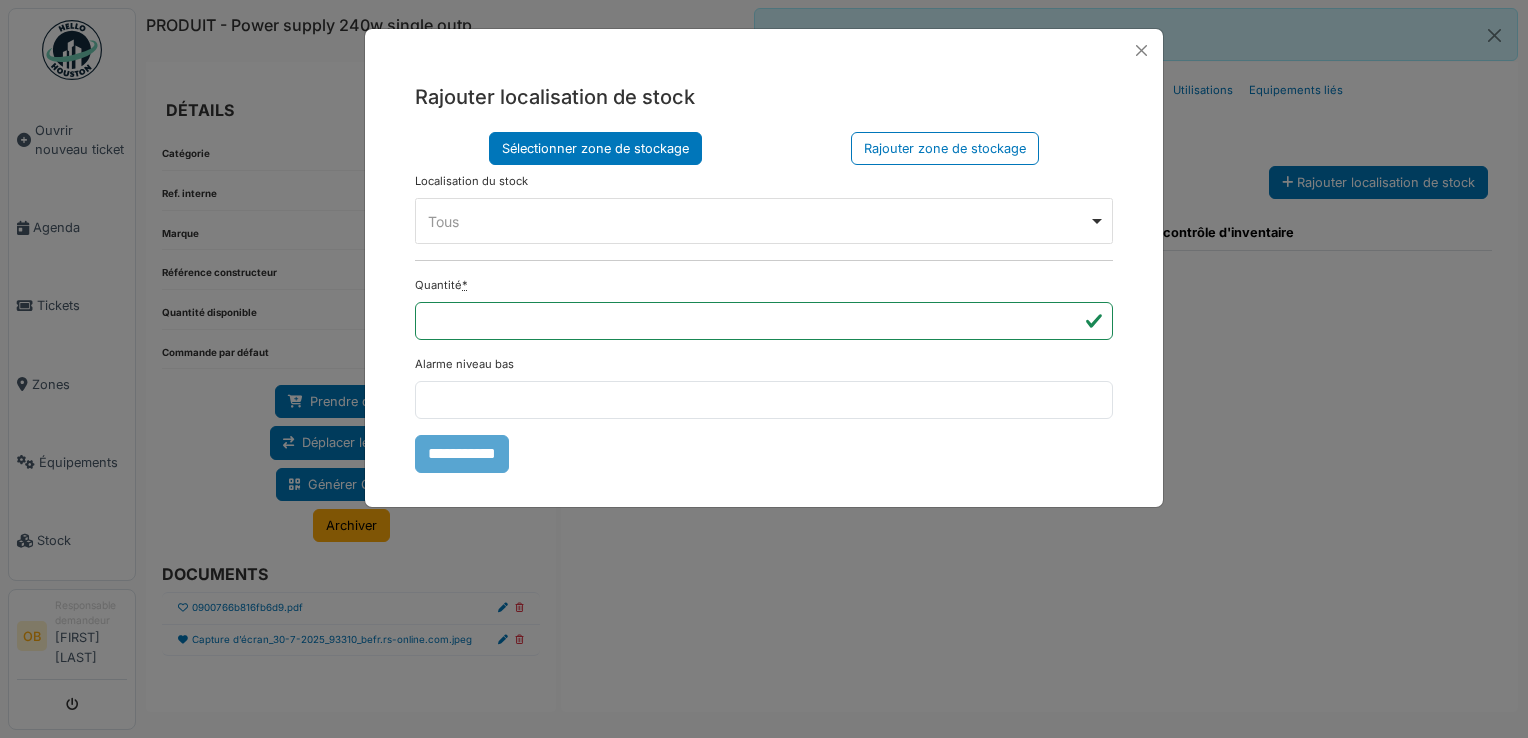 click on "Tous Remove item" at bounding box center [764, 221] 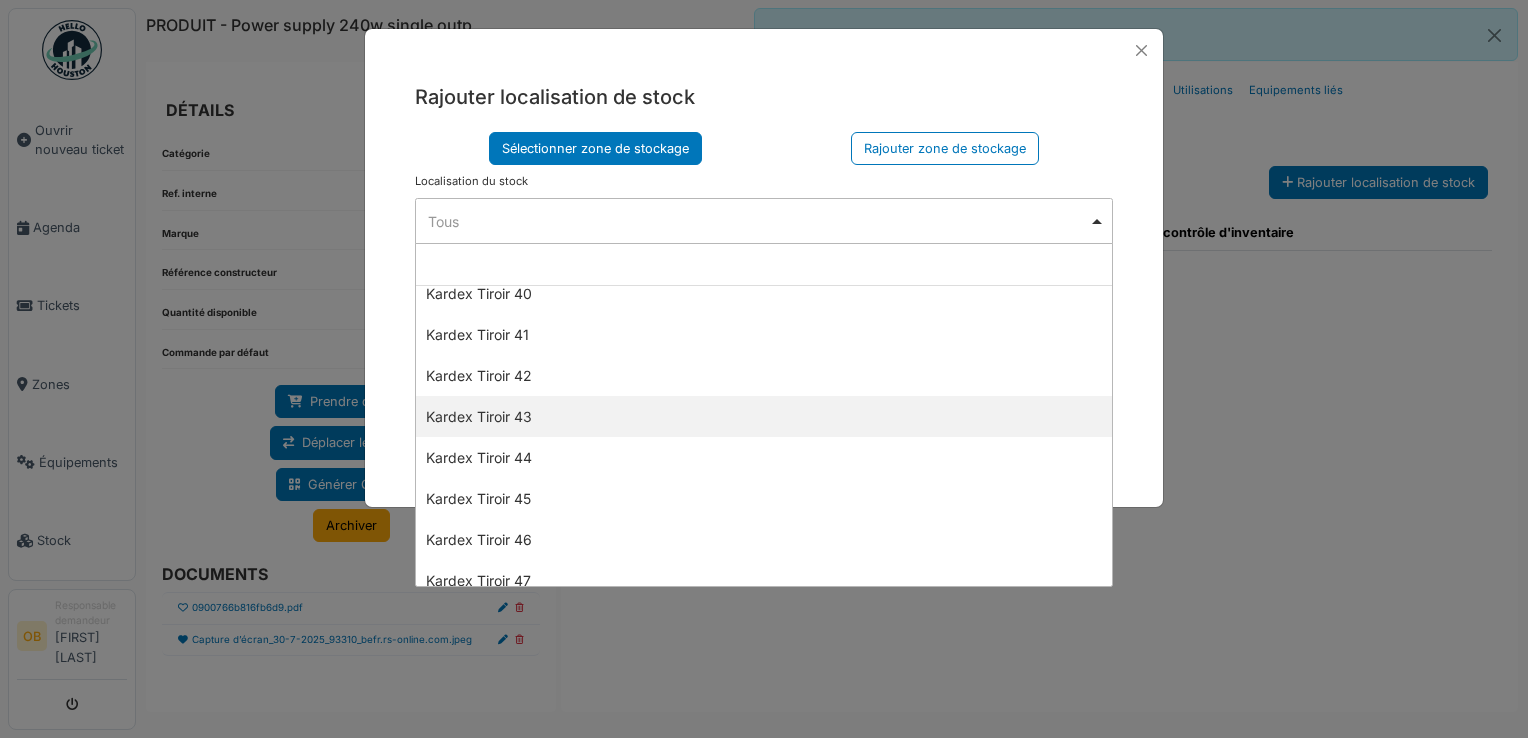 scroll, scrollTop: 1866, scrollLeft: 0, axis: vertical 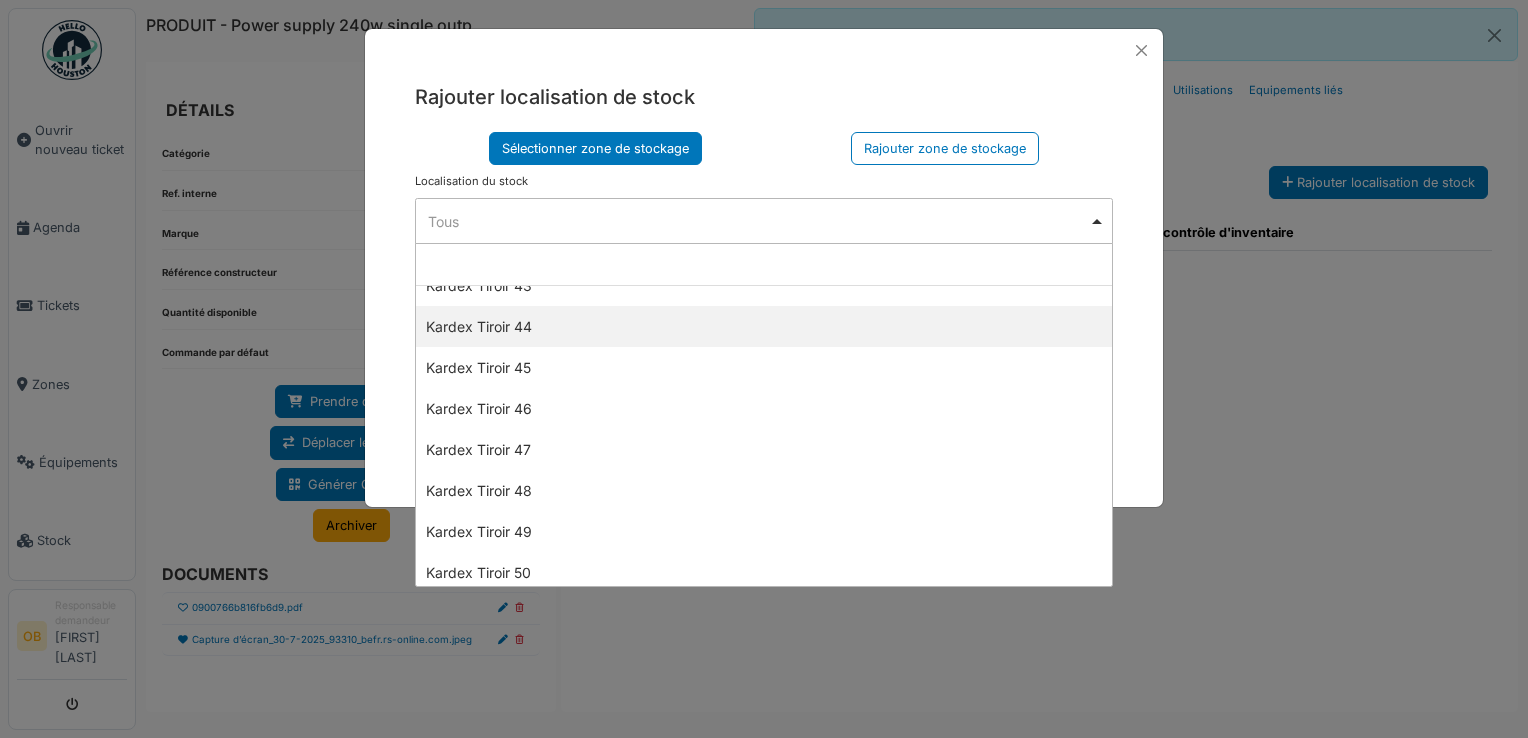 select on "****" 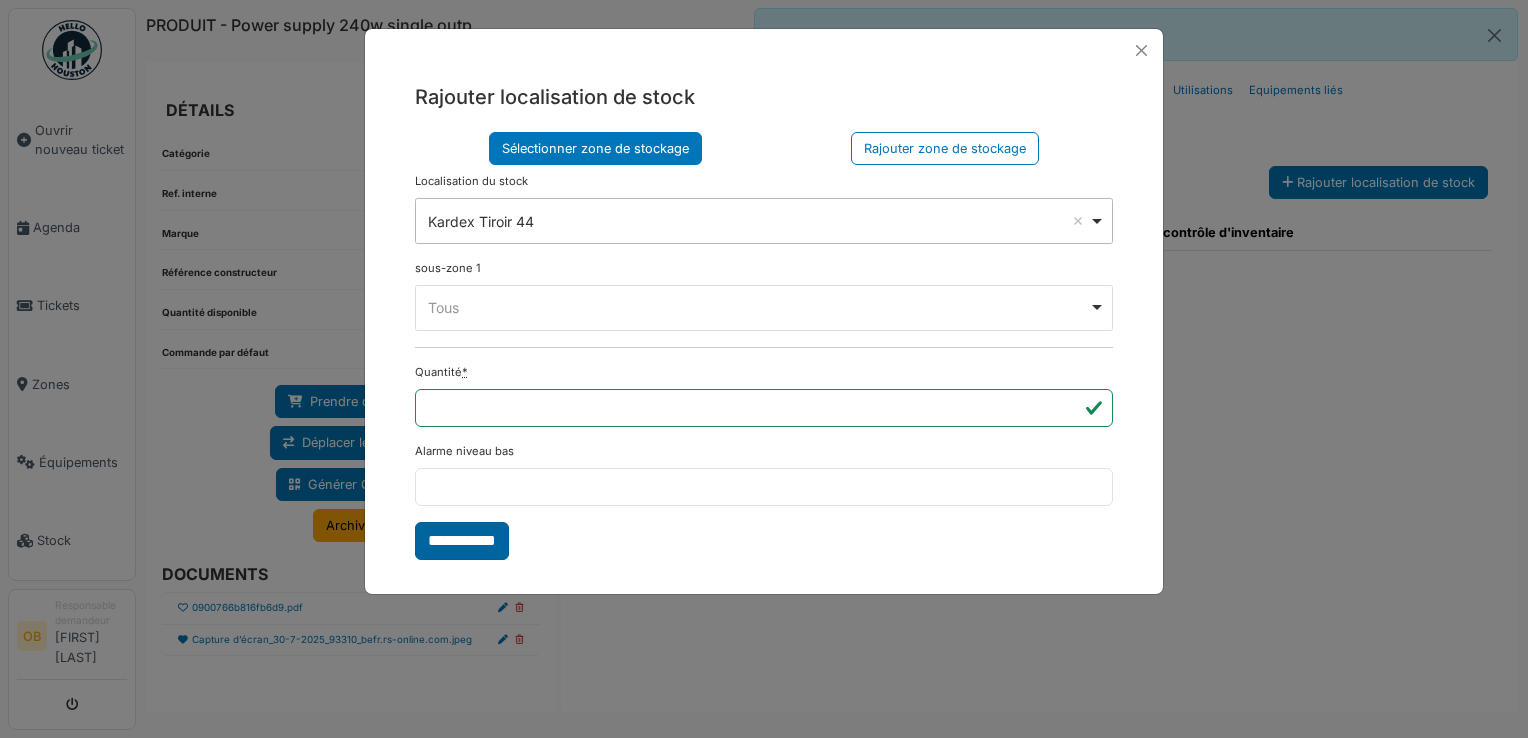 click on "**********" at bounding box center [462, 541] 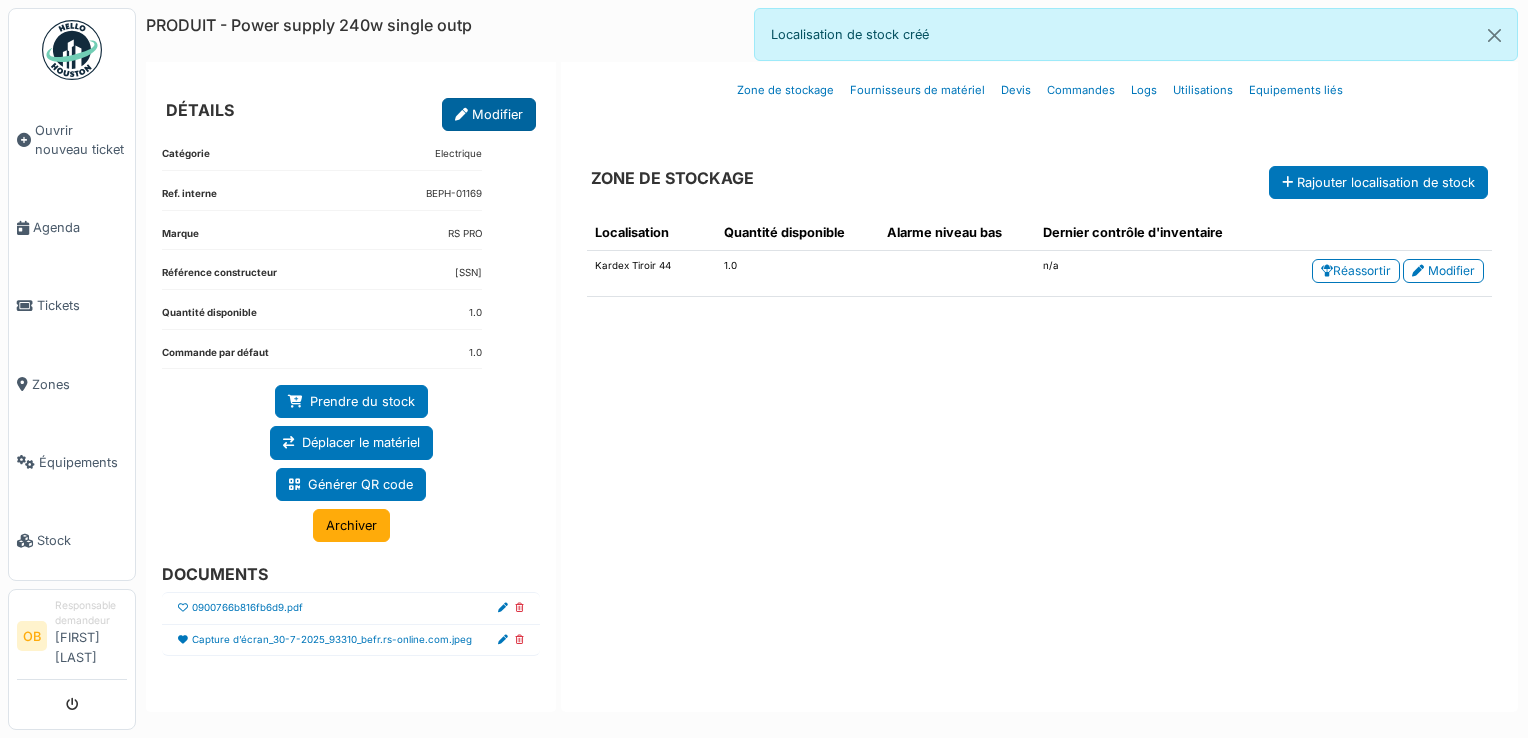 click on "Modifier" at bounding box center [489, 114] 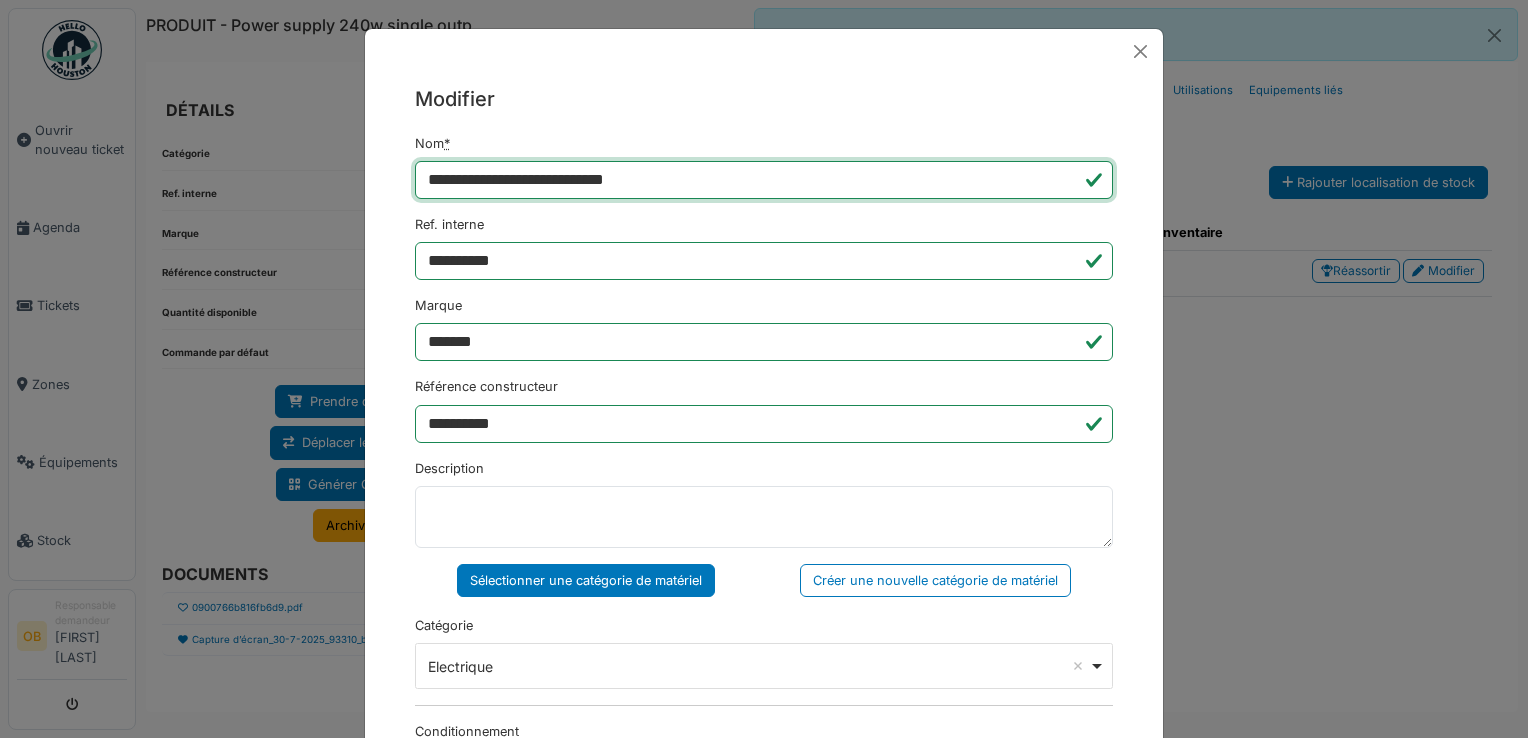 drag, startPoint x: 673, startPoint y: 178, endPoint x: 148, endPoint y: 241, distance: 528.7665 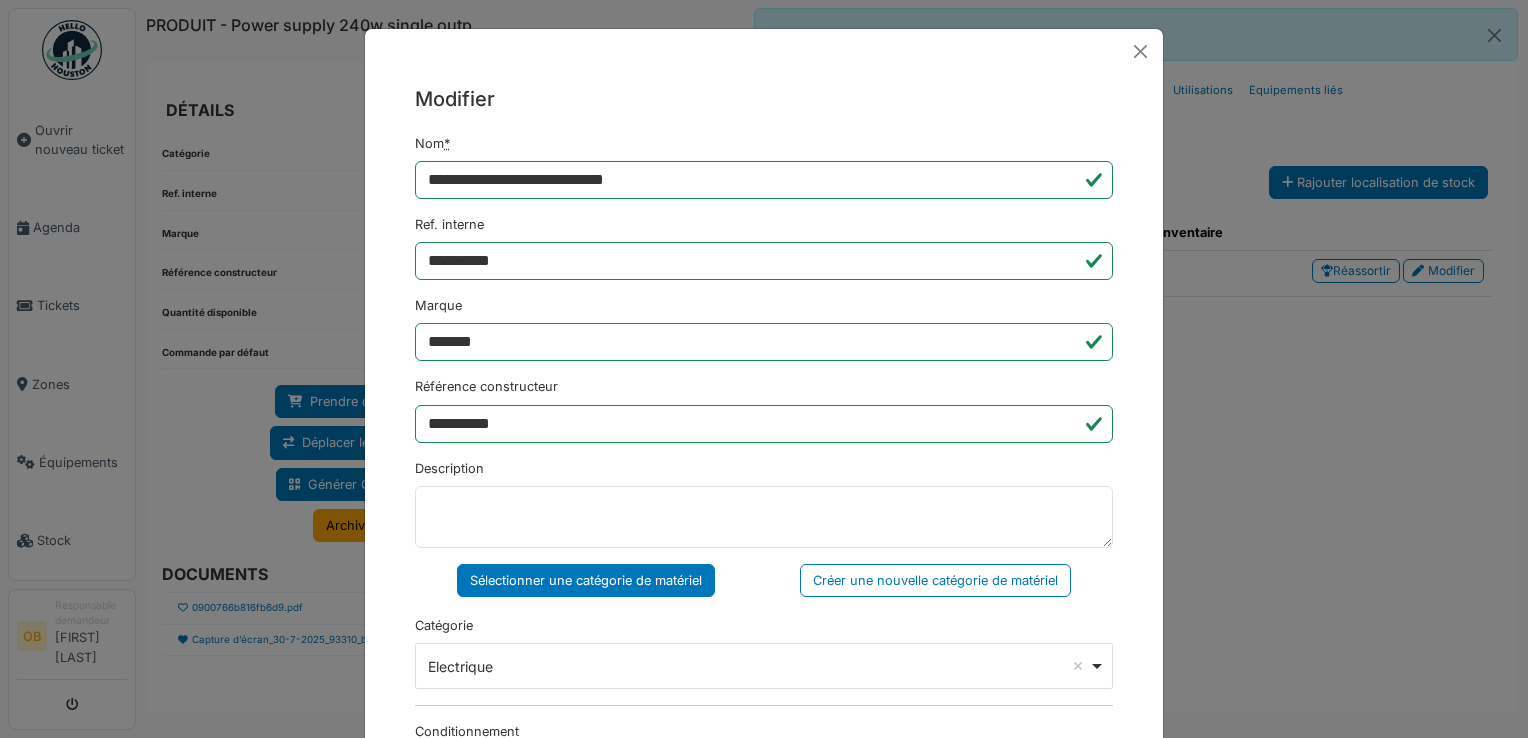 click on "**********" at bounding box center (764, 708) 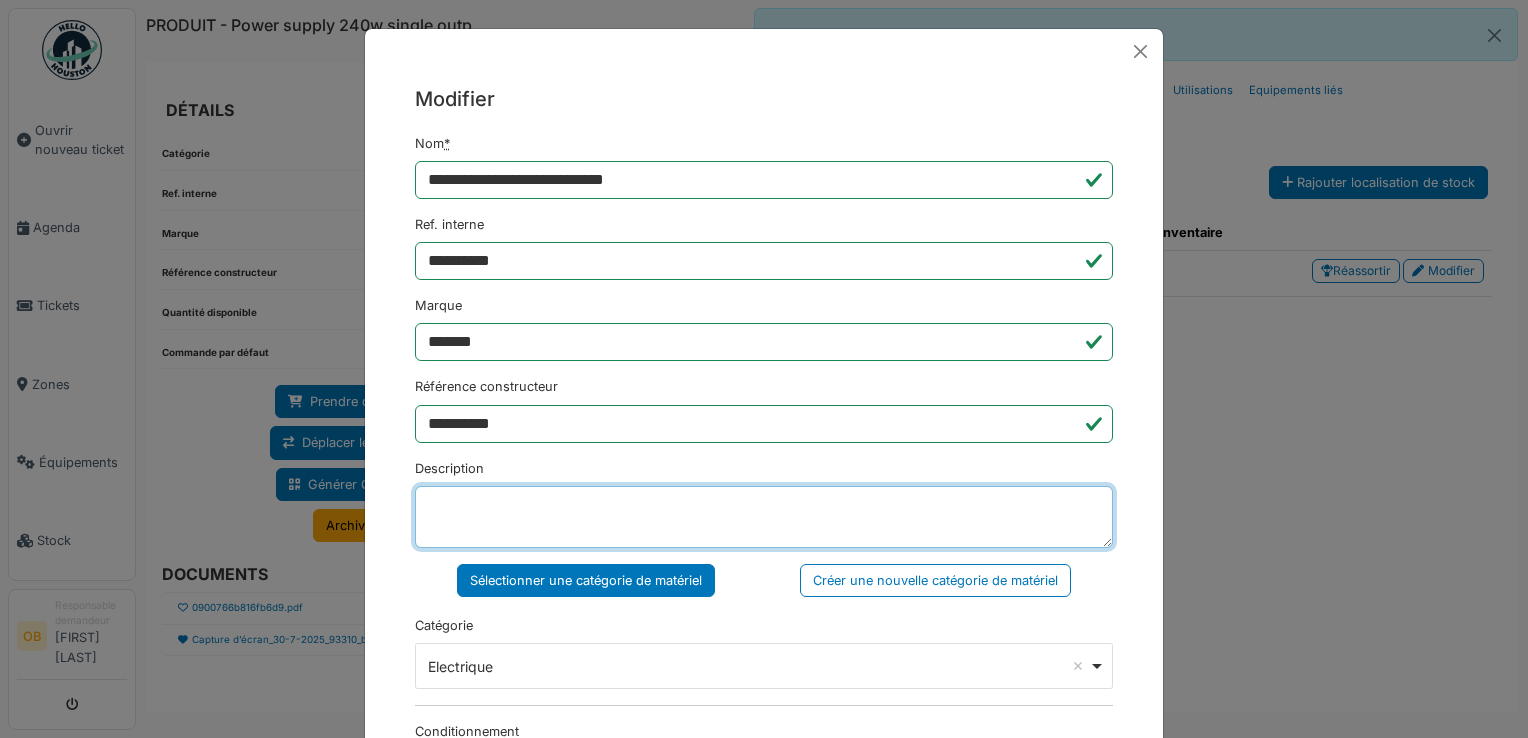 click on "Description" at bounding box center (764, 517) 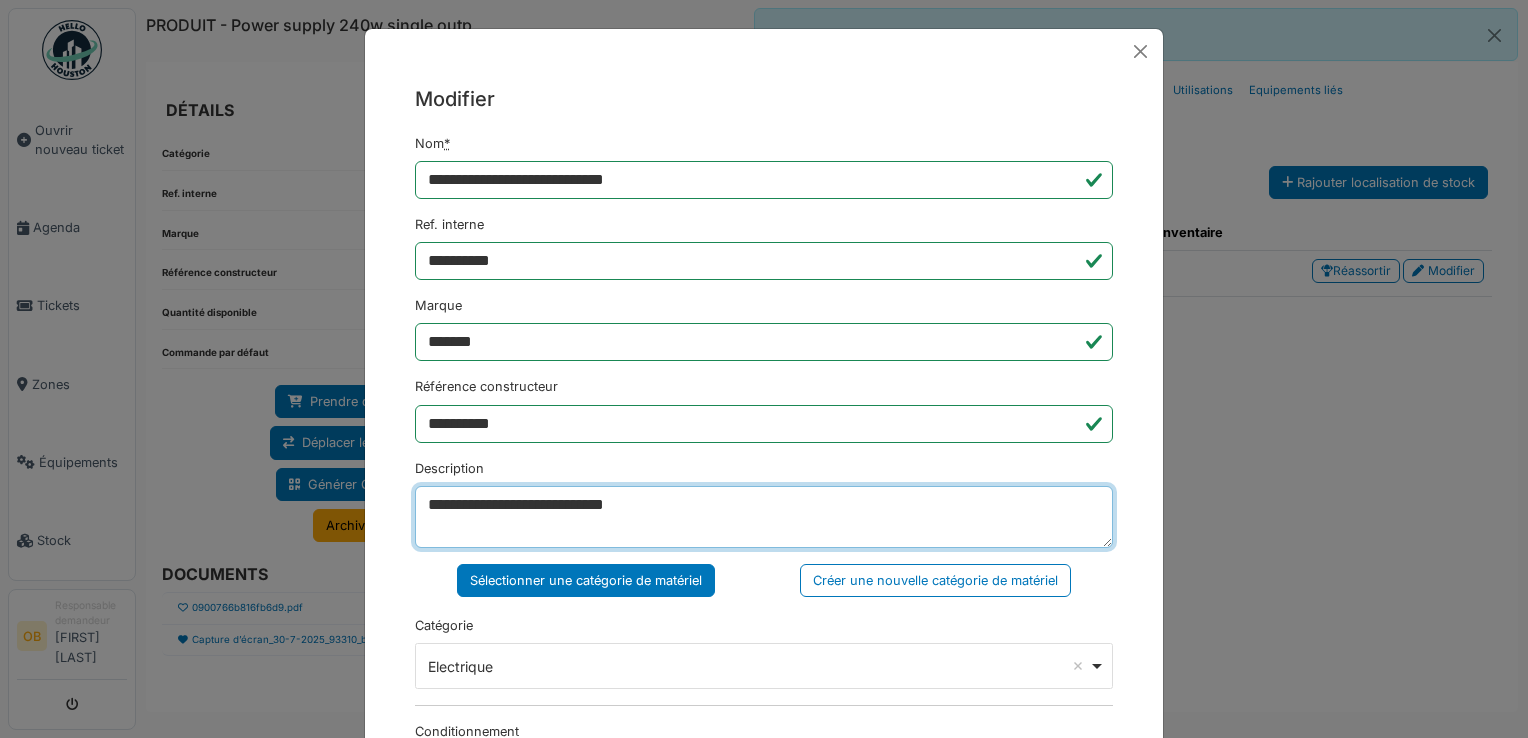 type on "**********" 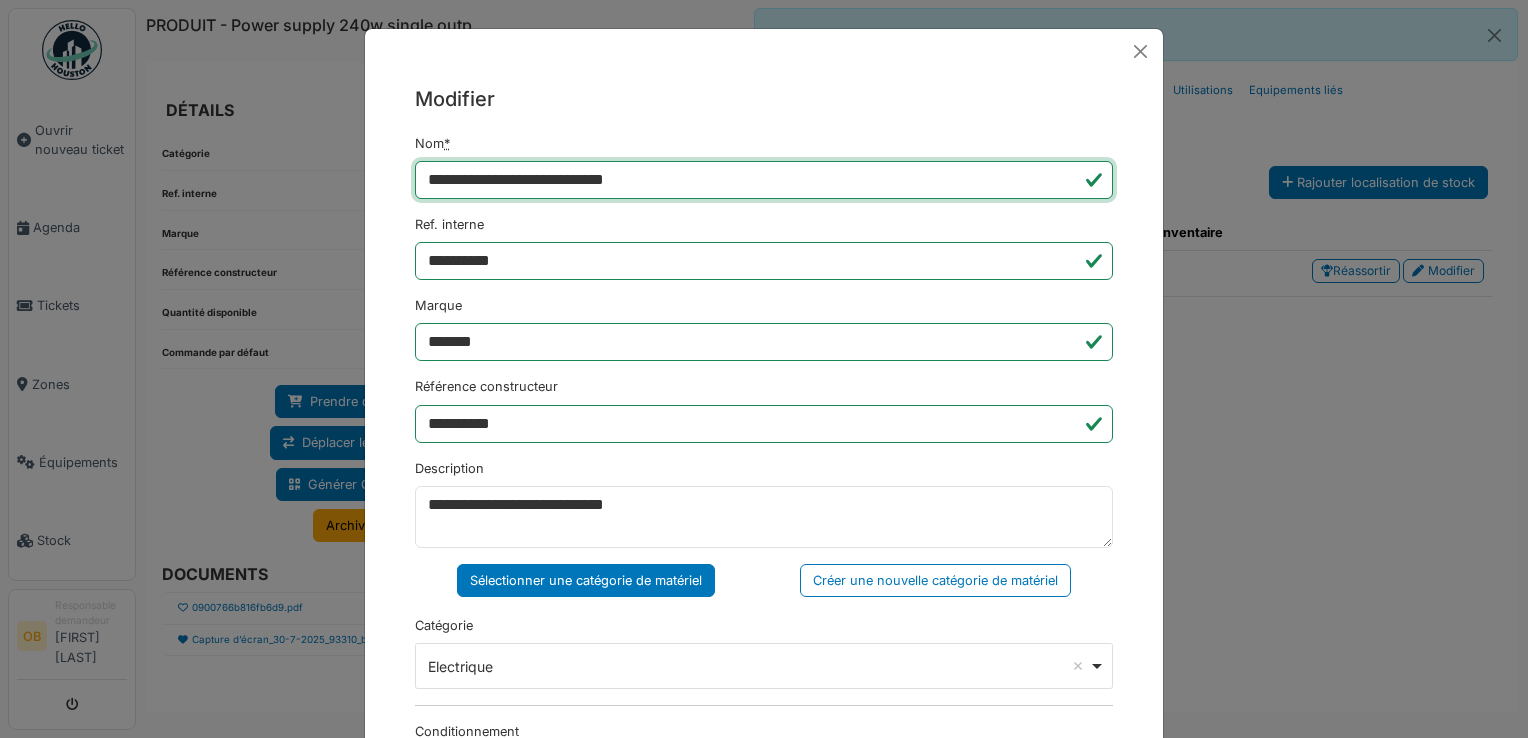 drag, startPoint x: 684, startPoint y: 193, endPoint x: 48, endPoint y: 350, distance: 655.0916 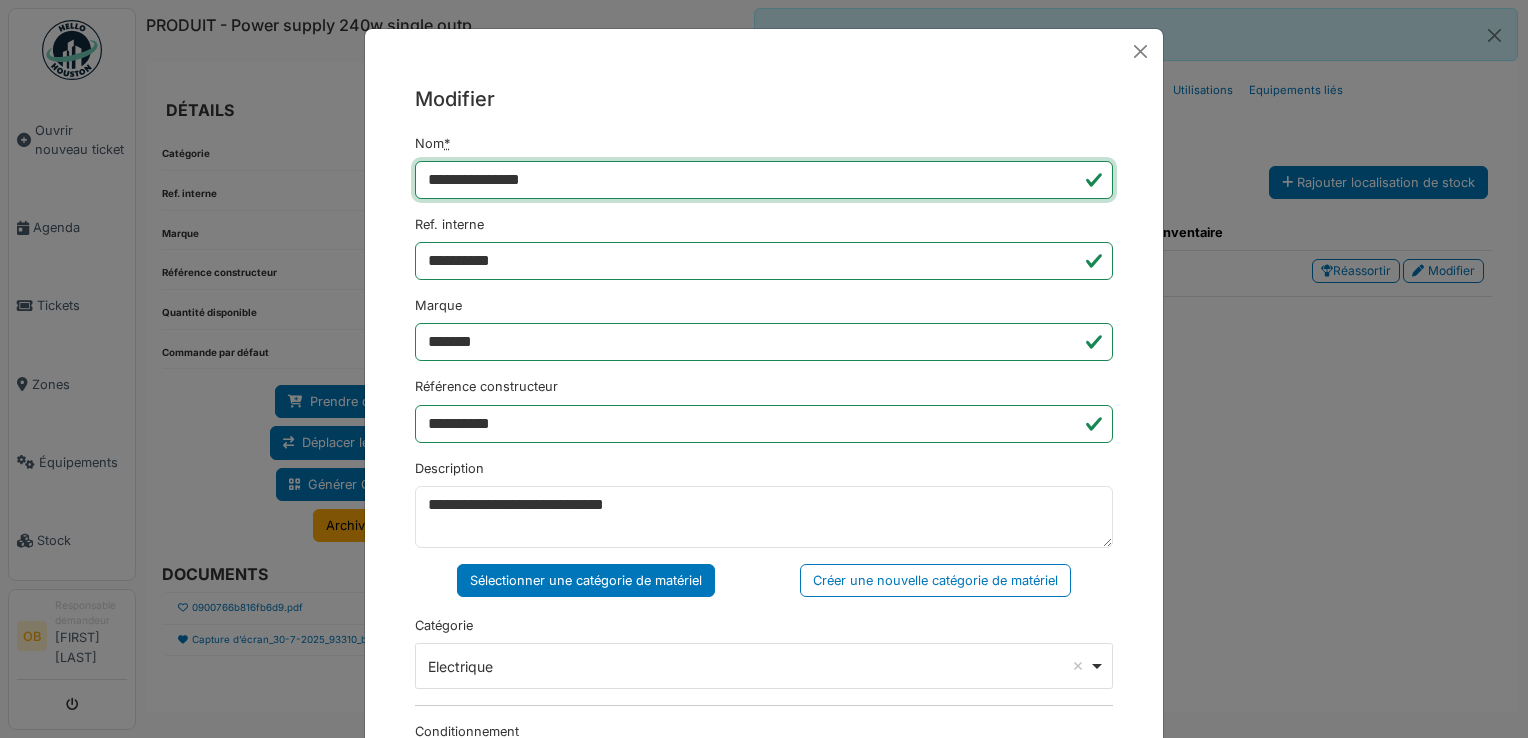 type on "**********" 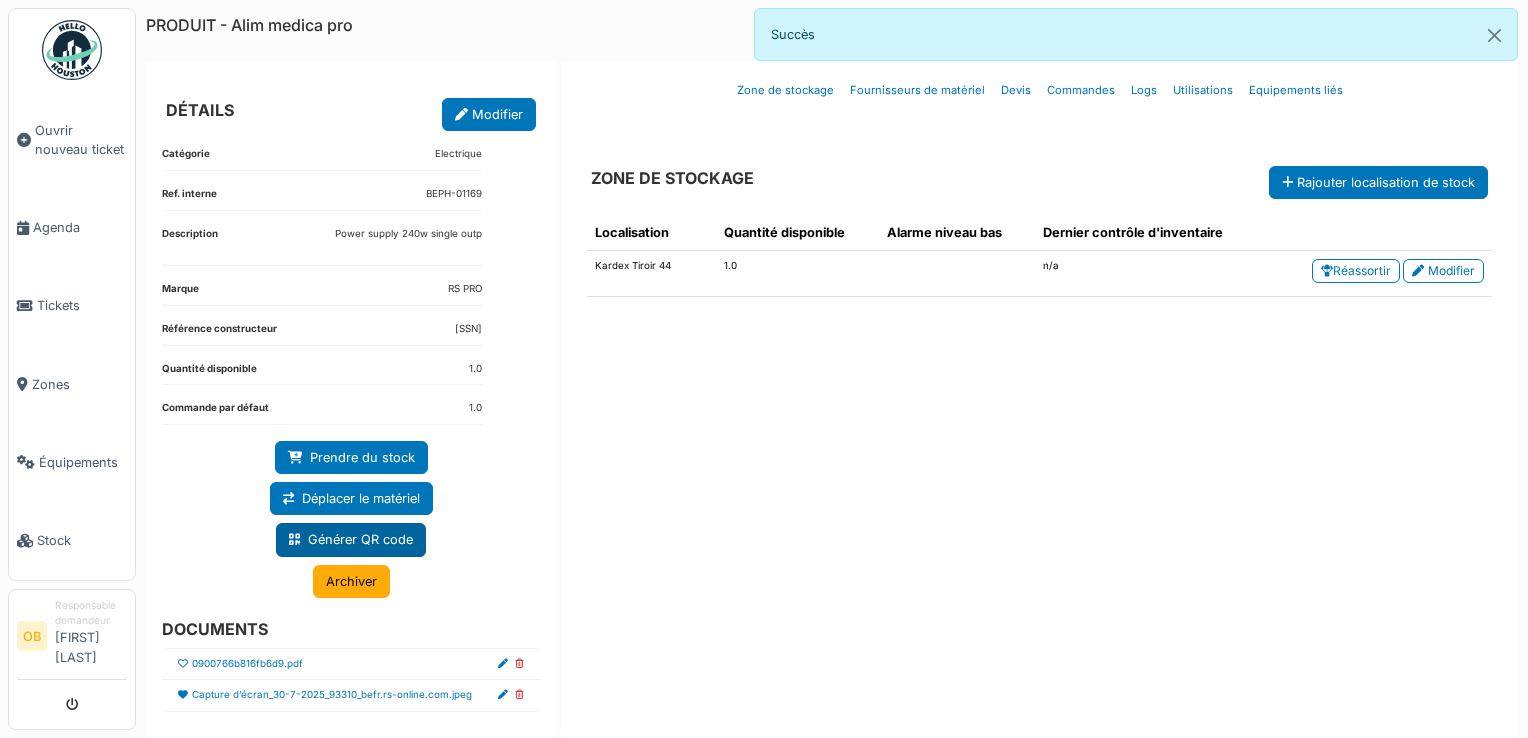 click on "Générer QR code" at bounding box center (351, 539) 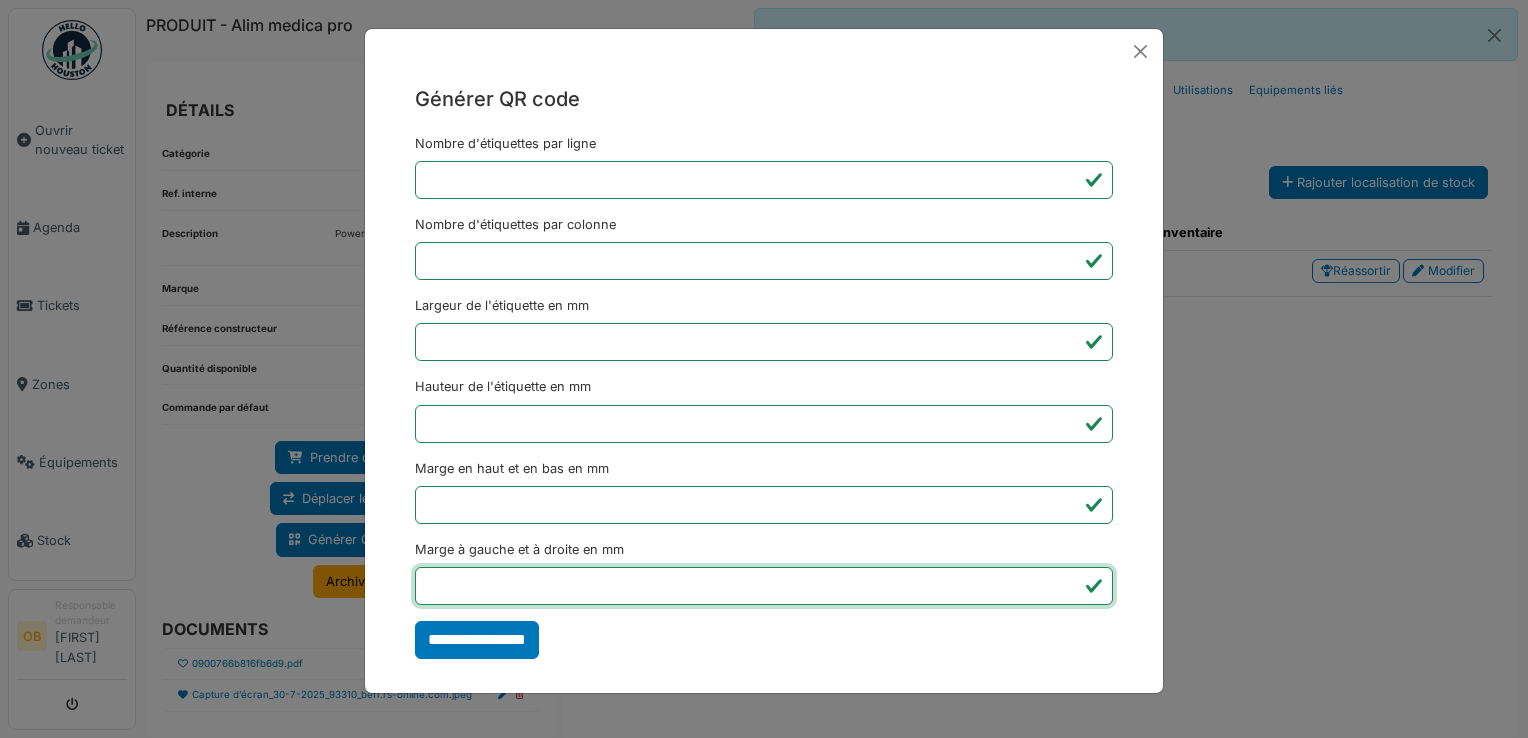 click on "*" at bounding box center (764, 586) 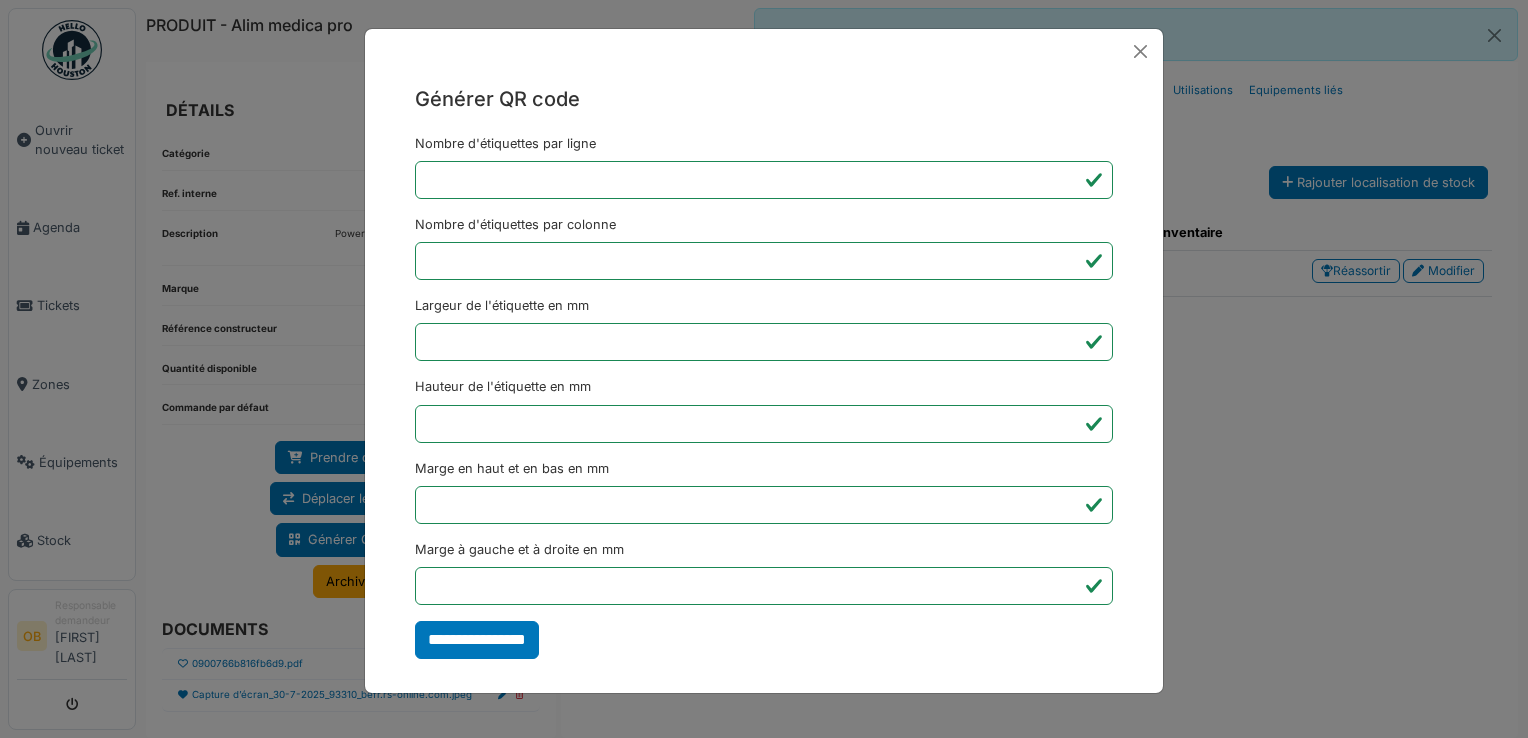 type on "*******" 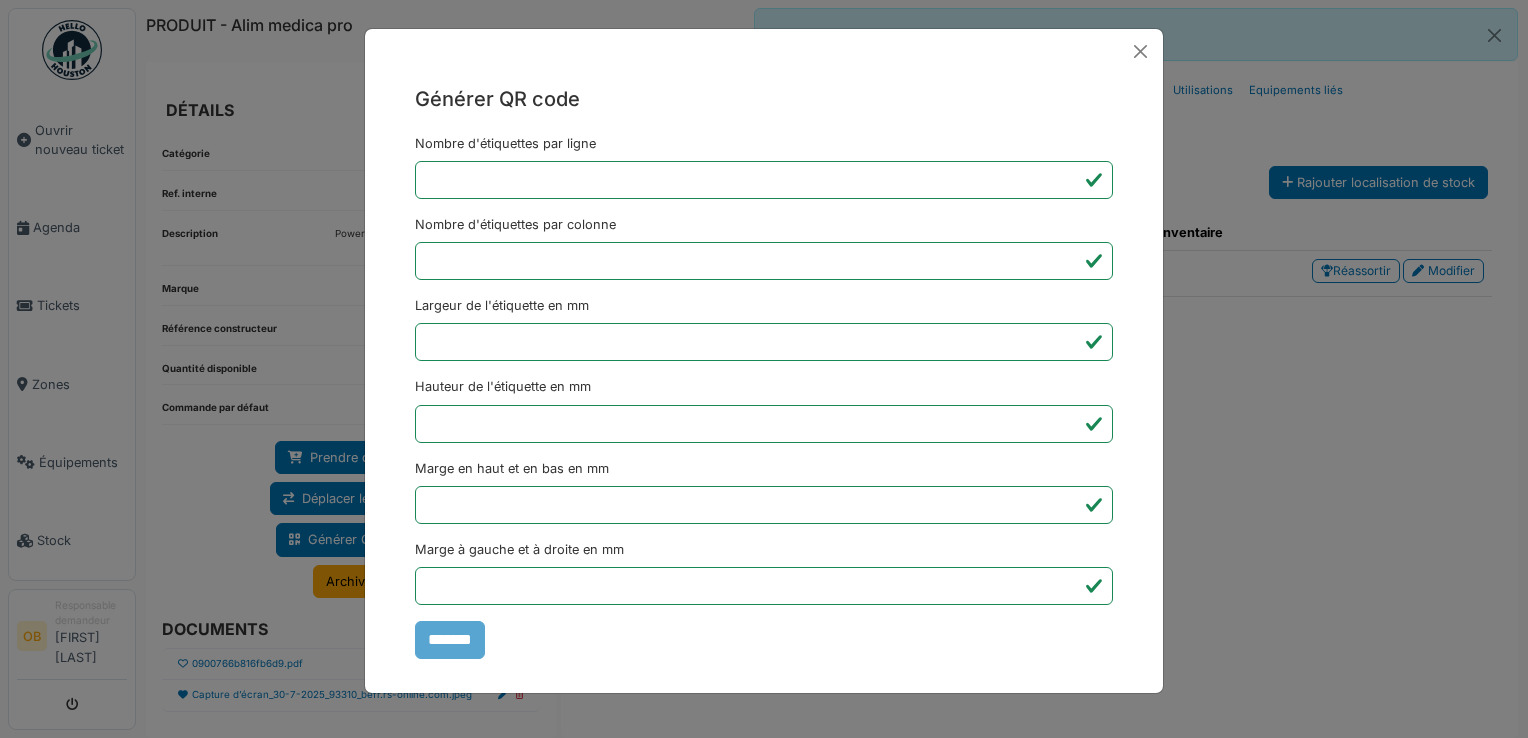 click on "Générer QR code
Nombre d'étiquettes par ligne
*
Nombre d'étiquettes par colonne
*
Largeur de l'étiquette en mm
**
Hauteur de l'étiquette en mm
**
Marge en haut et en bas en mm
*
Marge à gauche et à droite en mm
***
*******" at bounding box center (764, 369) 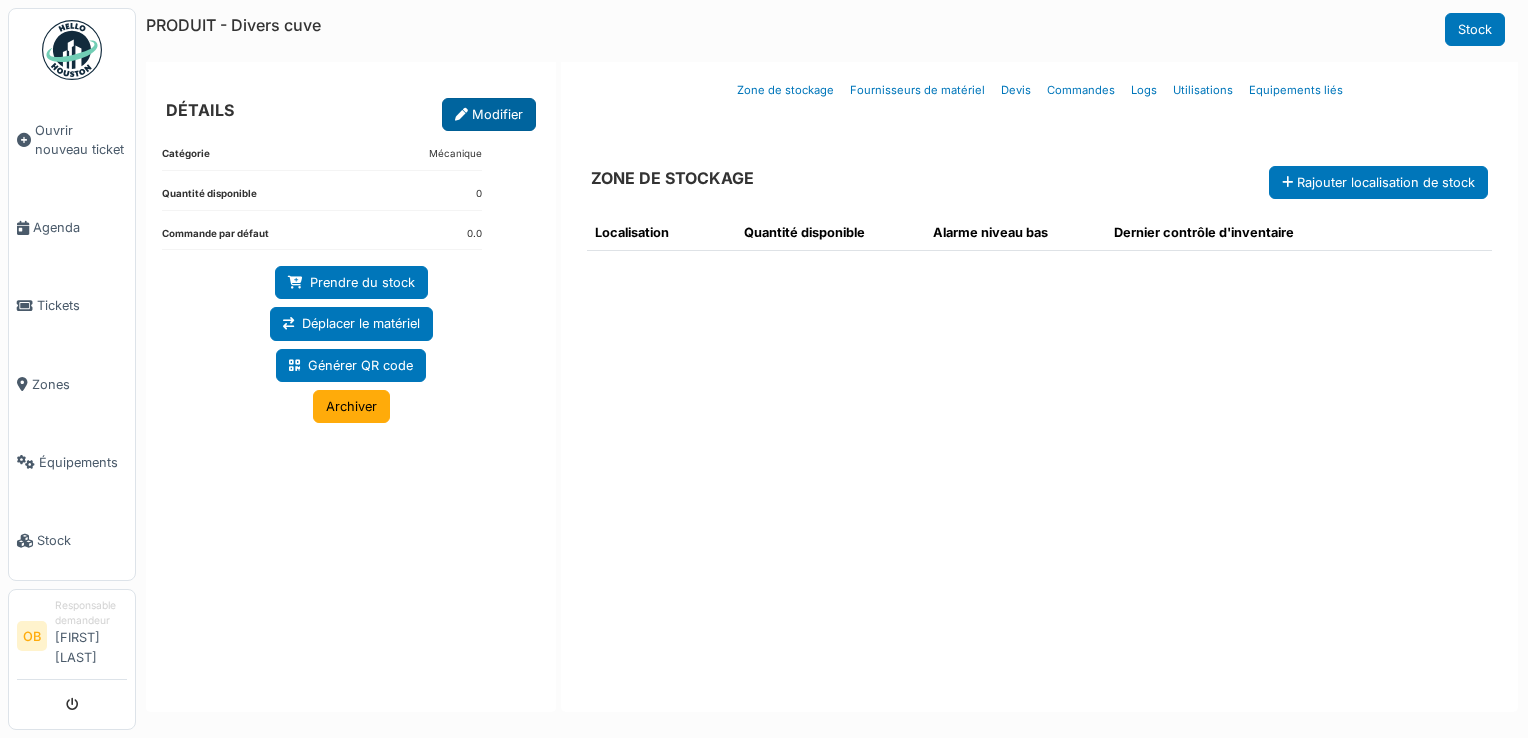 scroll, scrollTop: 0, scrollLeft: 0, axis: both 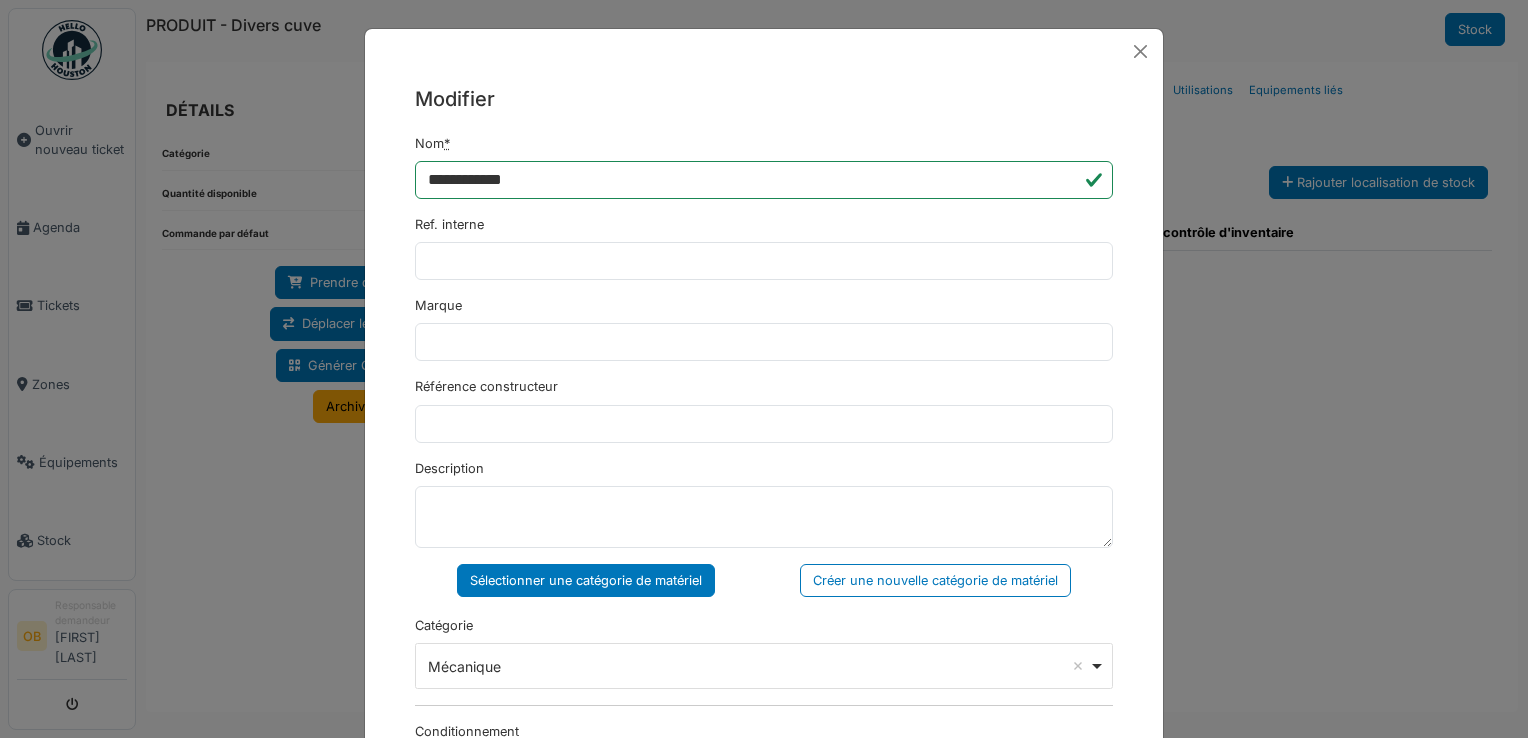 click on "**********" at bounding box center (764, 733) 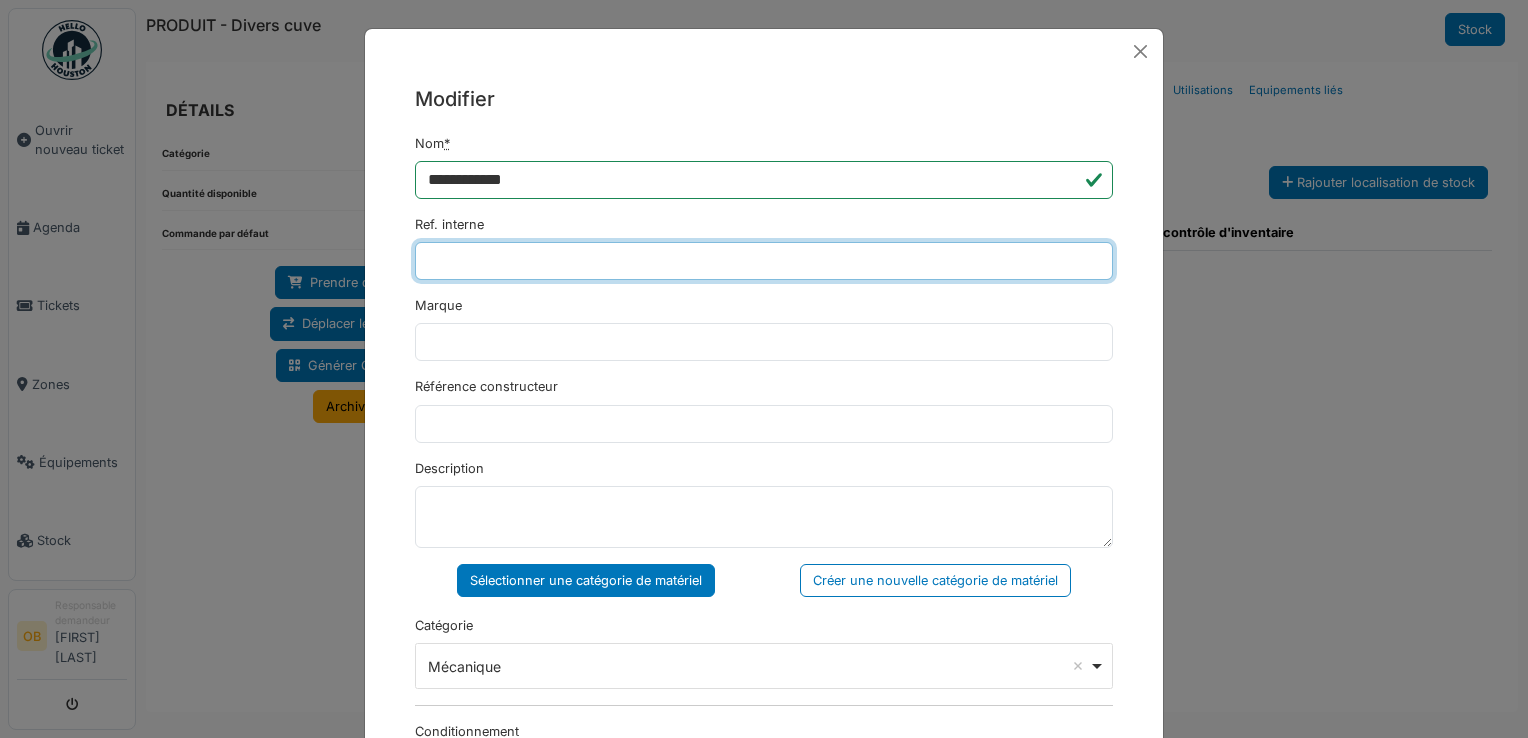 click on "Ref. interne" at bounding box center [764, 261] 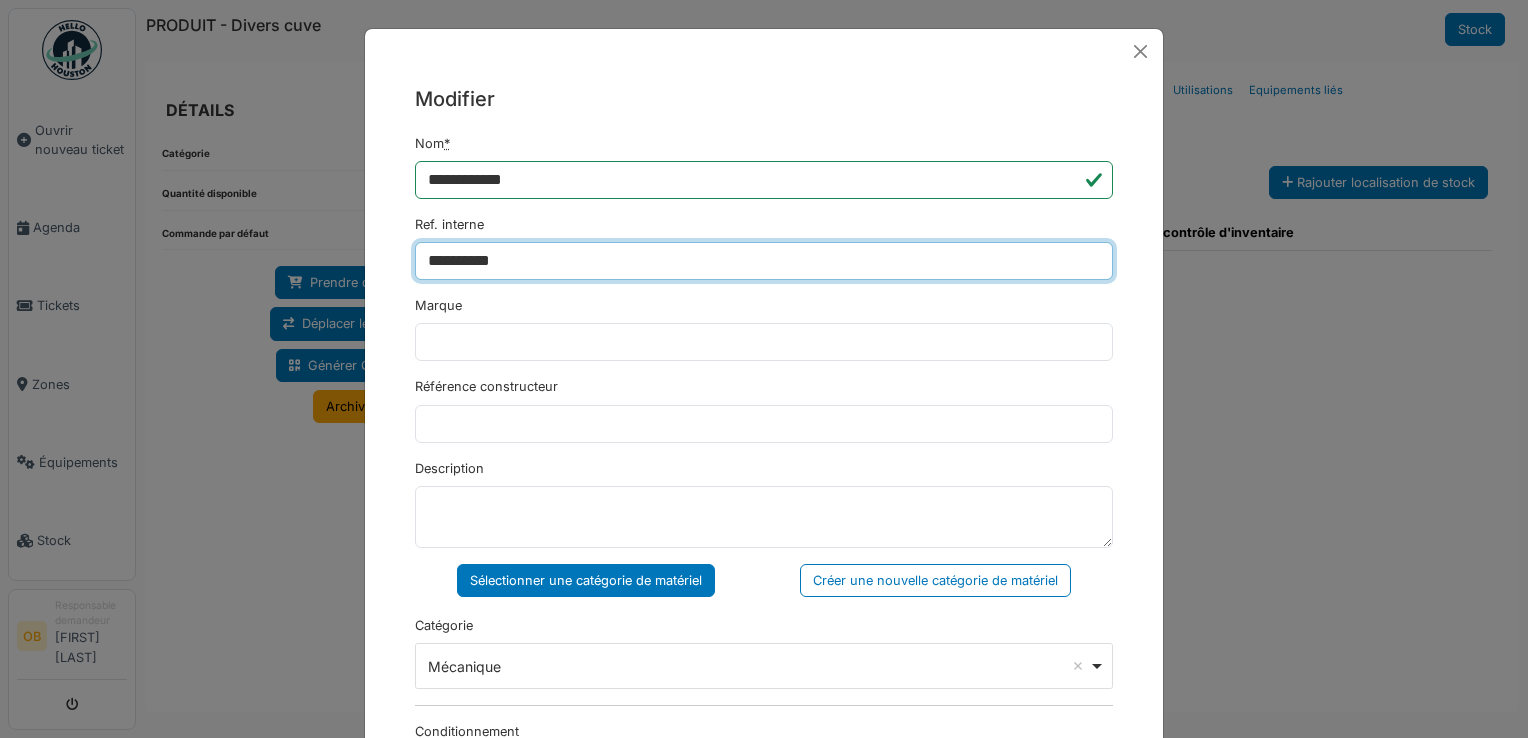 click on "**********" at bounding box center (764, 261) 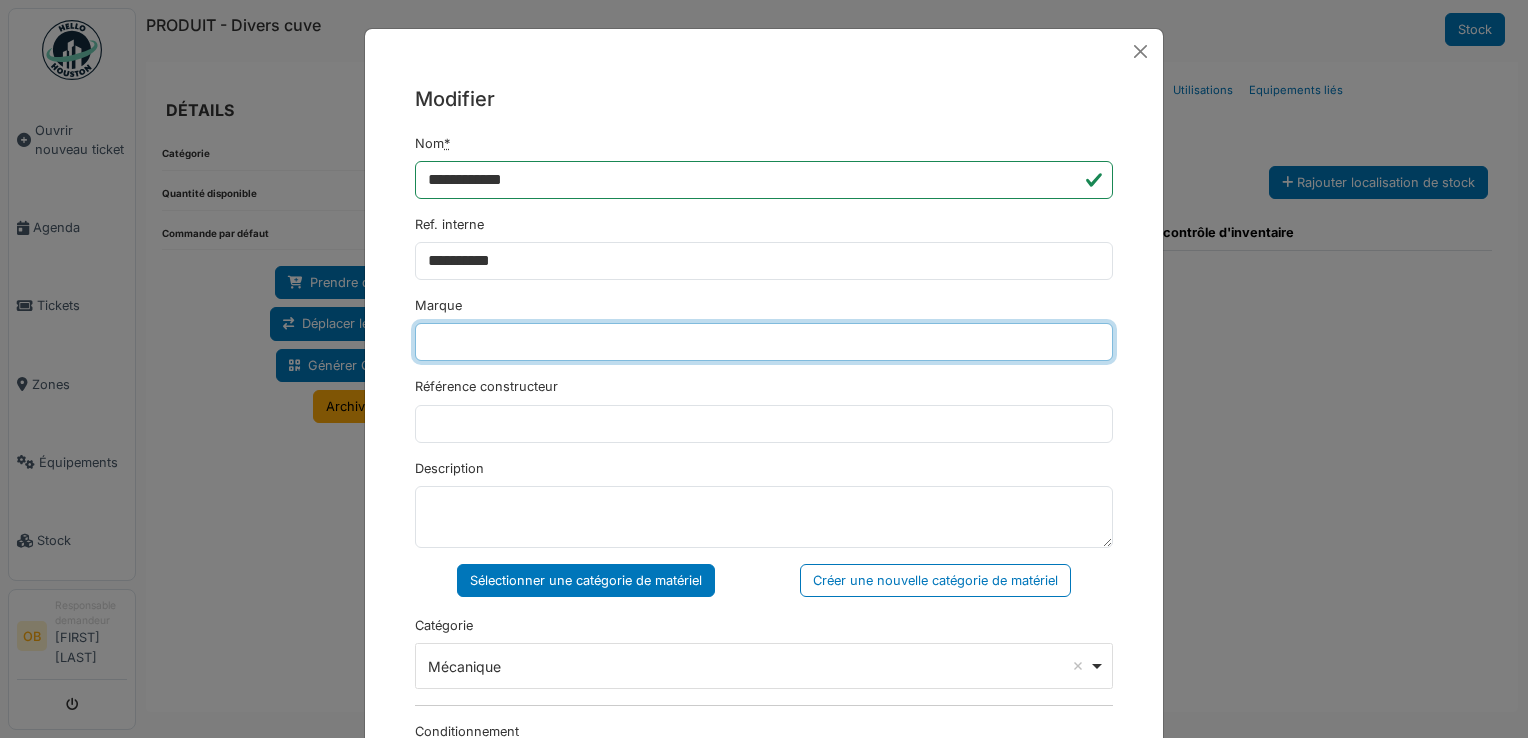 click on "Marque" at bounding box center (764, 342) 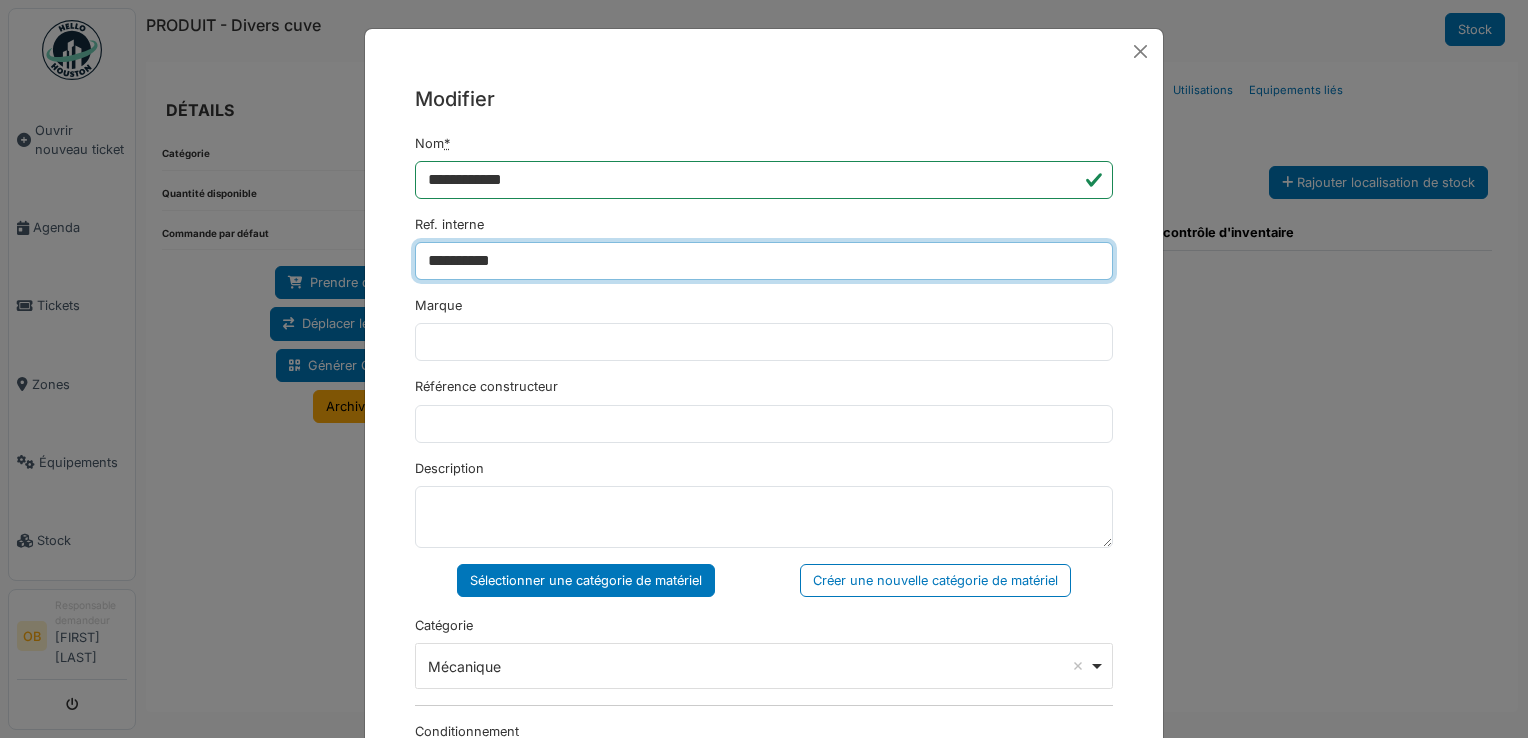 click on "**********" at bounding box center (764, 261) 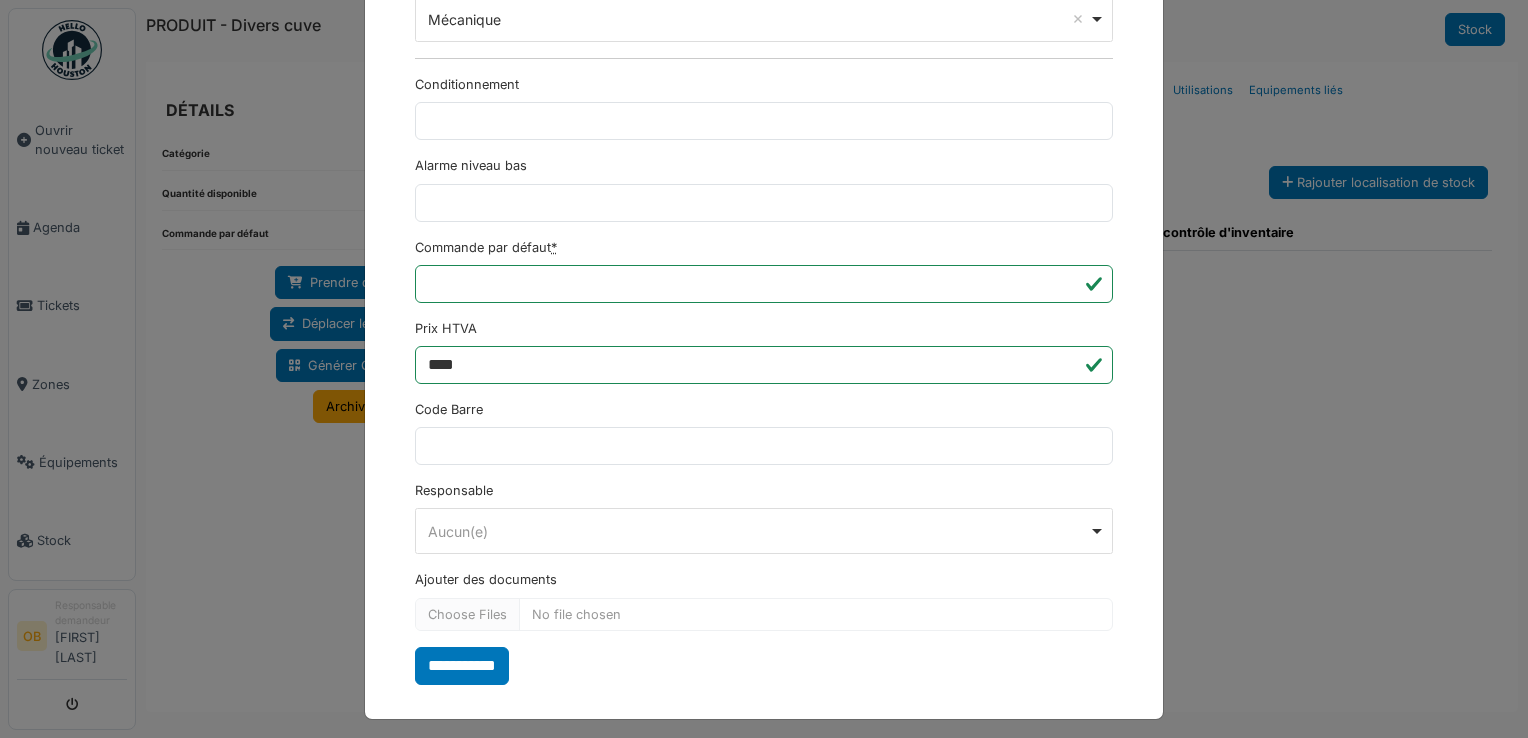 scroll, scrollTop: 650, scrollLeft: 0, axis: vertical 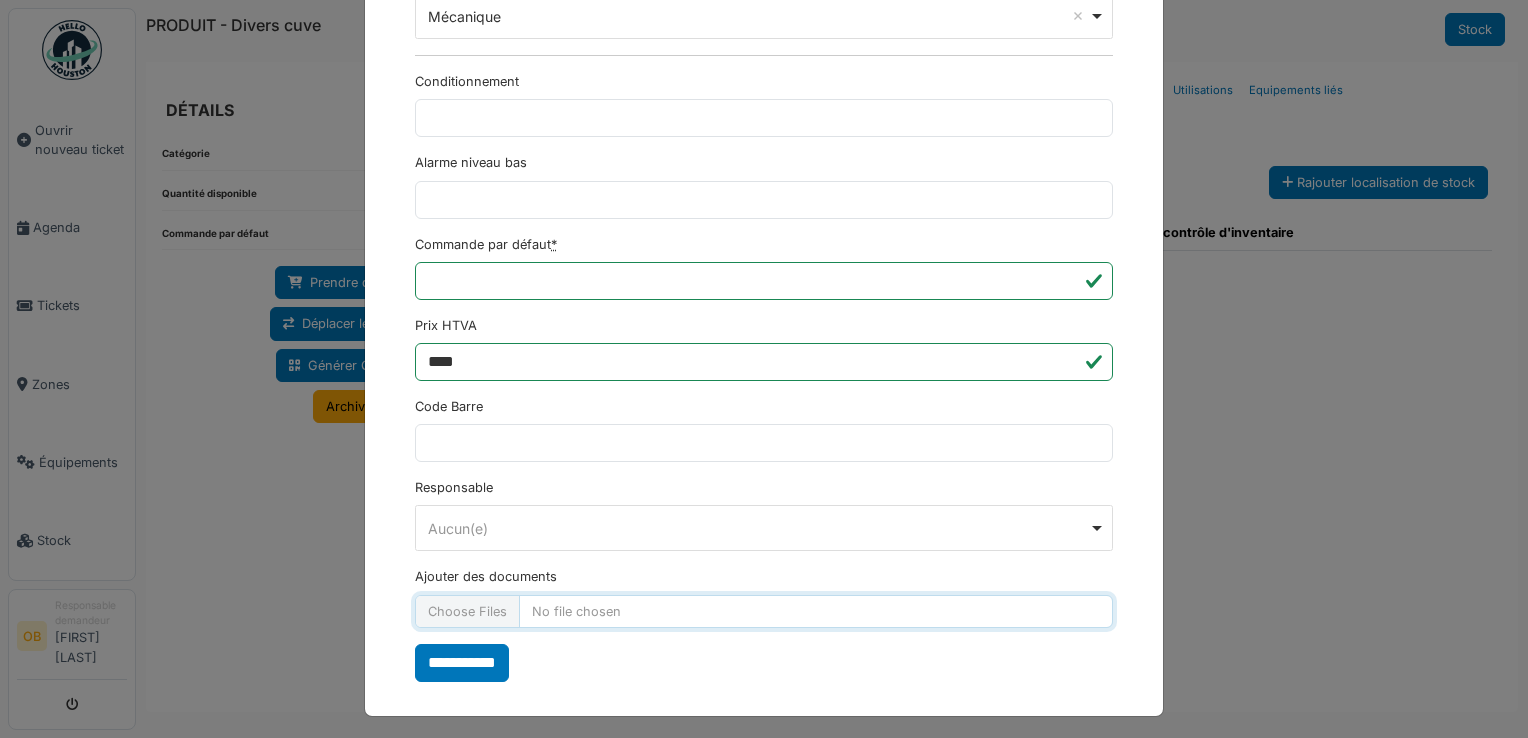 click on "Ajouter des documents" at bounding box center (764, 611) 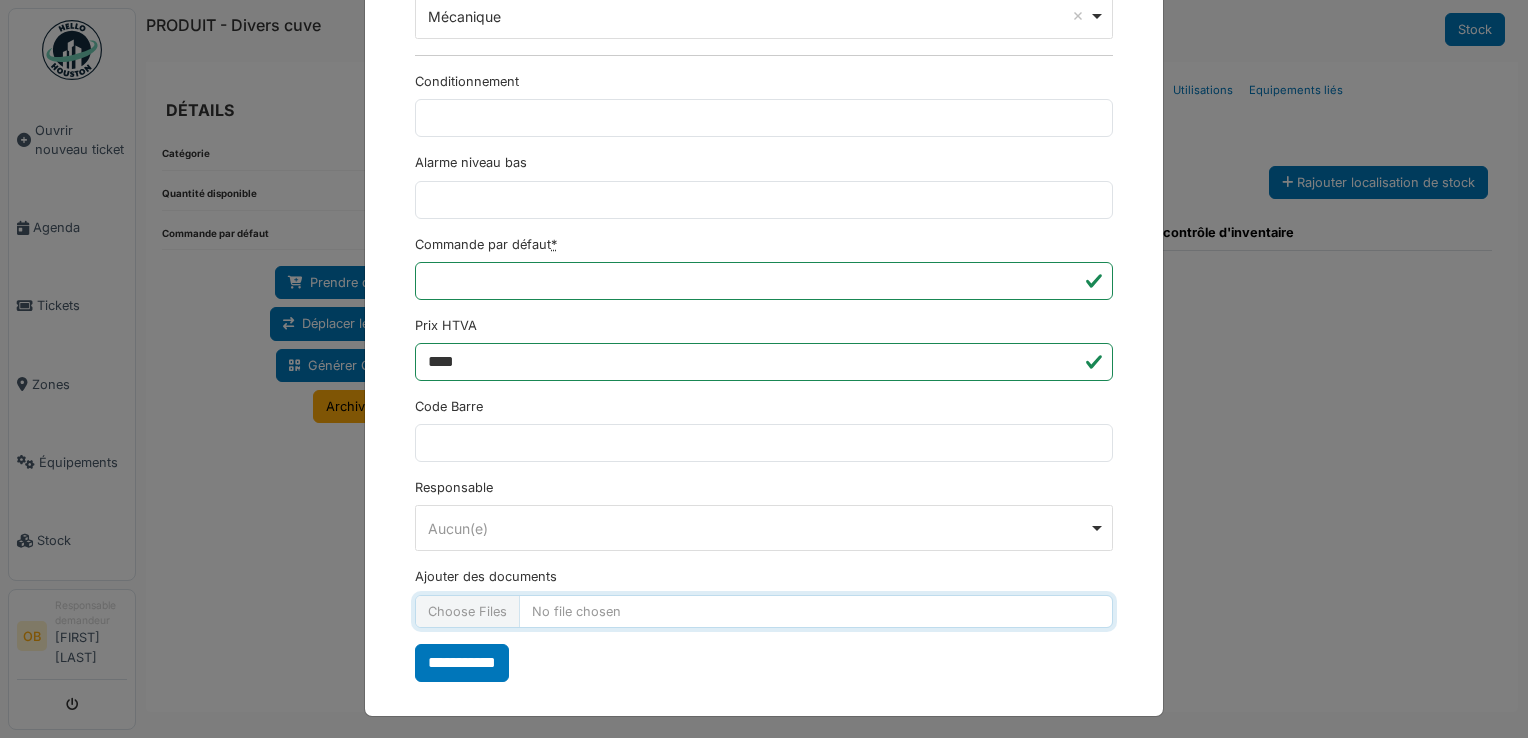 type on "**********" 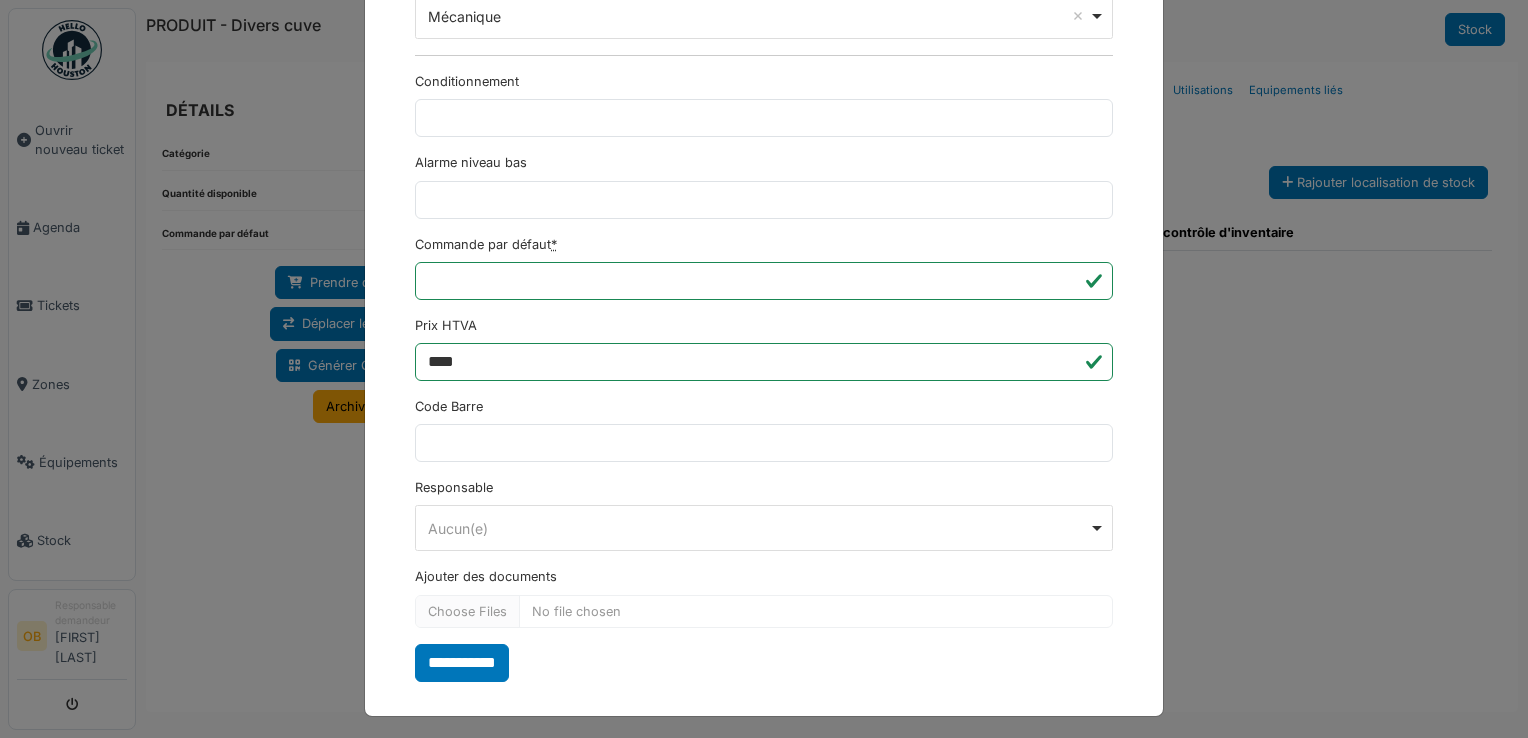 click on "**********" at bounding box center [764, 58] 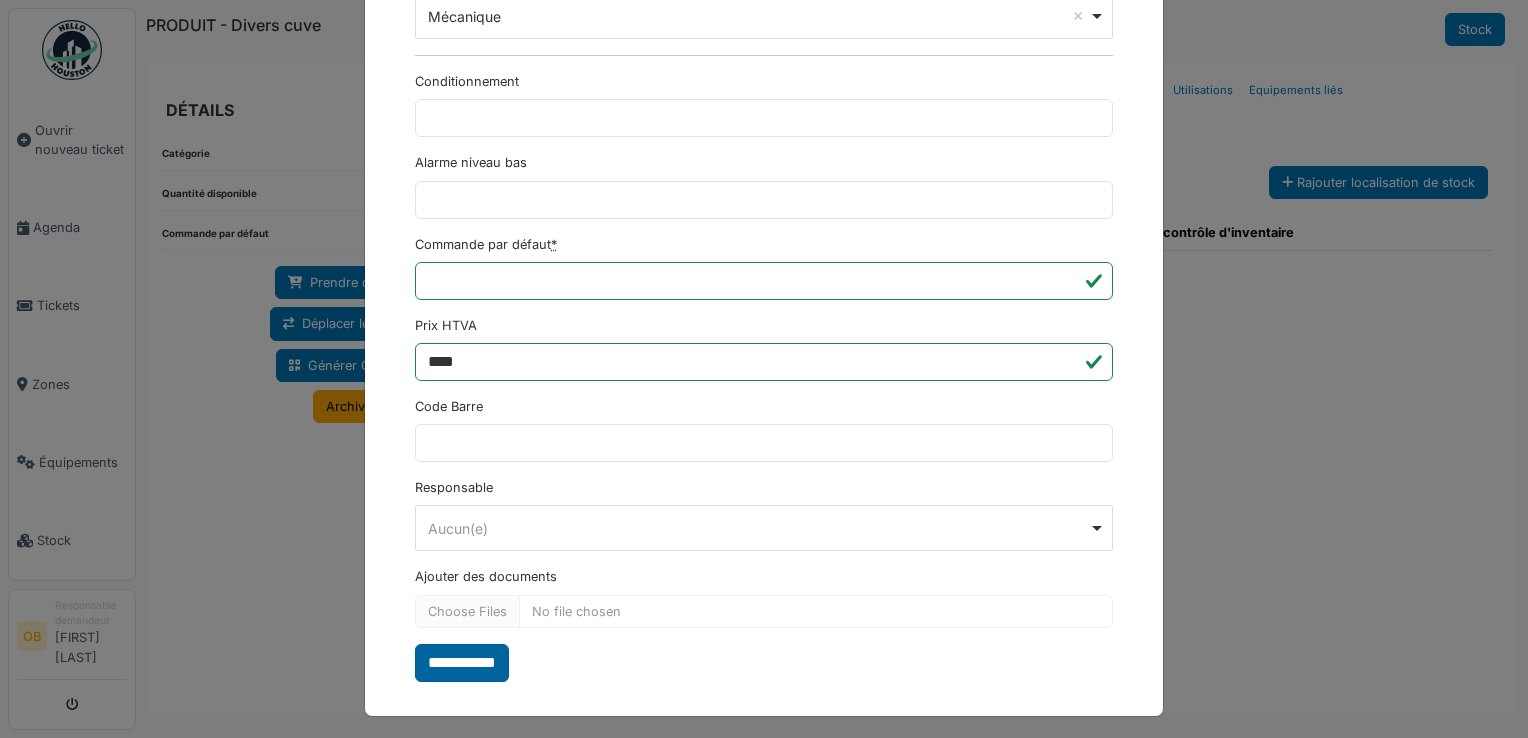 click on "**********" at bounding box center (462, 663) 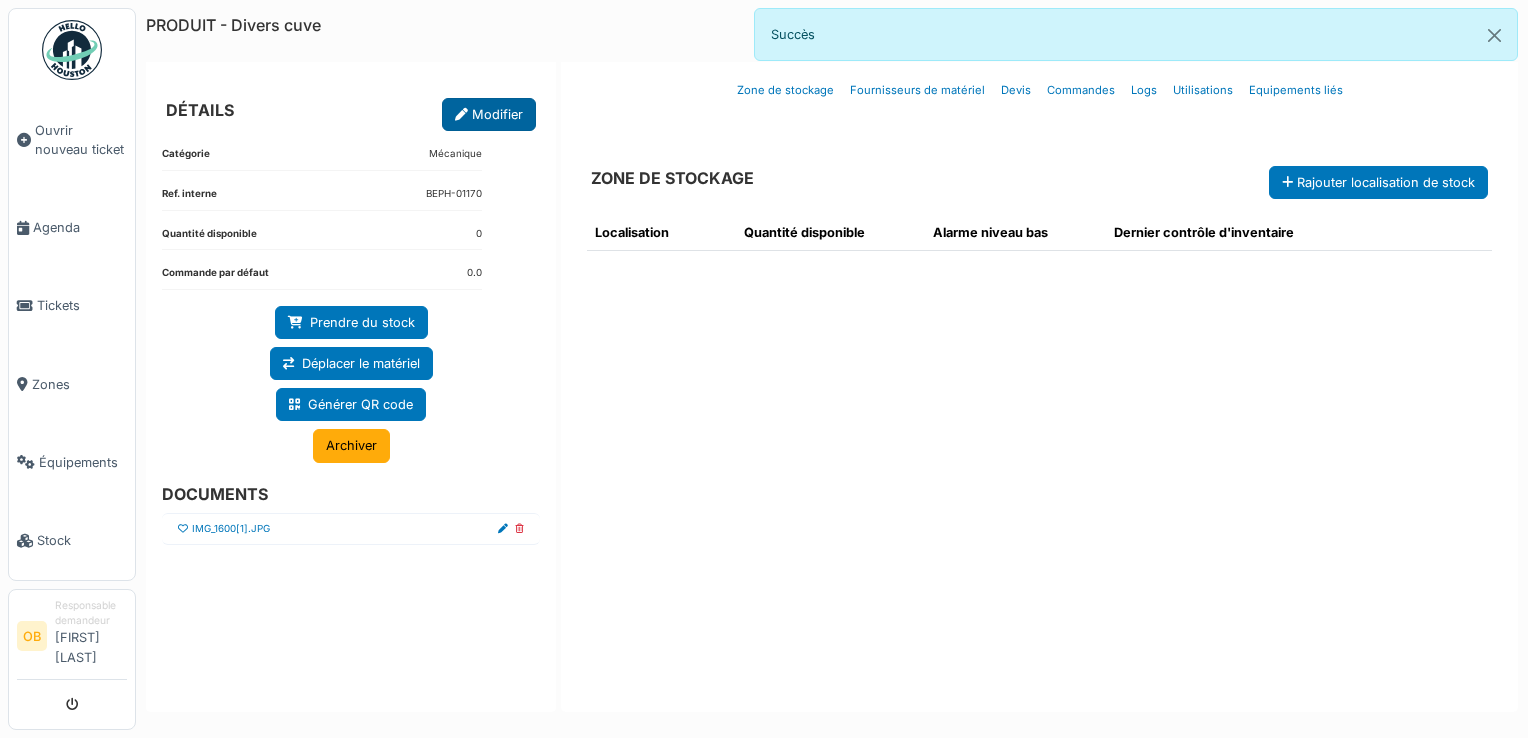 click on "Modifier" at bounding box center (489, 114) 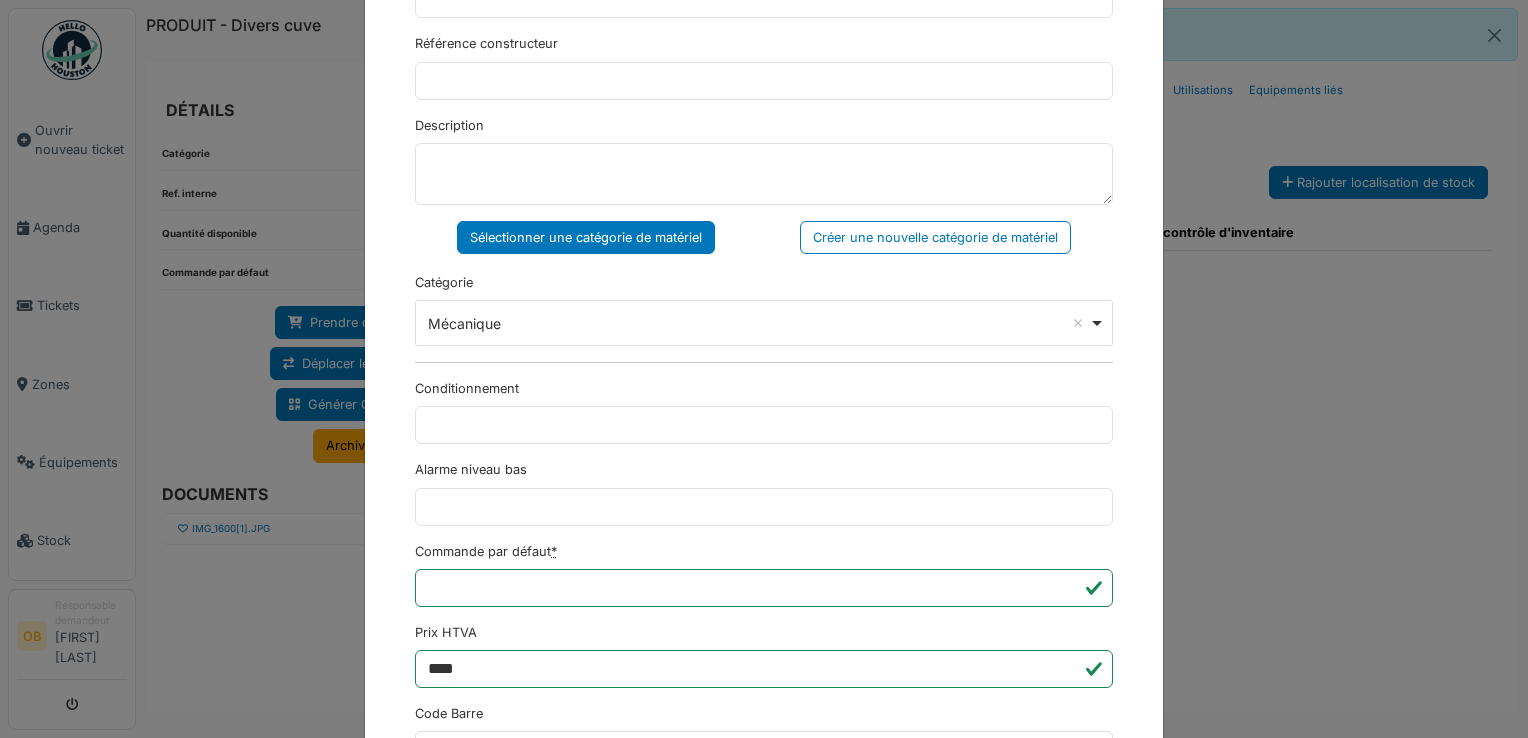 scroll, scrollTop: 650, scrollLeft: 0, axis: vertical 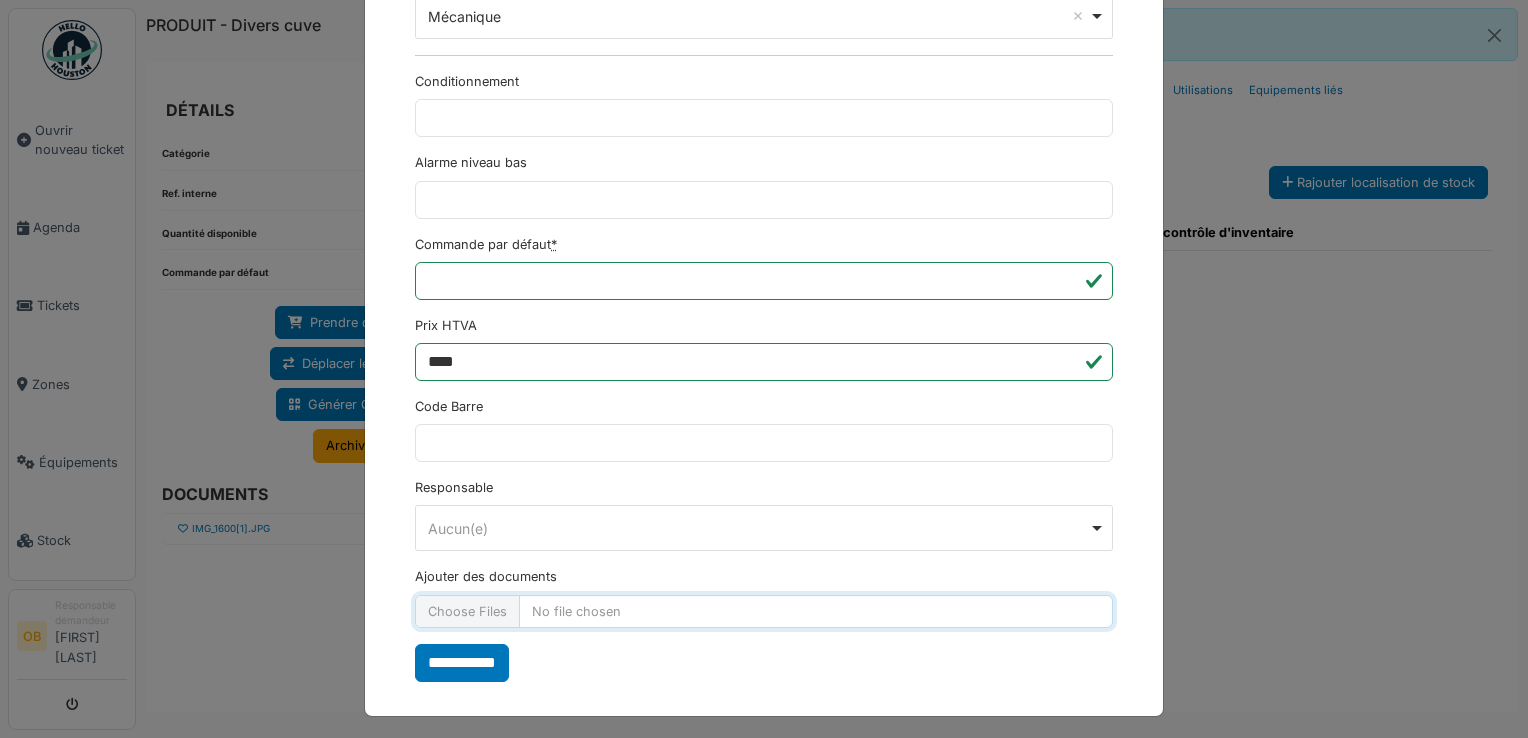 click on "Ajouter des documents" at bounding box center [764, 611] 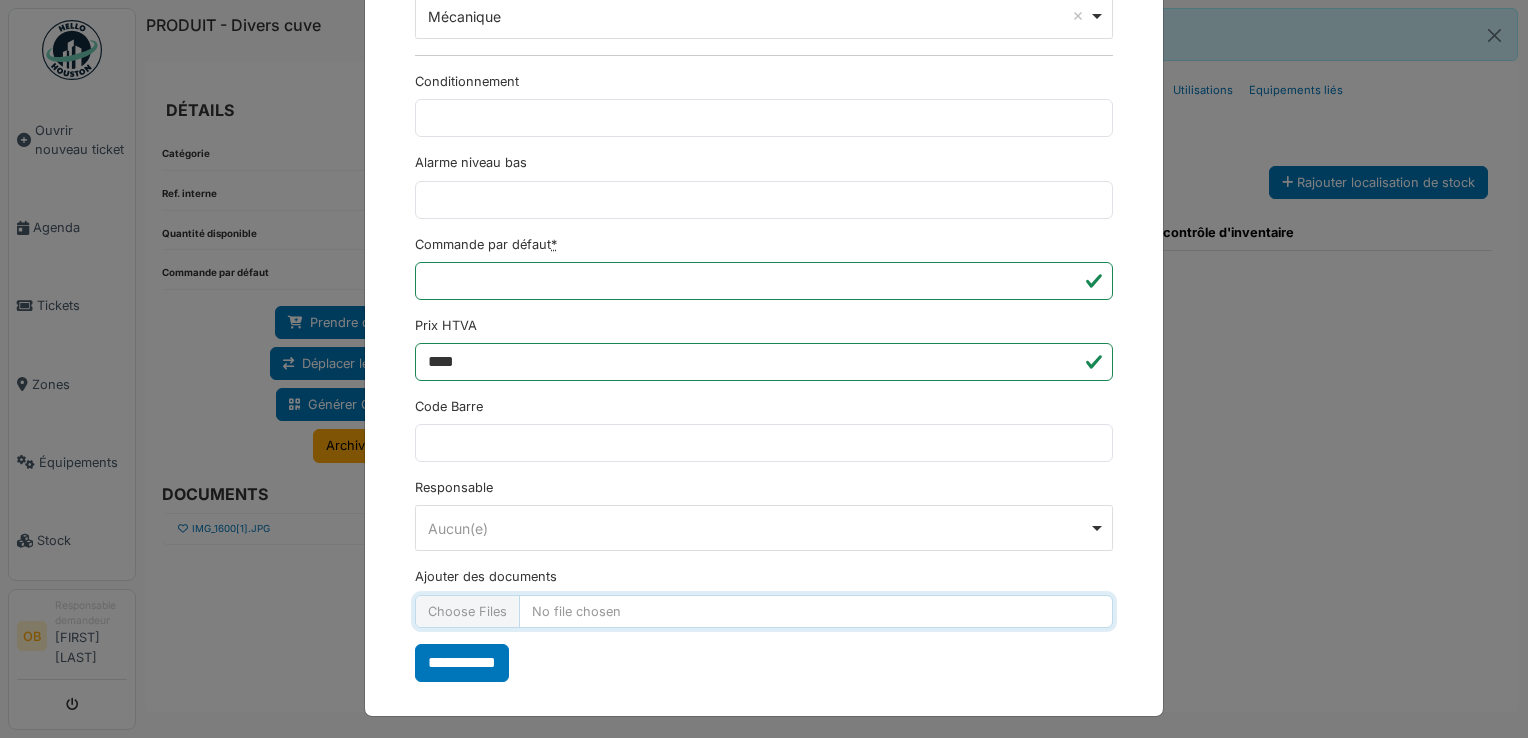 type on "**********" 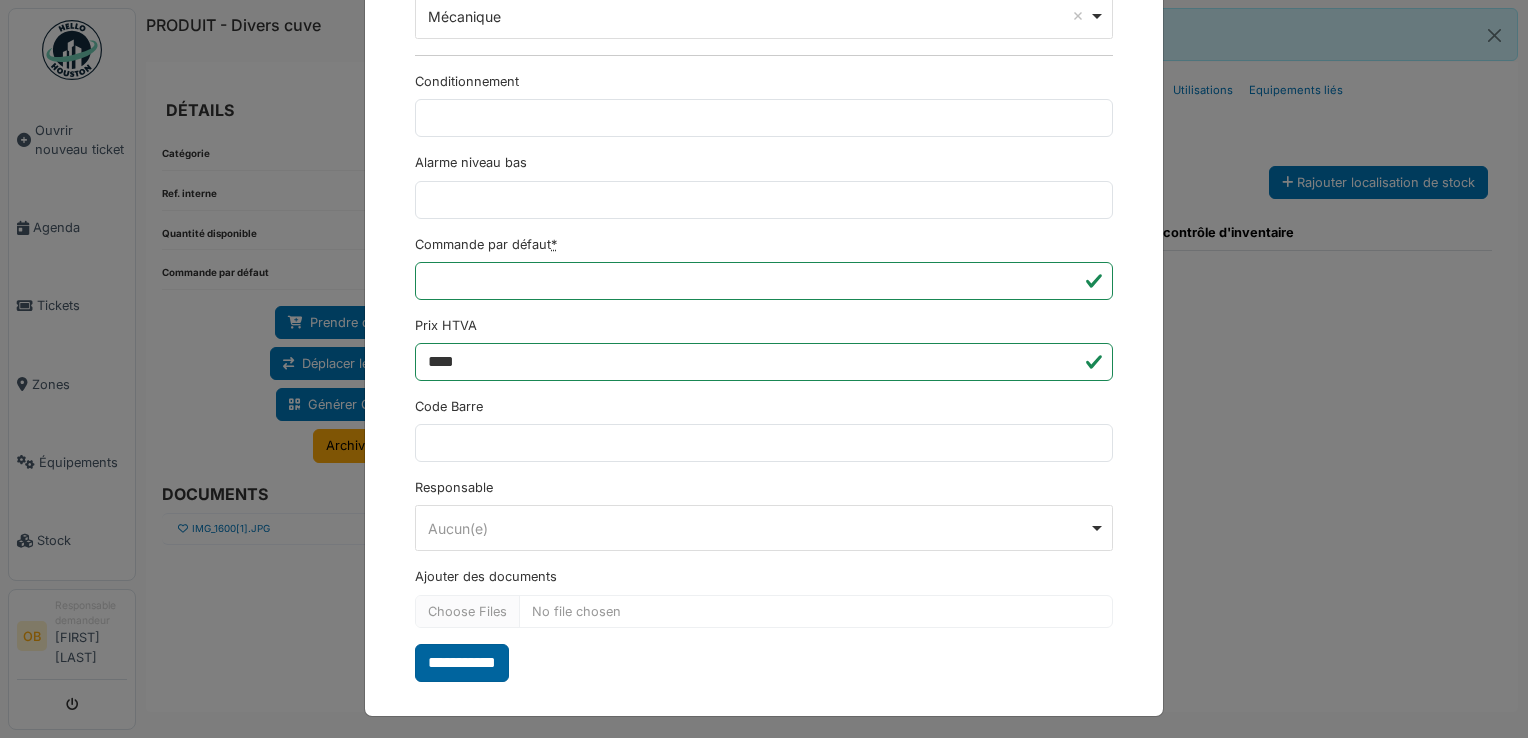 click on "**********" at bounding box center [462, 663] 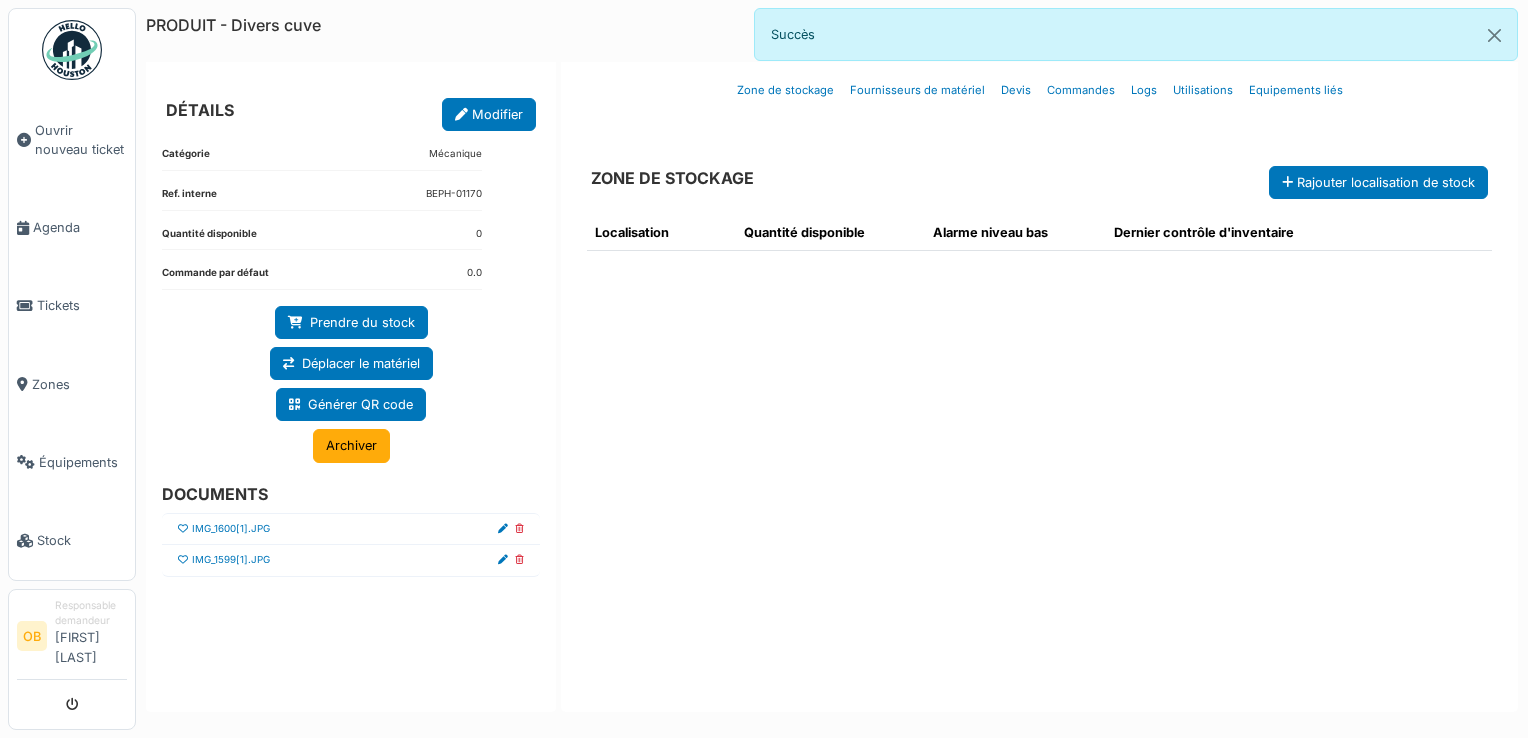 click at bounding box center (183, 529) 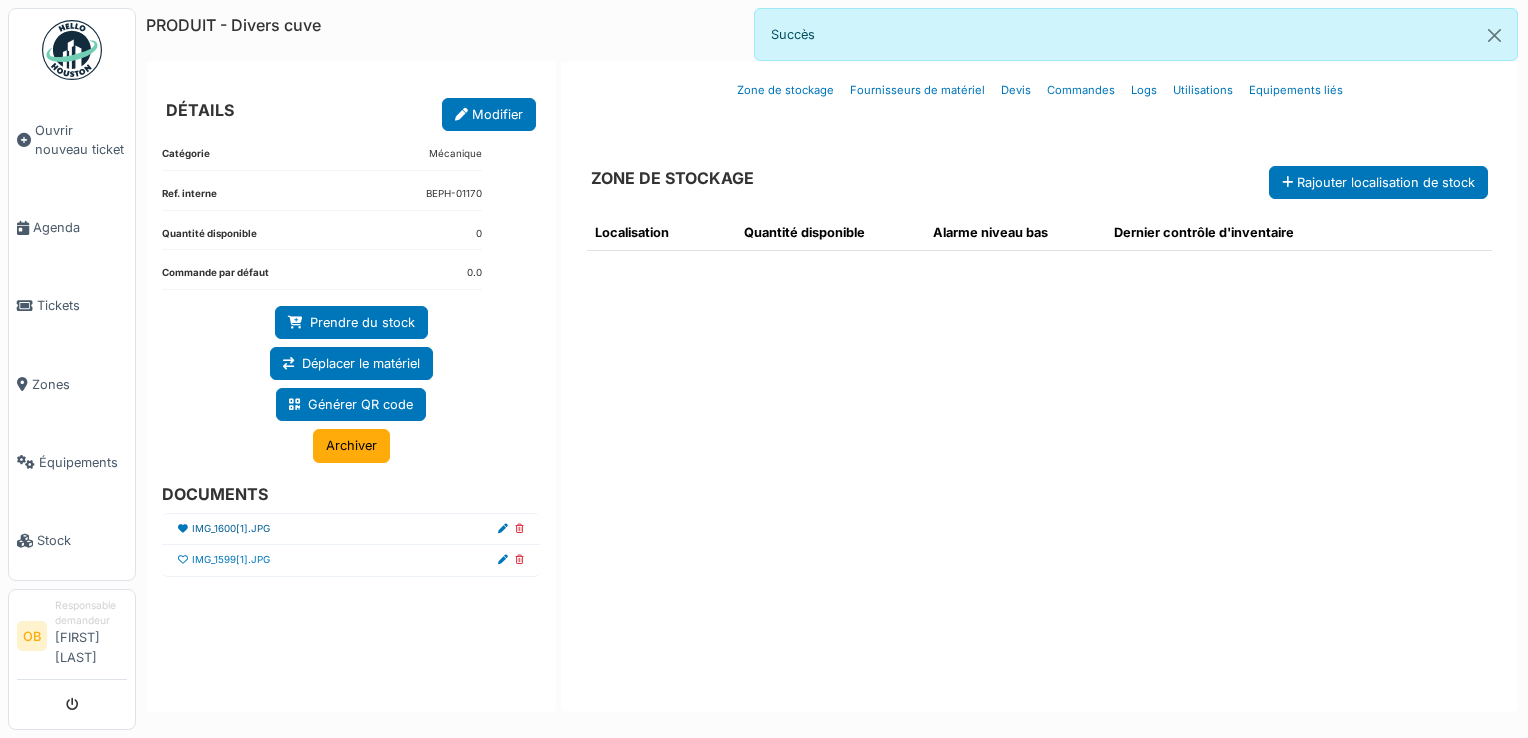 click on "IMG_1600[1].JPG" at bounding box center [231, 529] 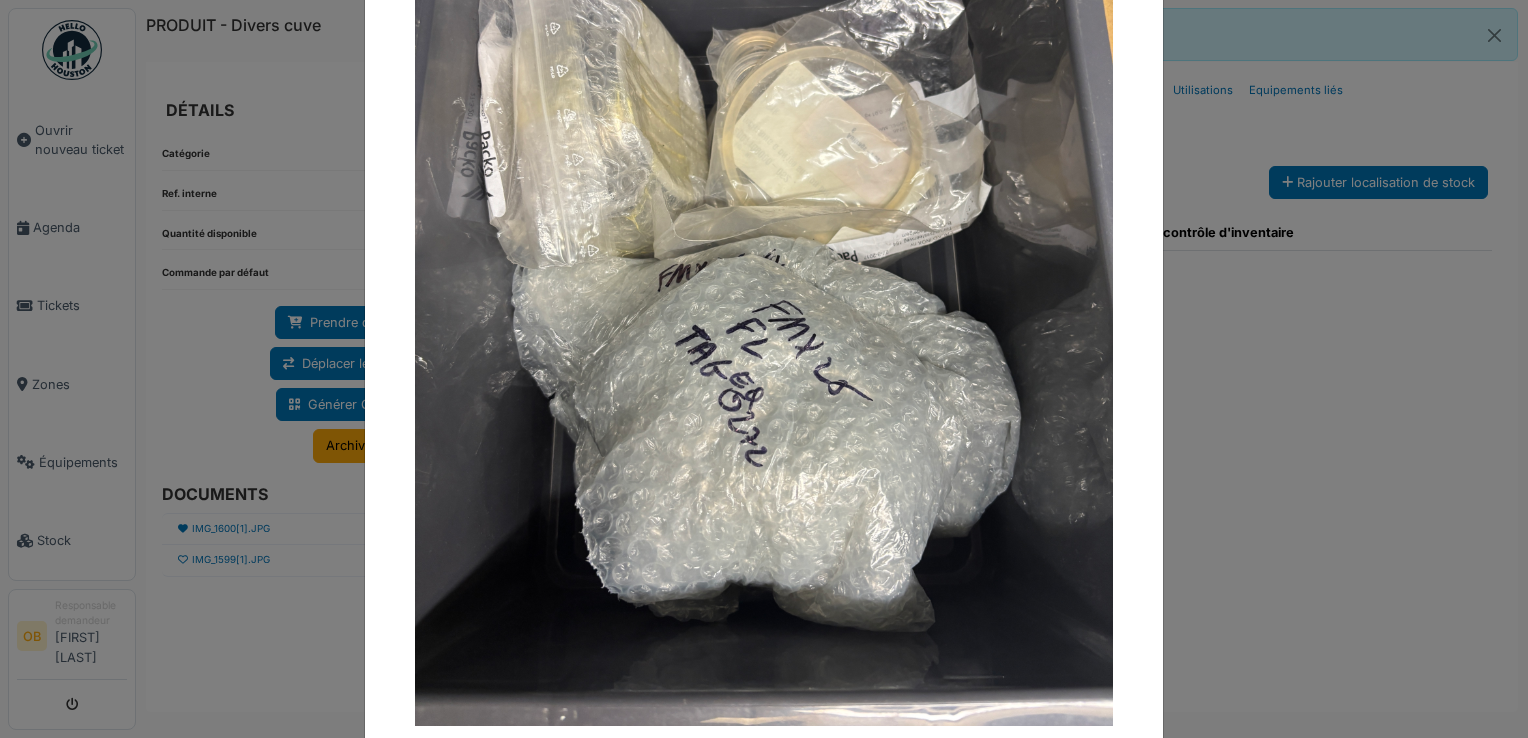 scroll, scrollTop: 339, scrollLeft: 0, axis: vertical 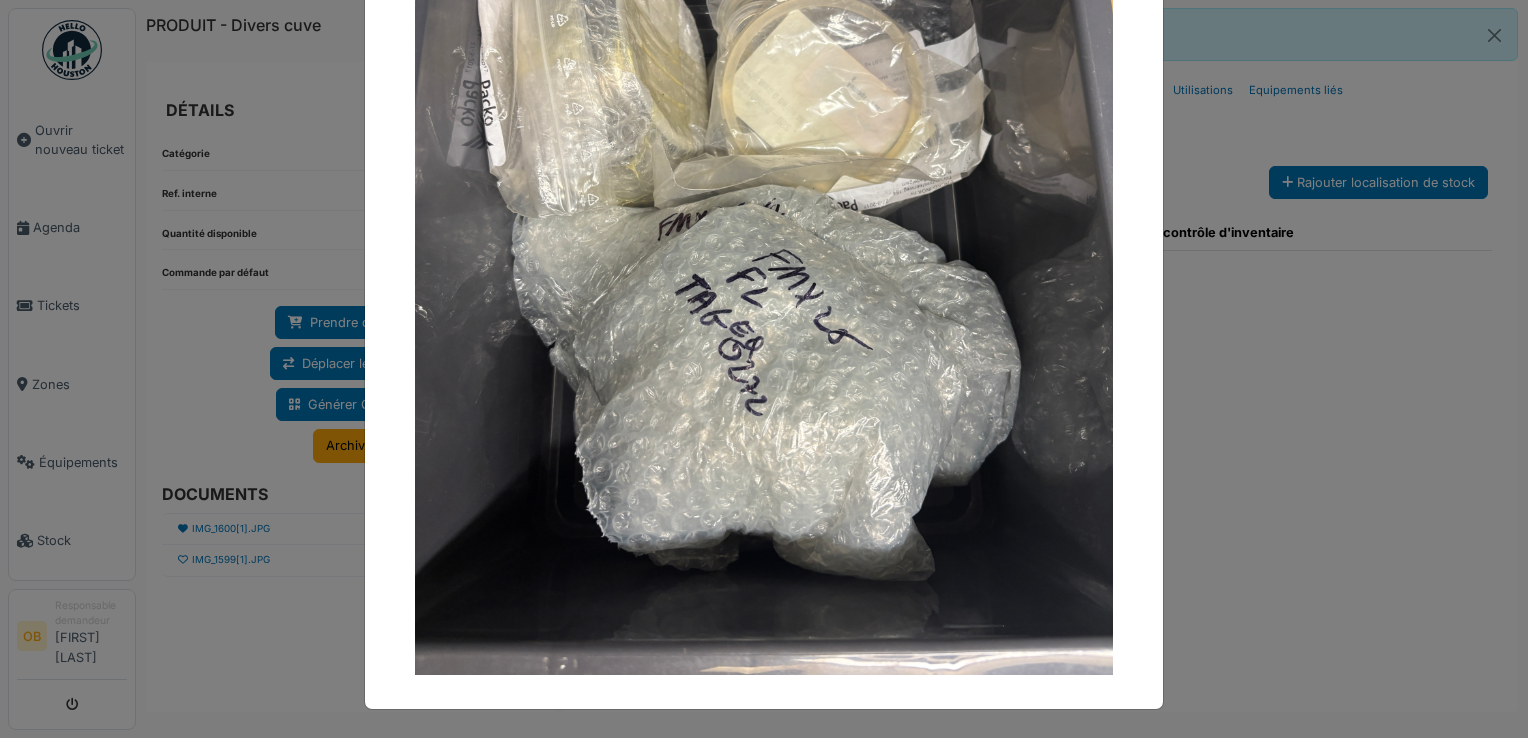 click at bounding box center (764, 369) 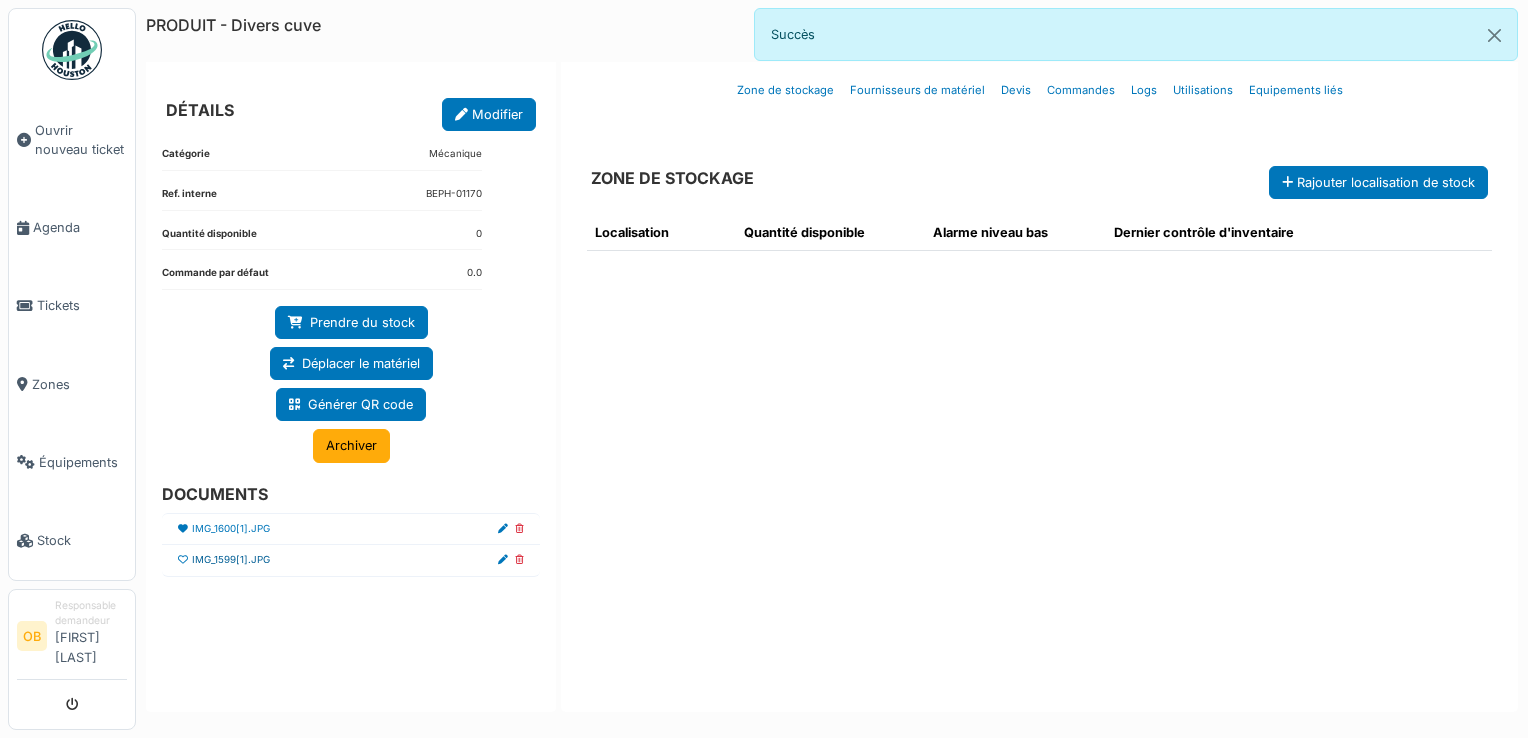 click on "IMG_1599[1].JPG" at bounding box center (231, 560) 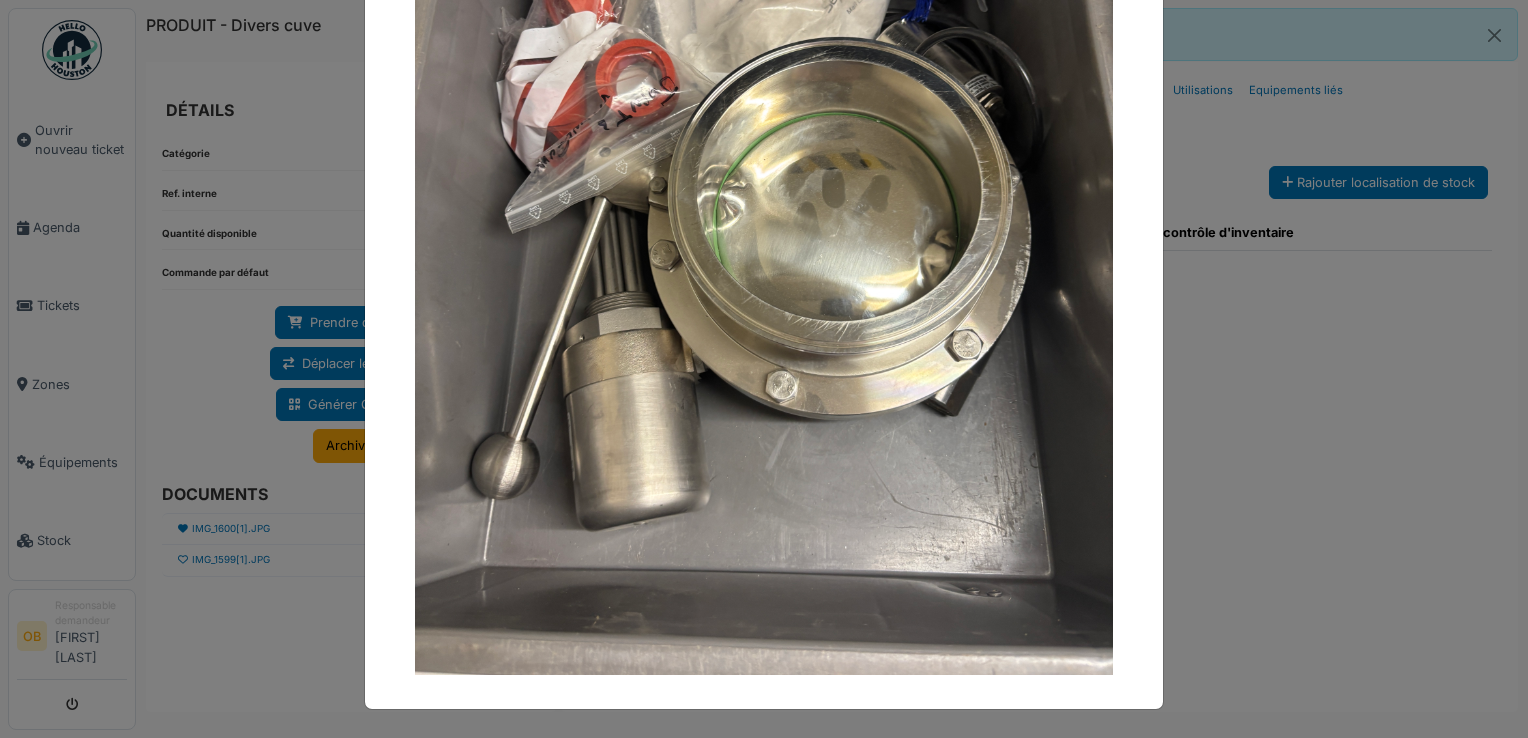 scroll, scrollTop: 0, scrollLeft: 0, axis: both 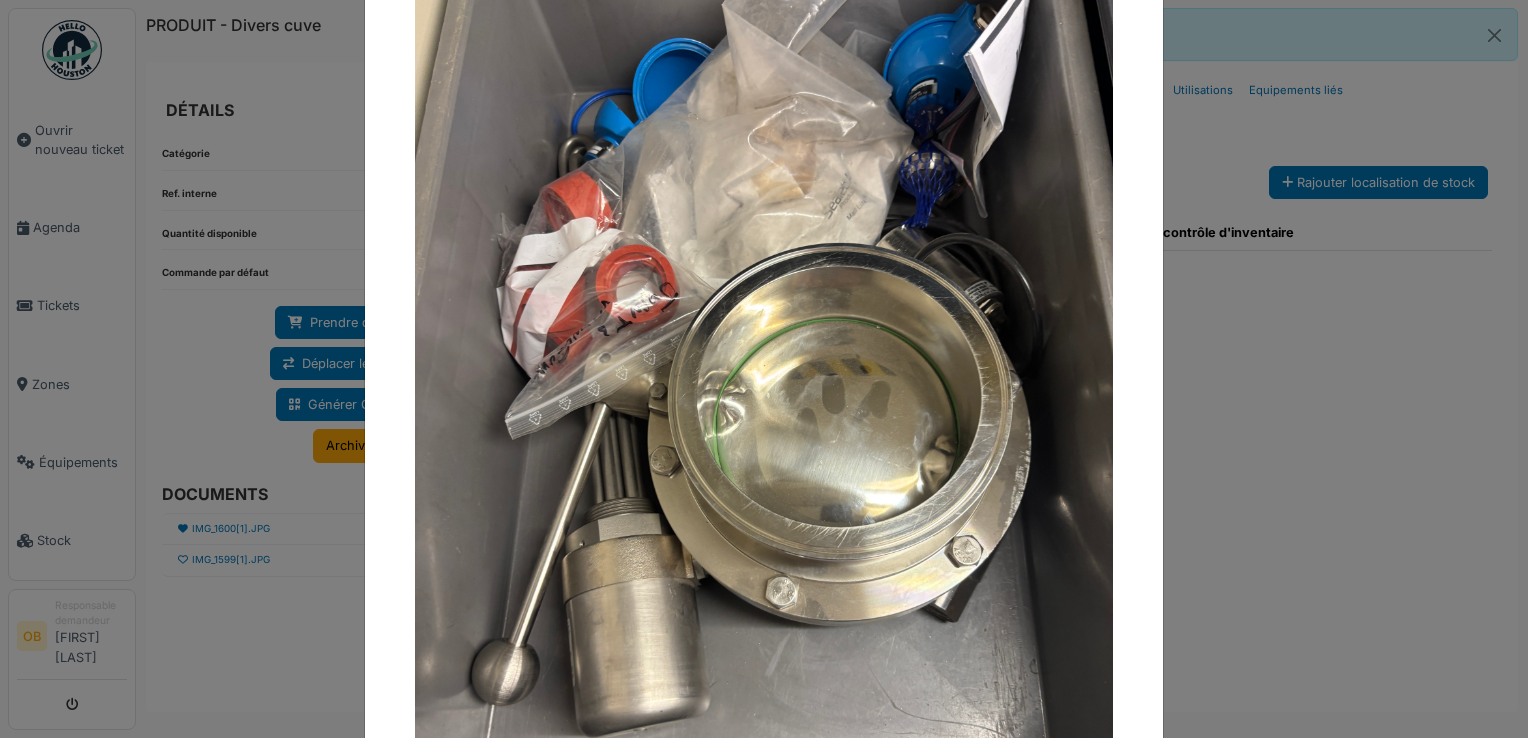 click at bounding box center (764, 369) 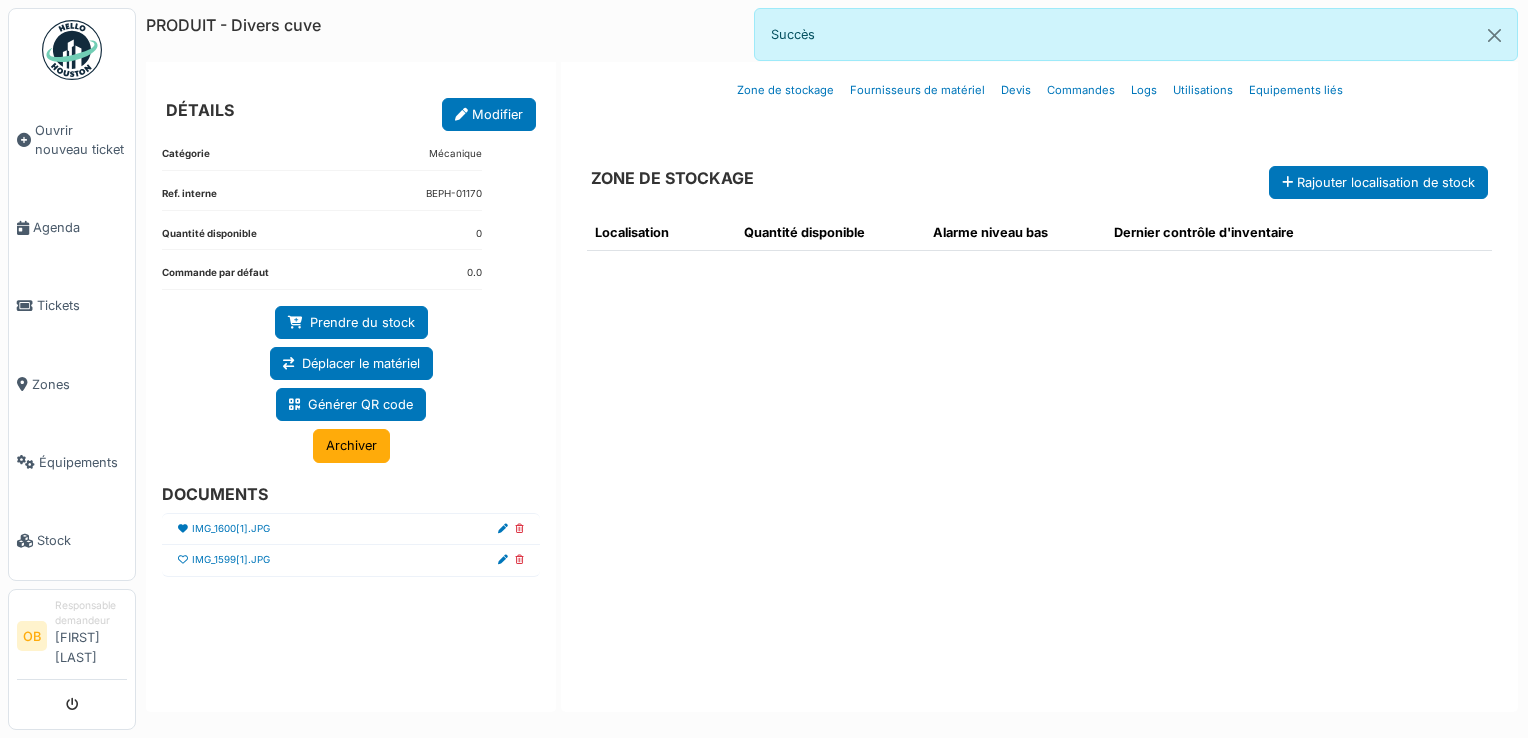 click at bounding box center (183, 529) 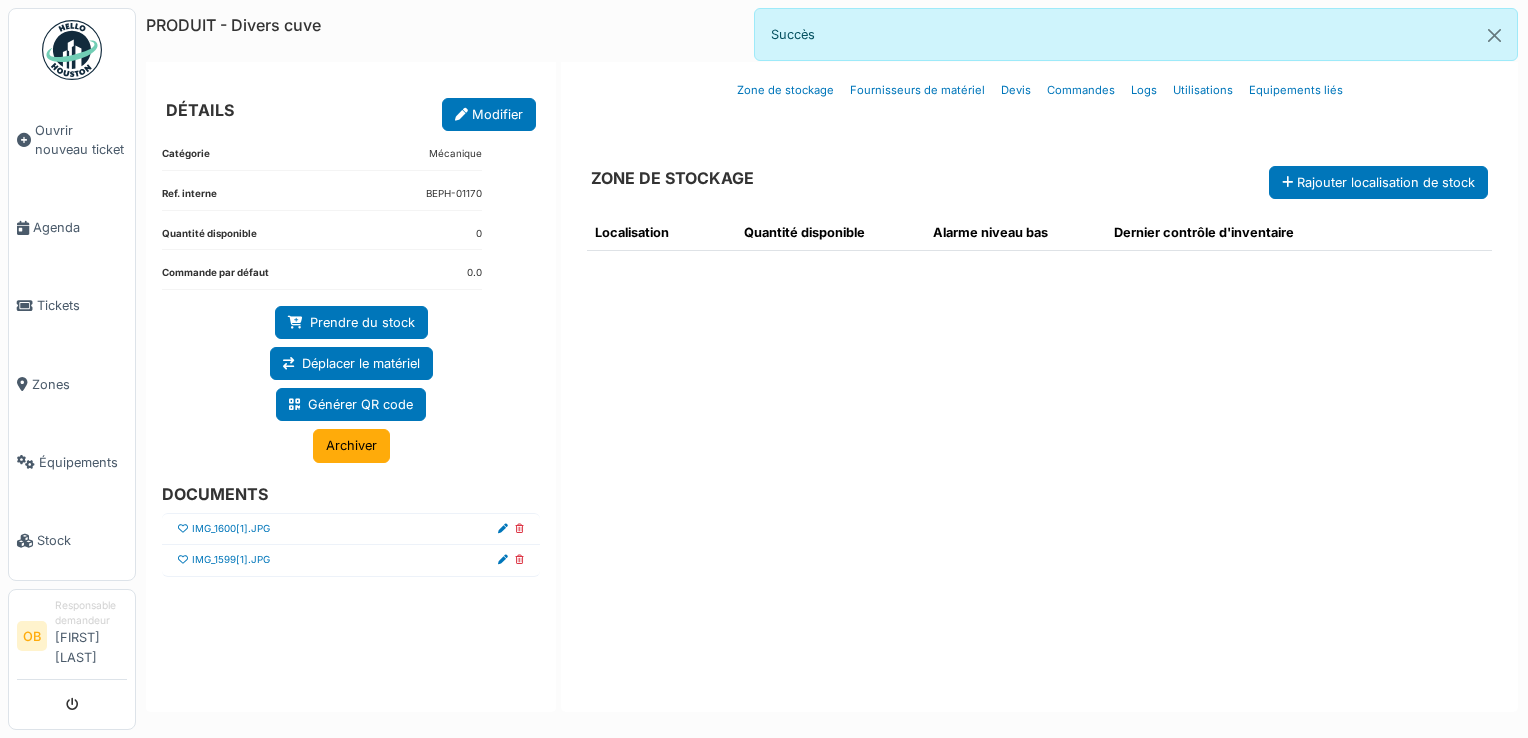 click at bounding box center (183, 560) 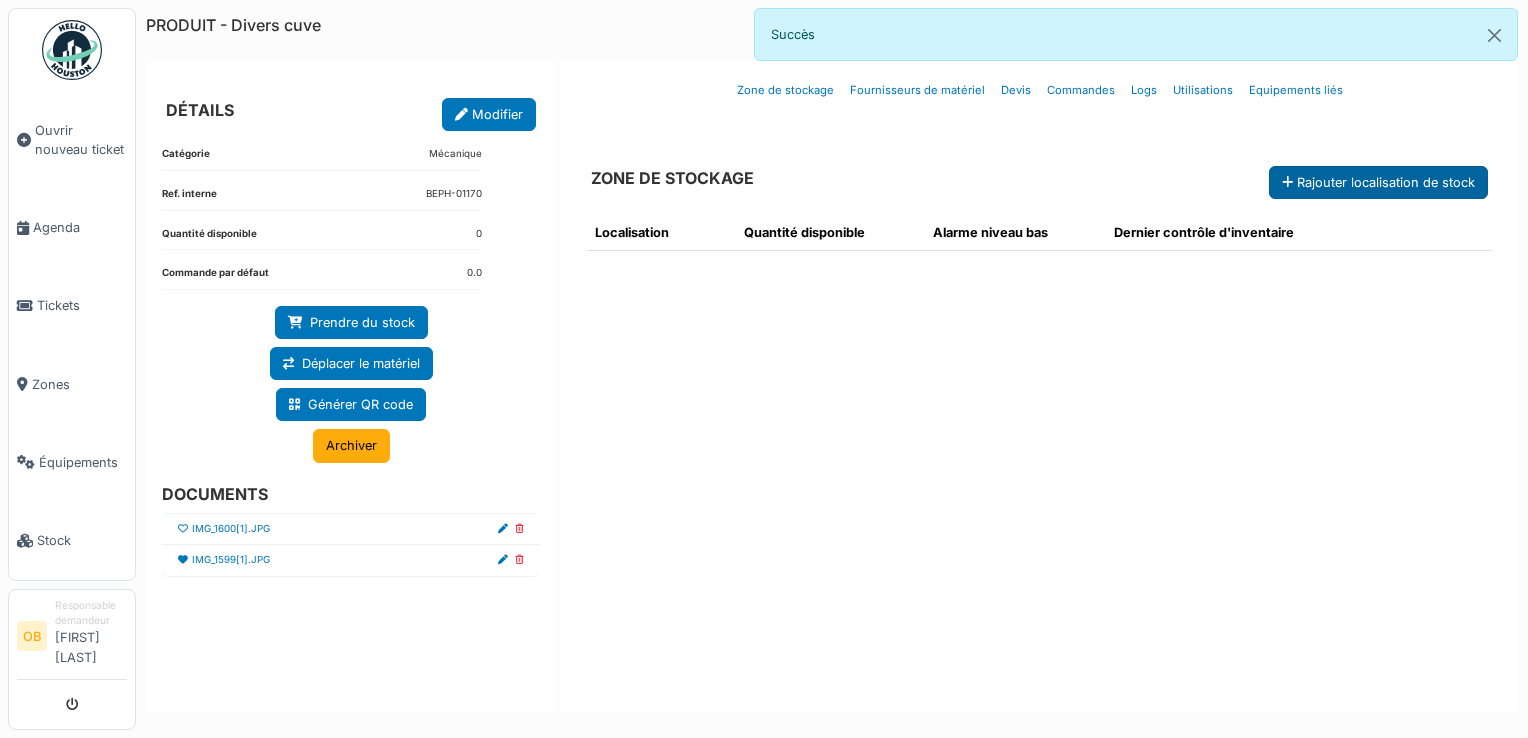 click on "Rajouter localisation de stock" at bounding box center [1378, 182] 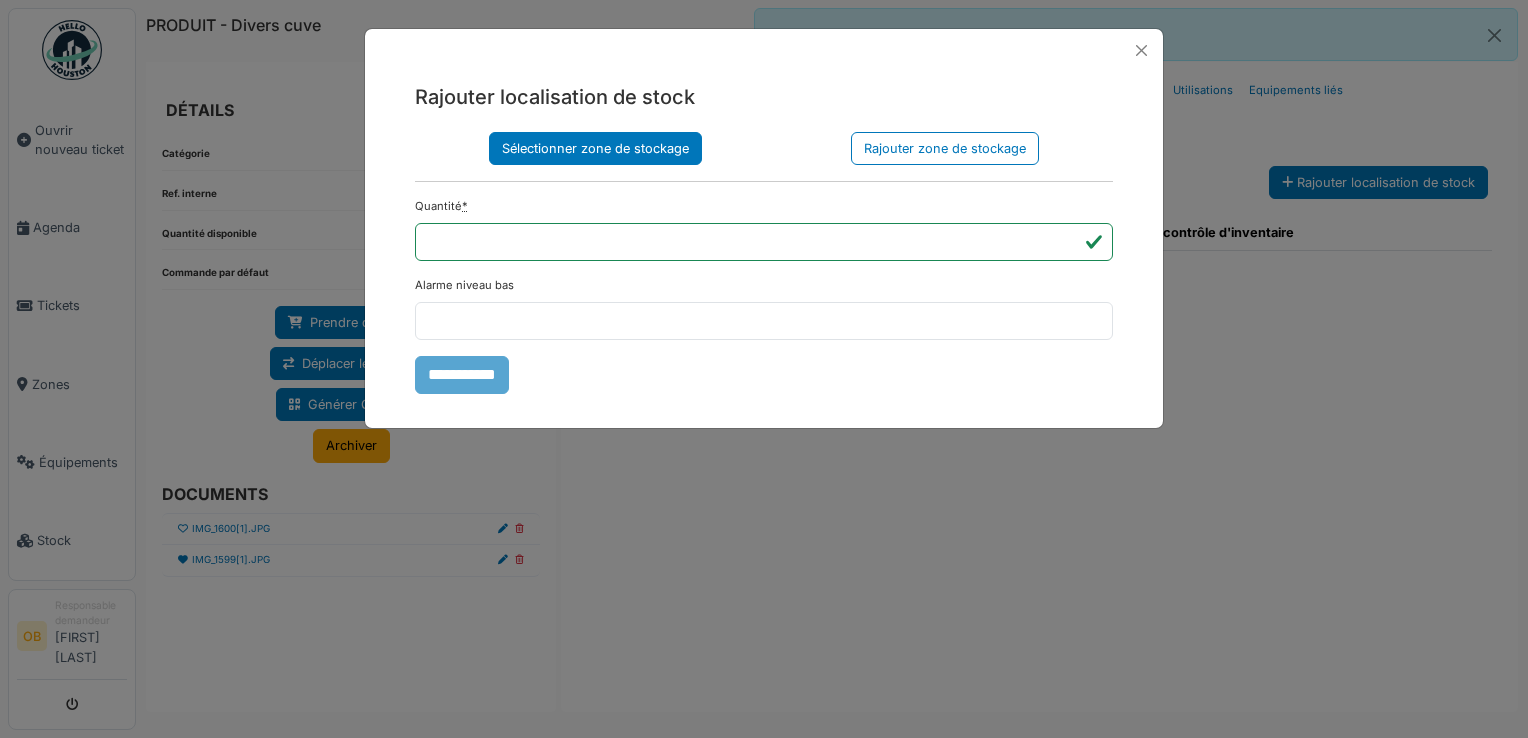 click on "Sélectionner zone de stockage" at bounding box center [595, 148] 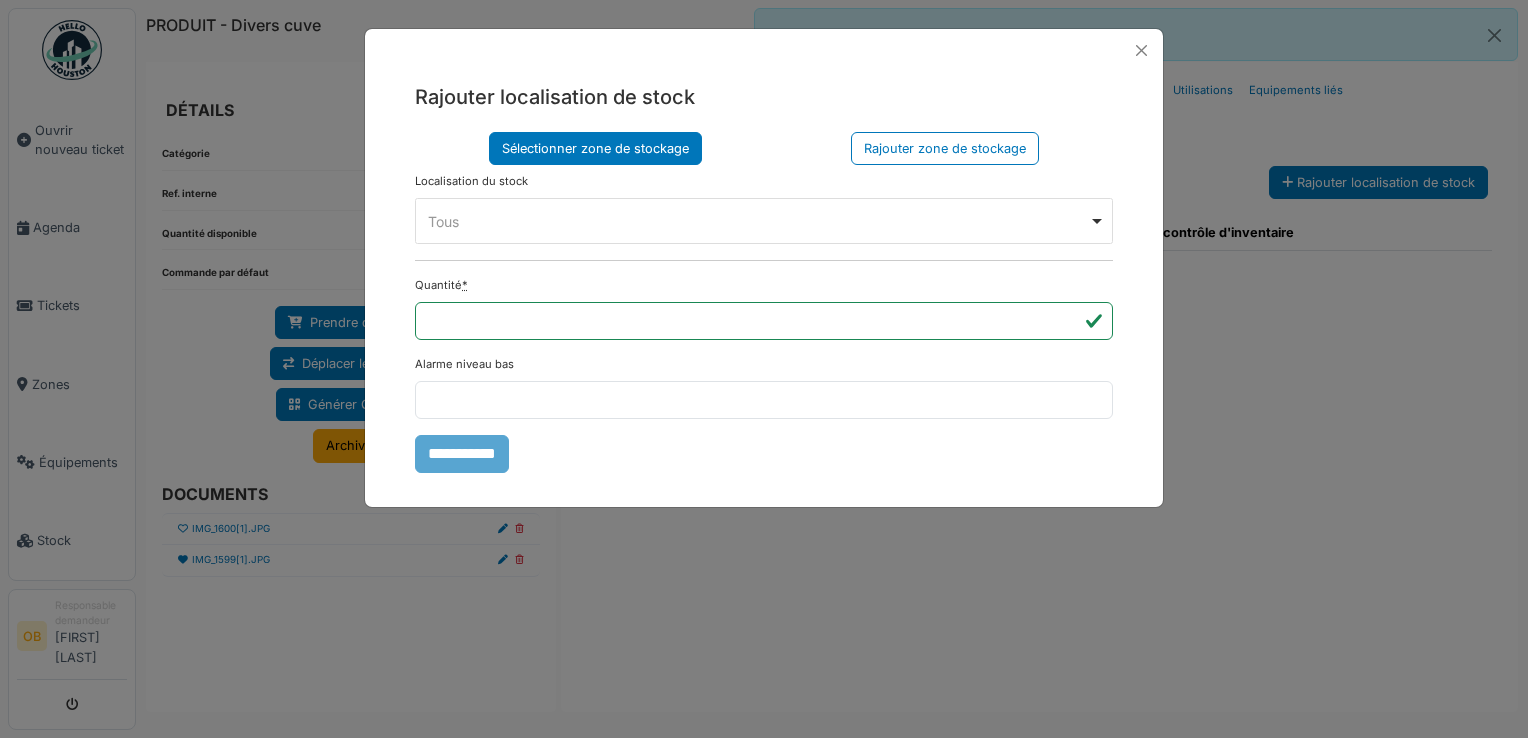click on "Tous Remove item" at bounding box center [758, 221] 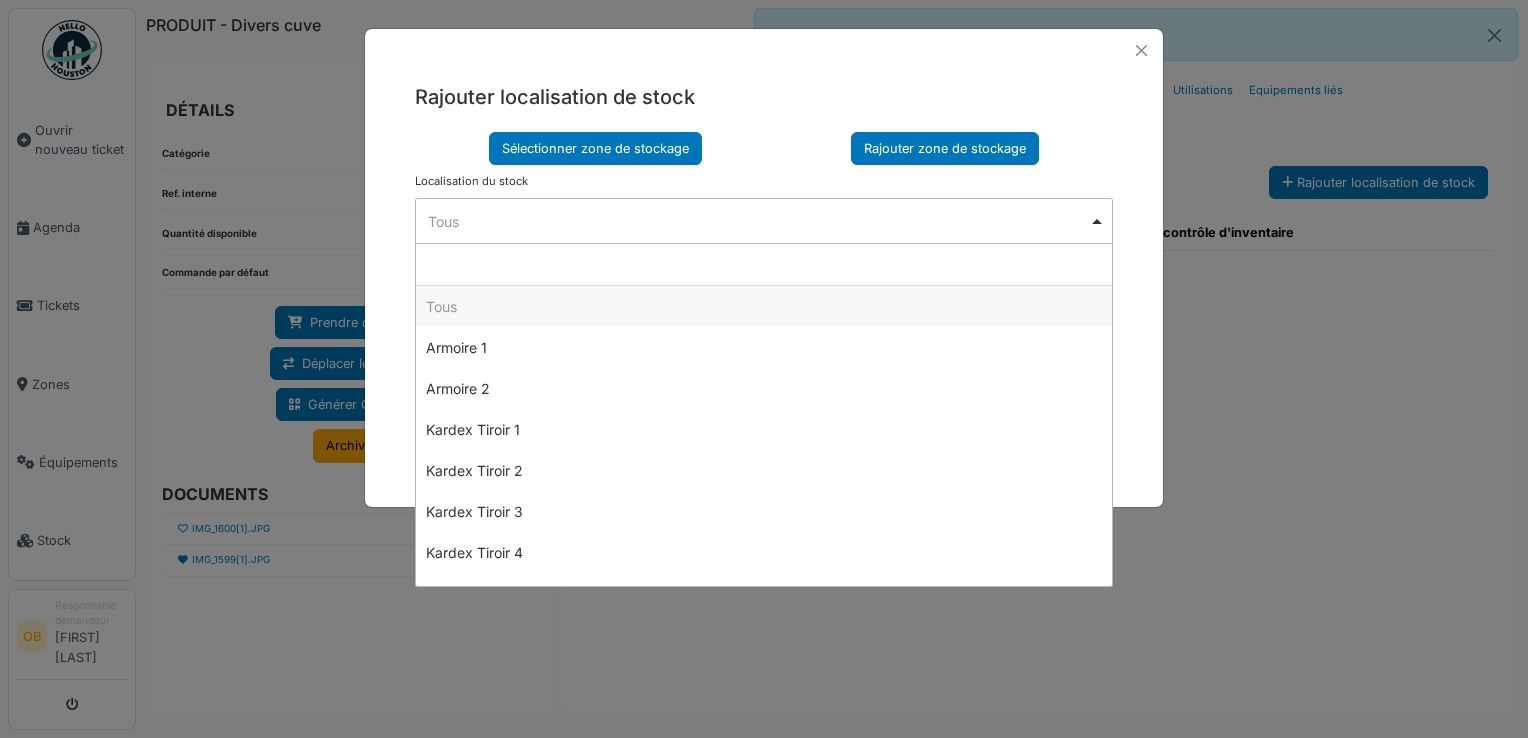 click on "Rajouter zone de stockage" at bounding box center (945, 148) 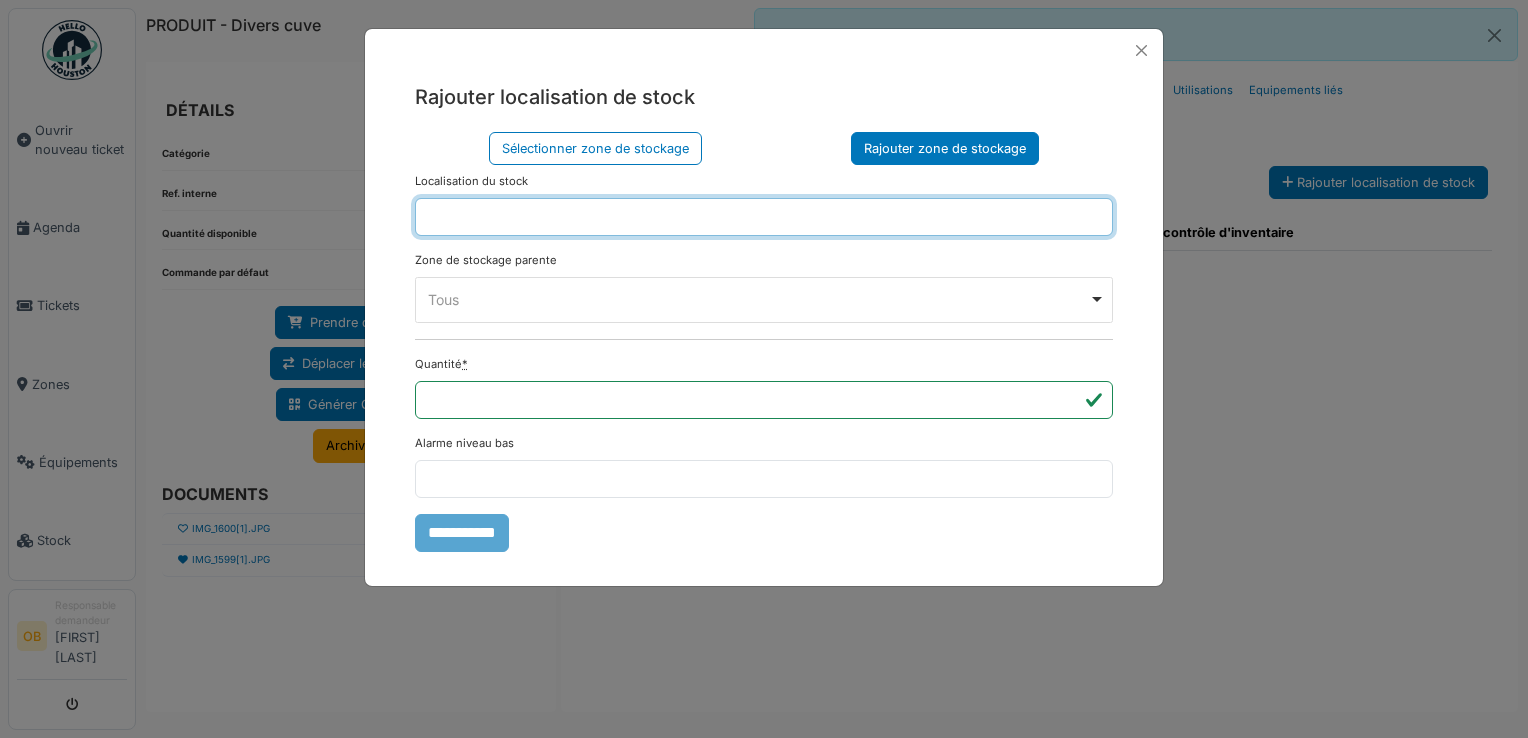 click at bounding box center [764, 217] 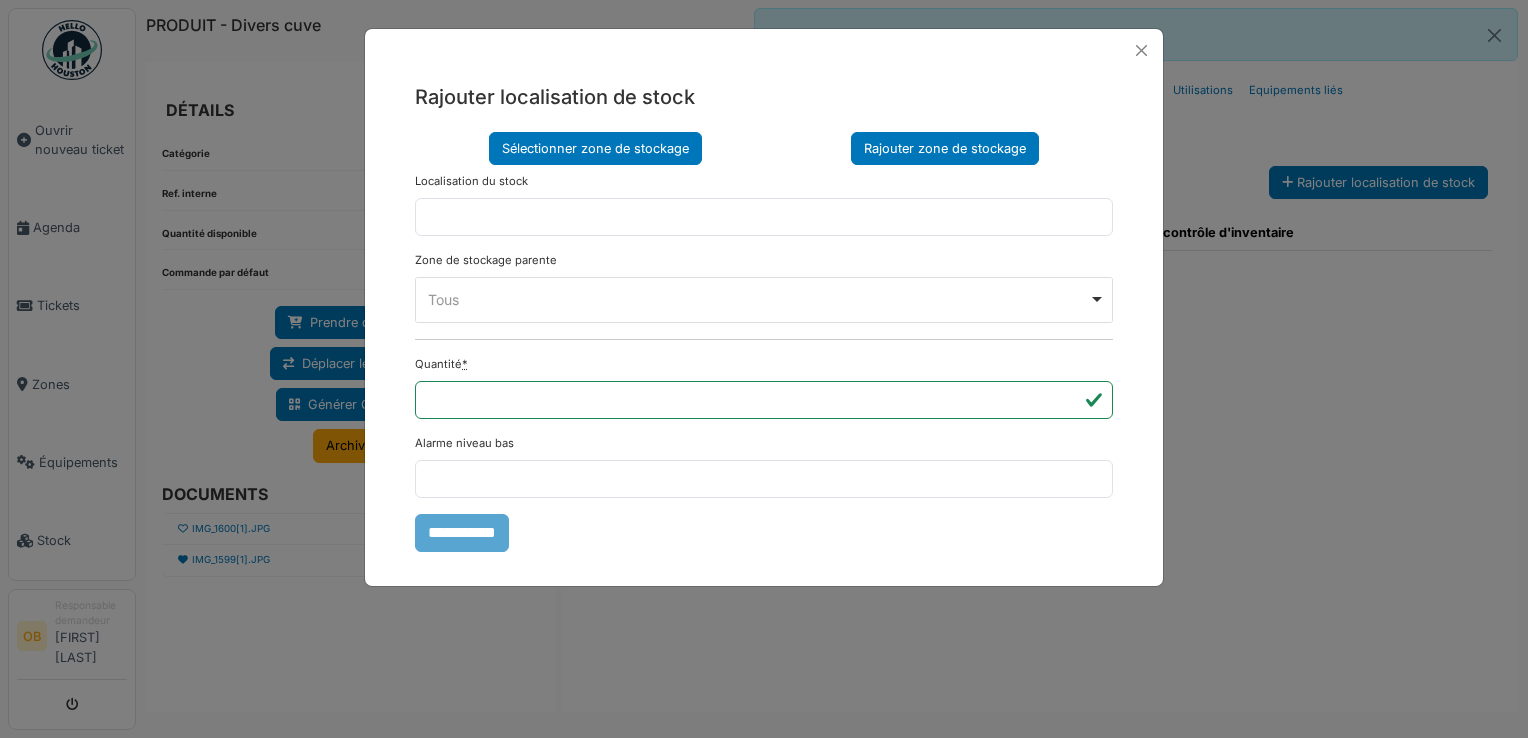 click on "Sélectionner zone de stockage" at bounding box center (595, 148) 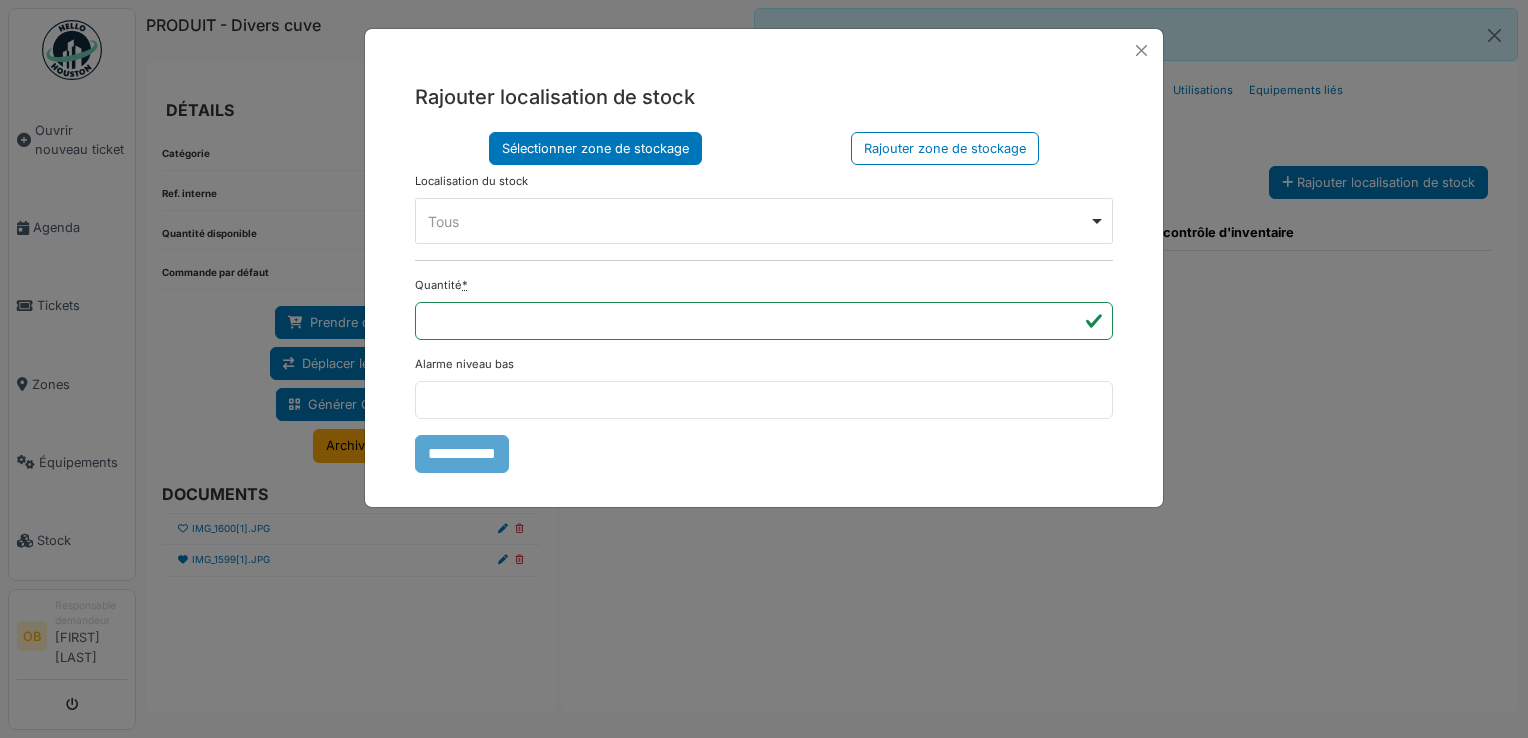 click on "Tous Remove item" at bounding box center [758, 221] 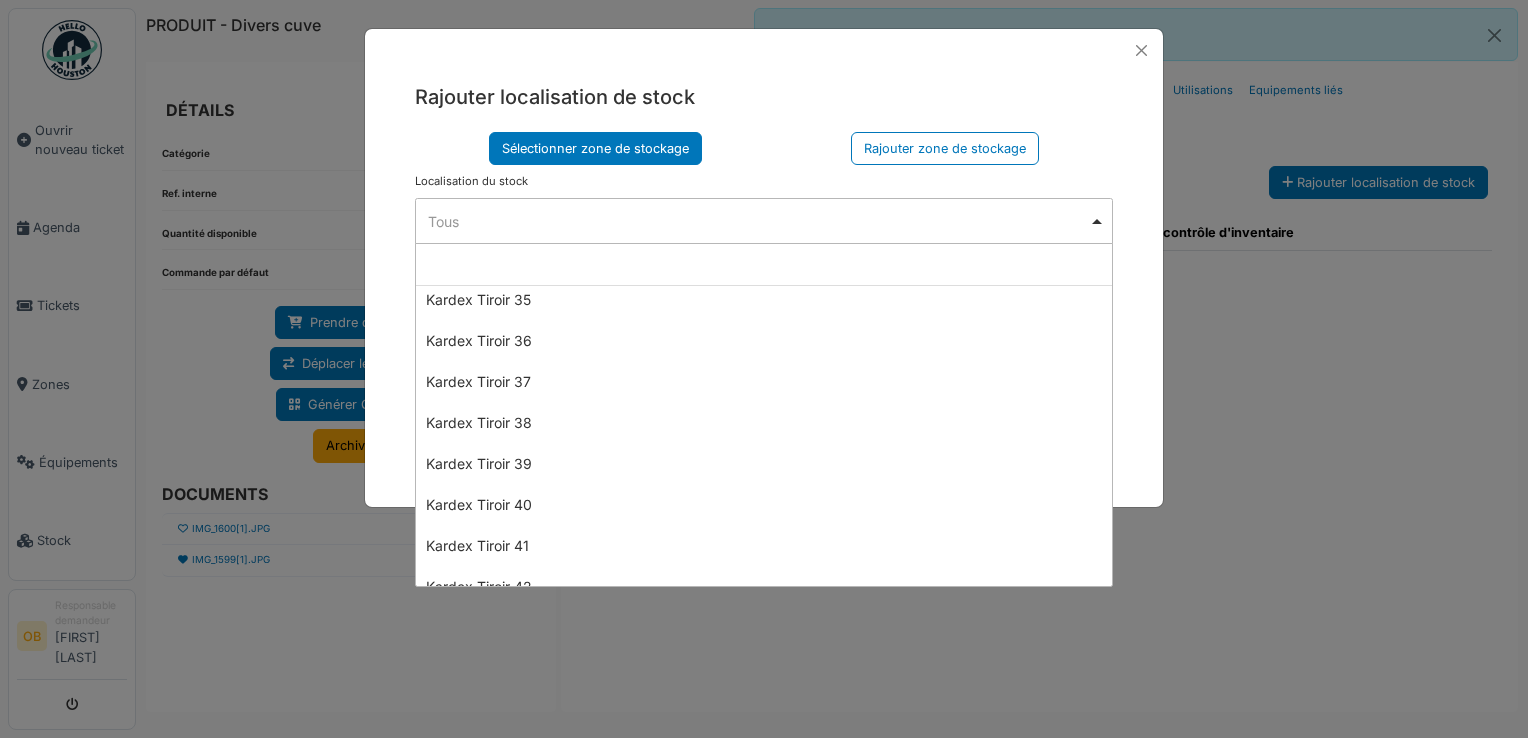 scroll, scrollTop: 1733, scrollLeft: 0, axis: vertical 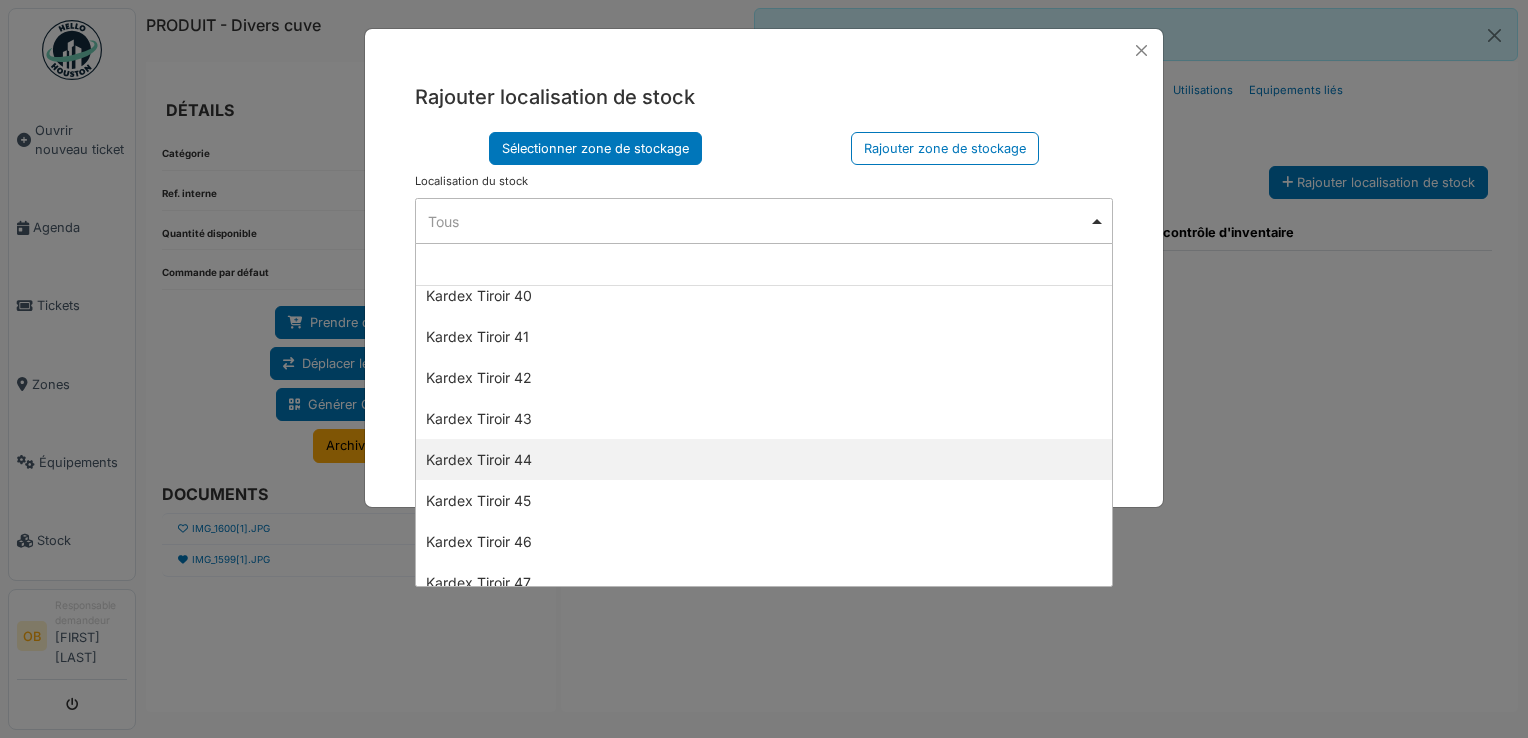 select on "****" 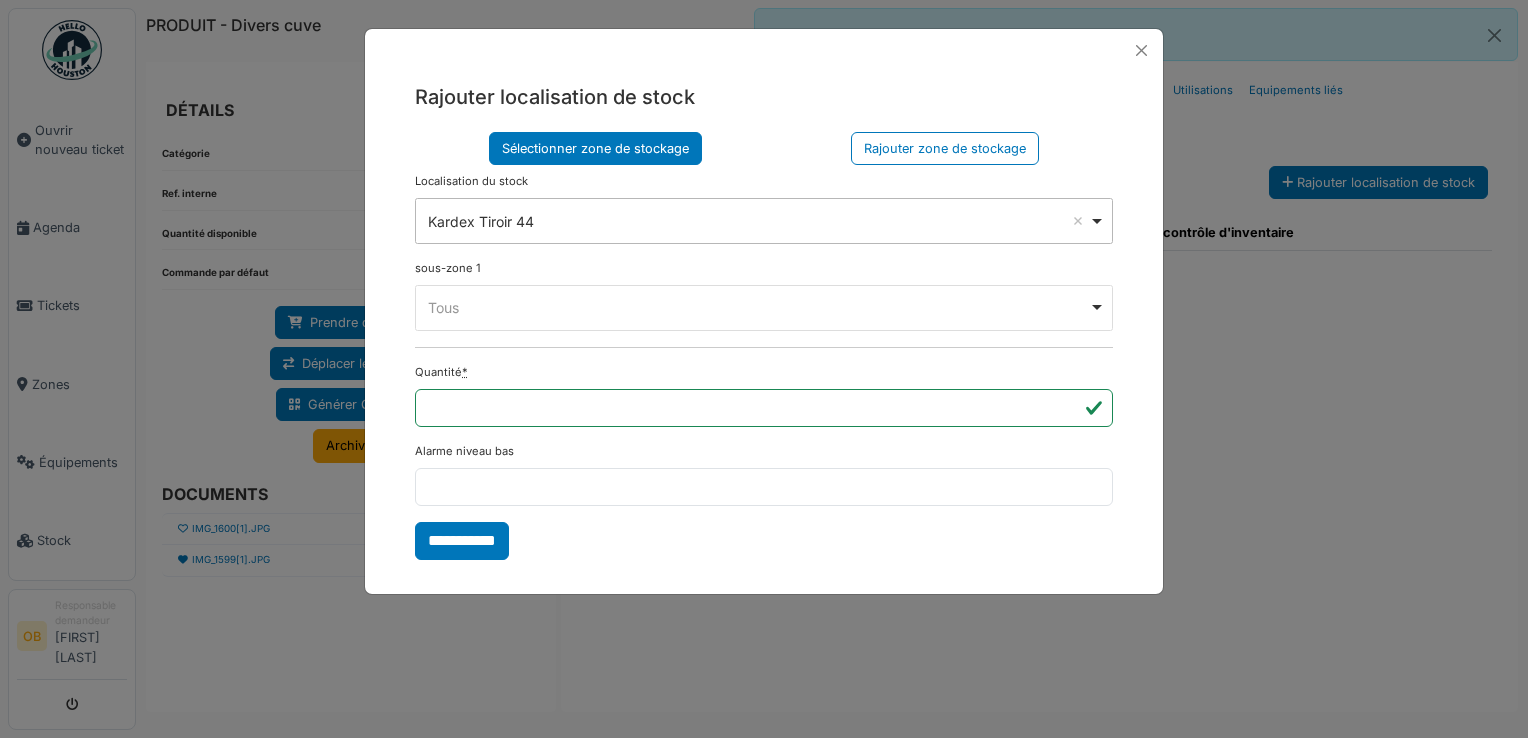 click on "Tous Remove item" at bounding box center [758, 307] 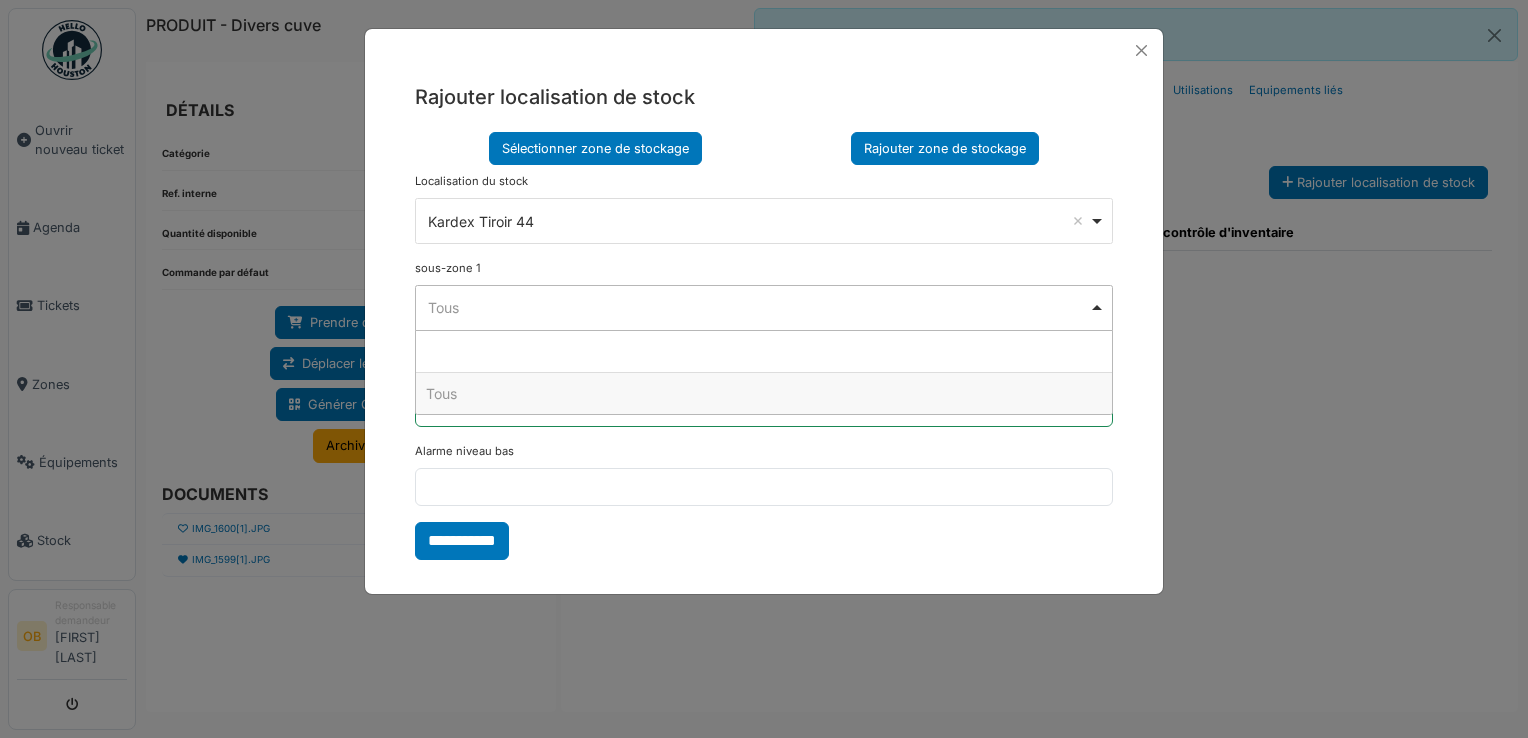 click on "Rajouter zone de stockage" at bounding box center [945, 148] 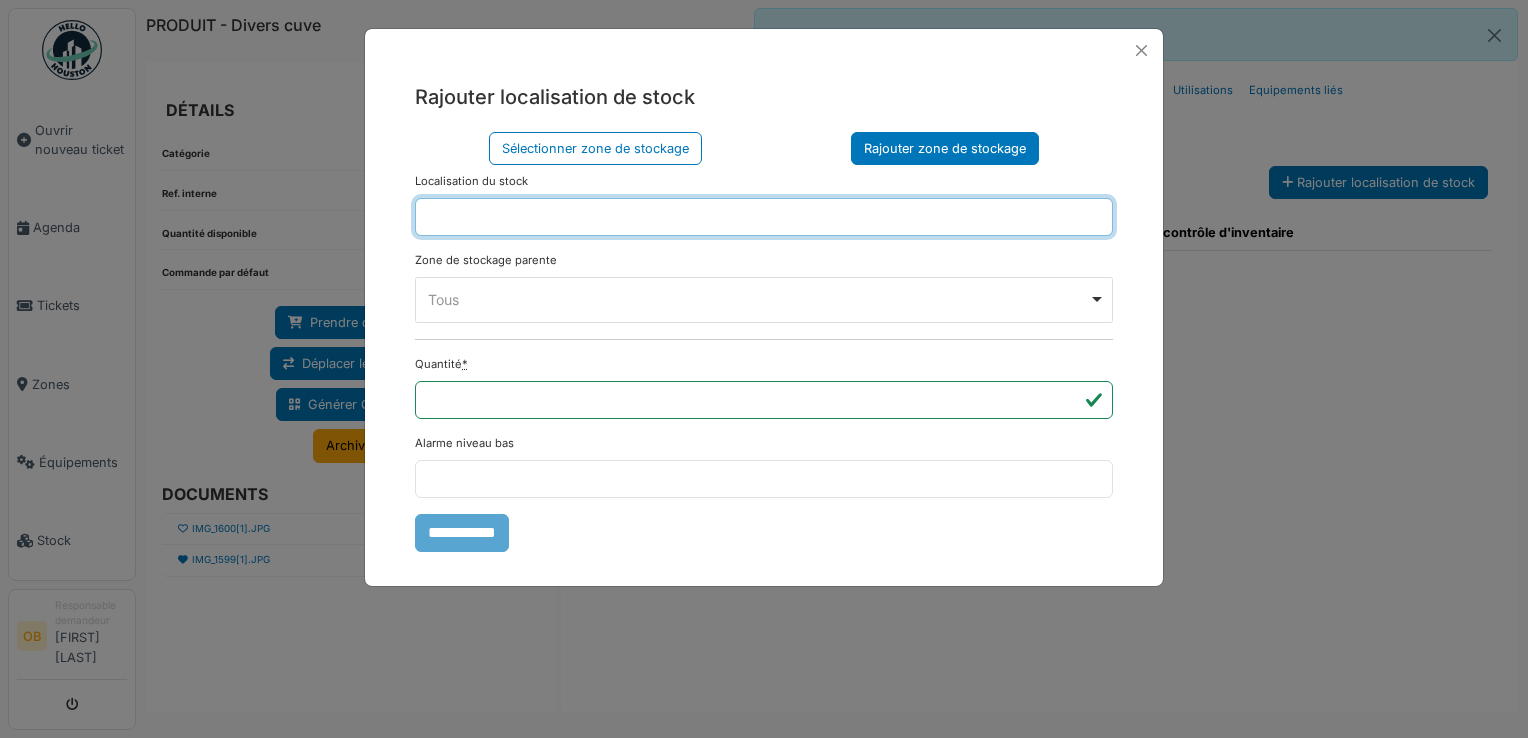 click at bounding box center (764, 217) 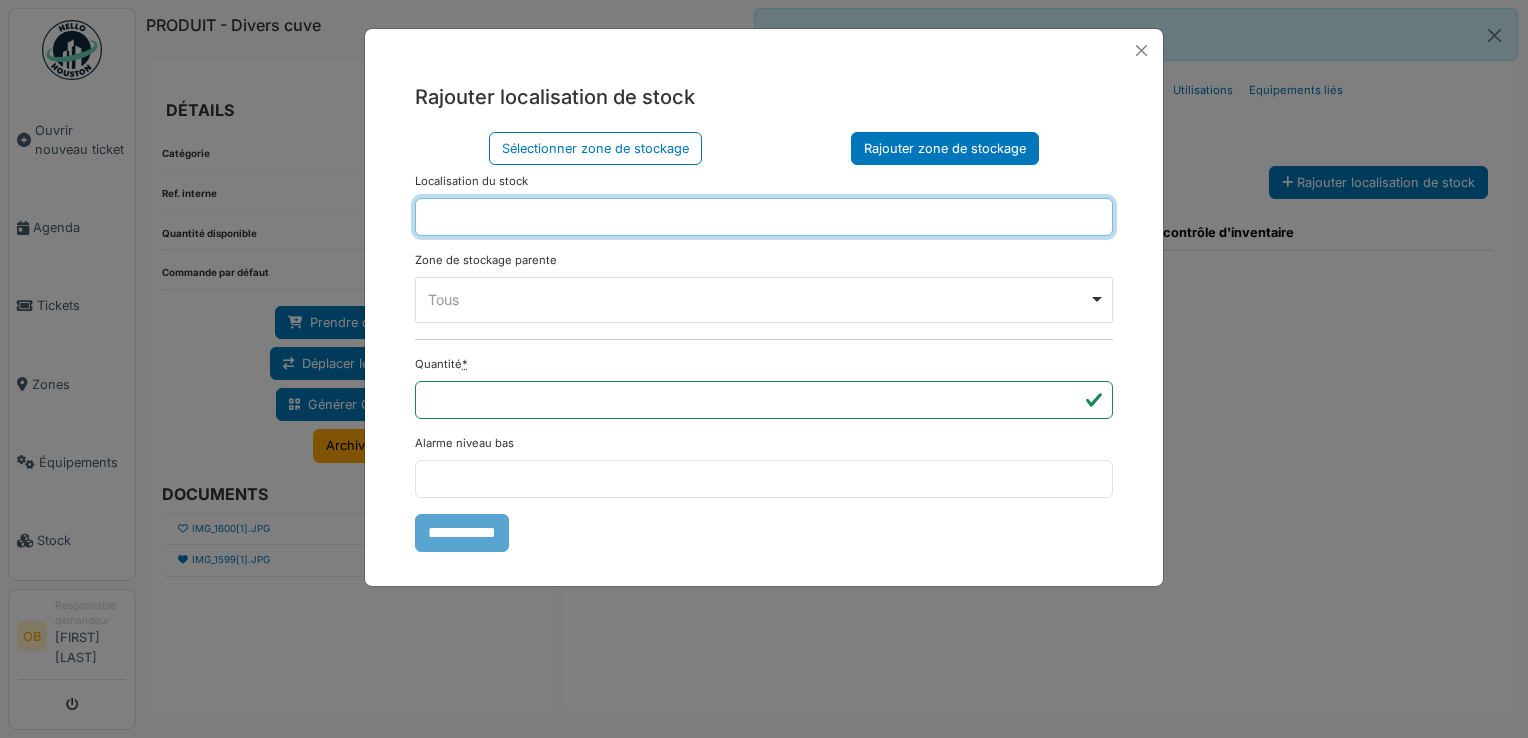 type on "*********" 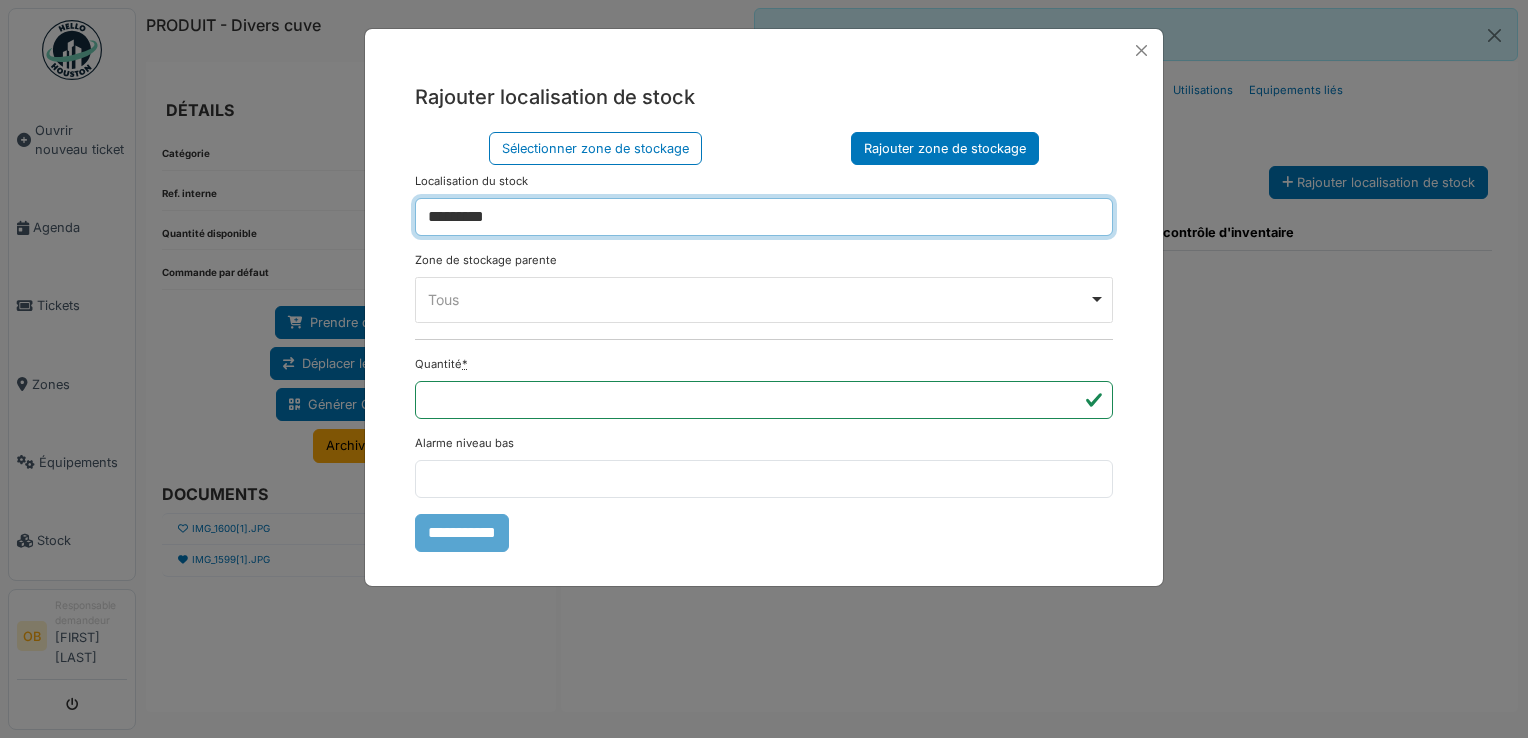 click on "Tous Remove item" at bounding box center (758, 299) 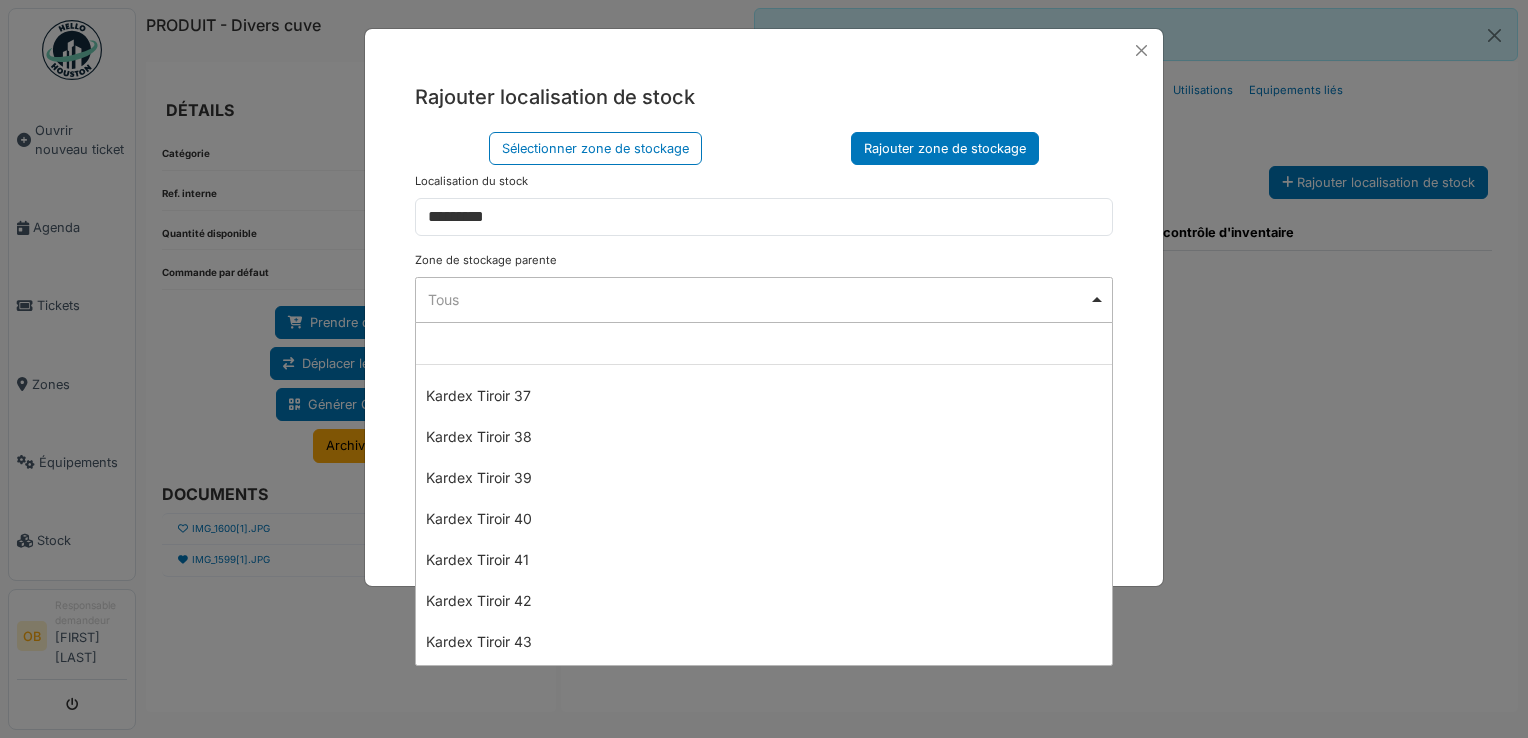 scroll, scrollTop: 1733, scrollLeft: 0, axis: vertical 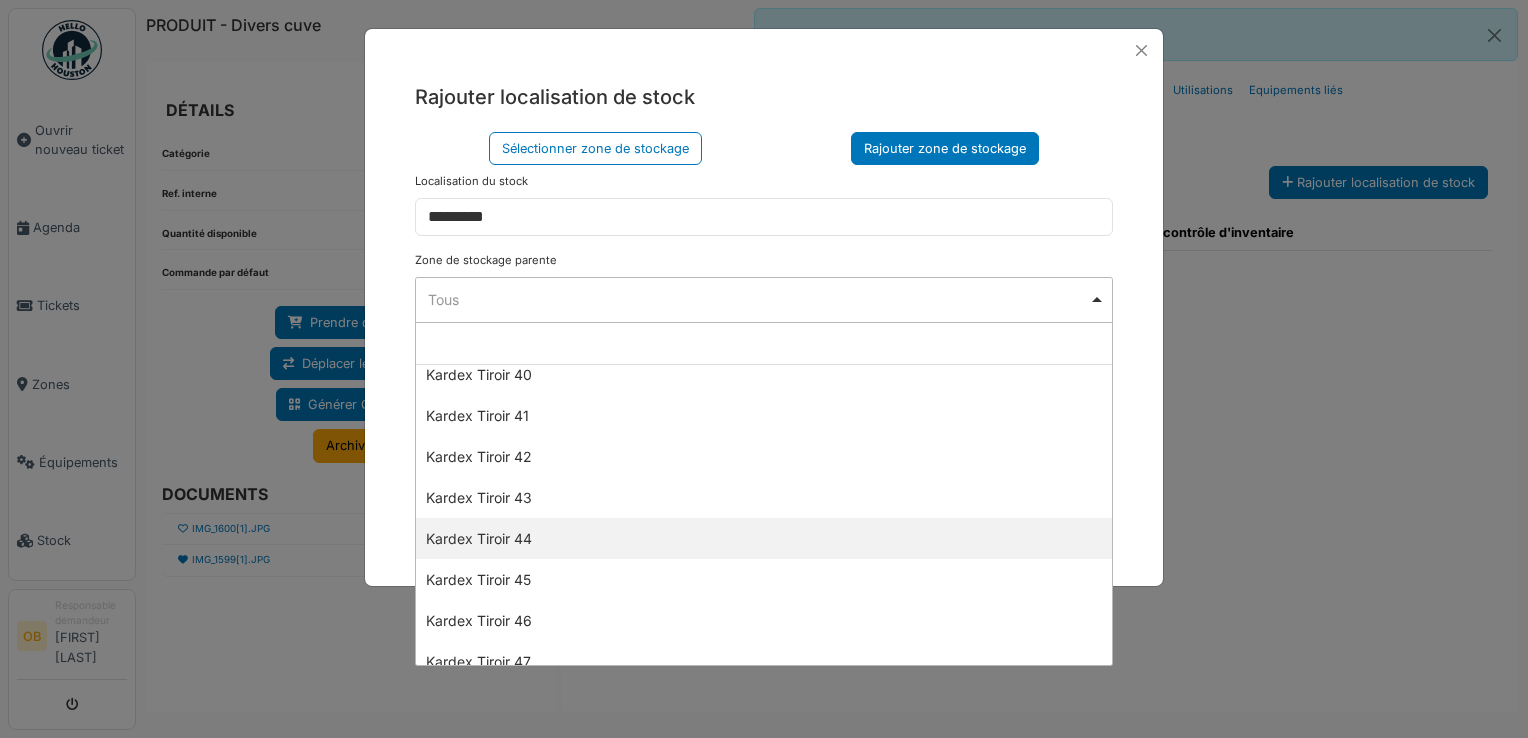 select on "****" 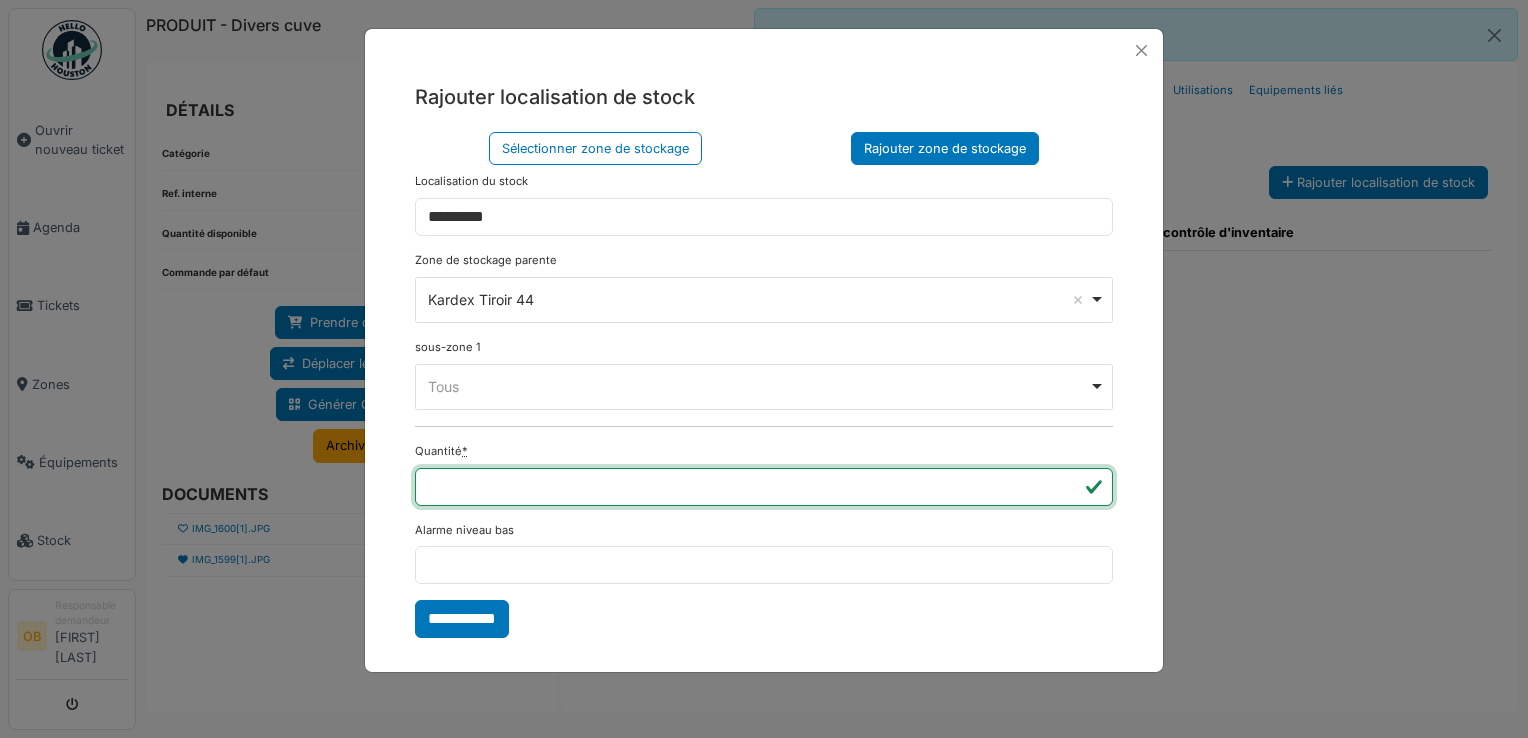 type on "*" 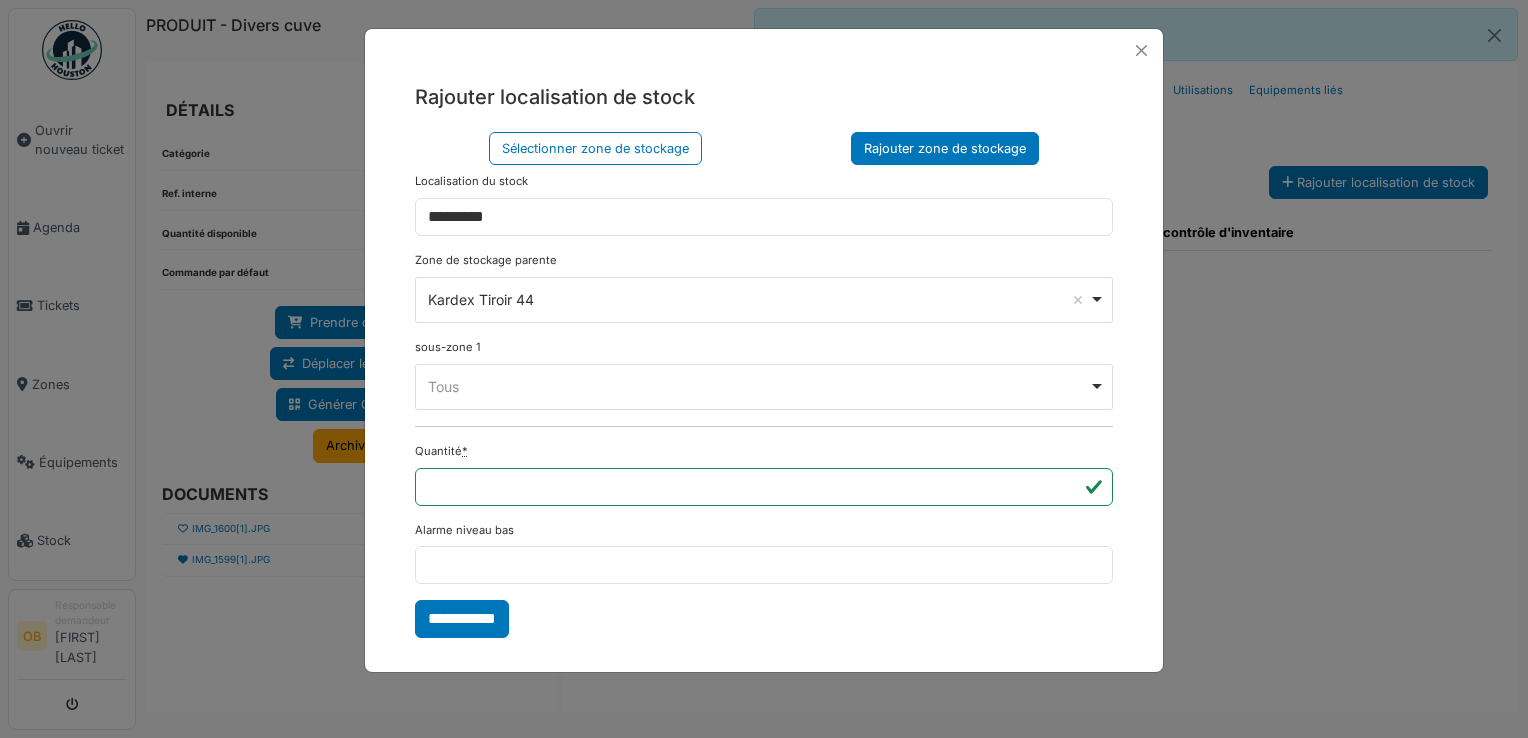 click on "**********" at bounding box center (764, 385) 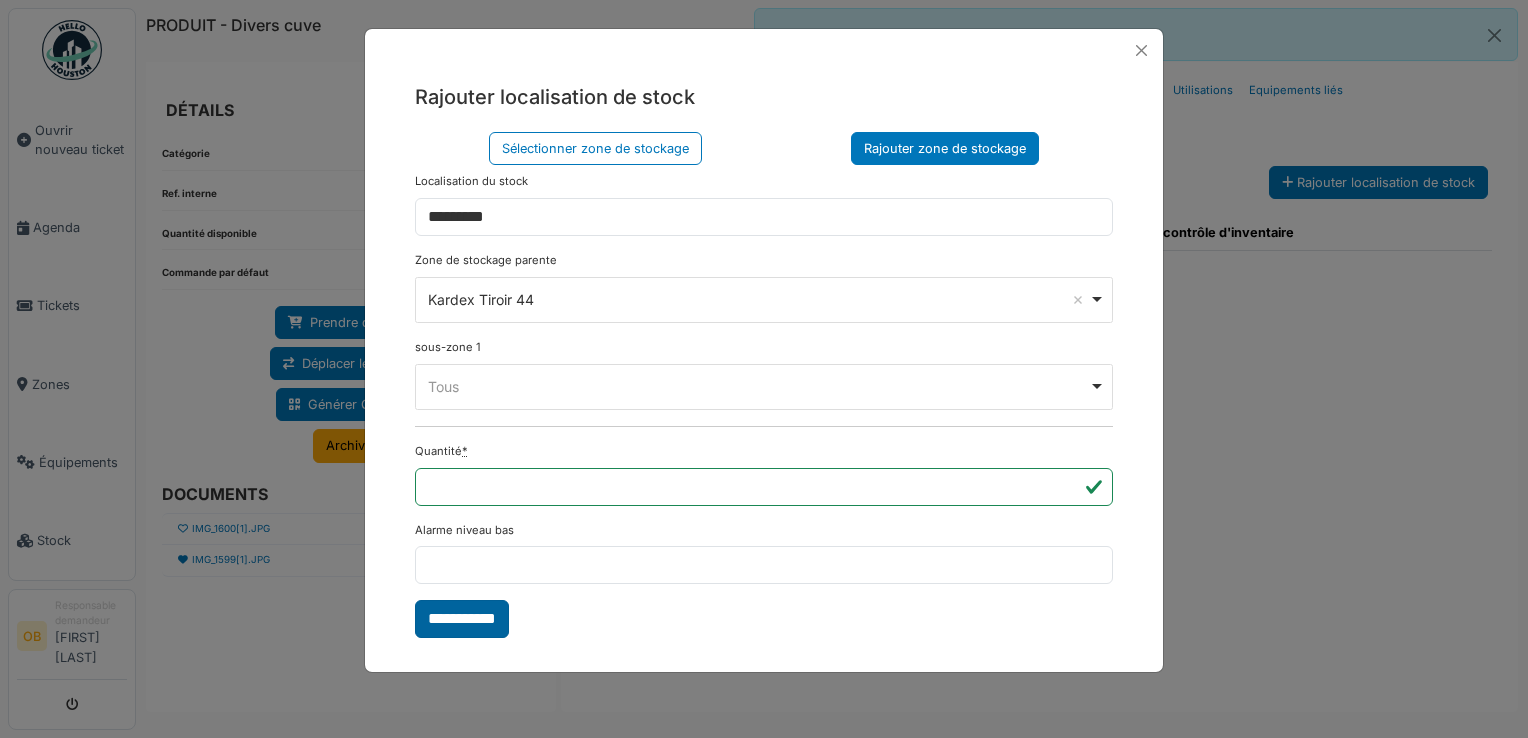 click on "**********" at bounding box center [462, 619] 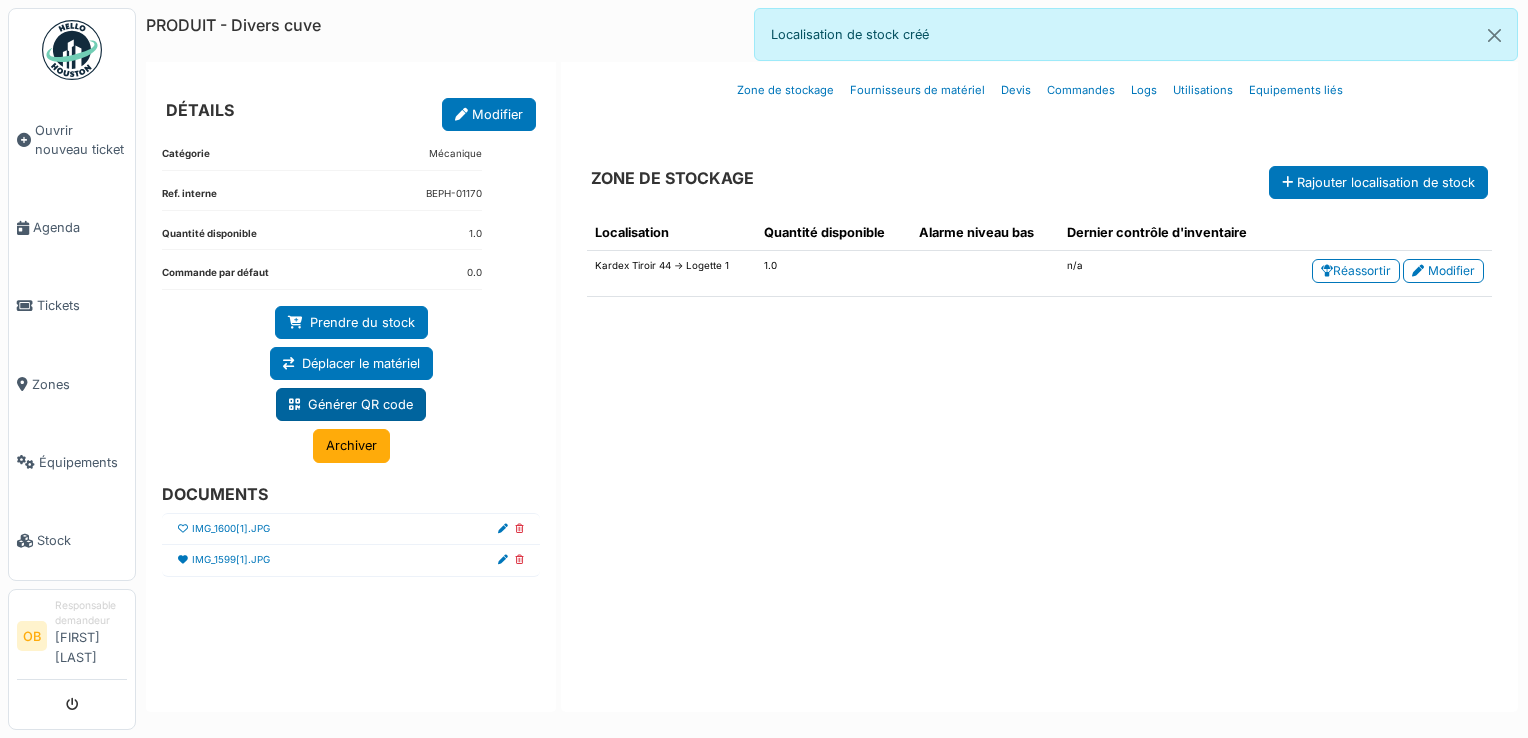 click on "Générer QR code" at bounding box center [351, 404] 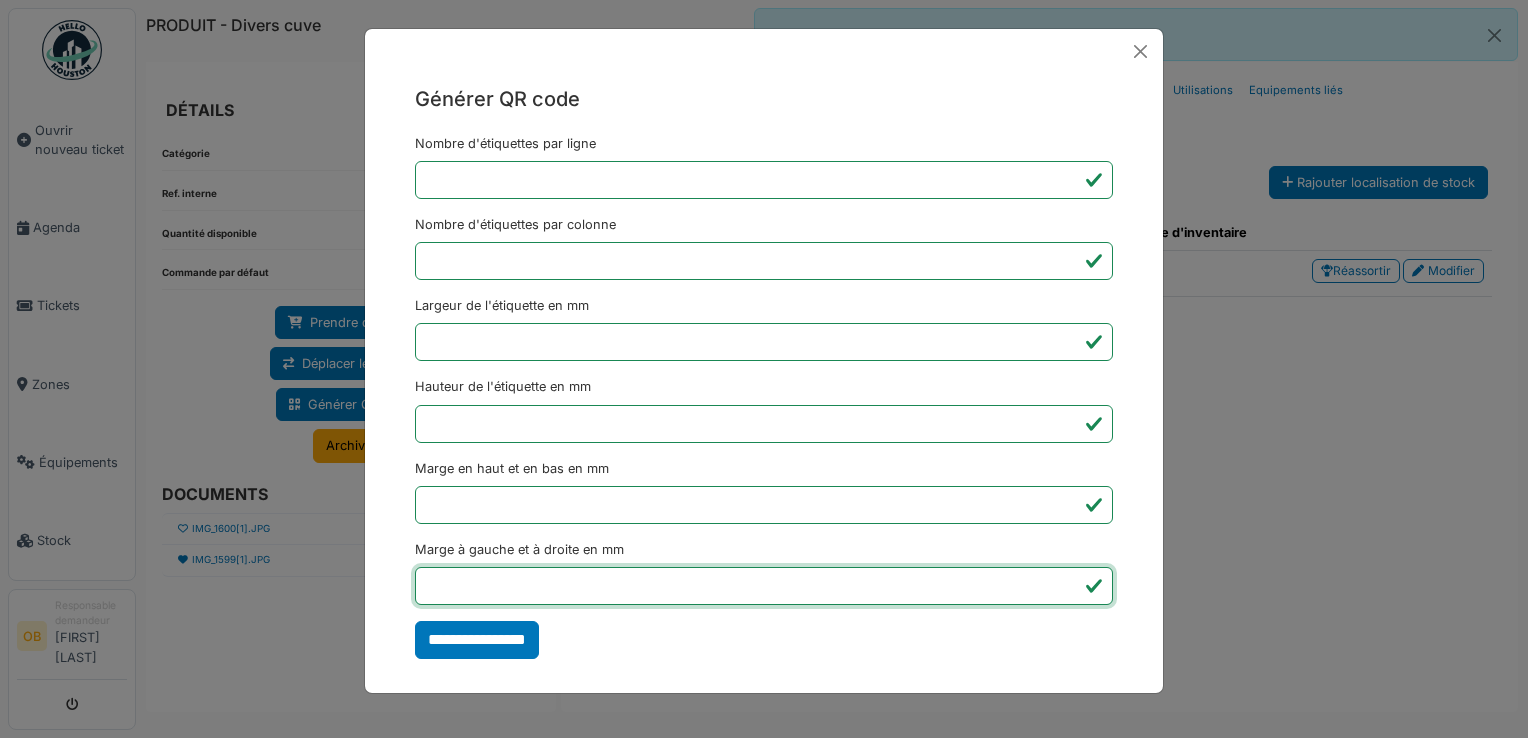 click on "*" at bounding box center [764, 586] 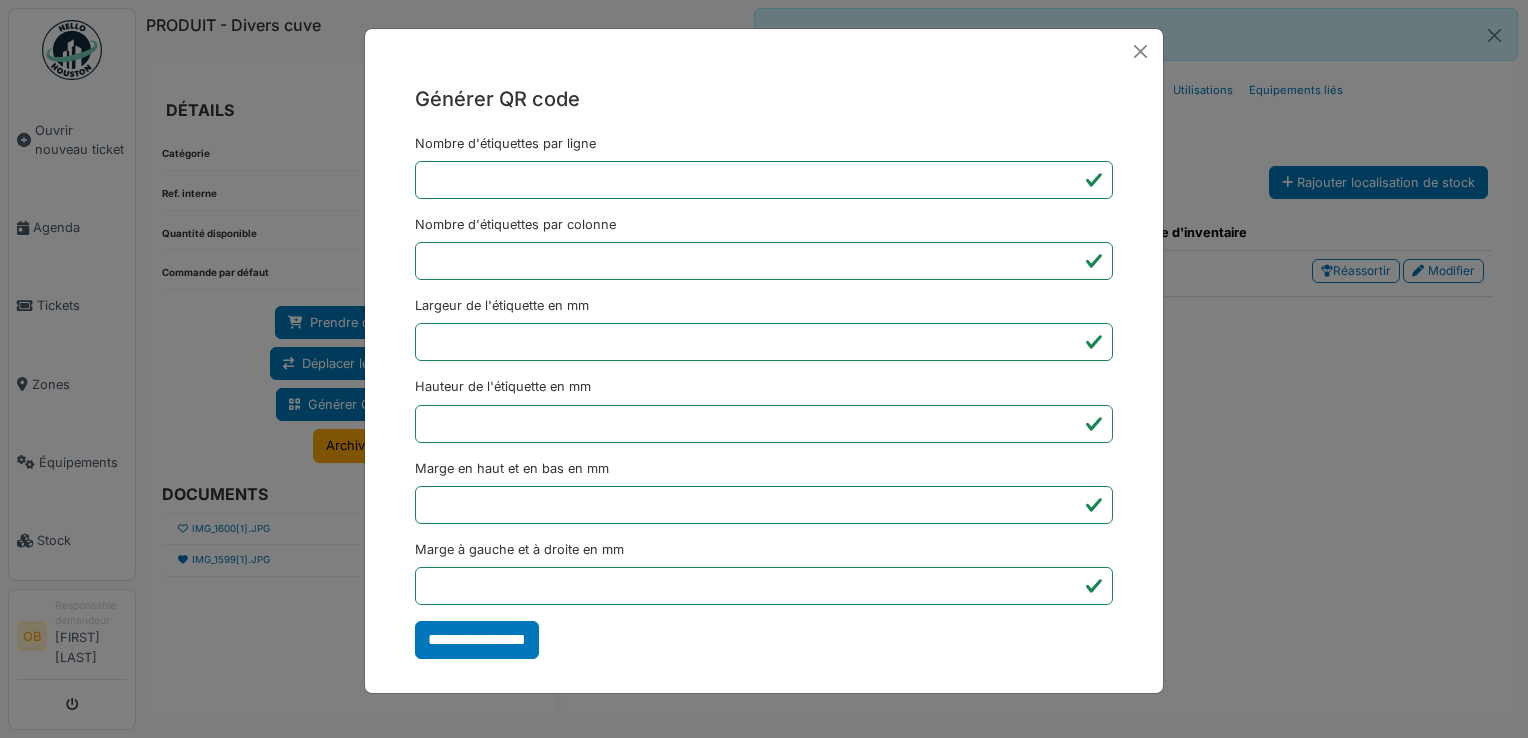 type on "*******" 